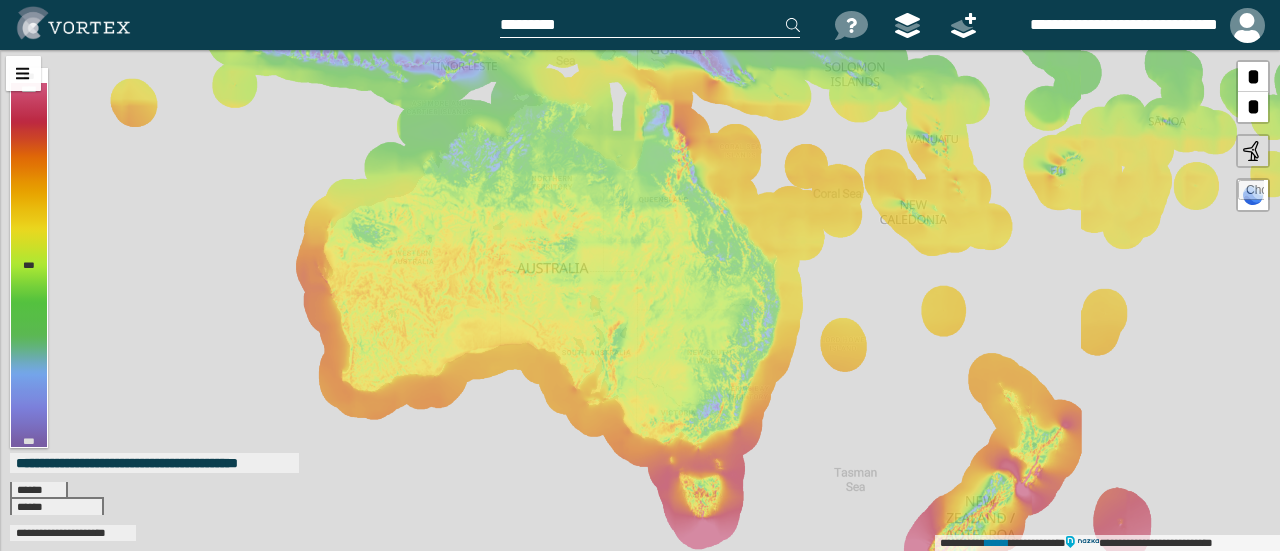 scroll, scrollTop: 0, scrollLeft: 0, axis: both 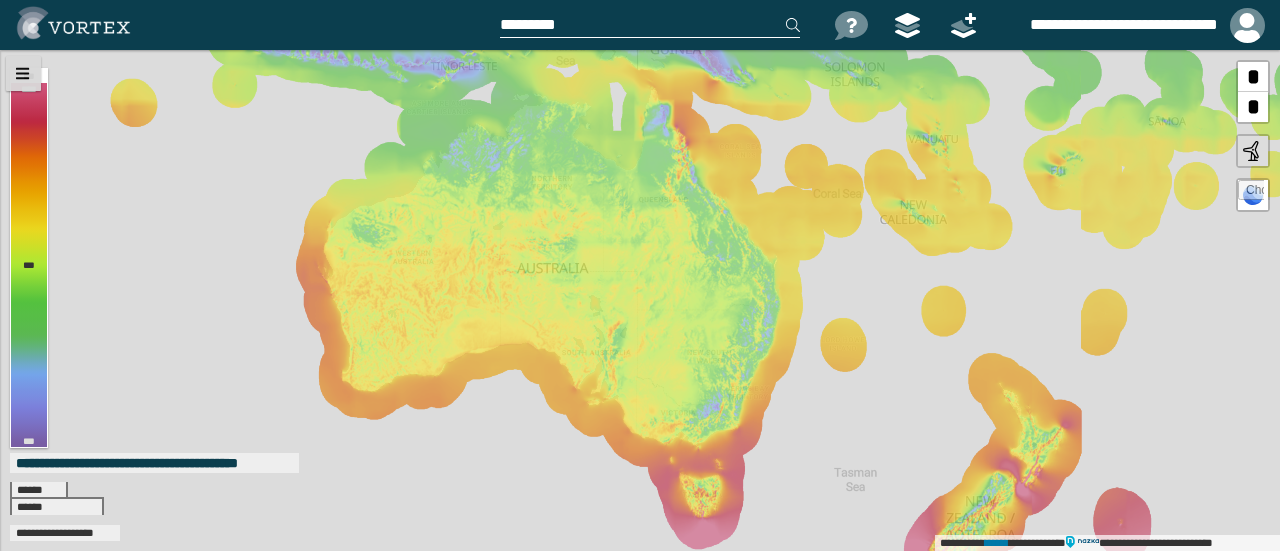 click at bounding box center (23, 73) 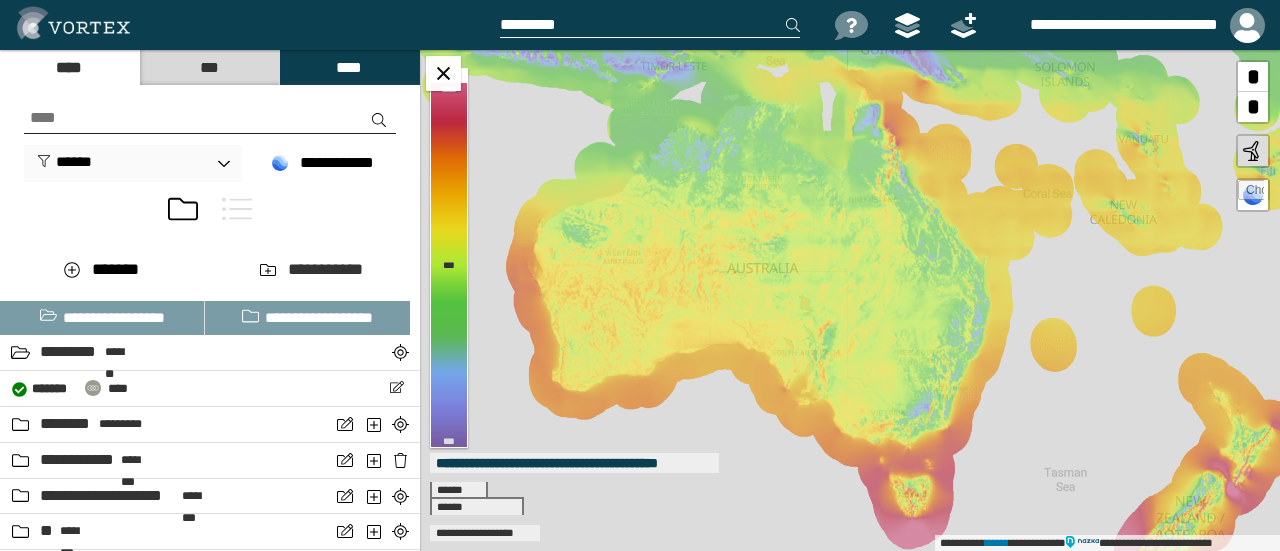 click on "***" at bounding box center [209, 67] 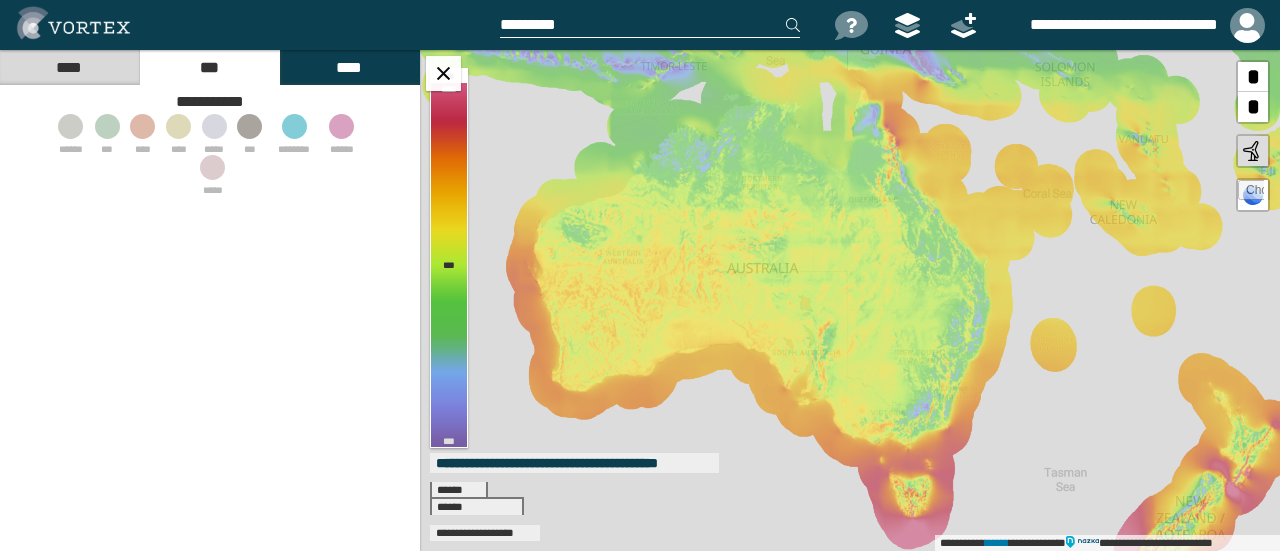 click on "****" at bounding box center (69, 67) 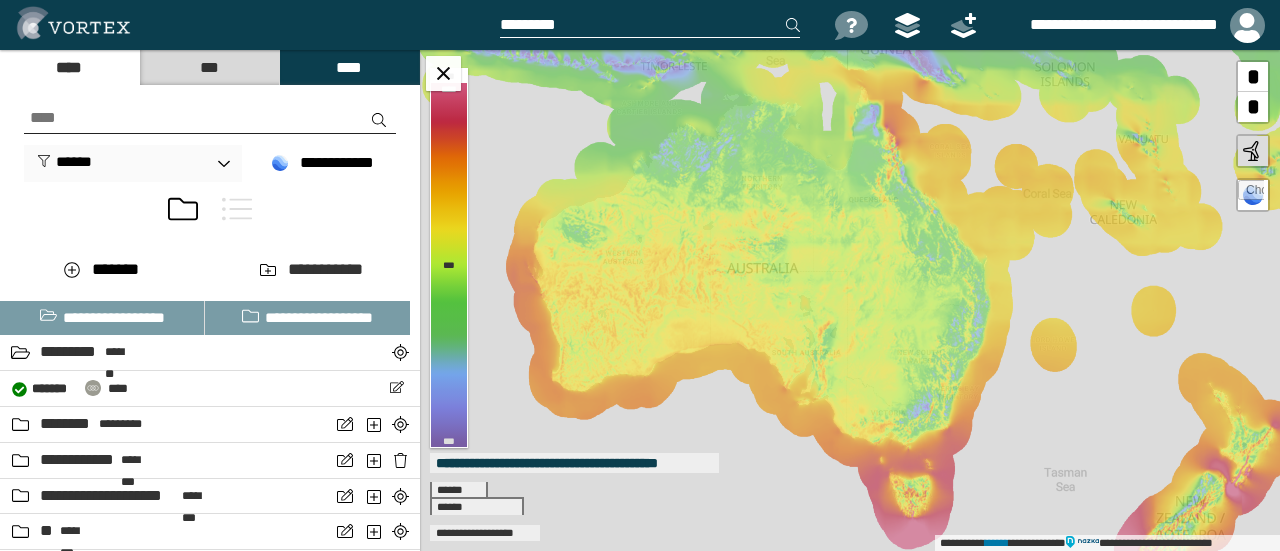 click at bounding box center (237, 209) 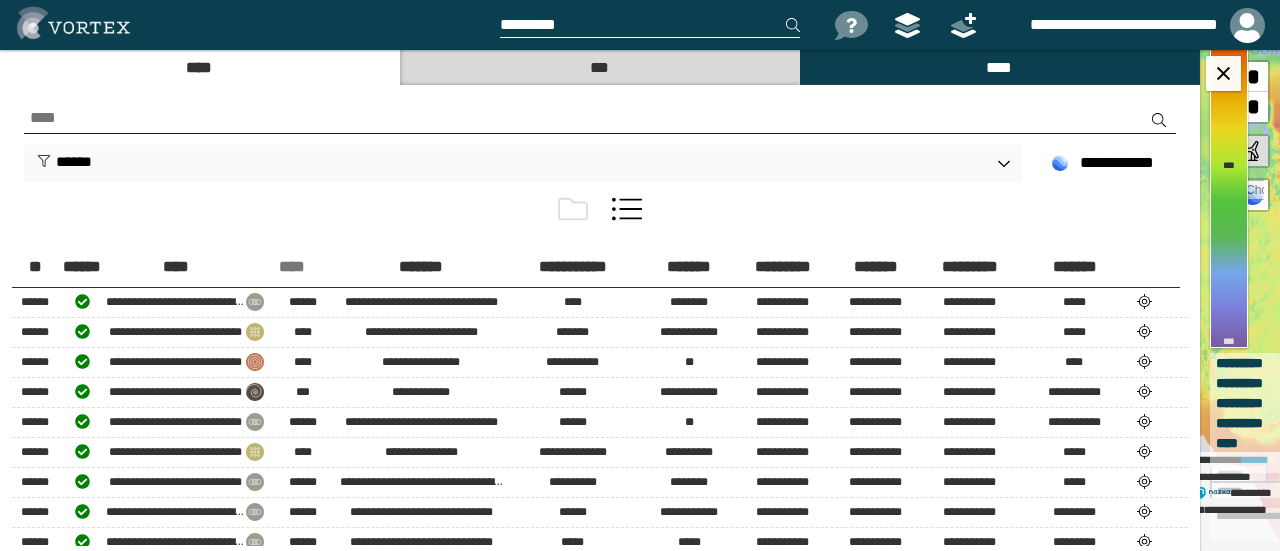 click on "****" at bounding box center [292, 267] 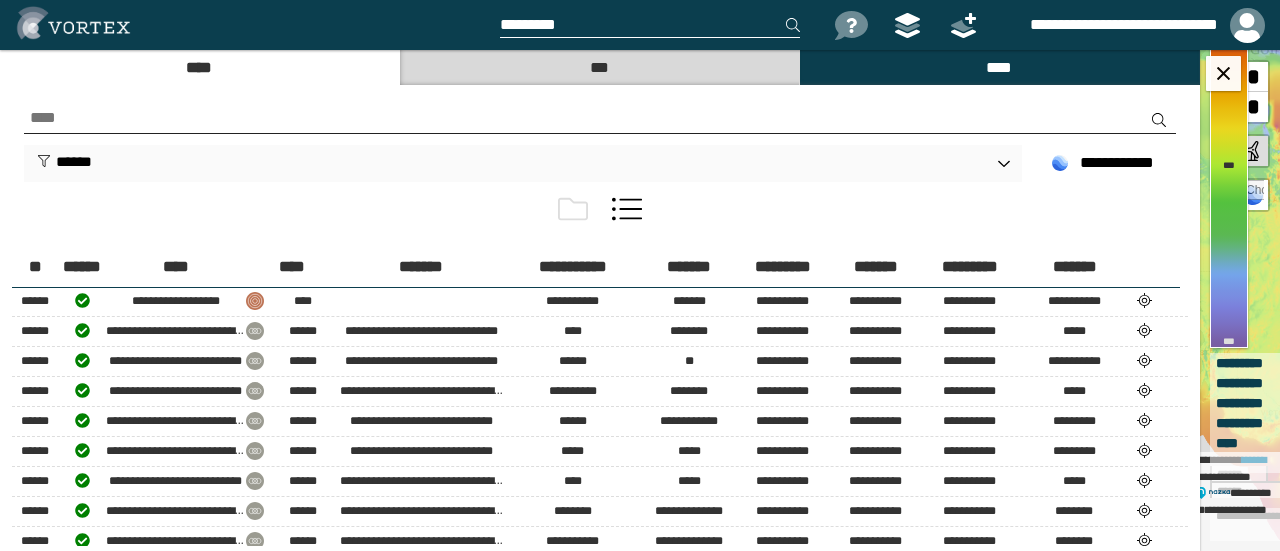 scroll, scrollTop: 1700, scrollLeft: 0, axis: vertical 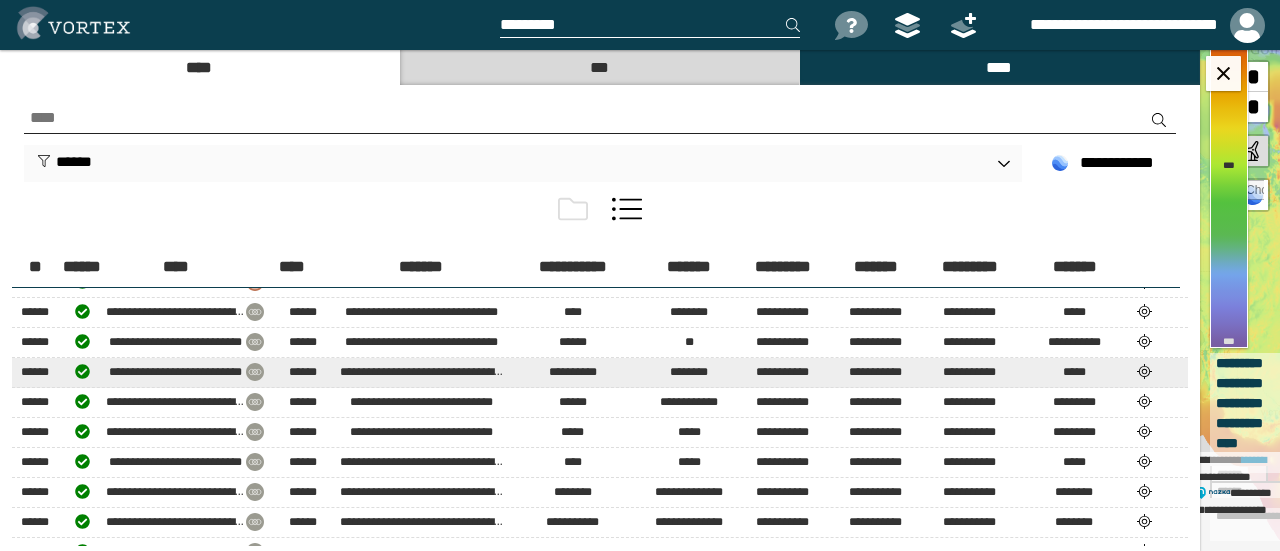 click at bounding box center (1144, 371) 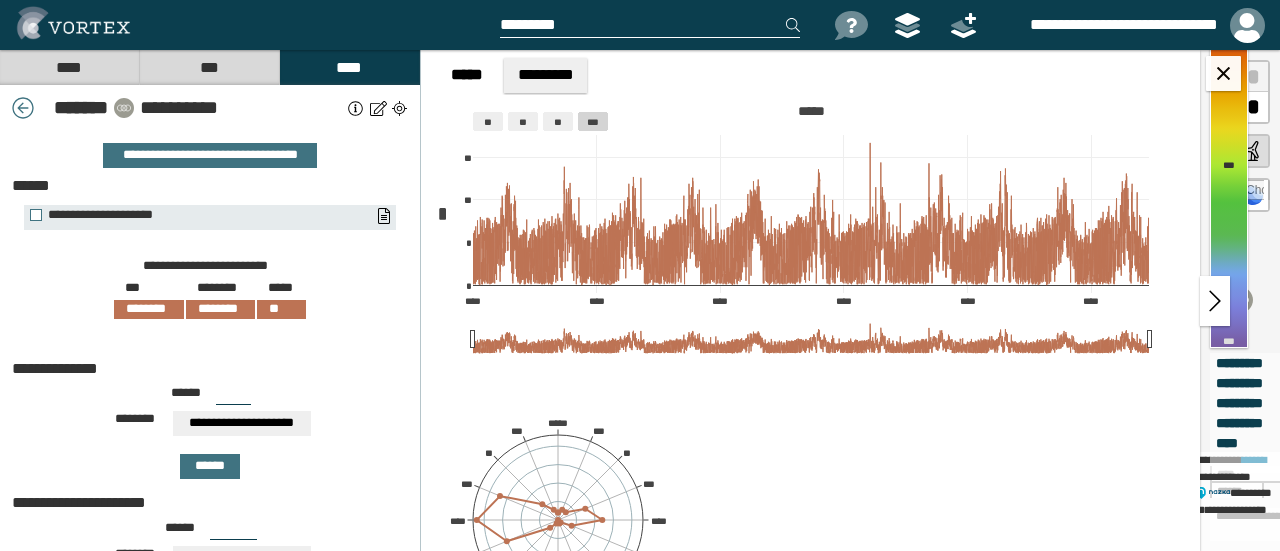 click on "***" at bounding box center [233, 397] 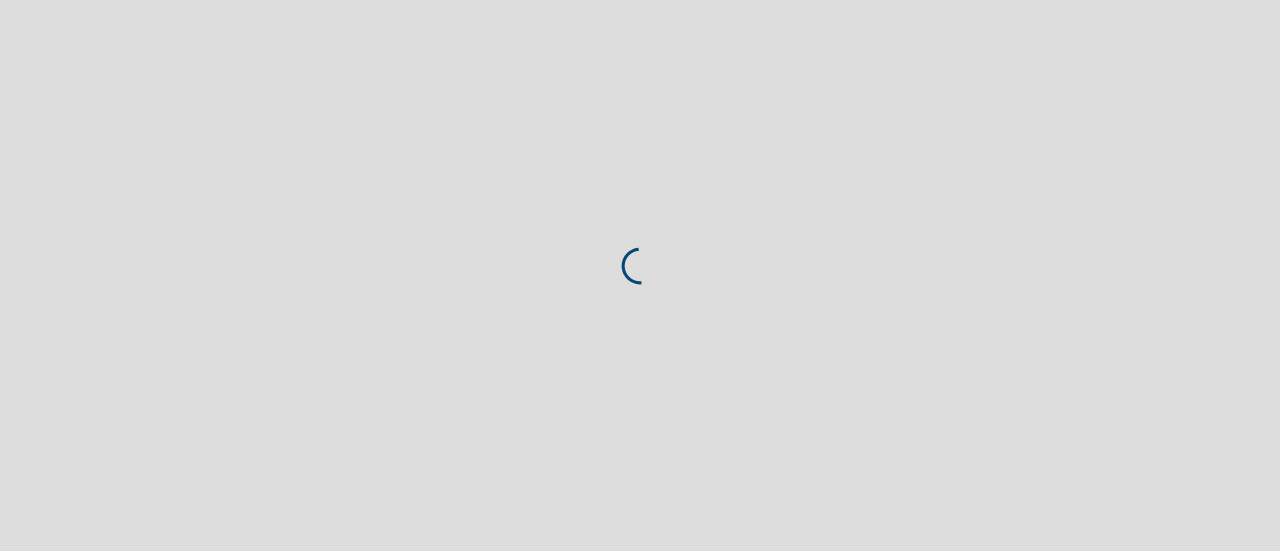 scroll, scrollTop: 0, scrollLeft: 0, axis: both 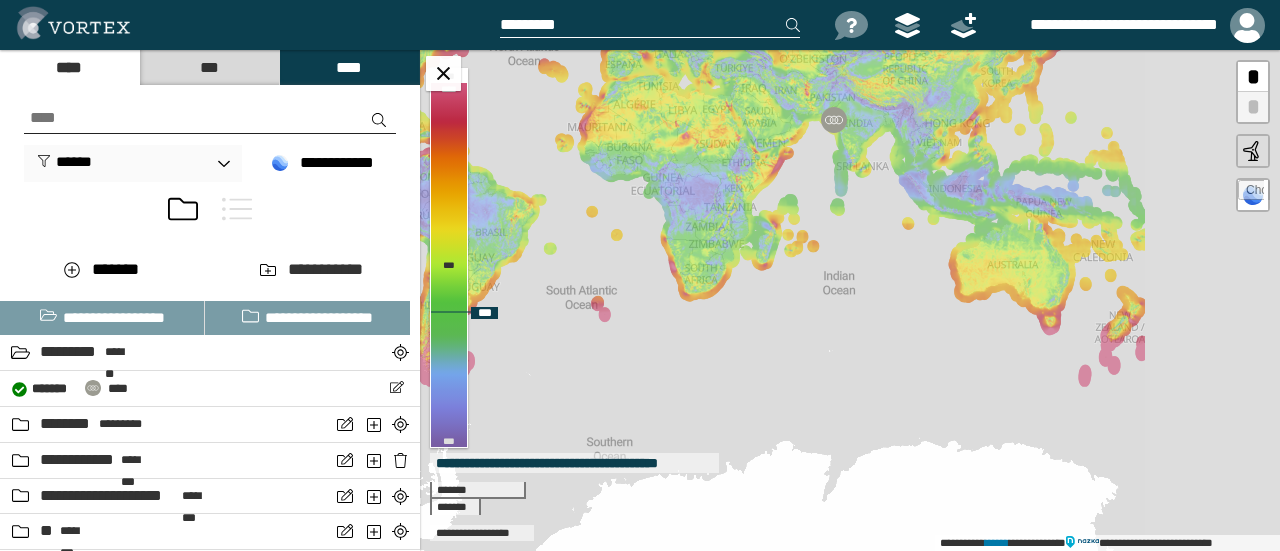 drag, startPoint x: 867, startPoint y: 371, endPoint x: 650, endPoint y: 190, distance: 282.57742 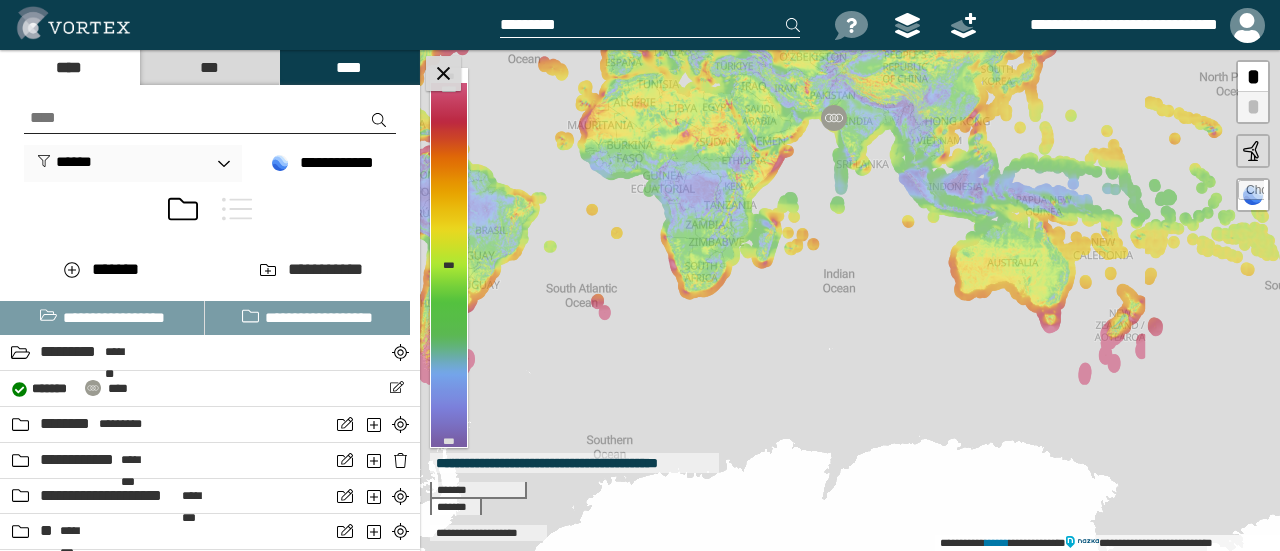 click at bounding box center [443, 73] 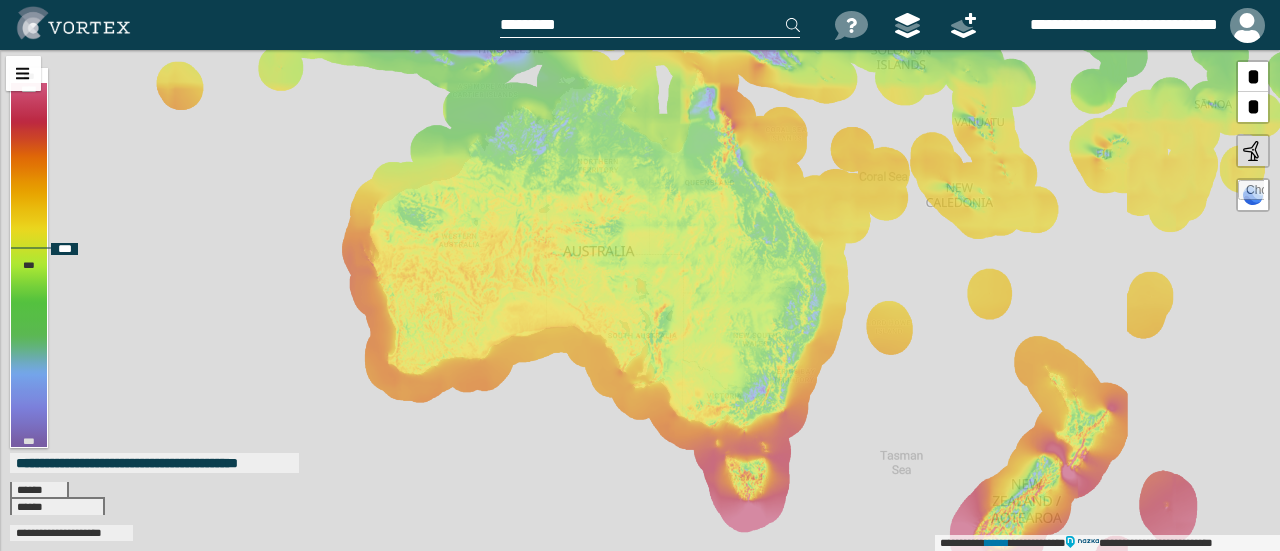 drag, startPoint x: 896, startPoint y: 272, endPoint x: 723, endPoint y: 319, distance: 179.27075 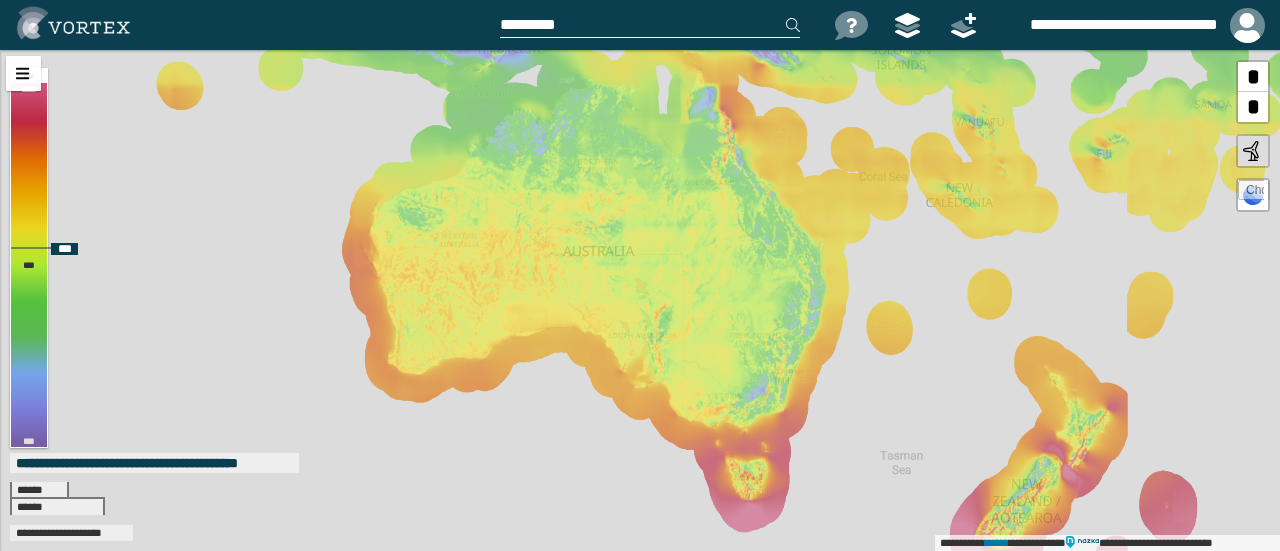 click on "**********" at bounding box center [640, 300] 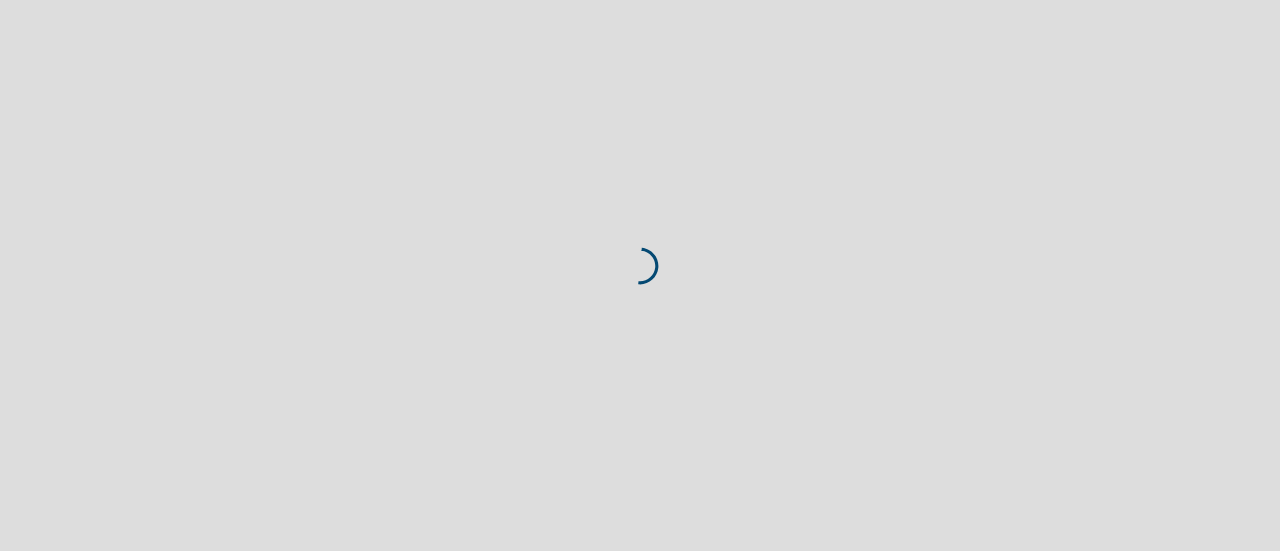 scroll, scrollTop: 0, scrollLeft: 0, axis: both 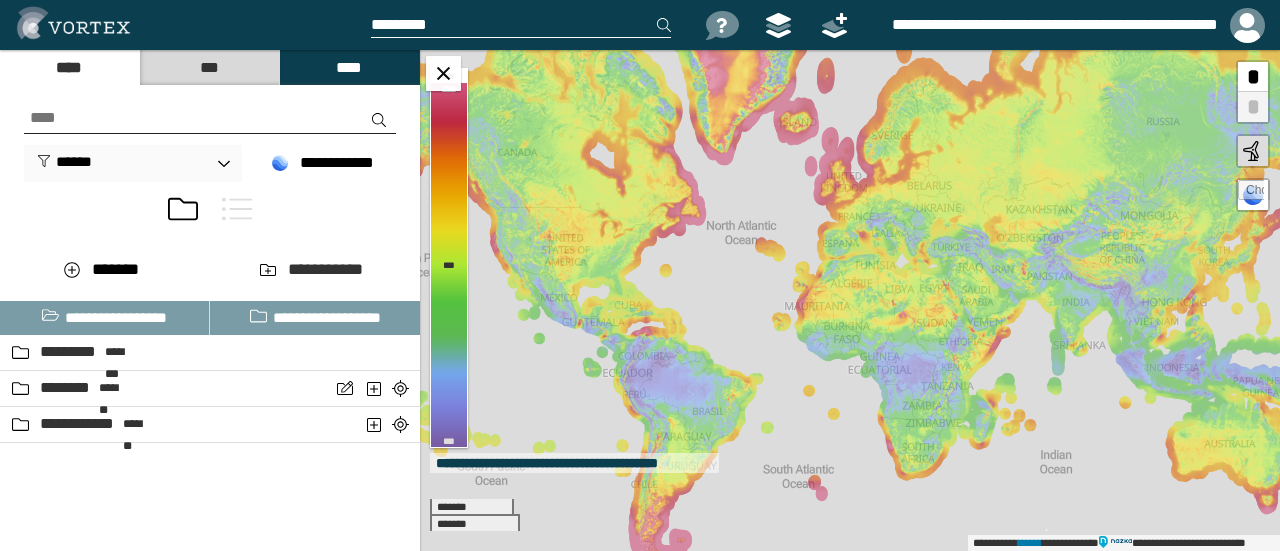 click at bounding box center [237, 209] 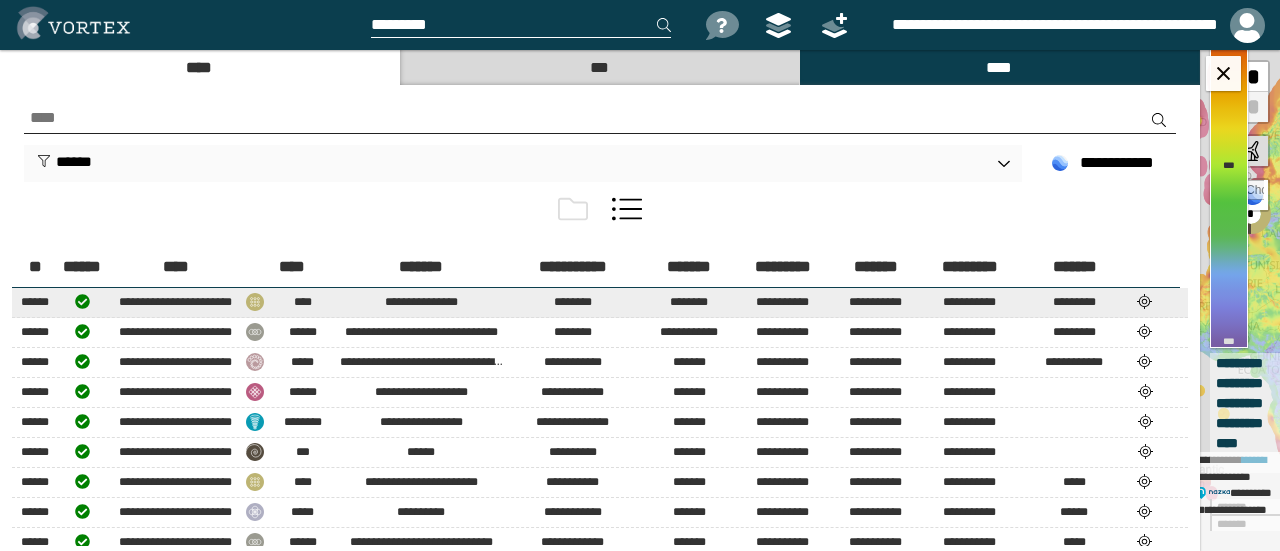 click at bounding box center [1144, 301] 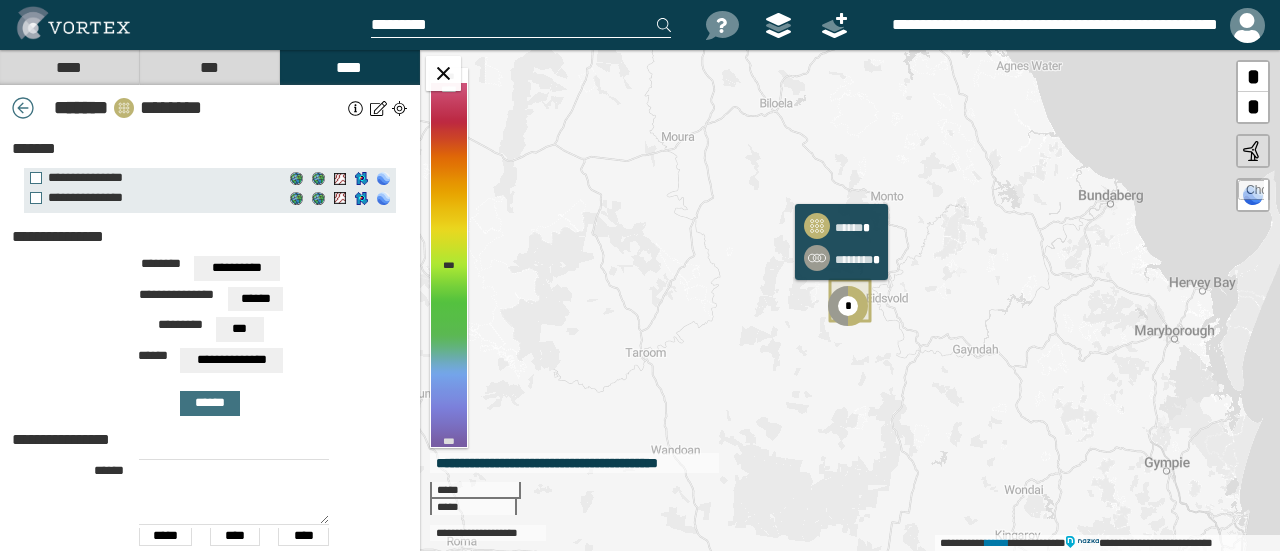 click 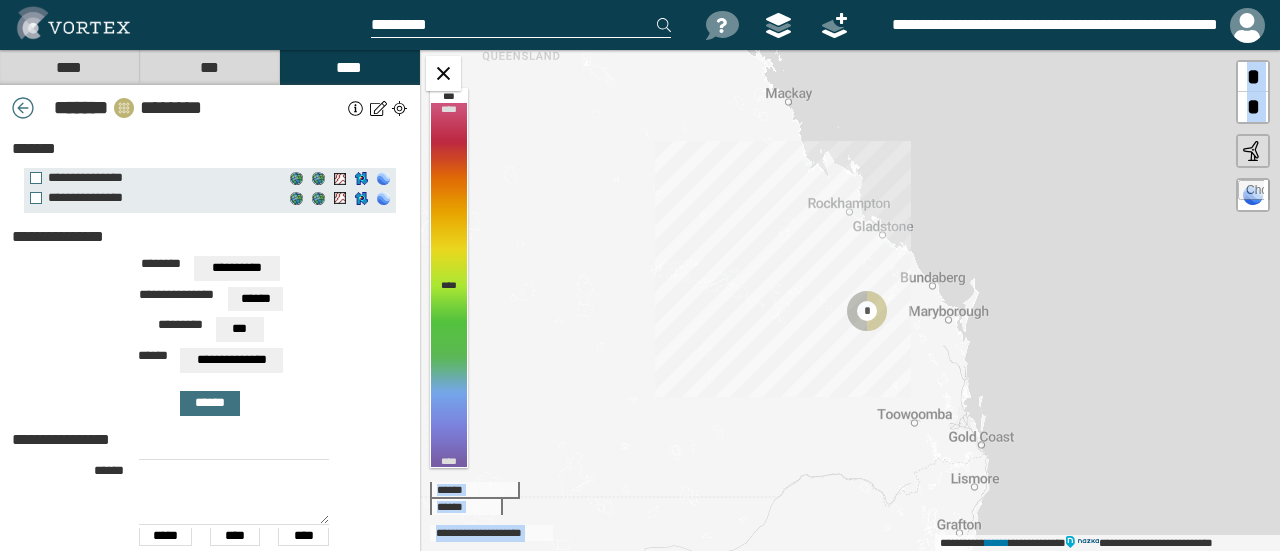drag, startPoint x: 971, startPoint y: 333, endPoint x: 857, endPoint y: 195, distance: 178.99721 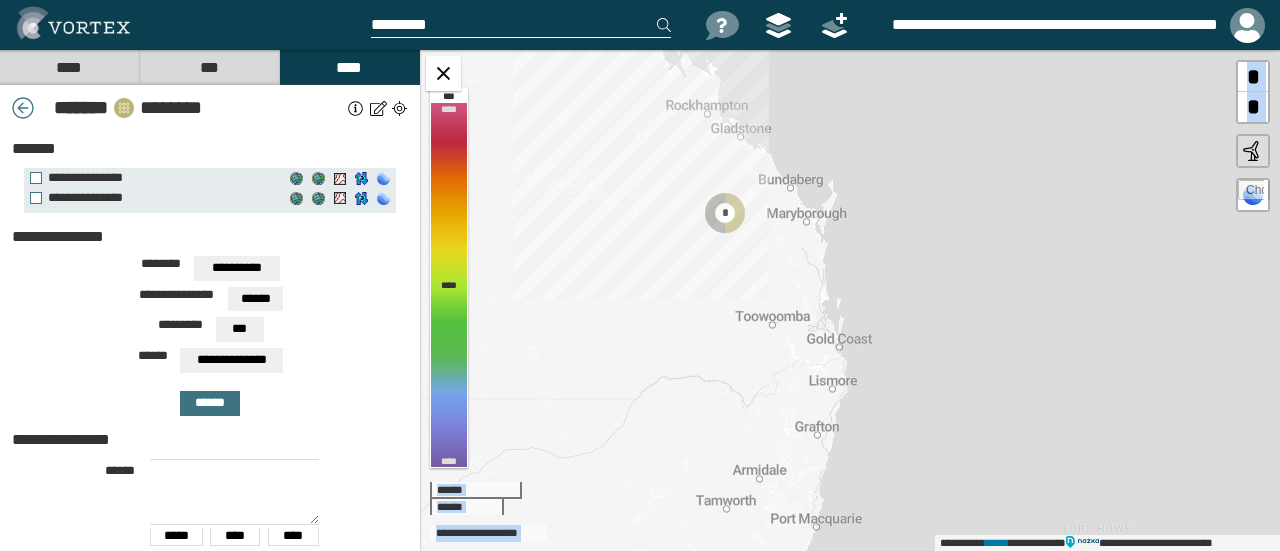 drag, startPoint x: 927, startPoint y: 308, endPoint x: 785, endPoint y: 210, distance: 172.53406 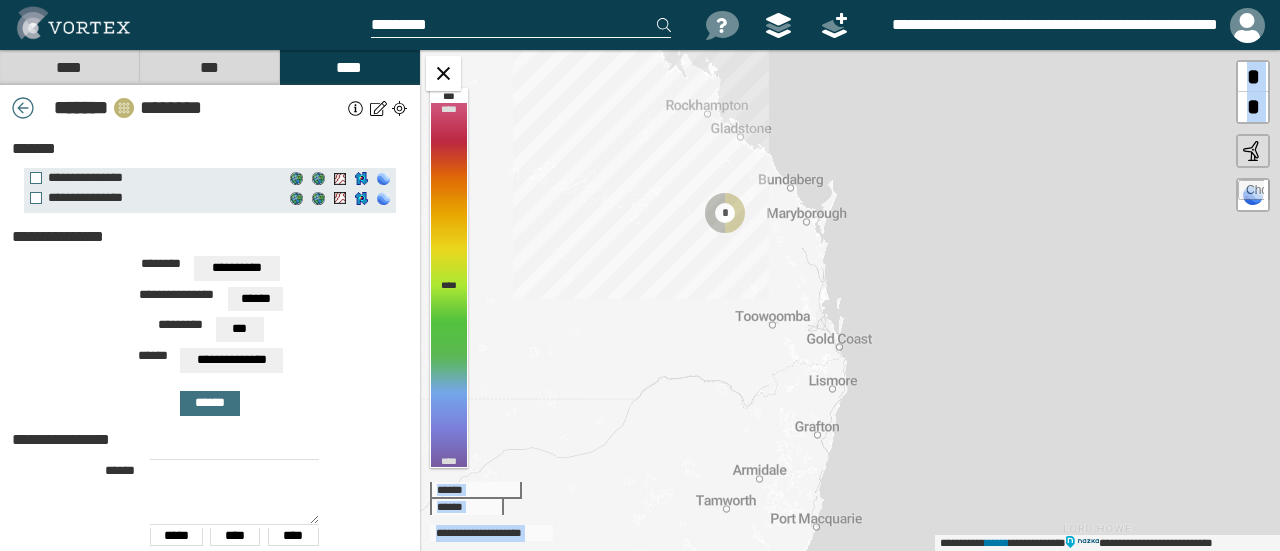 click on "****" at bounding box center [69, 67] 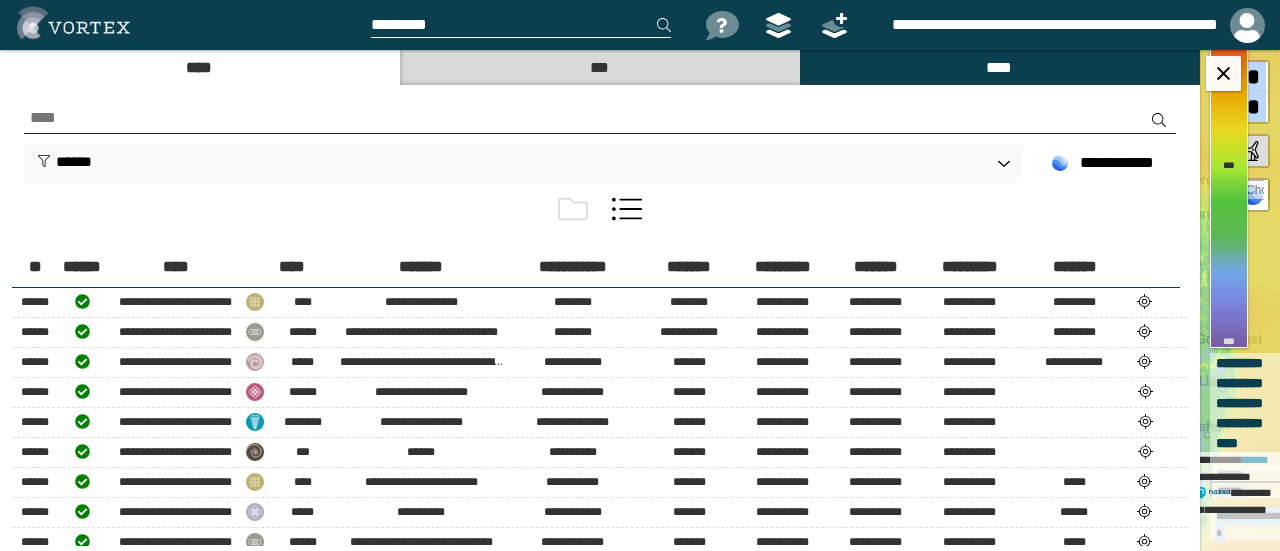 click on "***" at bounding box center [599, 67] 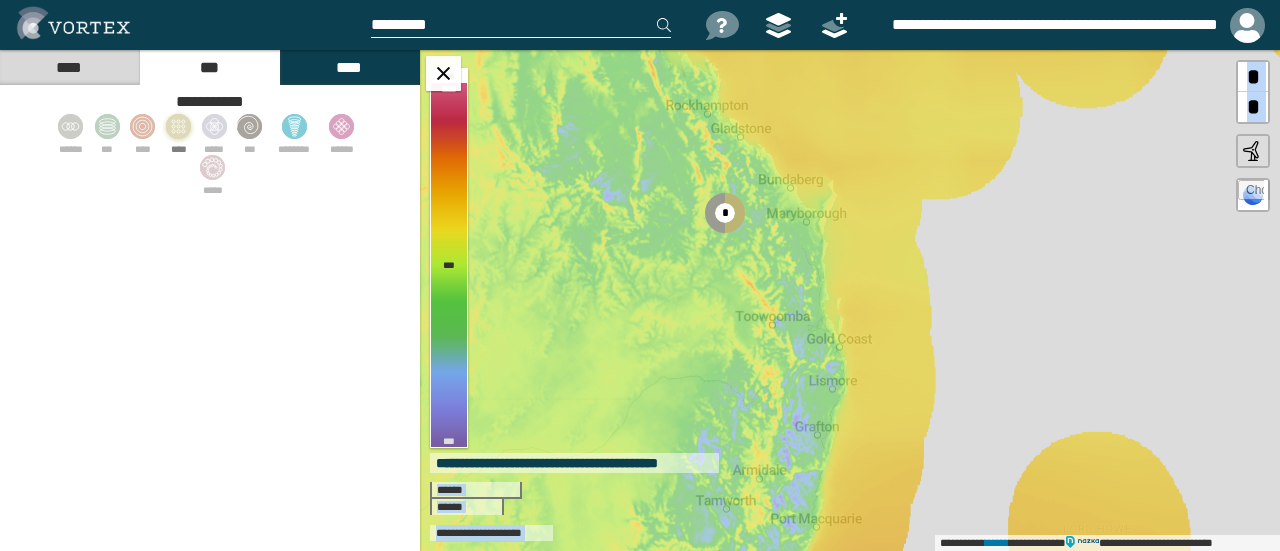 click 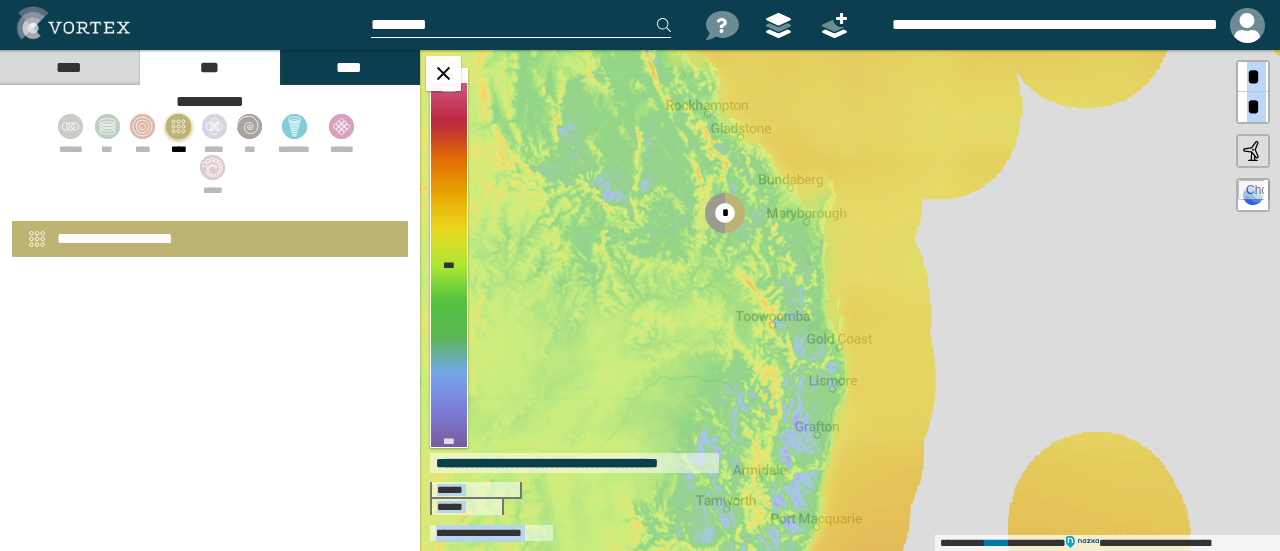 select on "*" 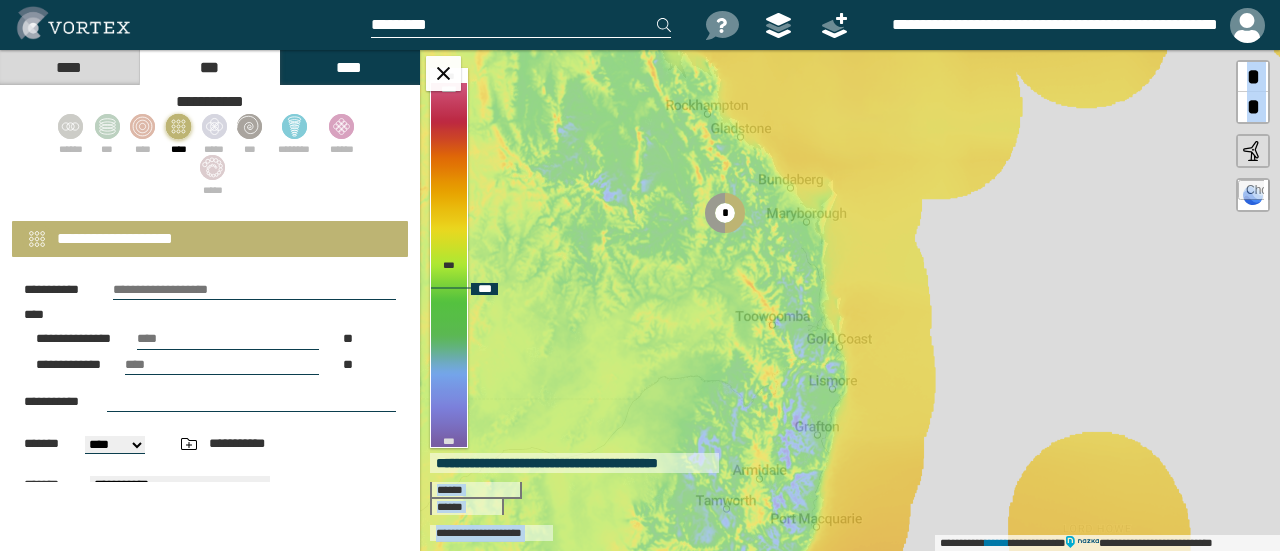 click on "**********" at bounding box center [850, 300] 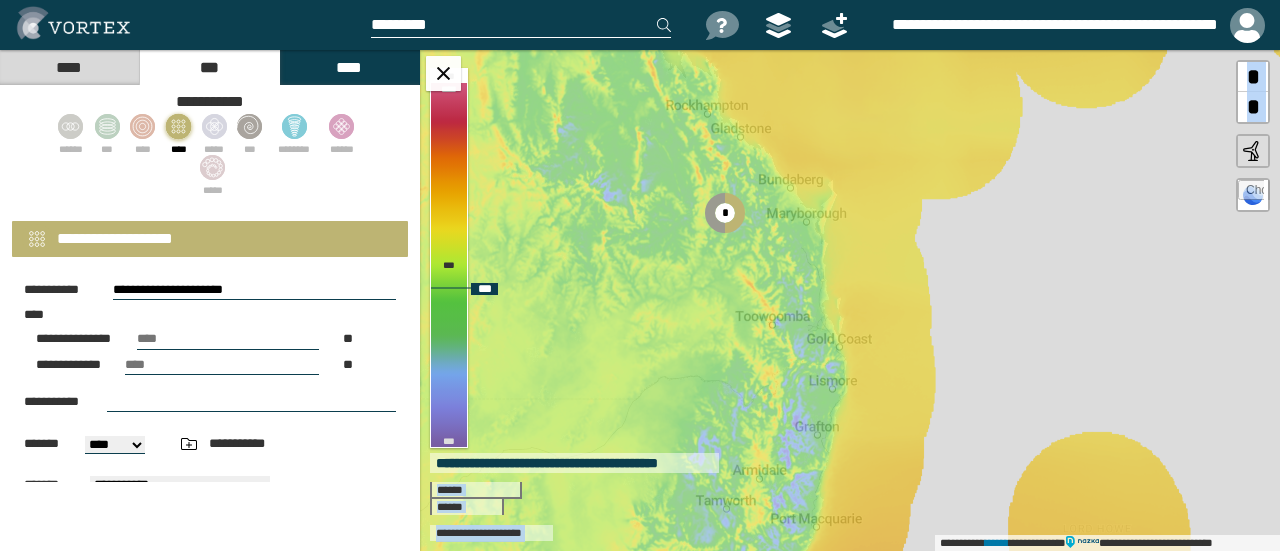 type on "****" 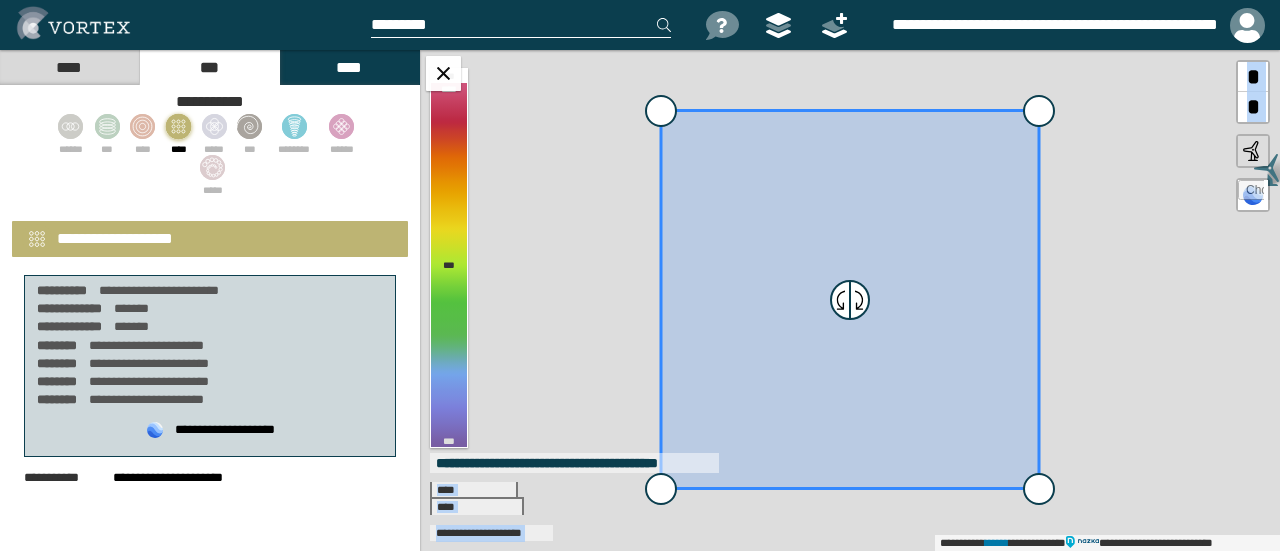 select on "**" 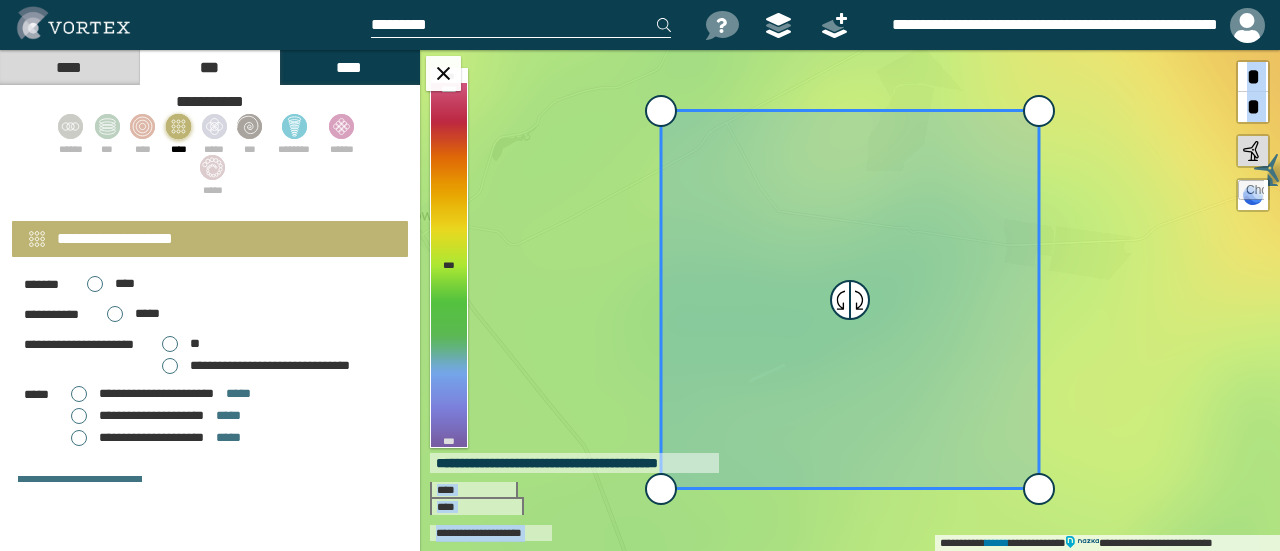 scroll, scrollTop: 466, scrollLeft: 0, axis: vertical 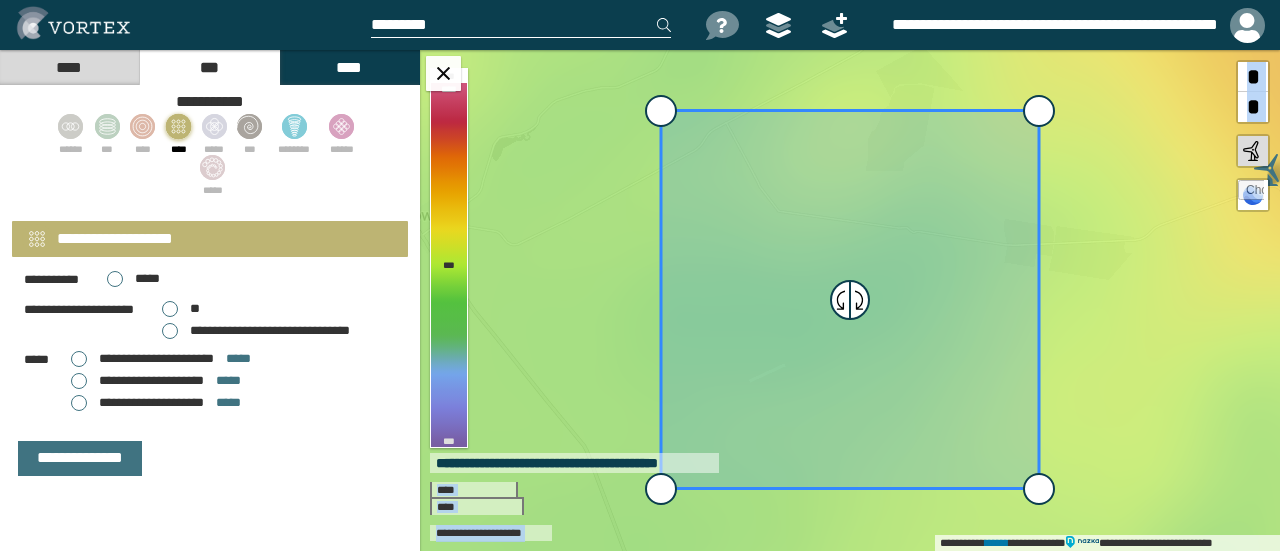 click on "**********" at bounding box center [151, 402] 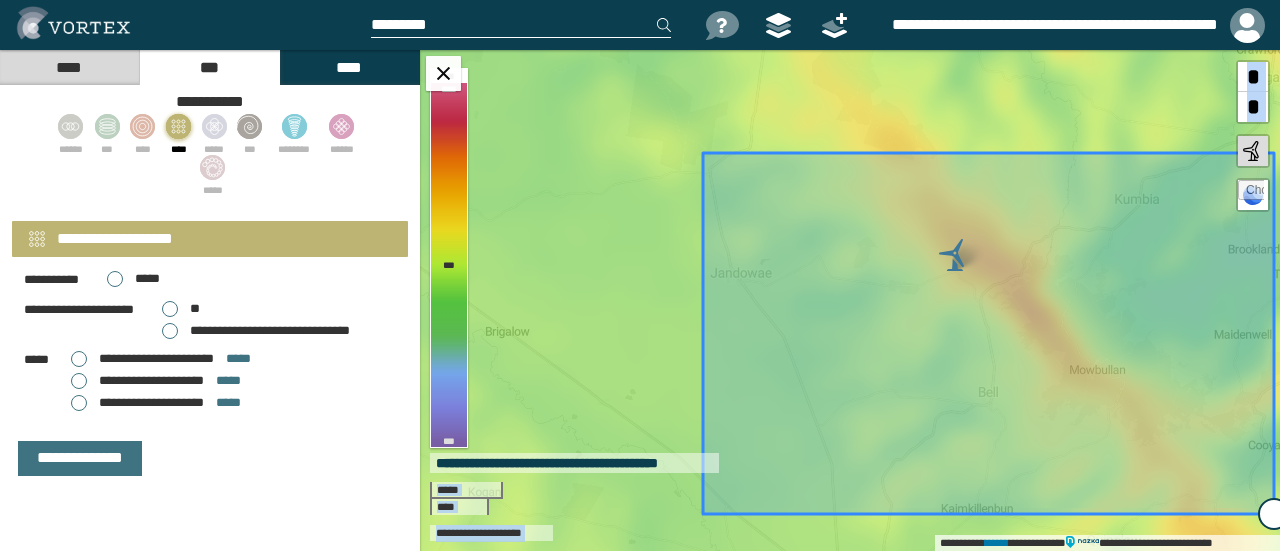 type on "**********" 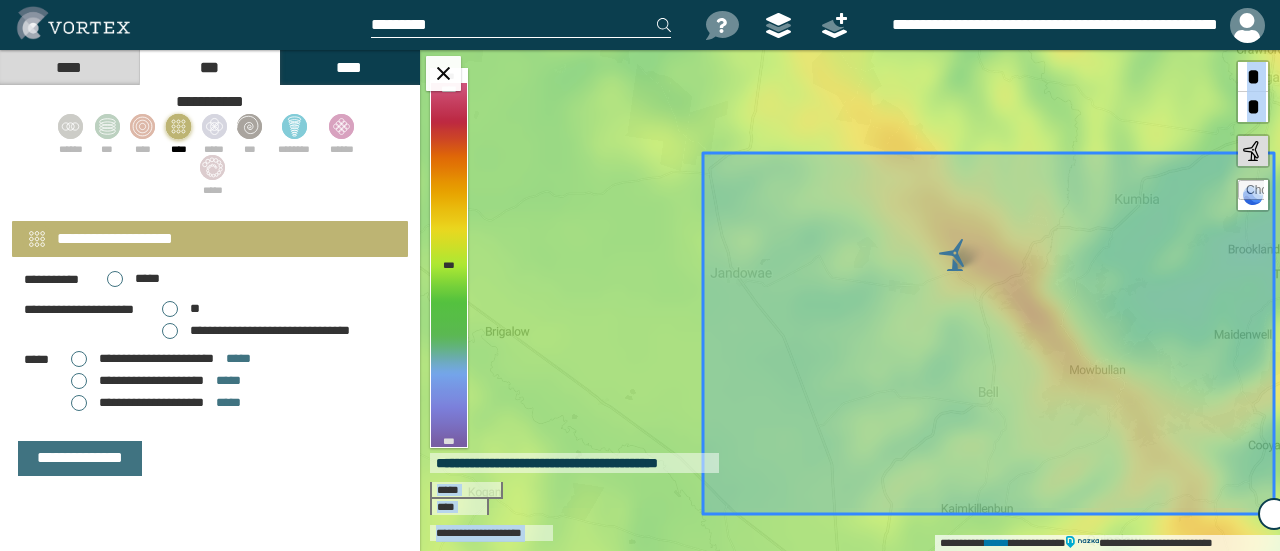 type on "*******" 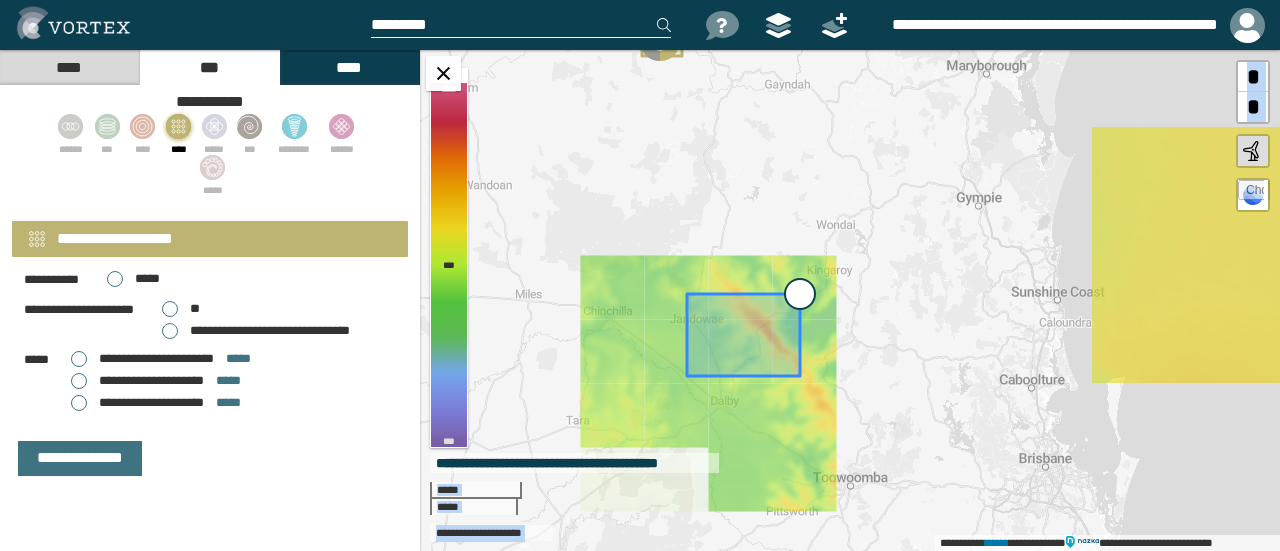 type on "**********" 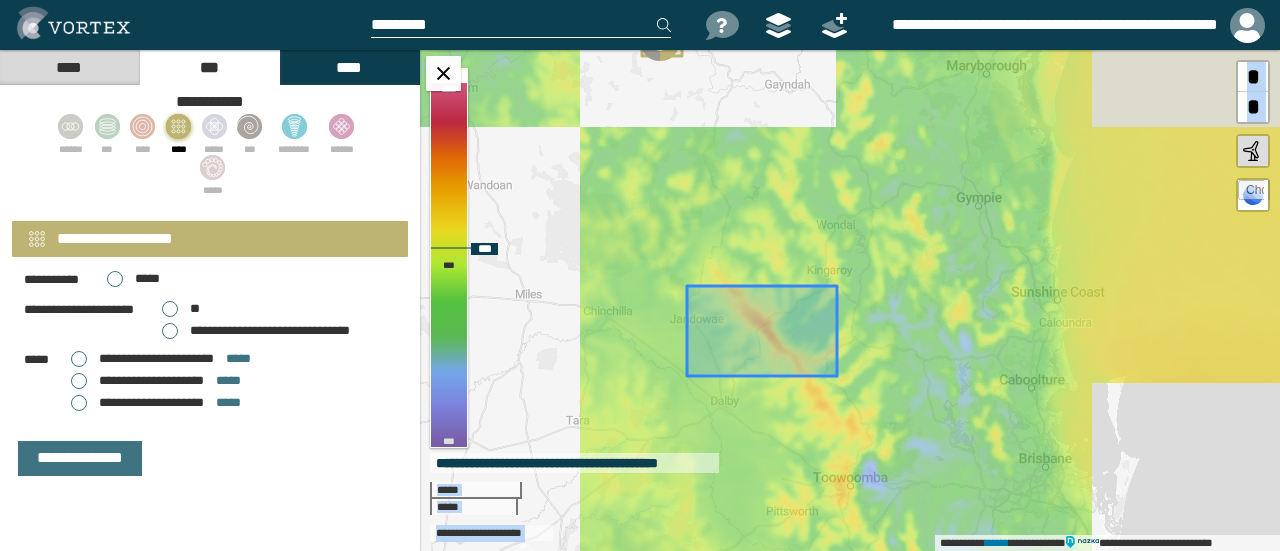 drag, startPoint x: 795, startPoint y: 287, endPoint x: 926, endPoint y: 254, distance: 135.09256 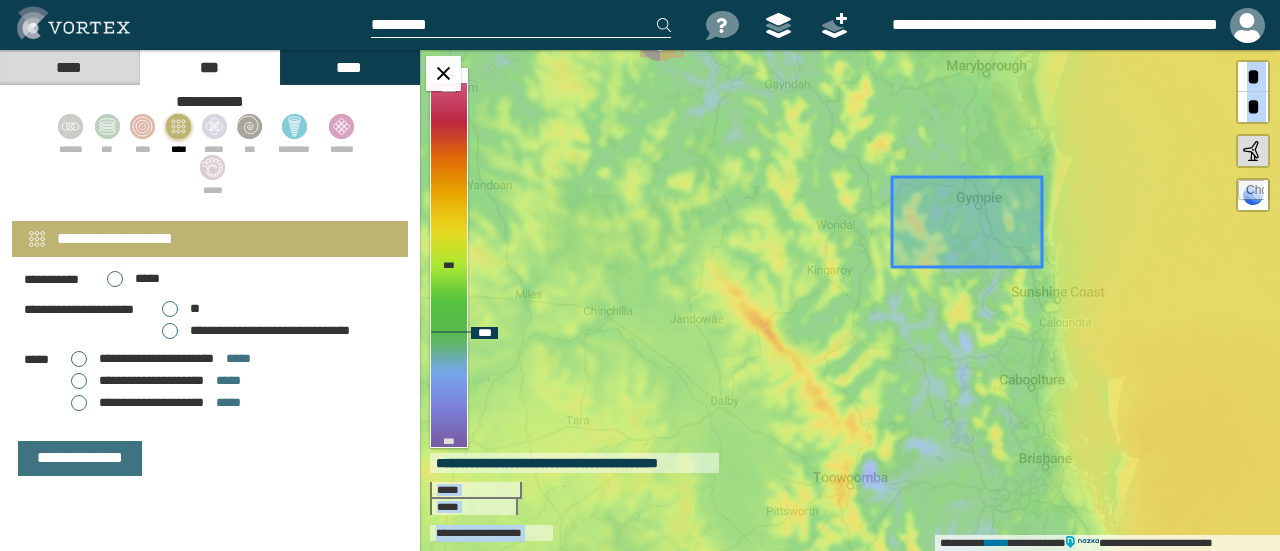 drag, startPoint x: 750, startPoint y: 322, endPoint x: 955, endPoint y: 213, distance: 232.17665 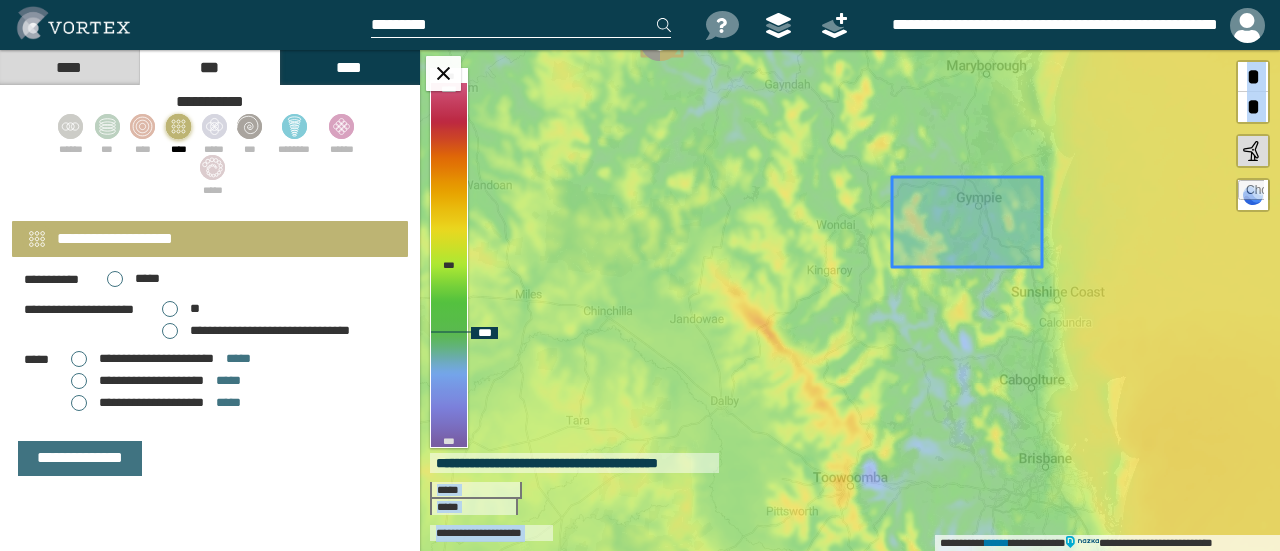 click 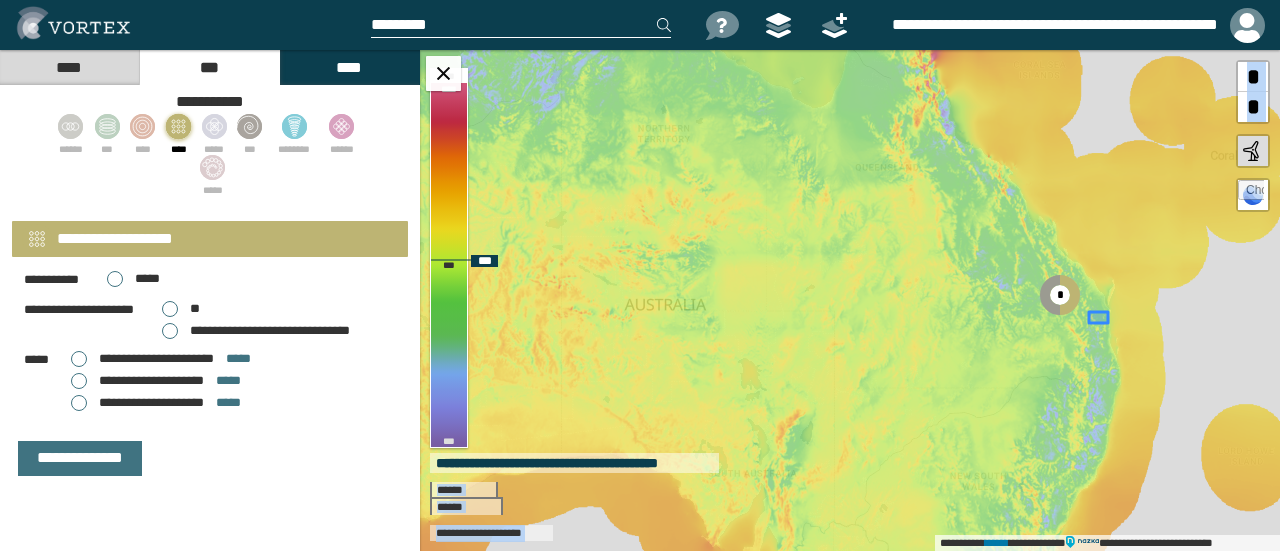 drag, startPoint x: 1134, startPoint y: 298, endPoint x: 1046, endPoint y: 335, distance: 95.462036 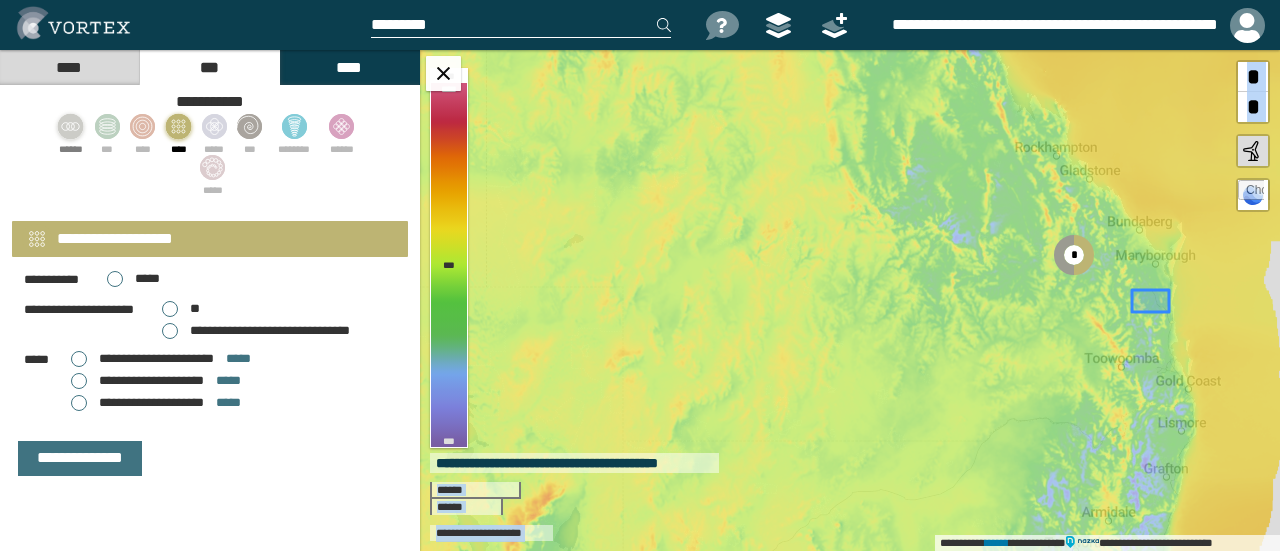 click 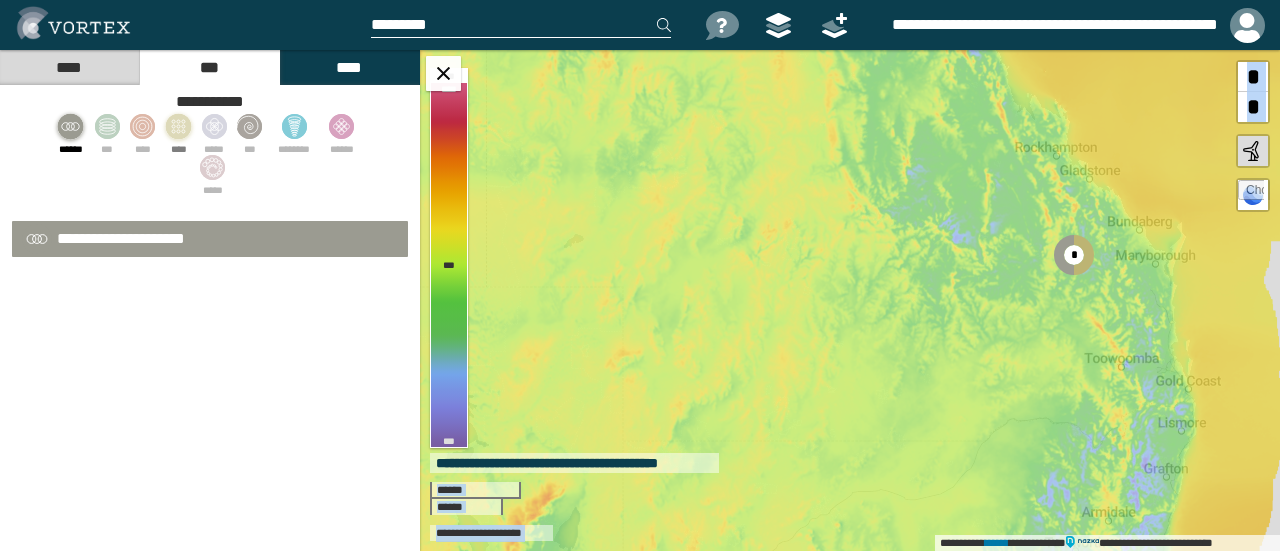 select on "*" 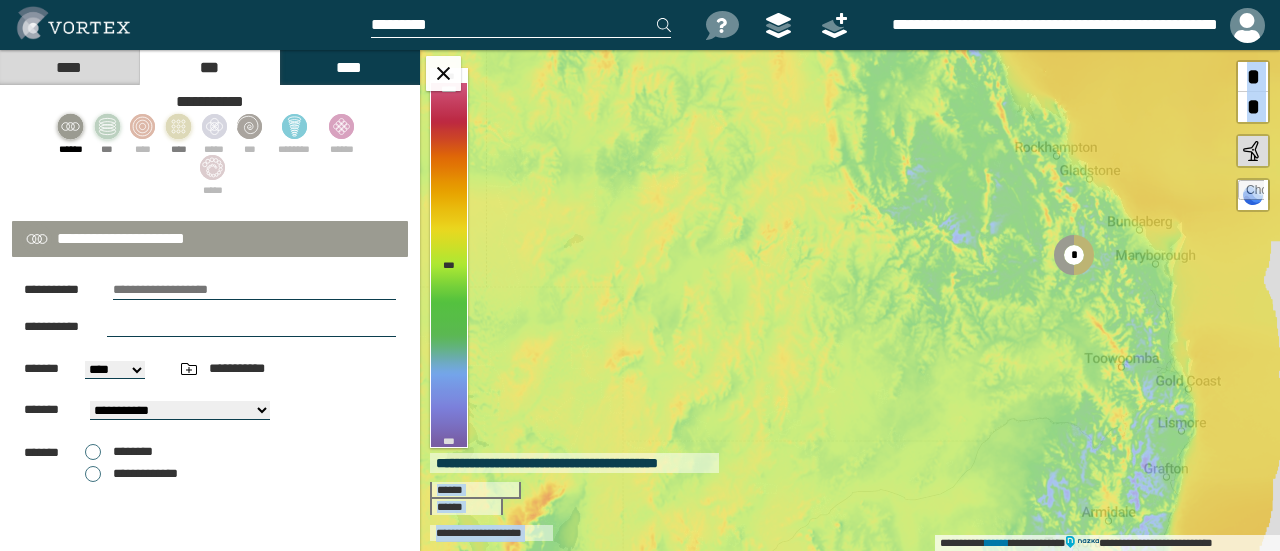 click 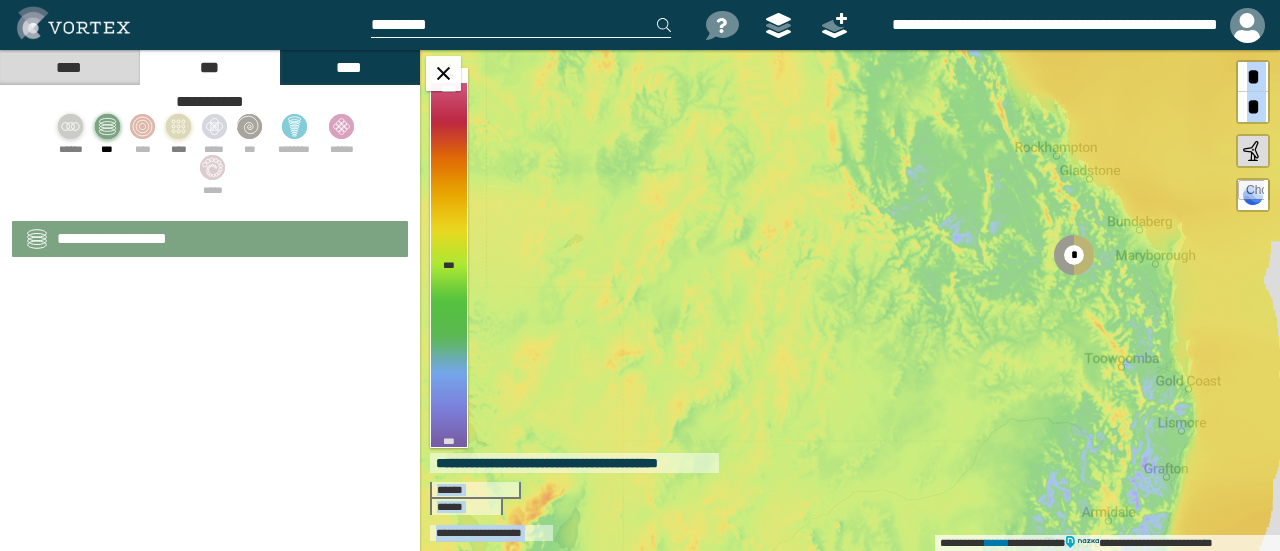 select on "*" 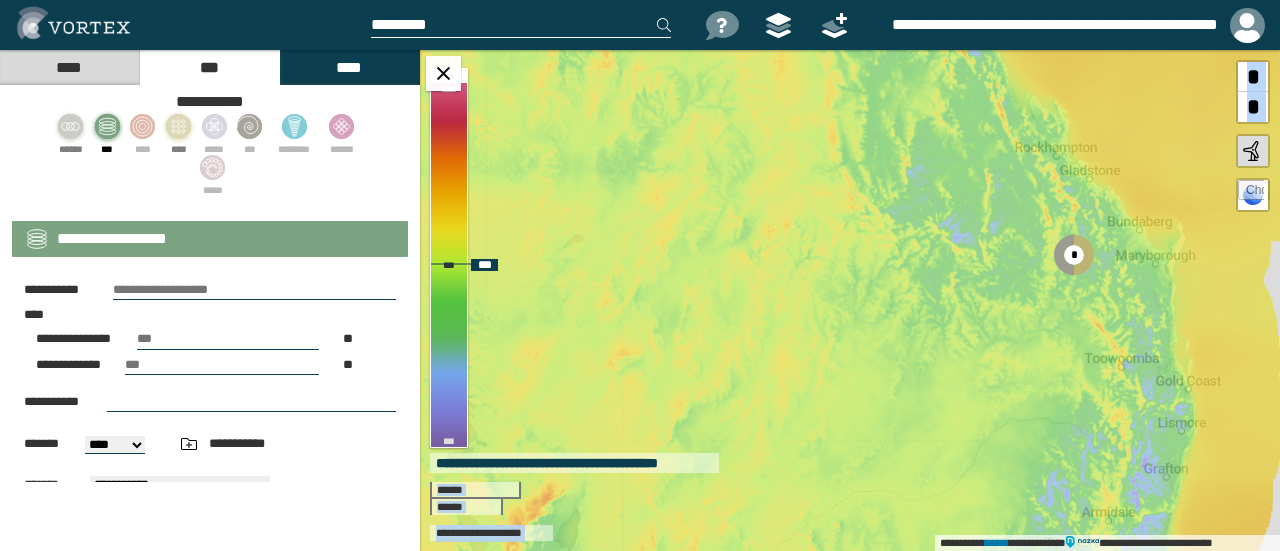 click on "**********" at bounding box center (850, 300) 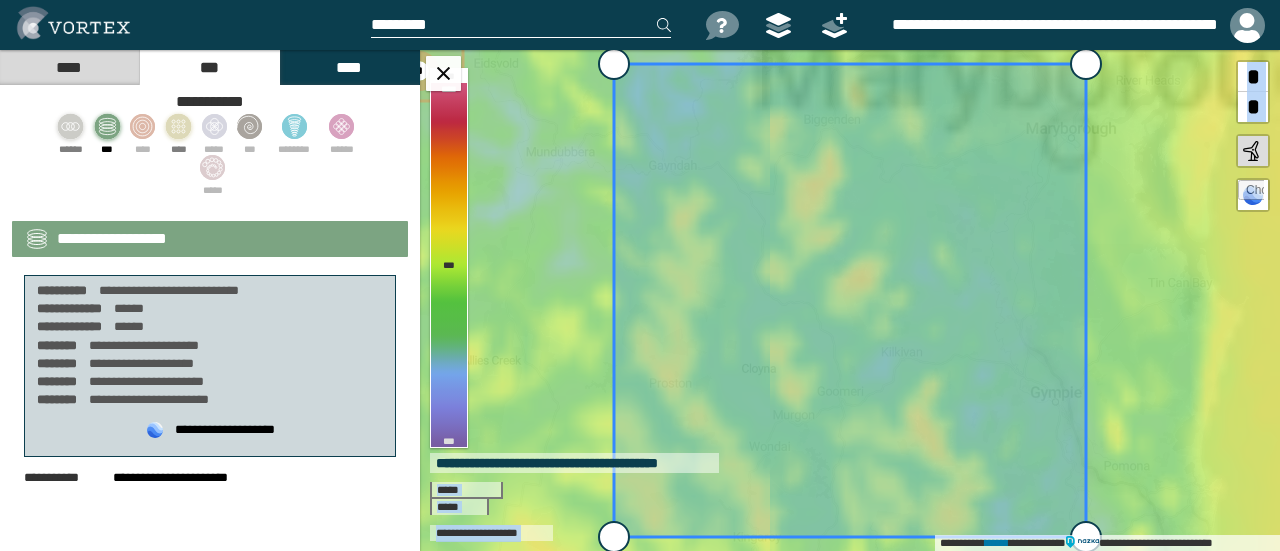 select on "**" 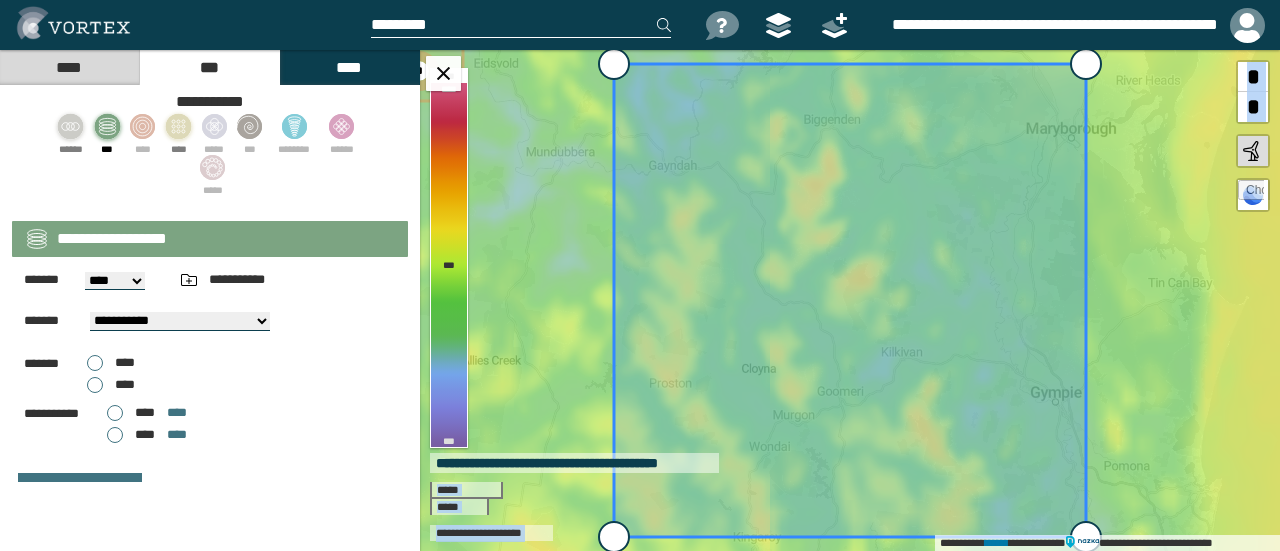 scroll, scrollTop: 384, scrollLeft: 0, axis: vertical 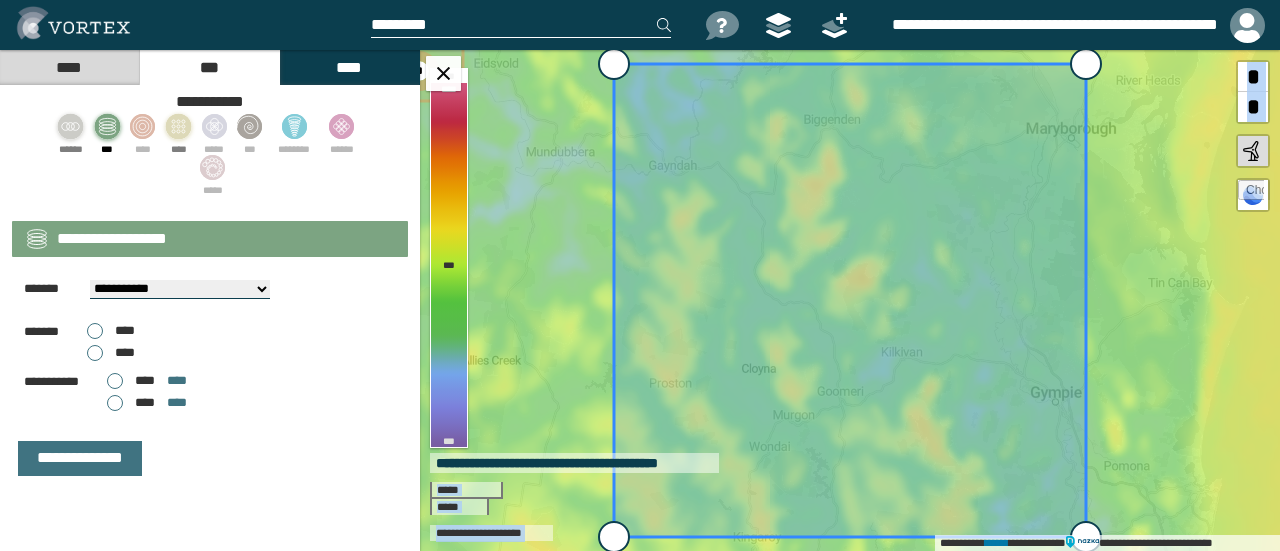 click on "****" at bounding box center [145, 402] 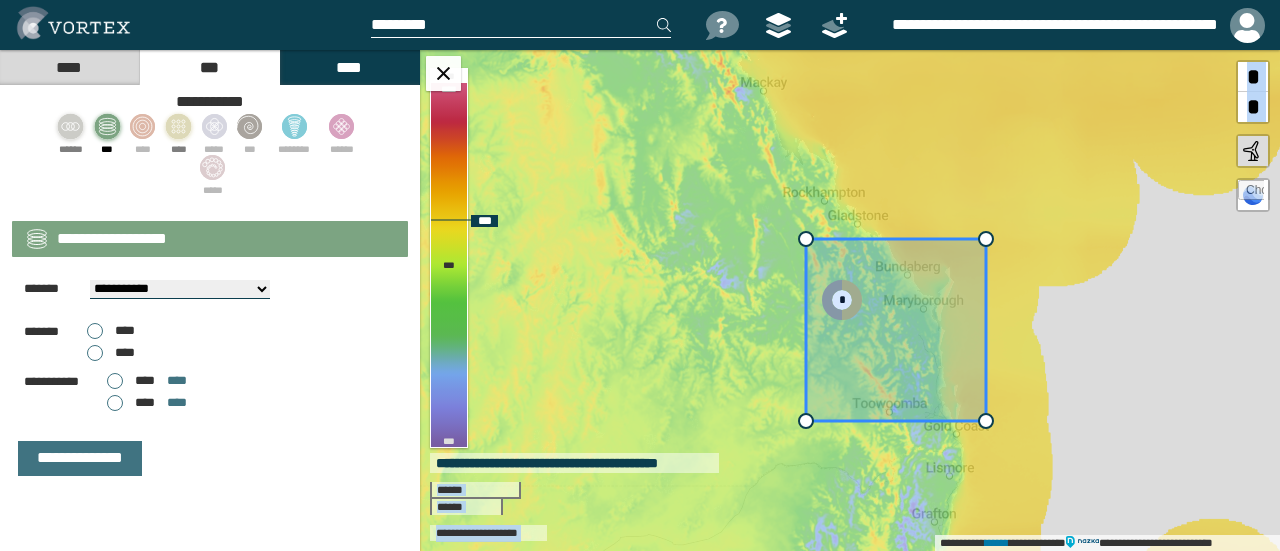 drag, startPoint x: 910, startPoint y: 249, endPoint x: 984, endPoint y: 230, distance: 76.40026 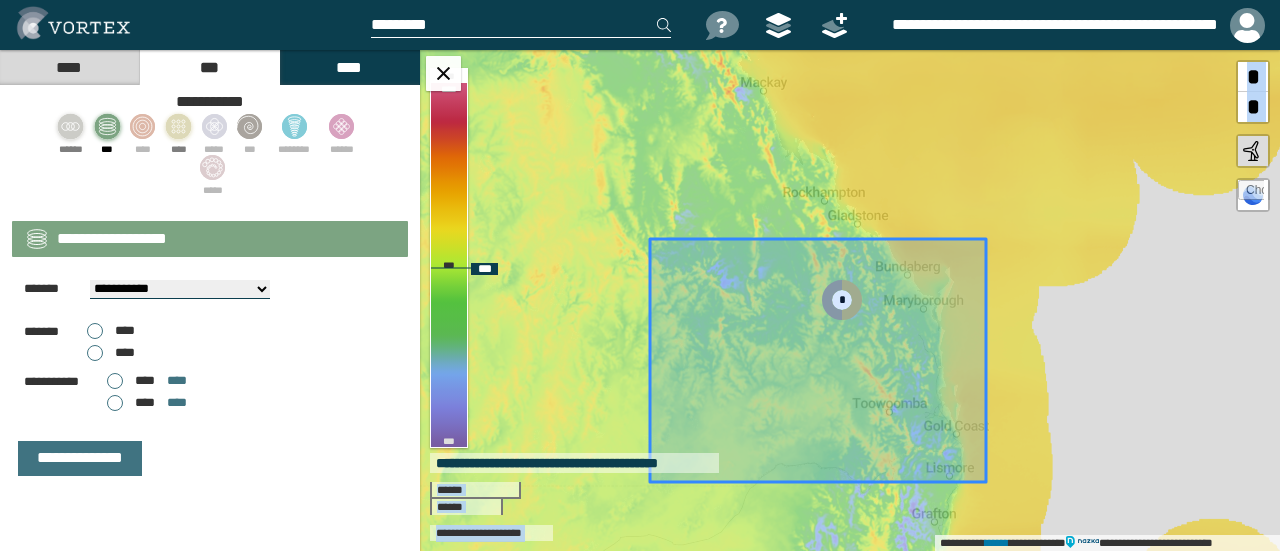 type on "**********" 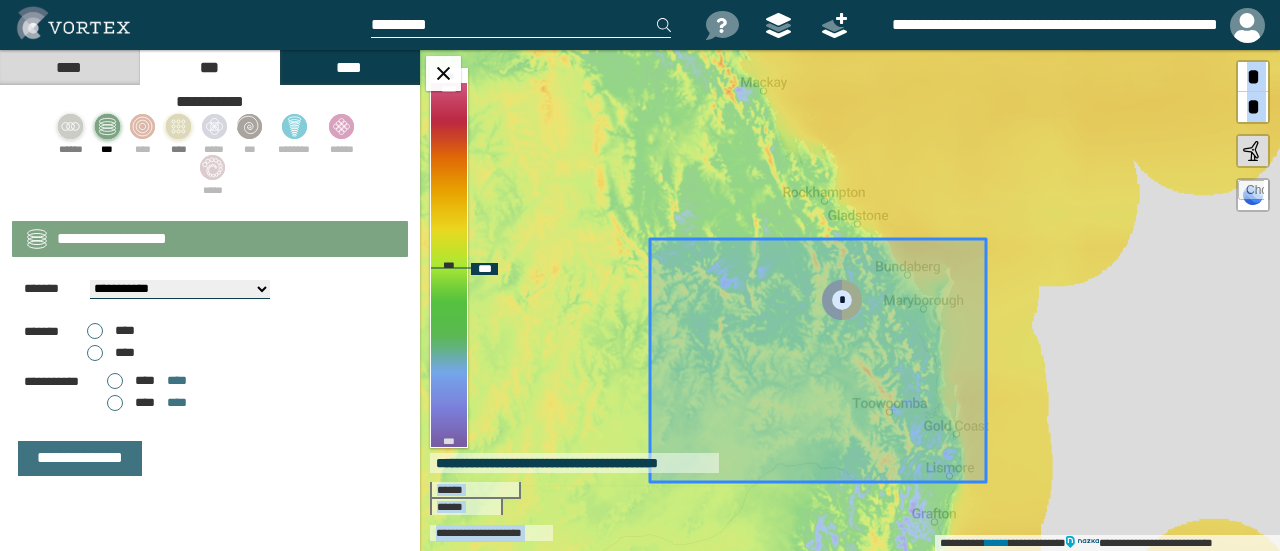 type on "*****" 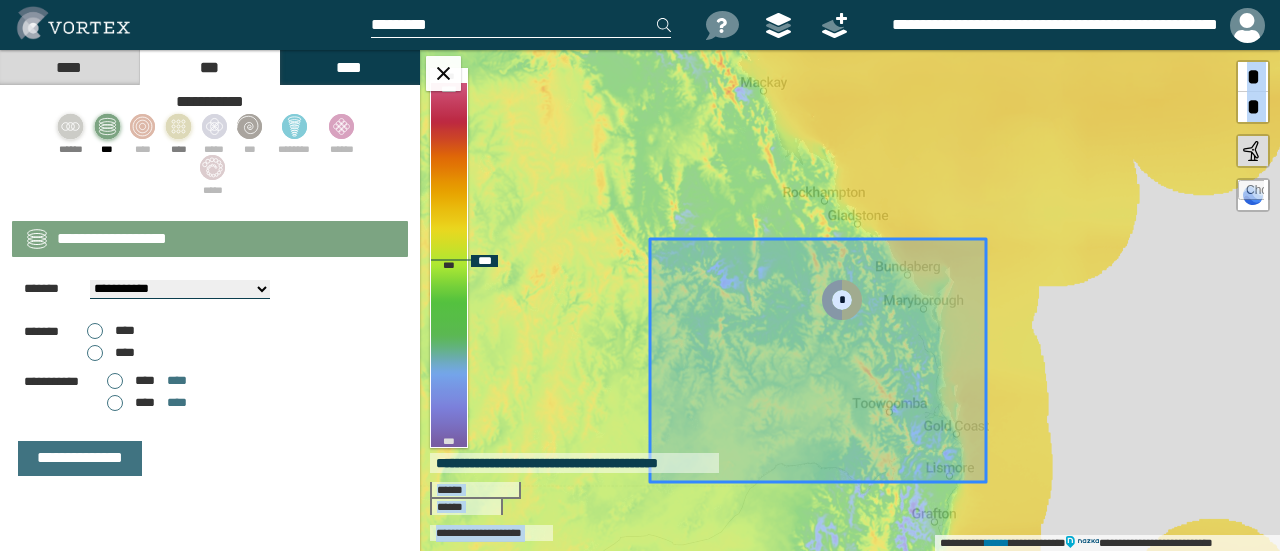 drag, startPoint x: 809, startPoint y: 414, endPoint x: 583, endPoint y: 501, distance: 242.1673 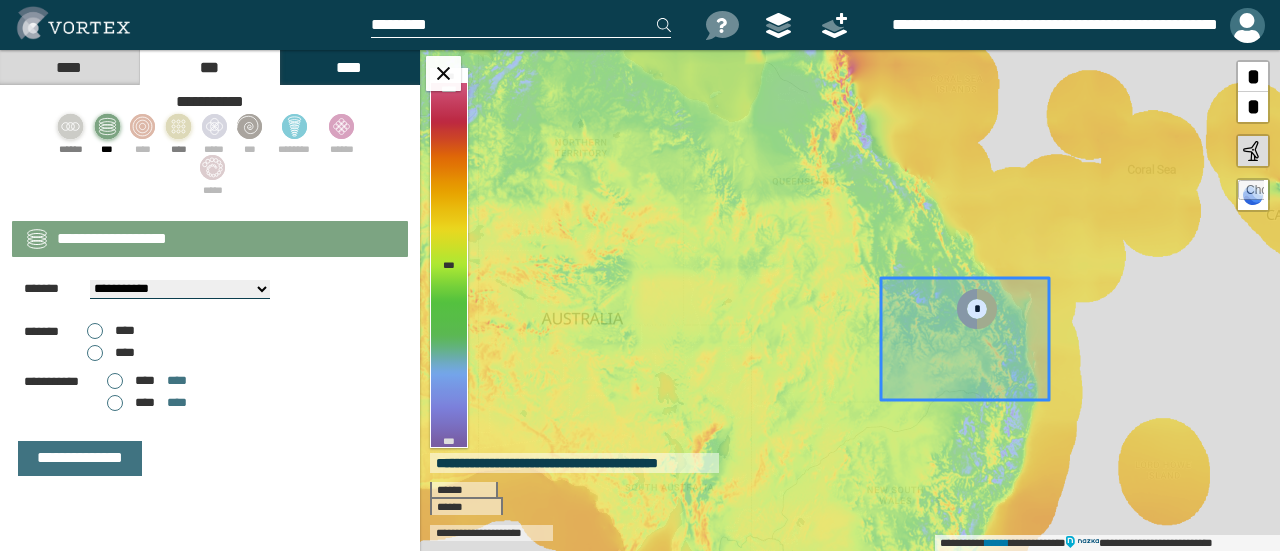 click at bounding box center (1247, 25) 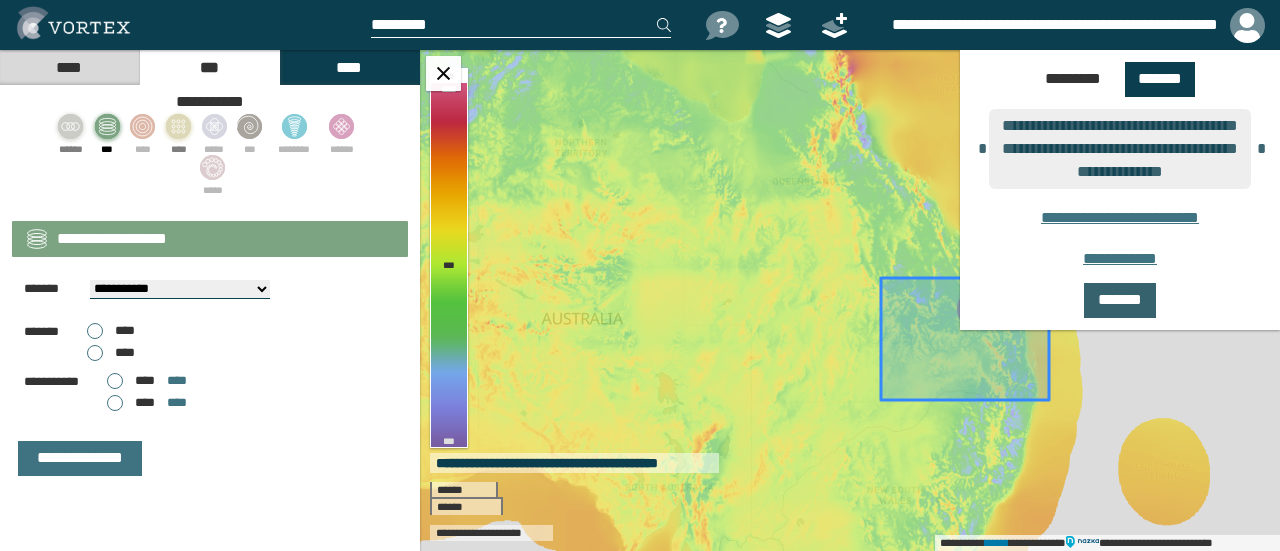 click on "*******" at bounding box center [1120, 300] 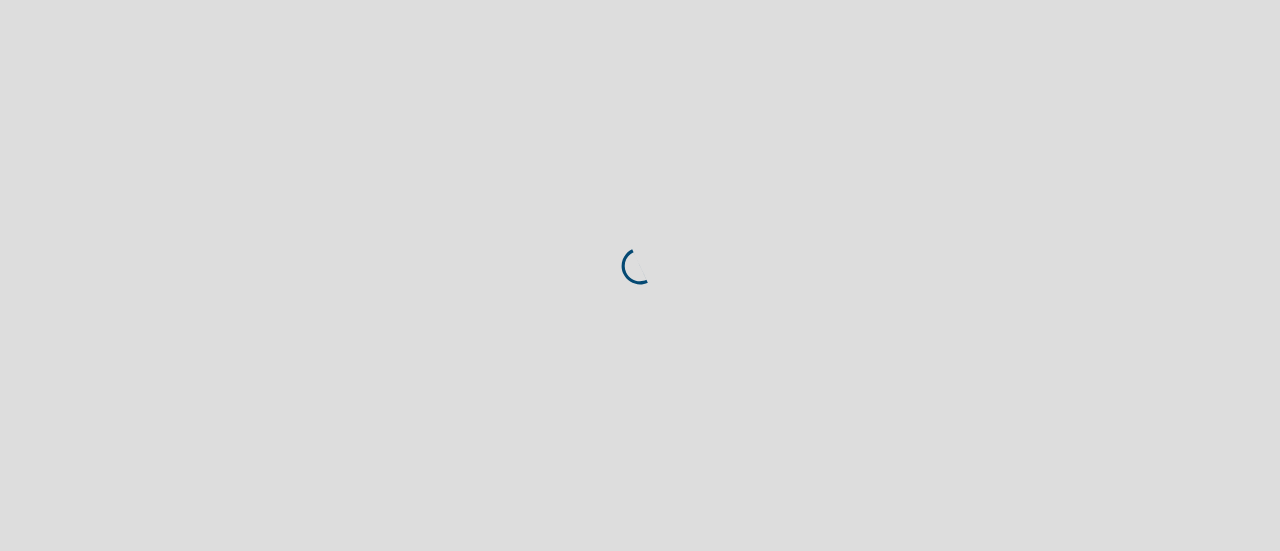 scroll, scrollTop: 0, scrollLeft: 0, axis: both 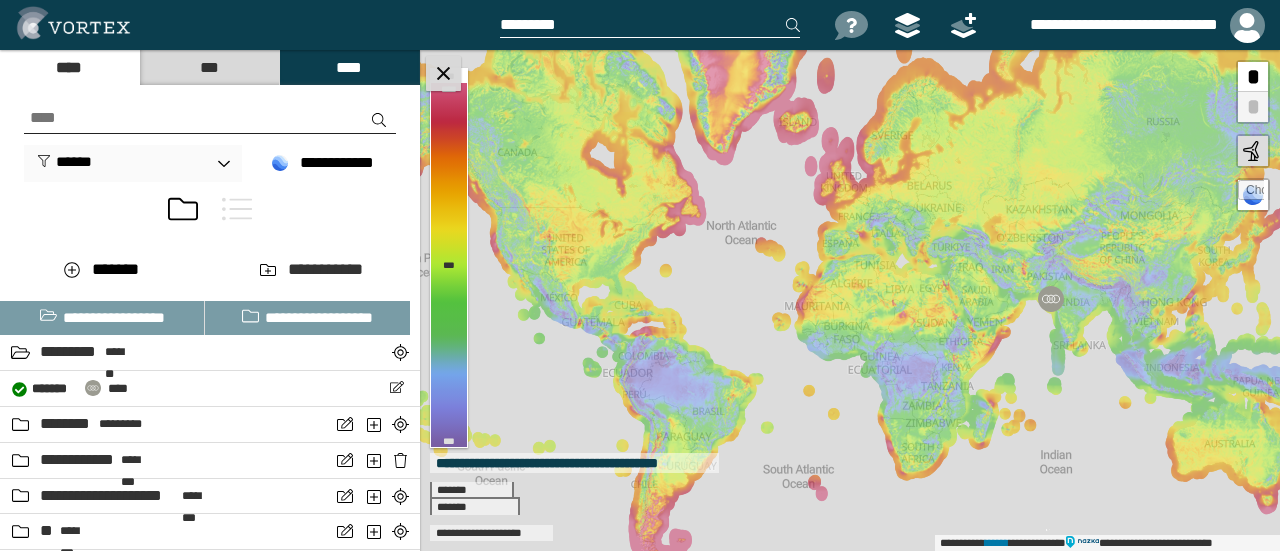 click at bounding box center (443, 73) 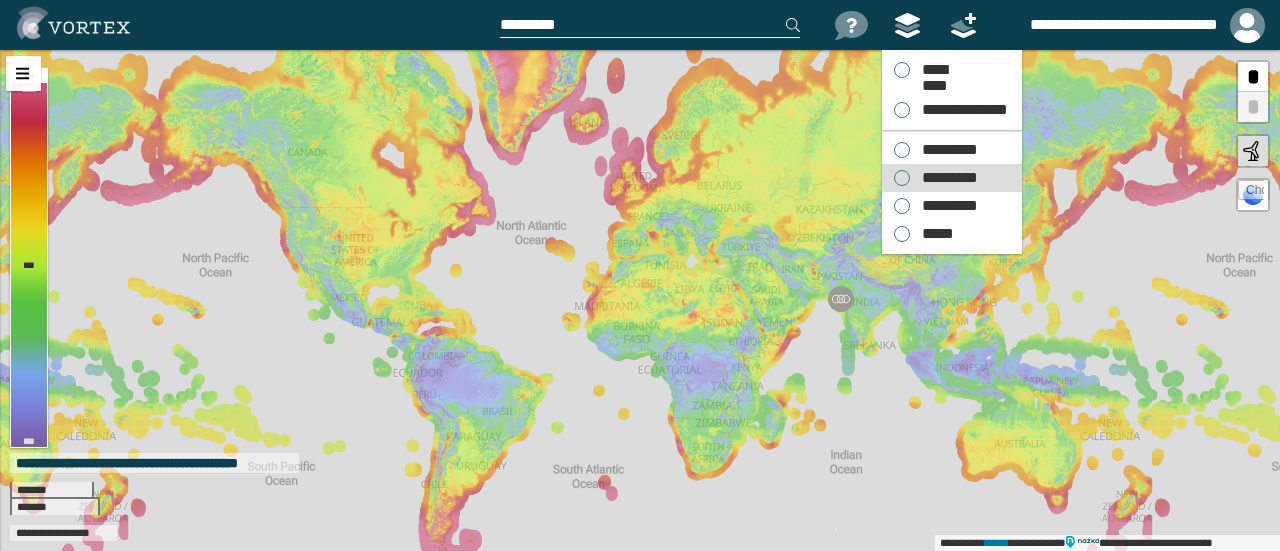 click on "*********" at bounding box center (945, 178) 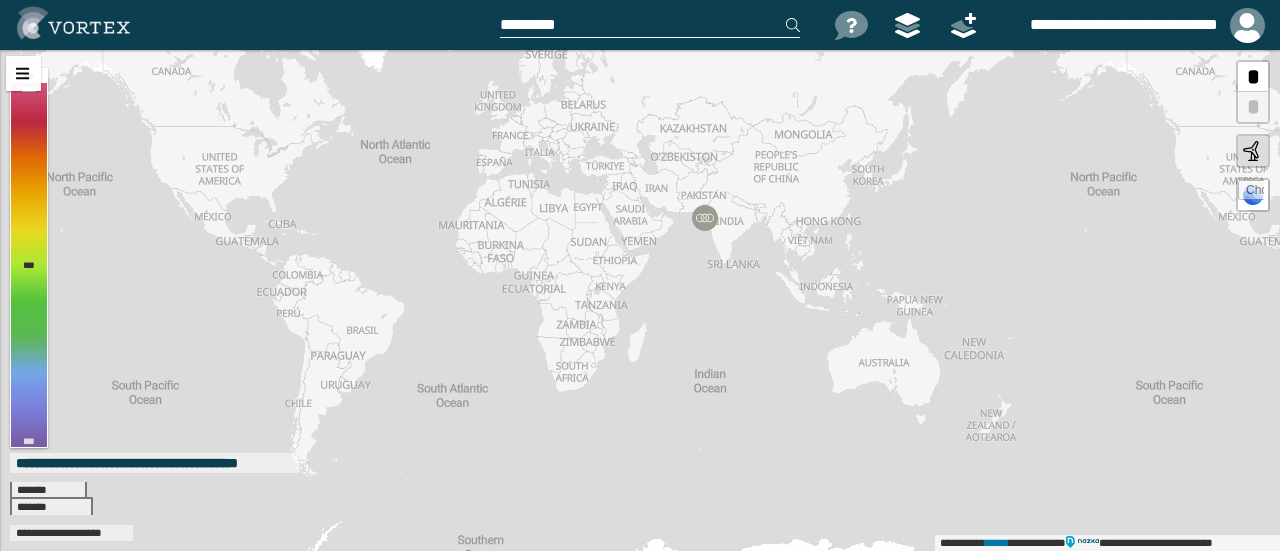 drag, startPoint x: 945, startPoint y: 359, endPoint x: 905, endPoint y: 331, distance: 48.82622 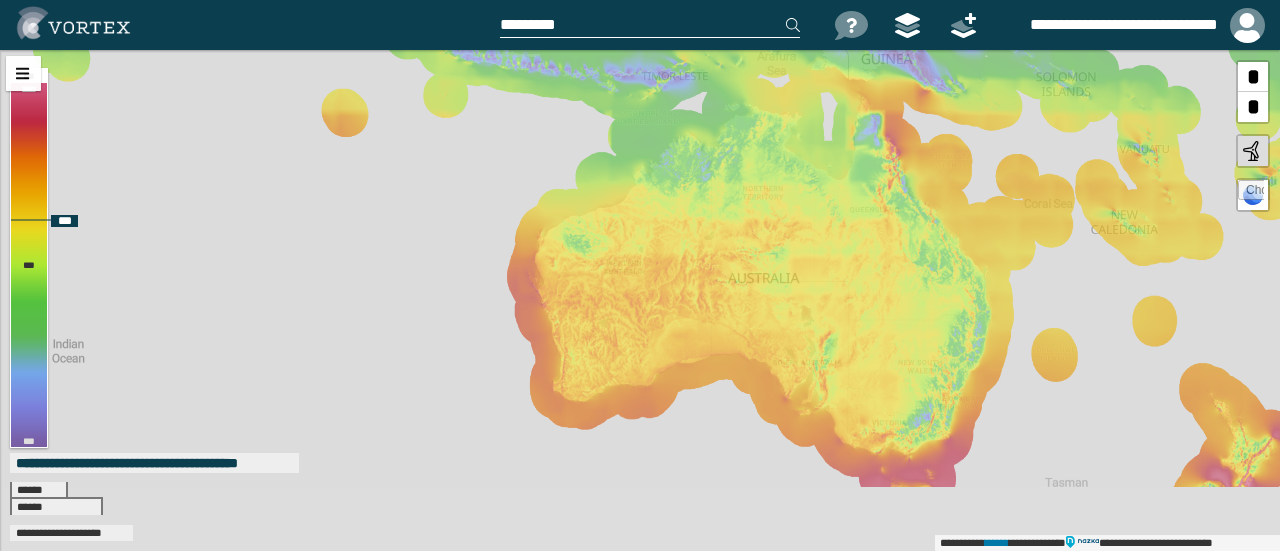 drag, startPoint x: 931, startPoint y: 382, endPoint x: 894, endPoint y: 301, distance: 89.050545 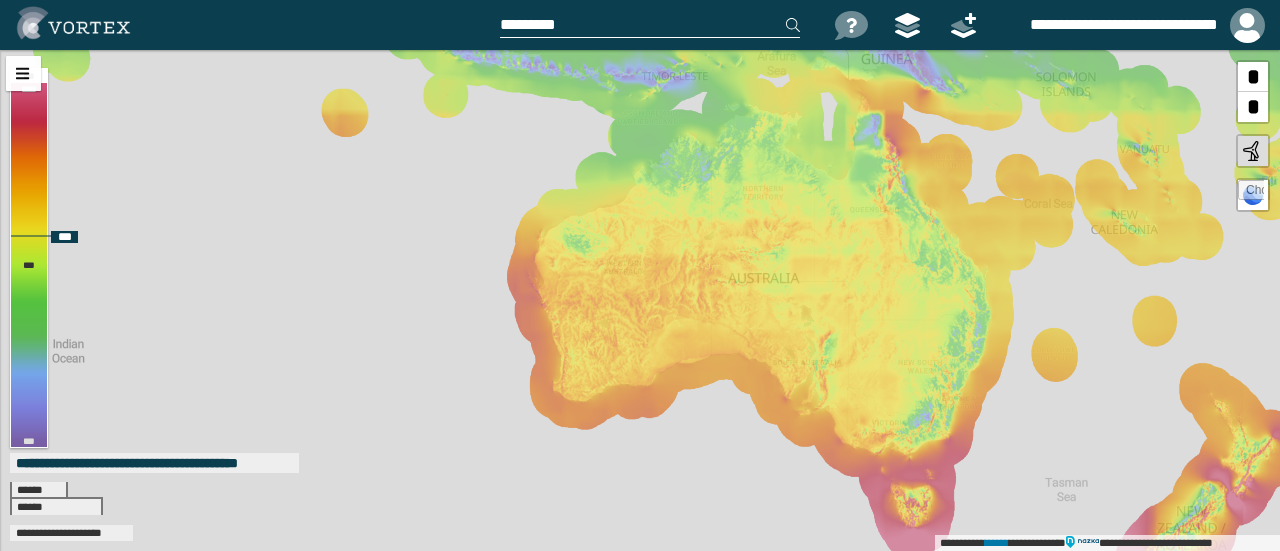 drag, startPoint x: 927, startPoint y: 346, endPoint x: 881, endPoint y: 304, distance: 62.289646 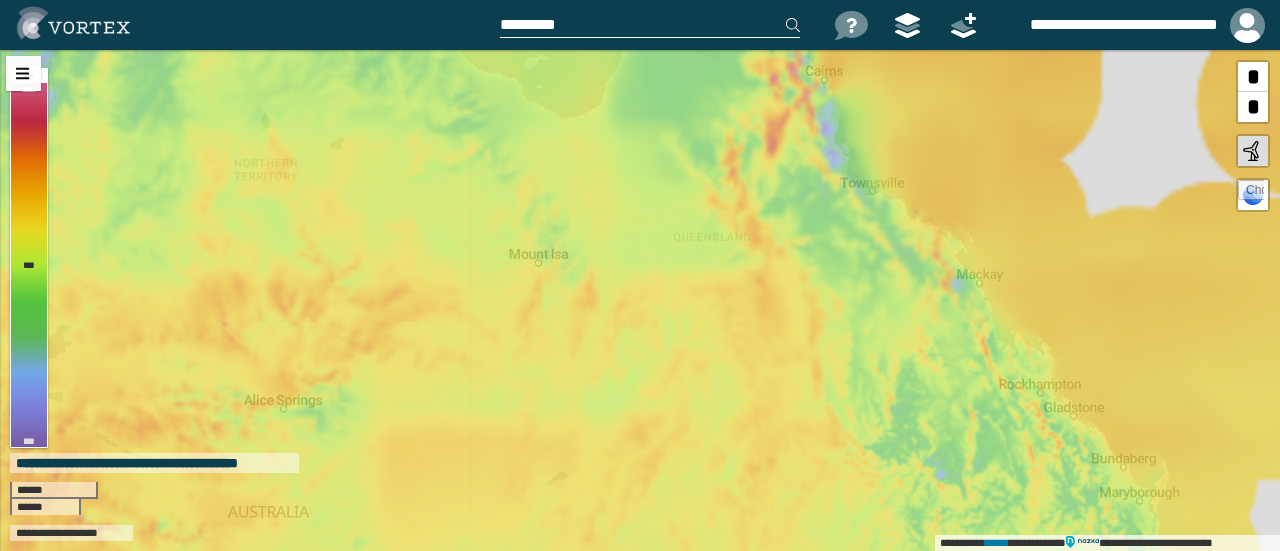drag, startPoint x: 846, startPoint y: 158, endPoint x: 862, endPoint y: 283, distance: 126.01984 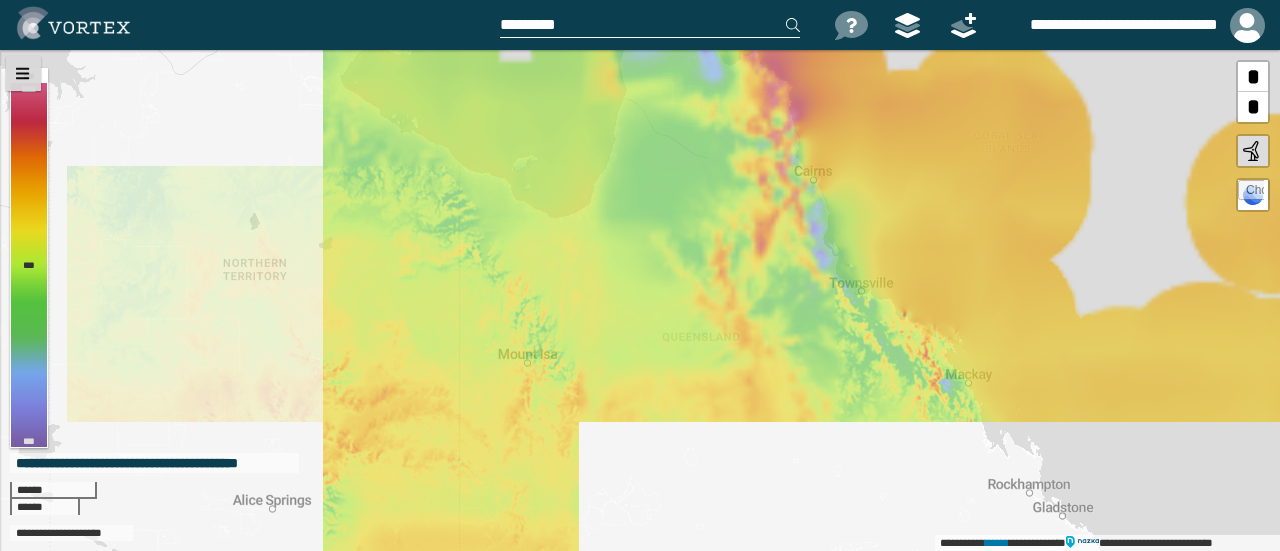 click at bounding box center [23, 73] 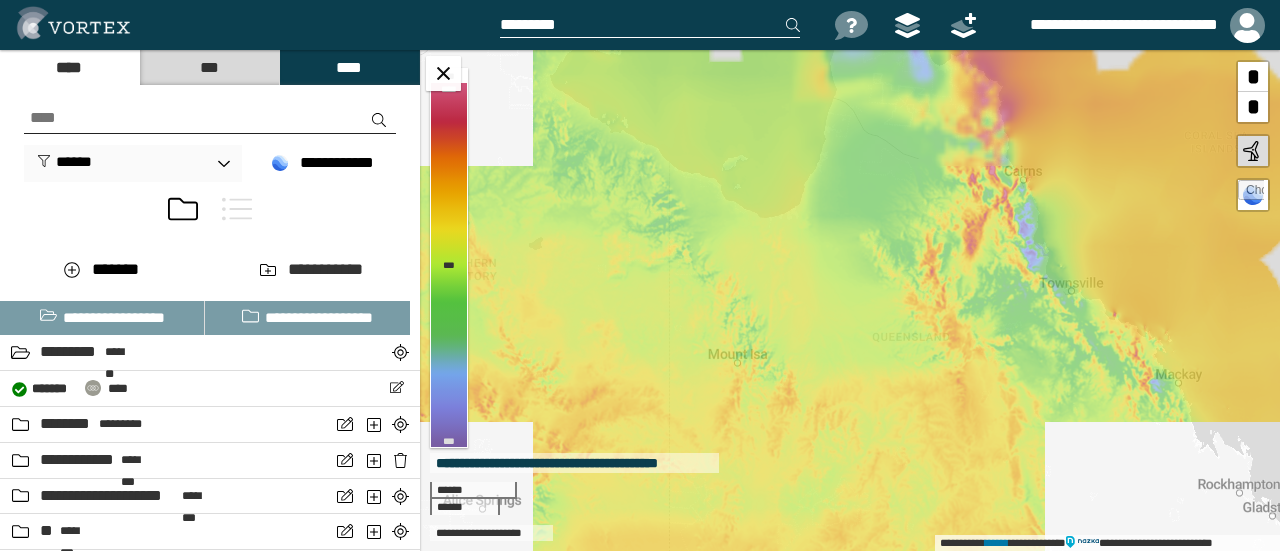 click on "***" at bounding box center (209, 67) 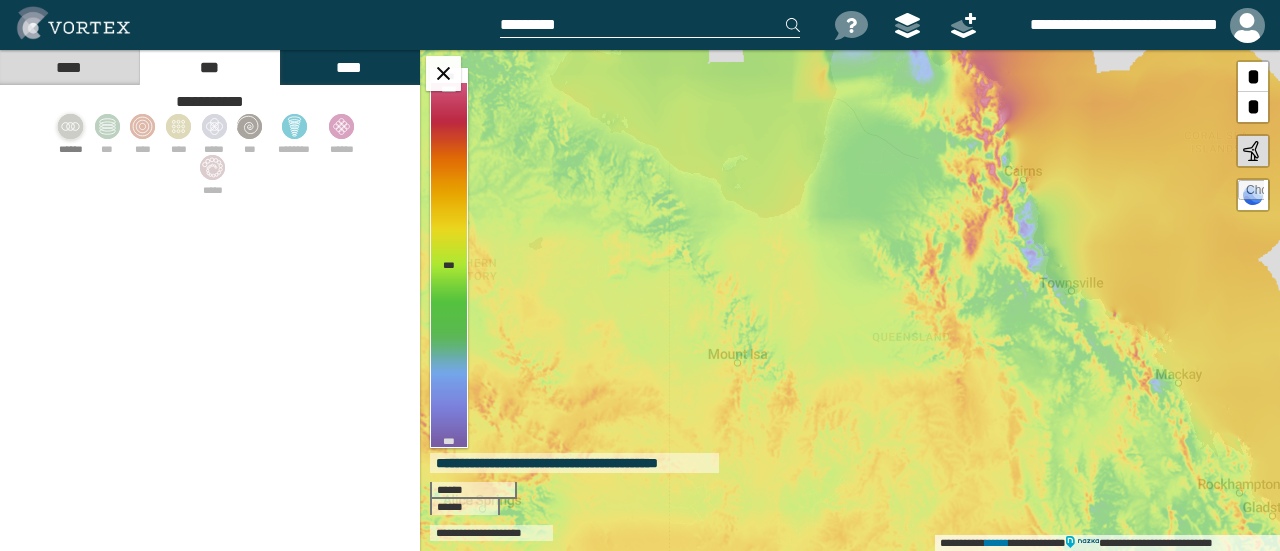 click 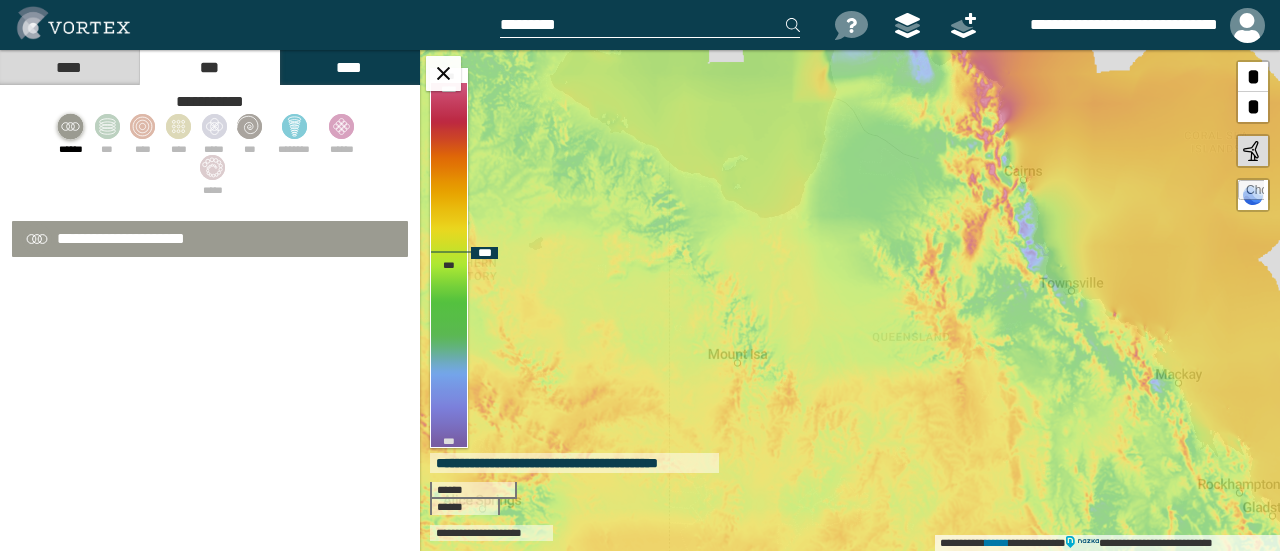 select on "*" 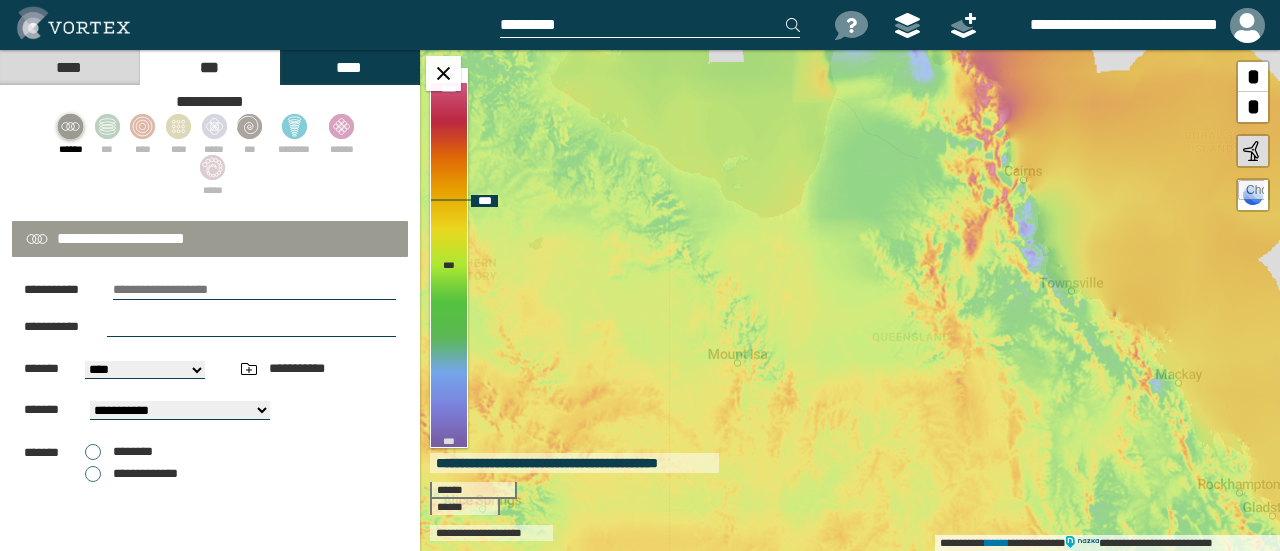 click on "**********" at bounding box center (850, 300) 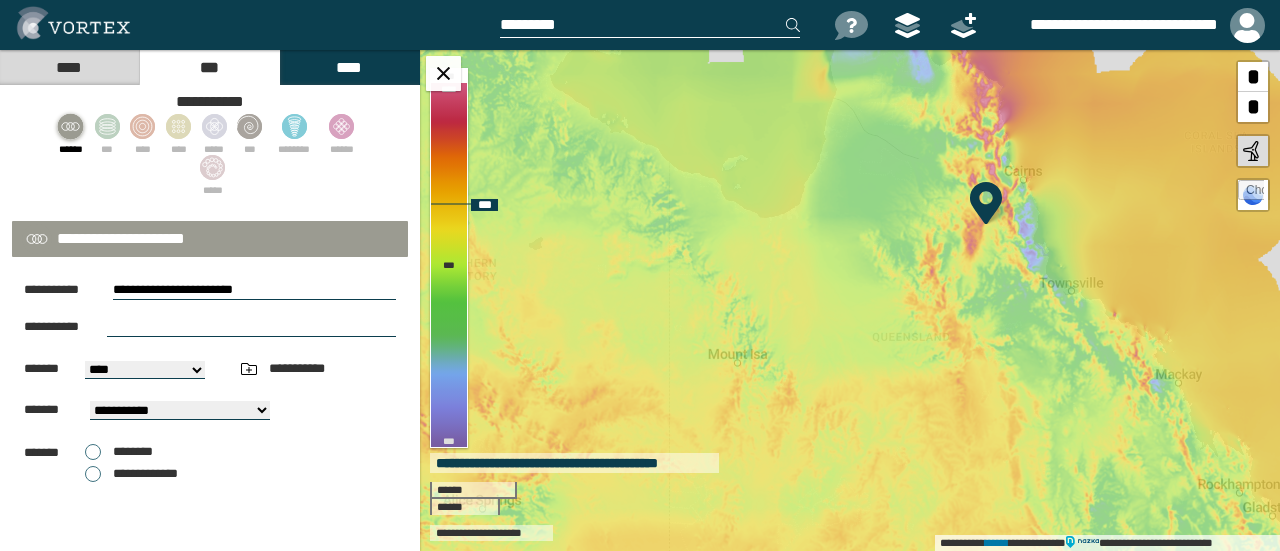 select on "**" 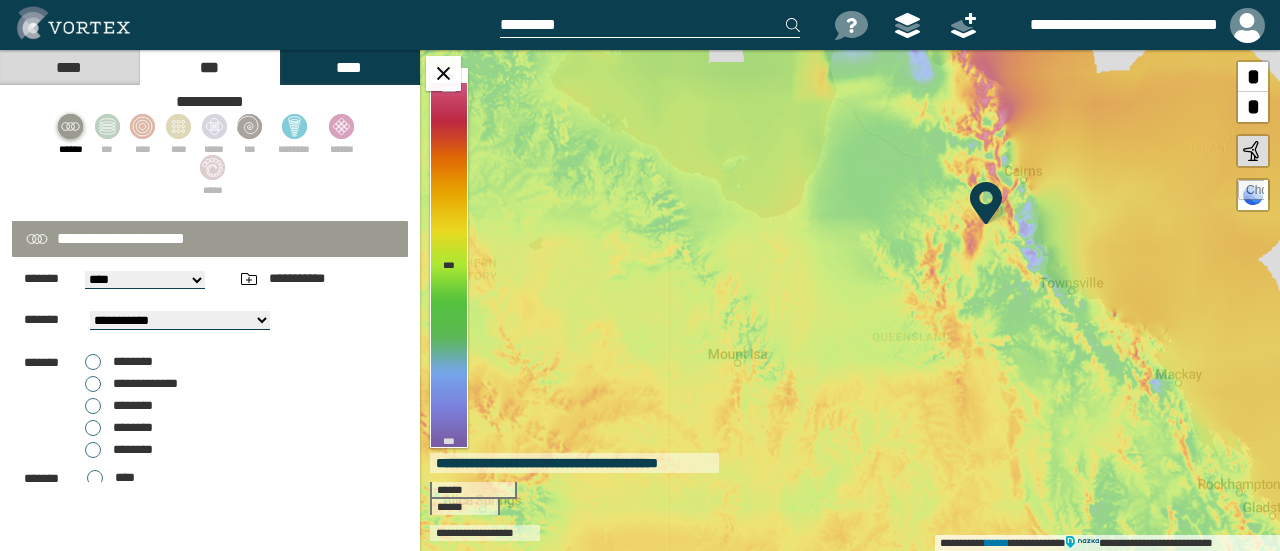 scroll, scrollTop: 100, scrollLeft: 0, axis: vertical 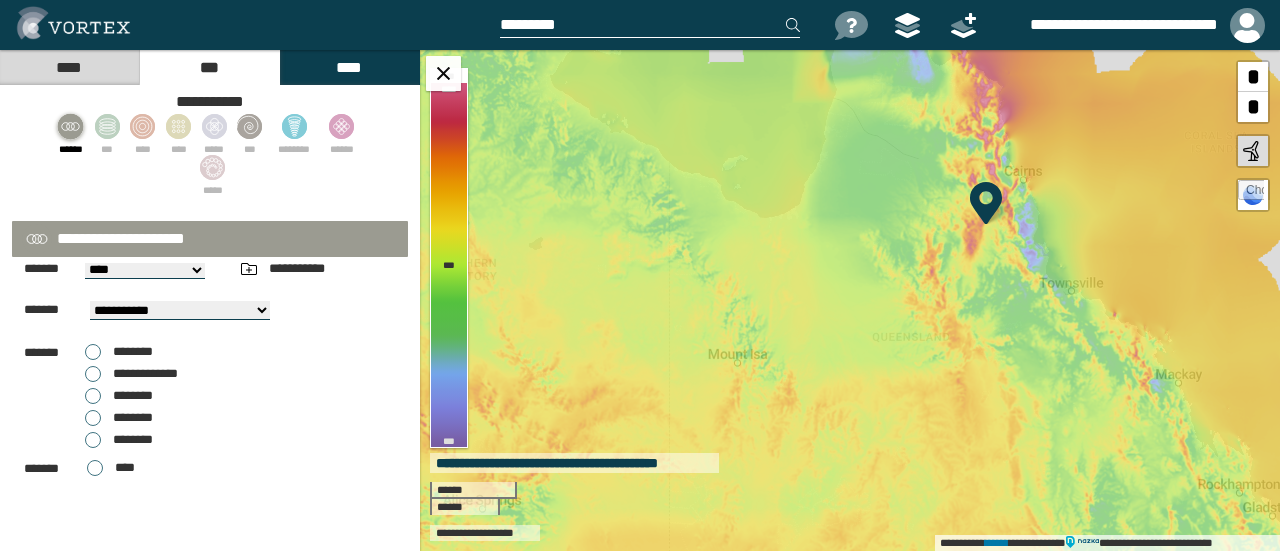 click on "********" at bounding box center [119, 396] 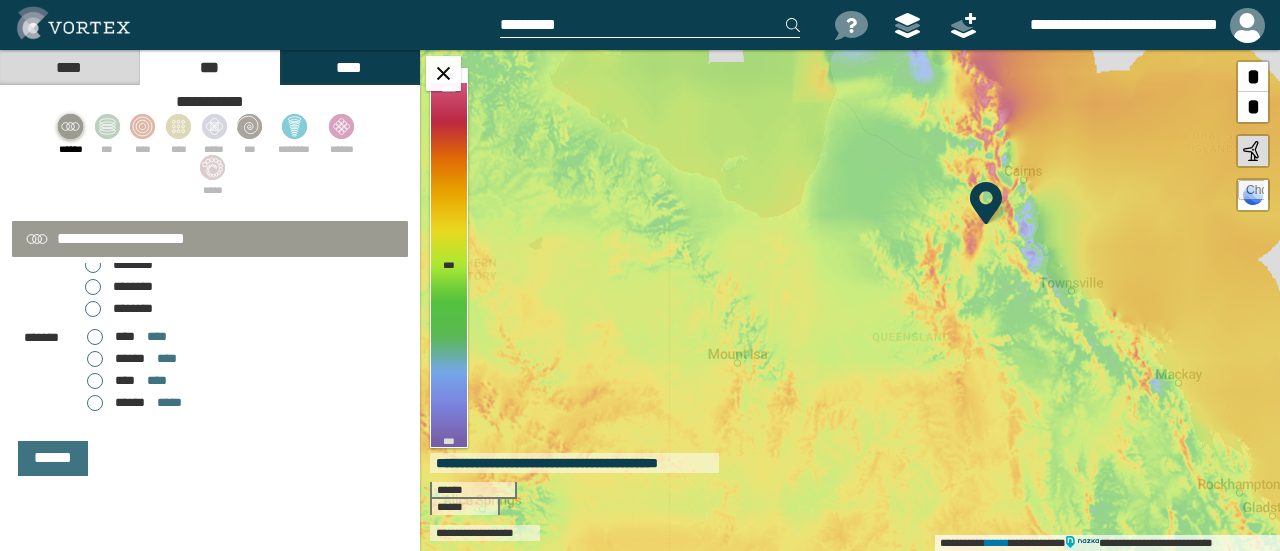 scroll, scrollTop: 131, scrollLeft: 0, axis: vertical 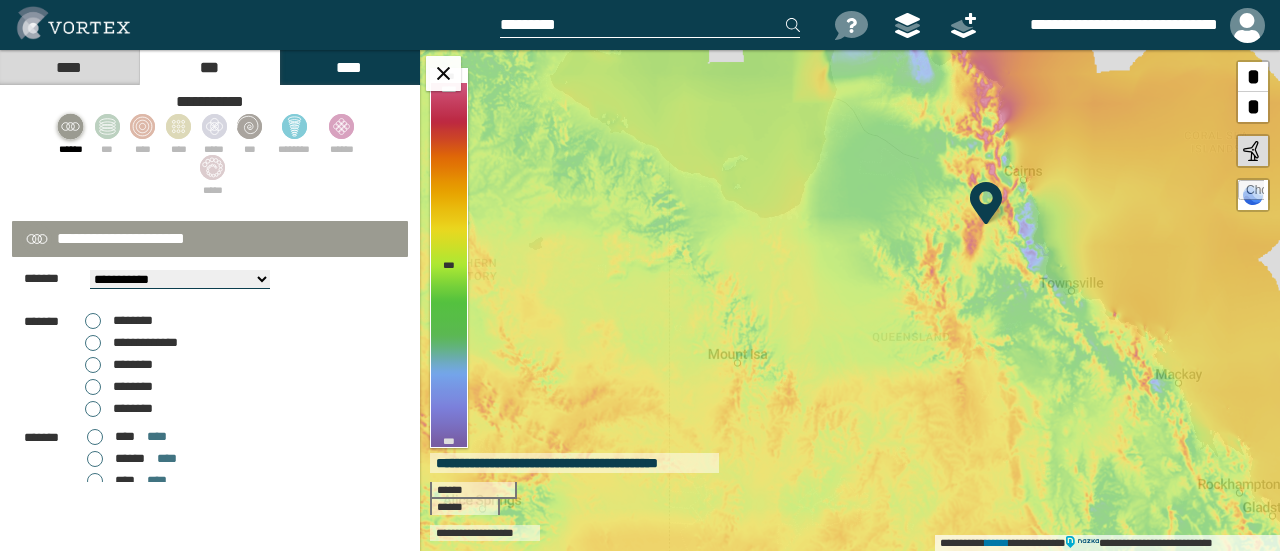 click on "********" at bounding box center [119, 321] 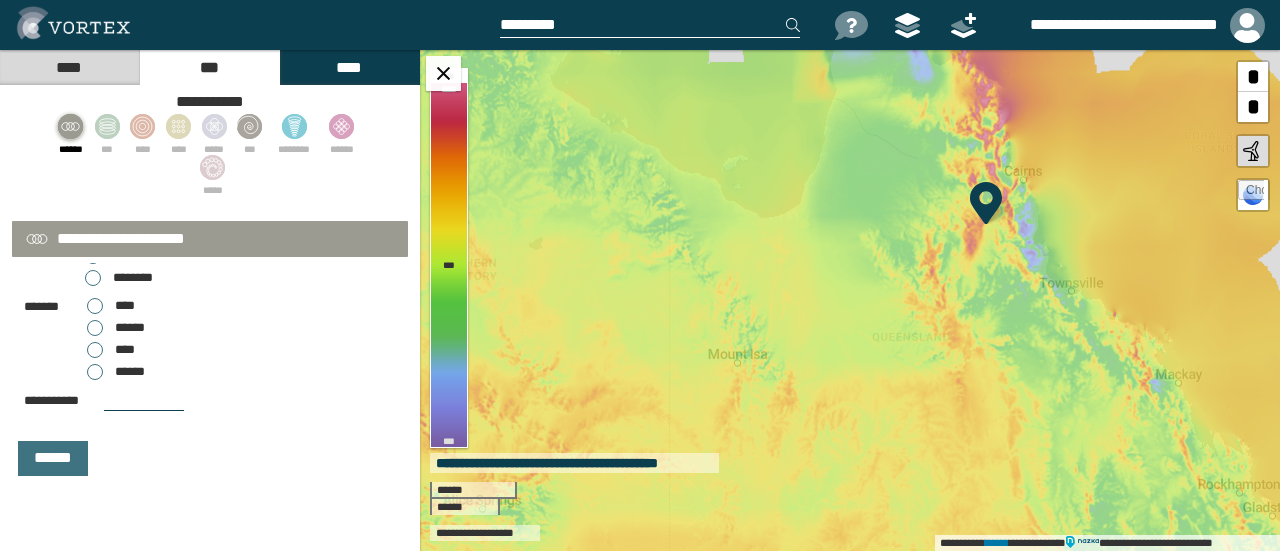 scroll, scrollTop: 262, scrollLeft: 0, axis: vertical 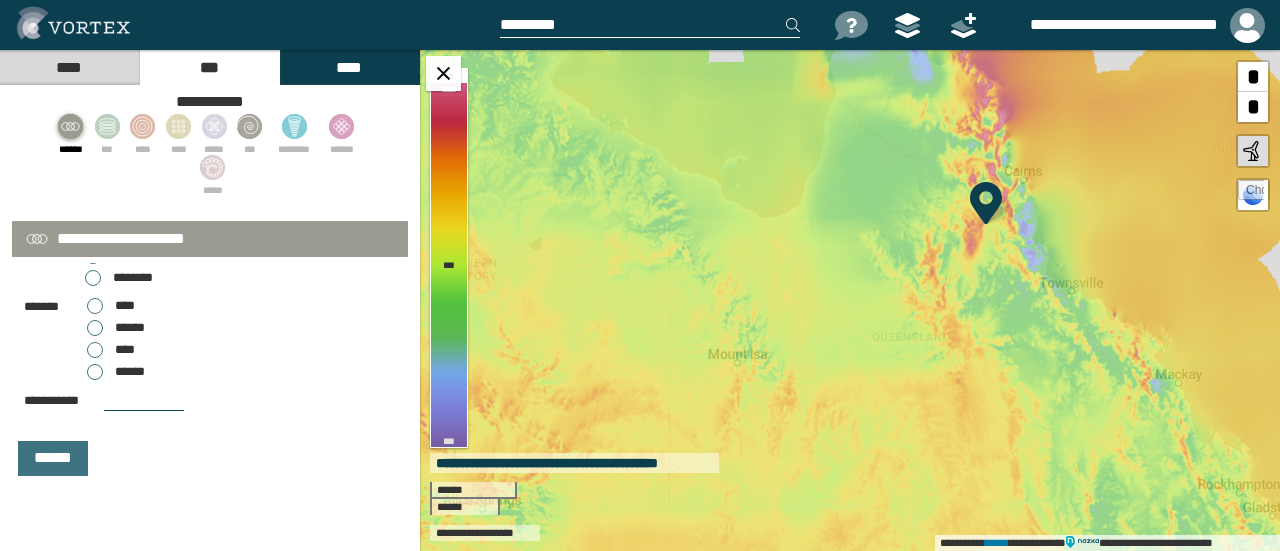 click on "******" at bounding box center (116, 372) 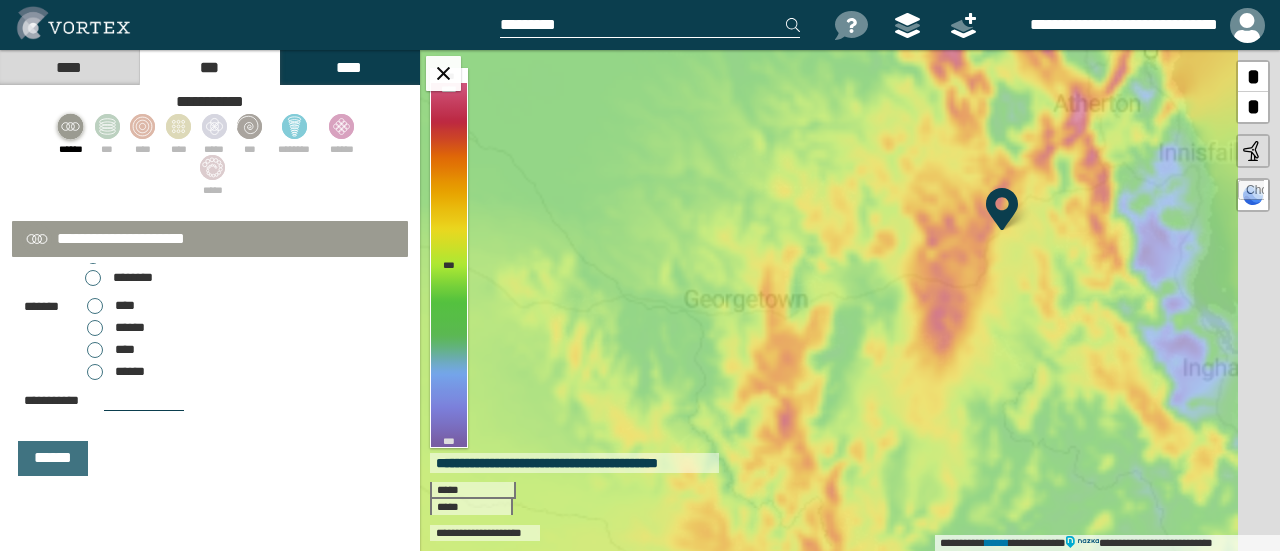 drag, startPoint x: 1006, startPoint y: 245, endPoint x: 897, endPoint y: 247, distance: 109.01835 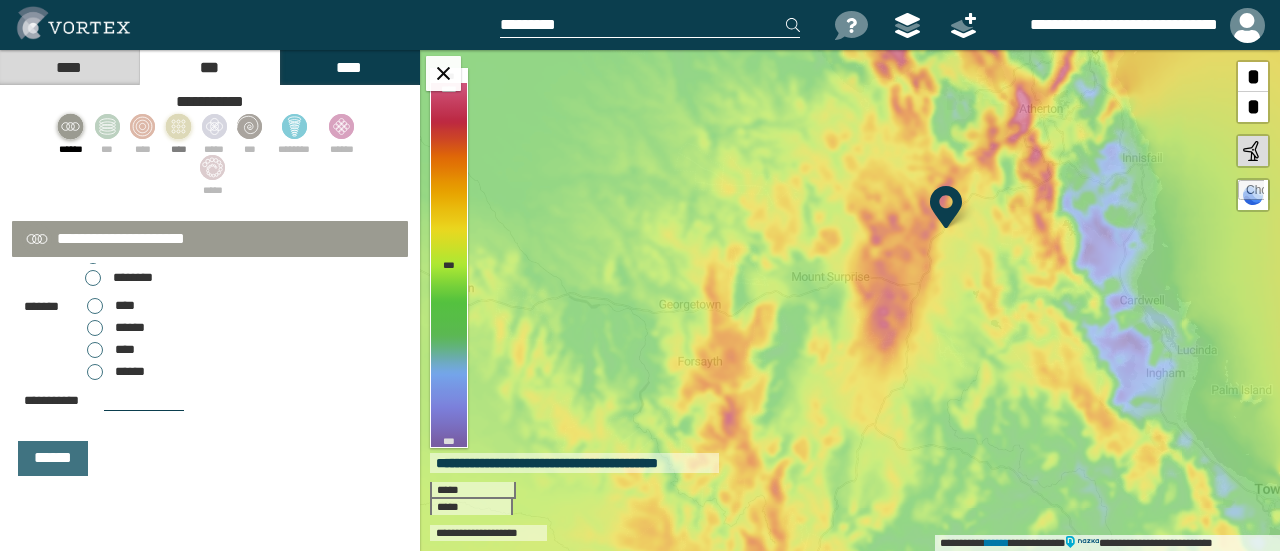 click 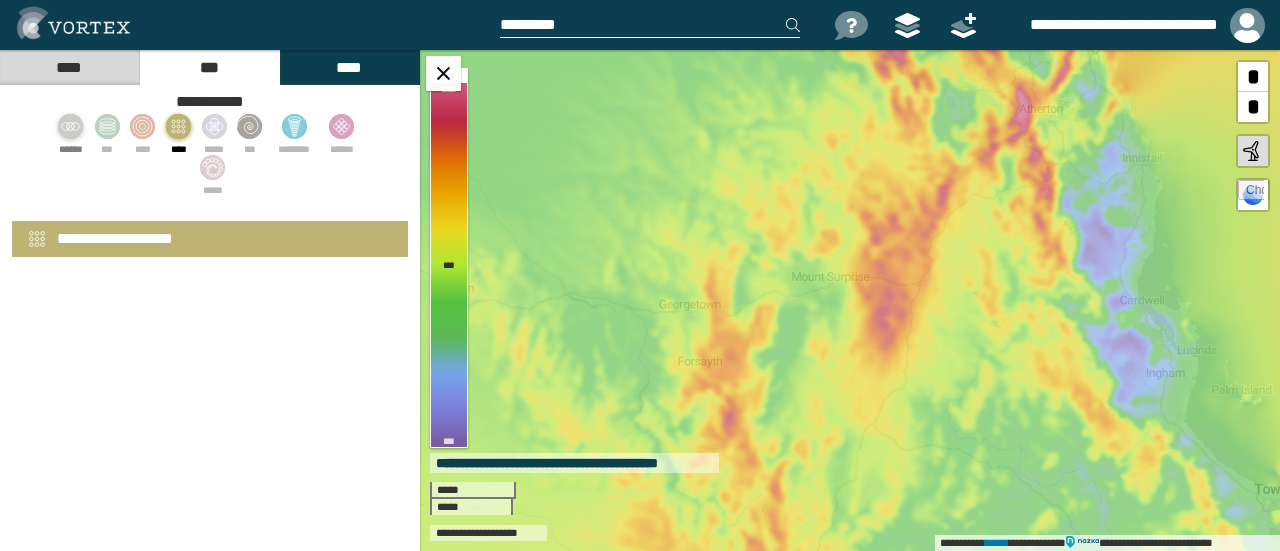 scroll, scrollTop: 0, scrollLeft: 0, axis: both 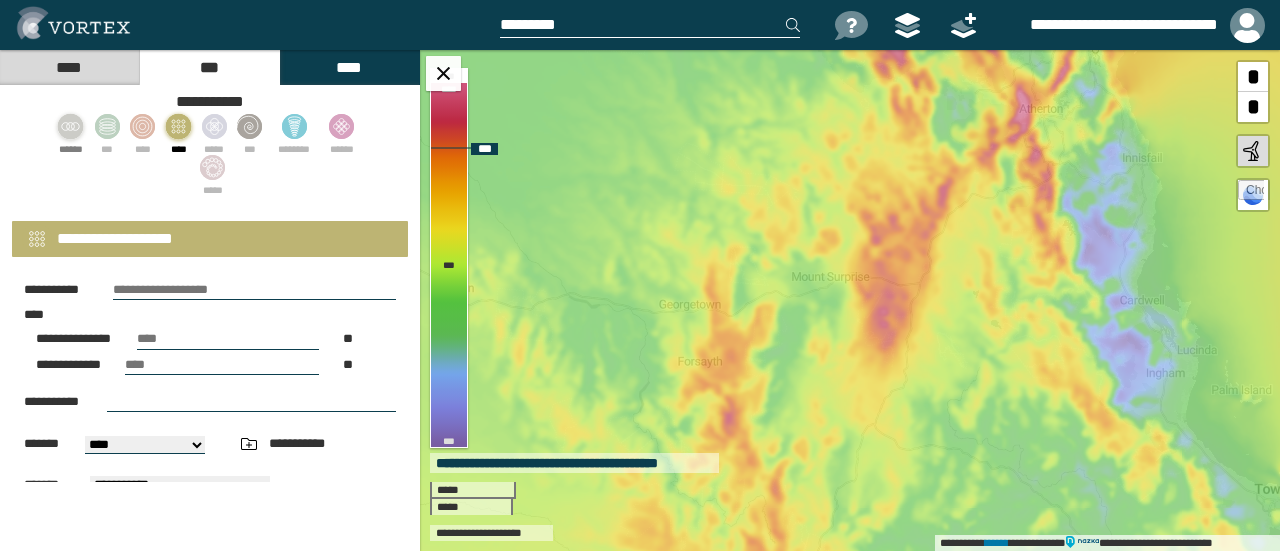 click on "**********" at bounding box center [850, 300] 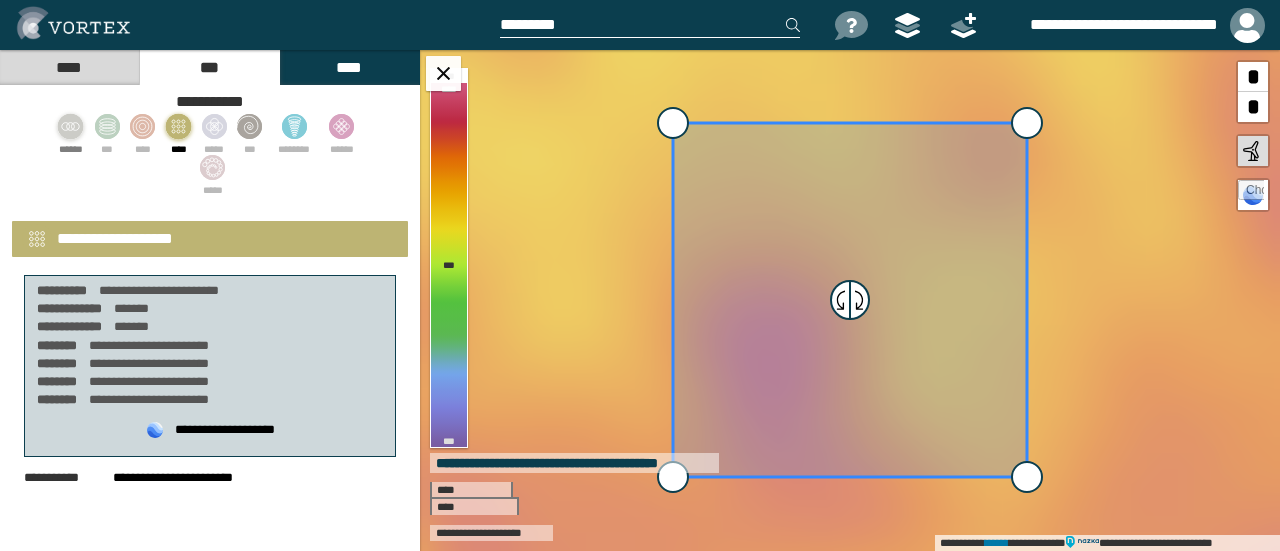 select on "**" 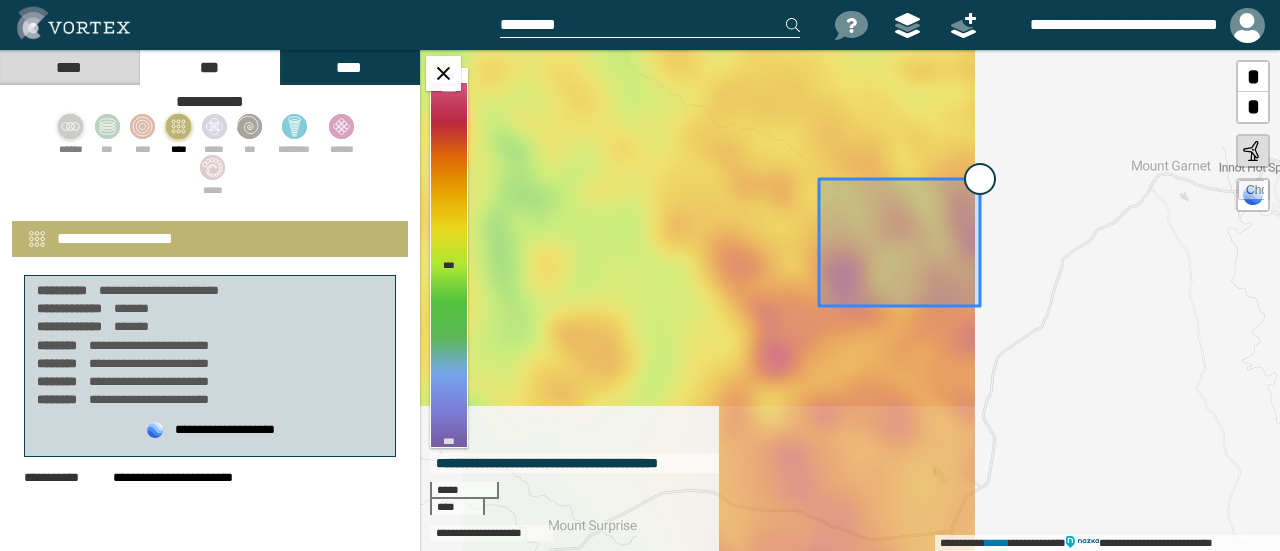 drag, startPoint x: 913, startPoint y: 216, endPoint x: 877, endPoint y: 197, distance: 40.706264 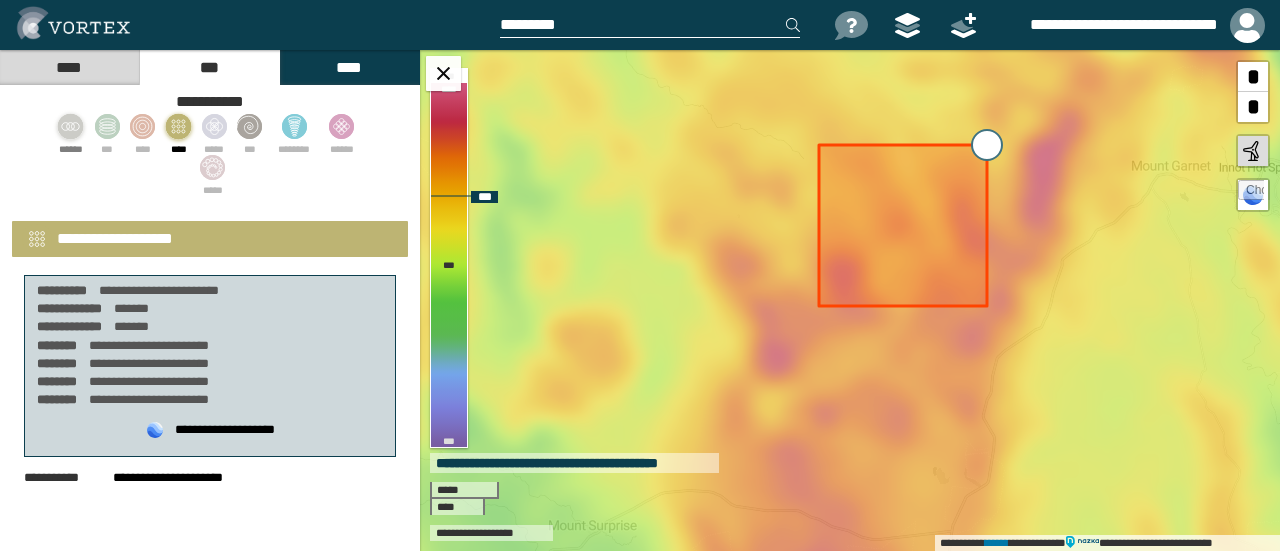 drag, startPoint x: 986, startPoint y: 169, endPoint x: 992, endPoint y: 136, distance: 33.54102 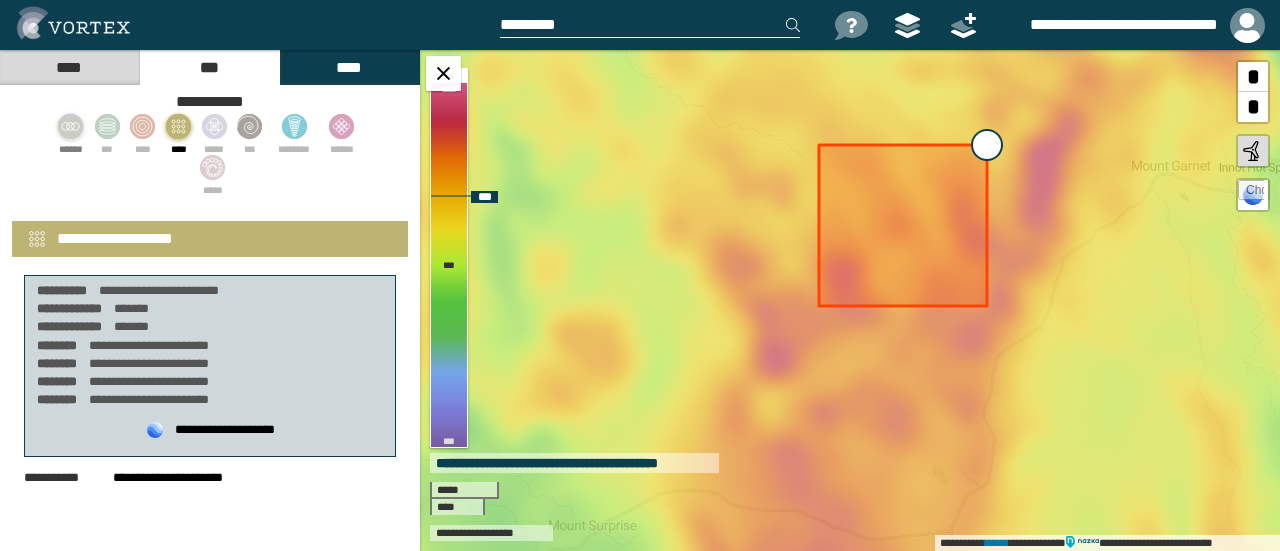 type on "**********" 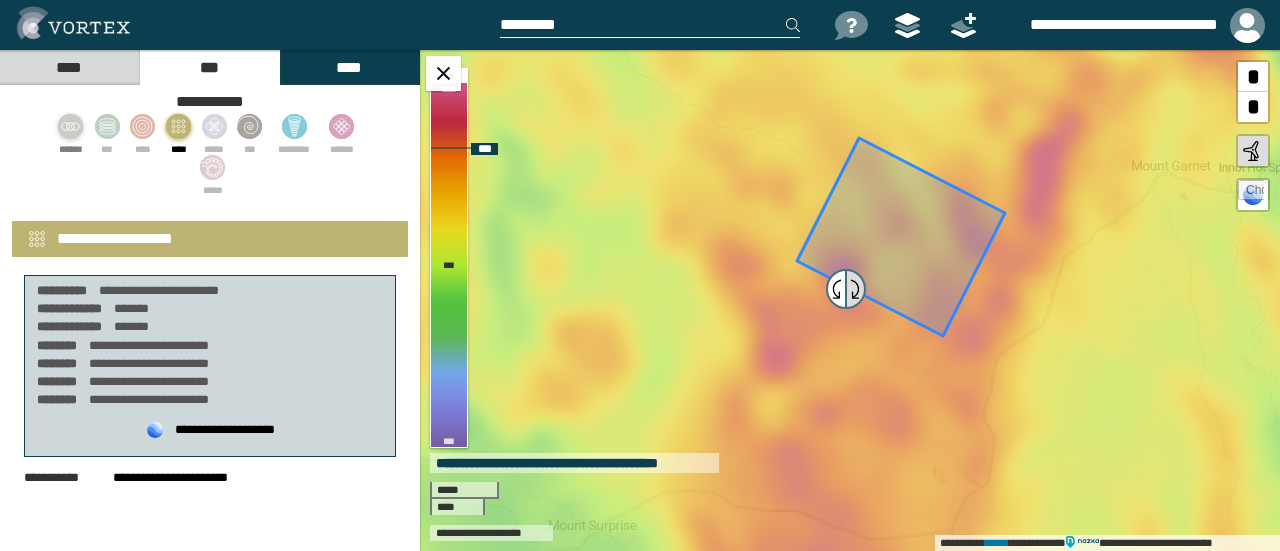 drag, startPoint x: 915, startPoint y: 236, endPoint x: 857, endPoint y: 288, distance: 77.89737 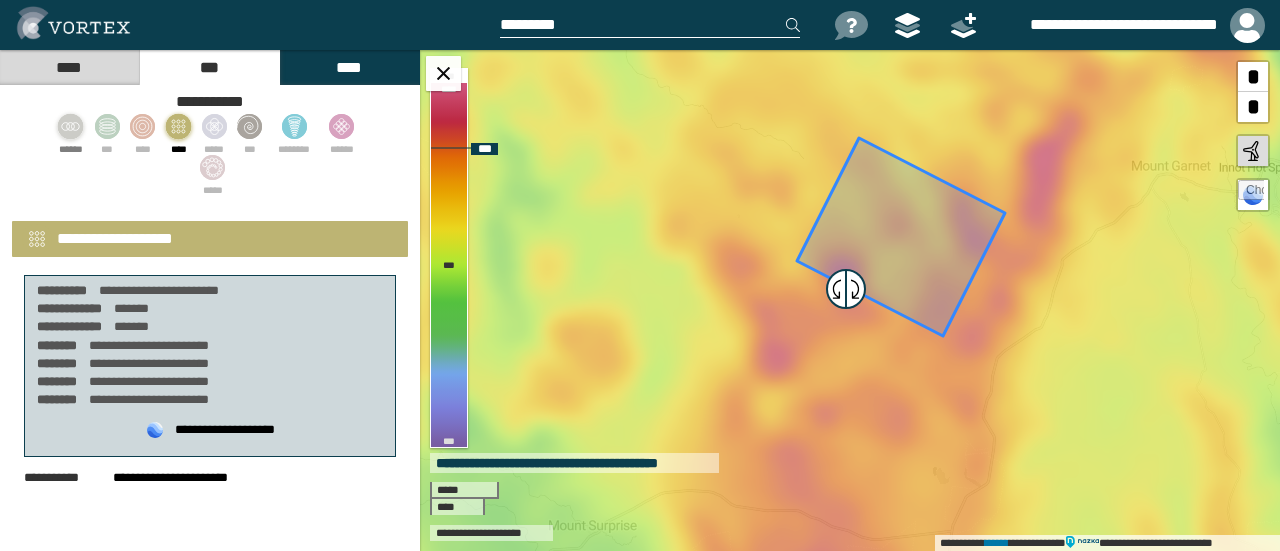 type on "**********" 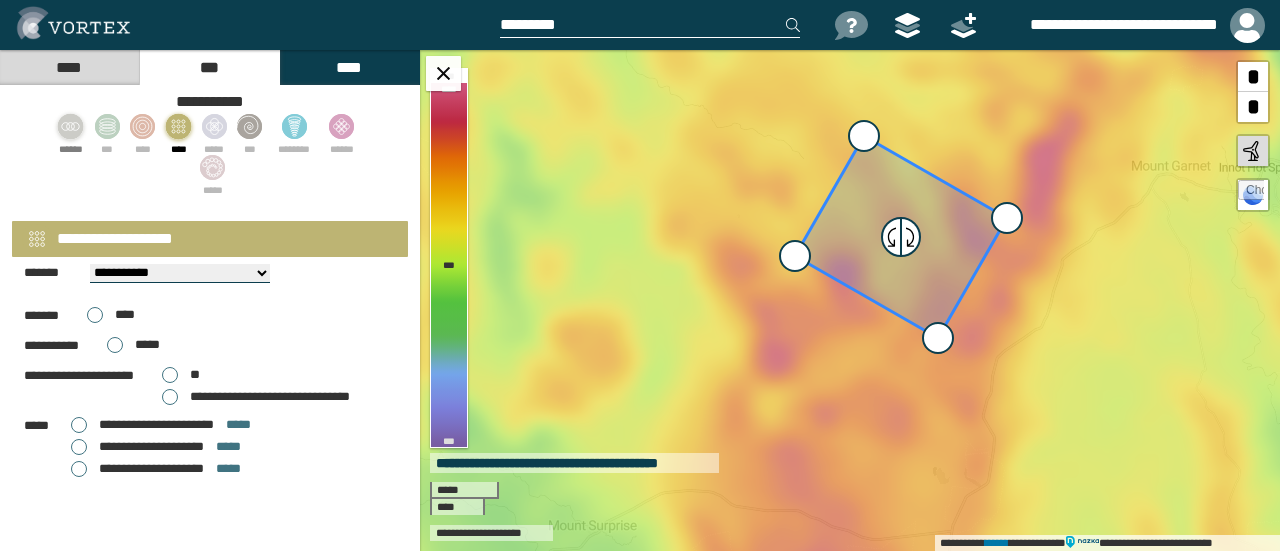 scroll, scrollTop: 466, scrollLeft: 0, axis: vertical 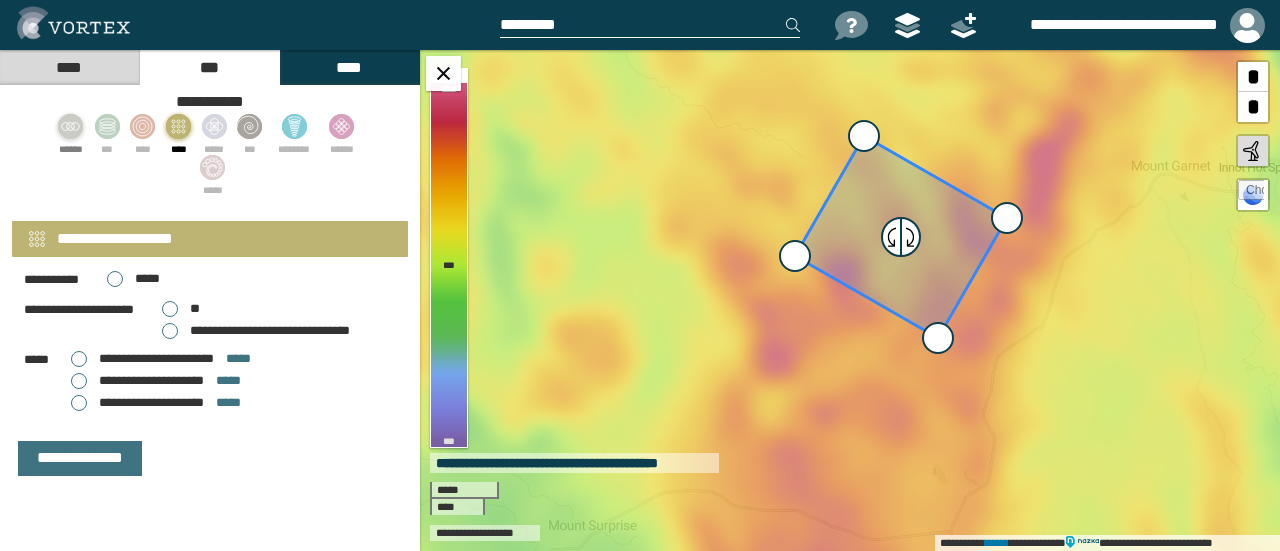 click on "****" at bounding box center (69, 67) 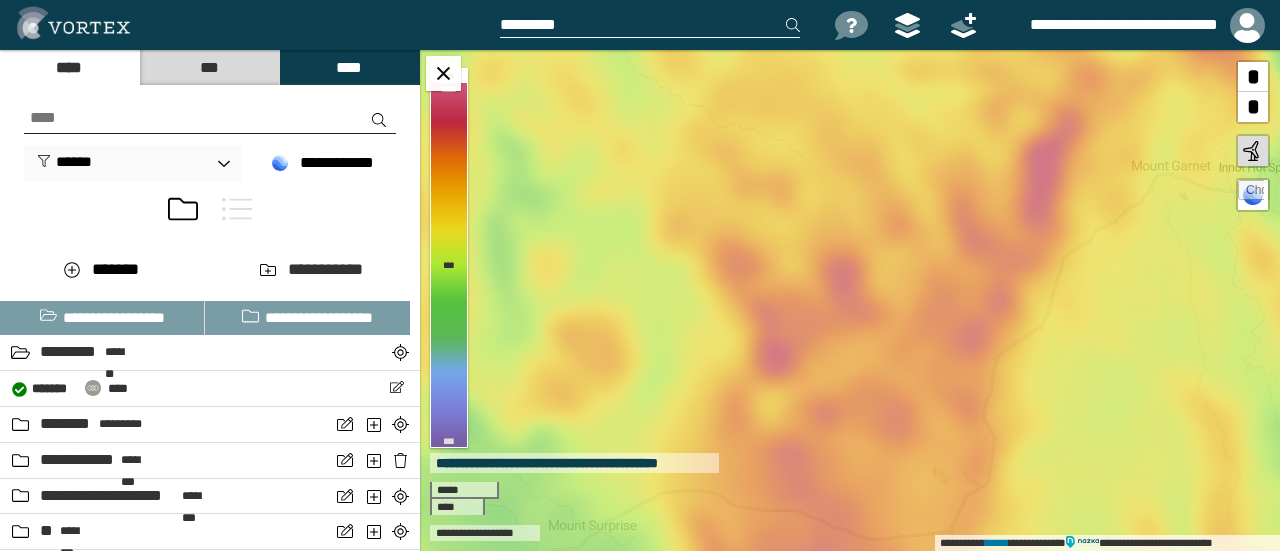 click at bounding box center (237, 209) 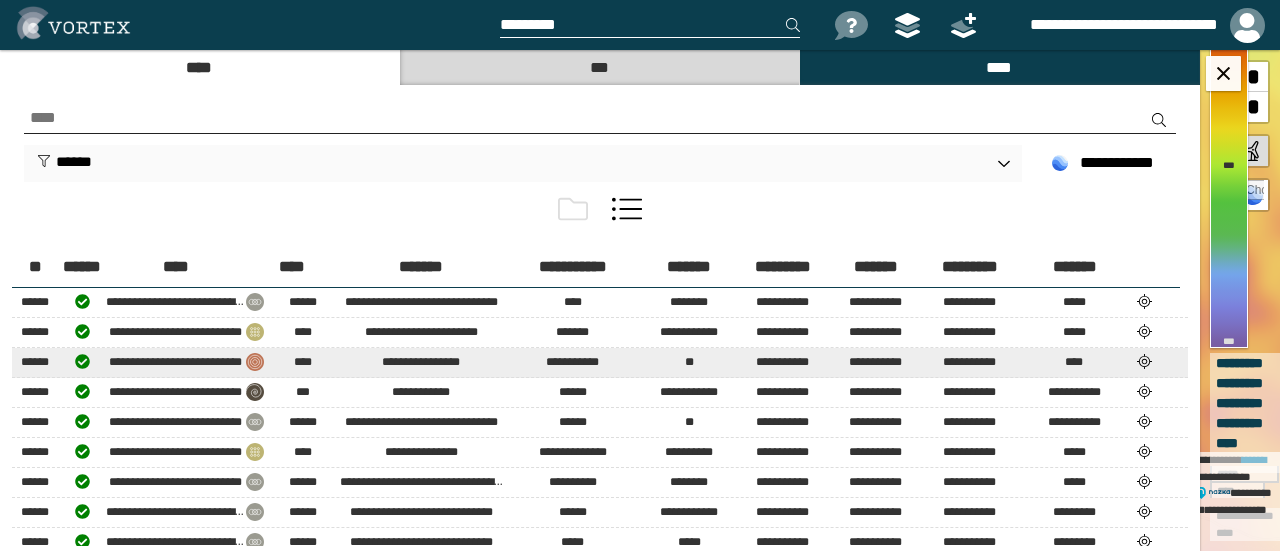 scroll, scrollTop: 100, scrollLeft: 0, axis: vertical 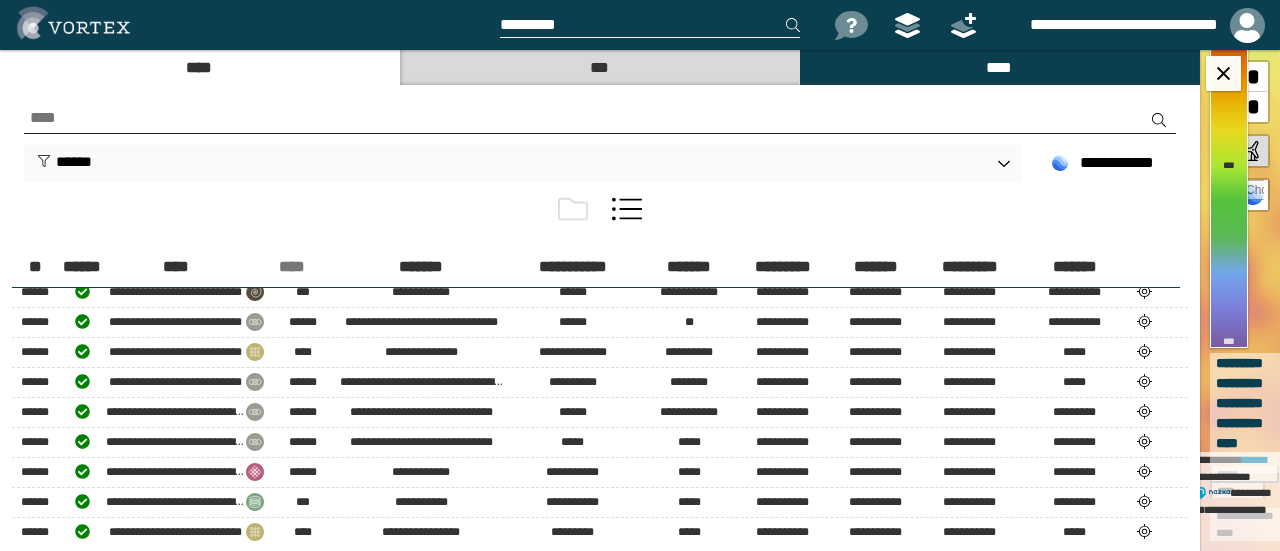click on "****" at bounding box center (292, 267) 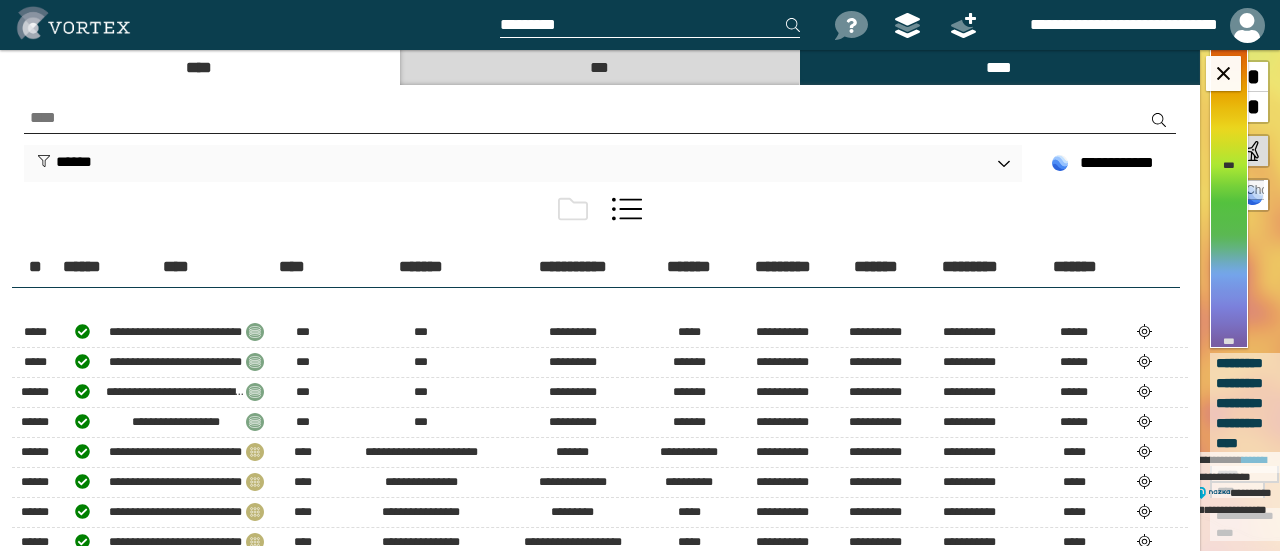 scroll, scrollTop: 1000, scrollLeft: 0, axis: vertical 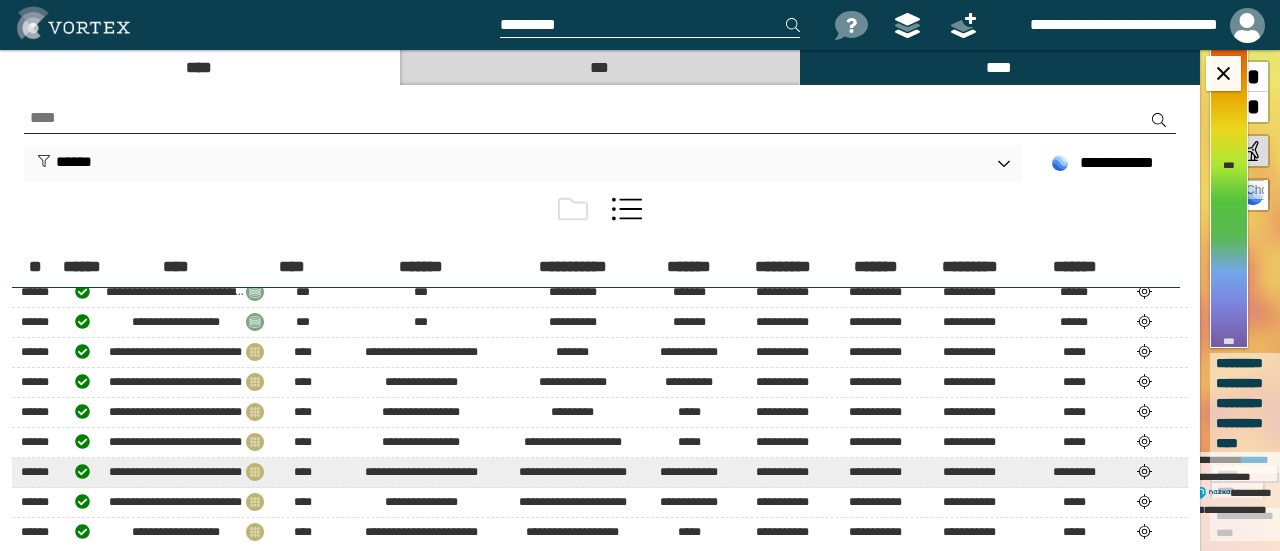 click at bounding box center (1144, 471) 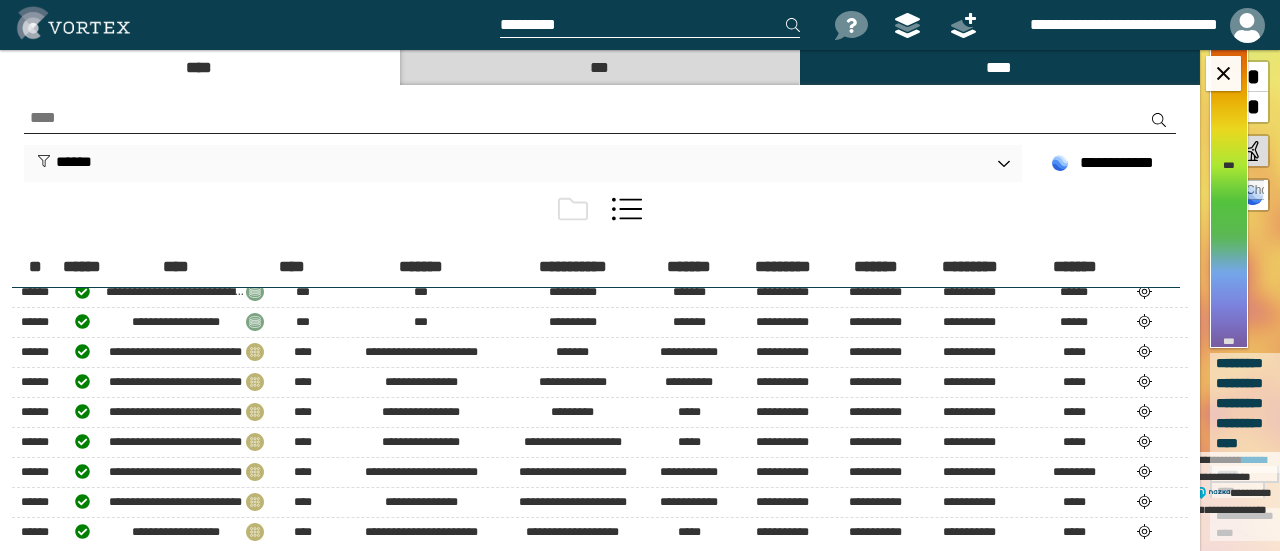select on "*" 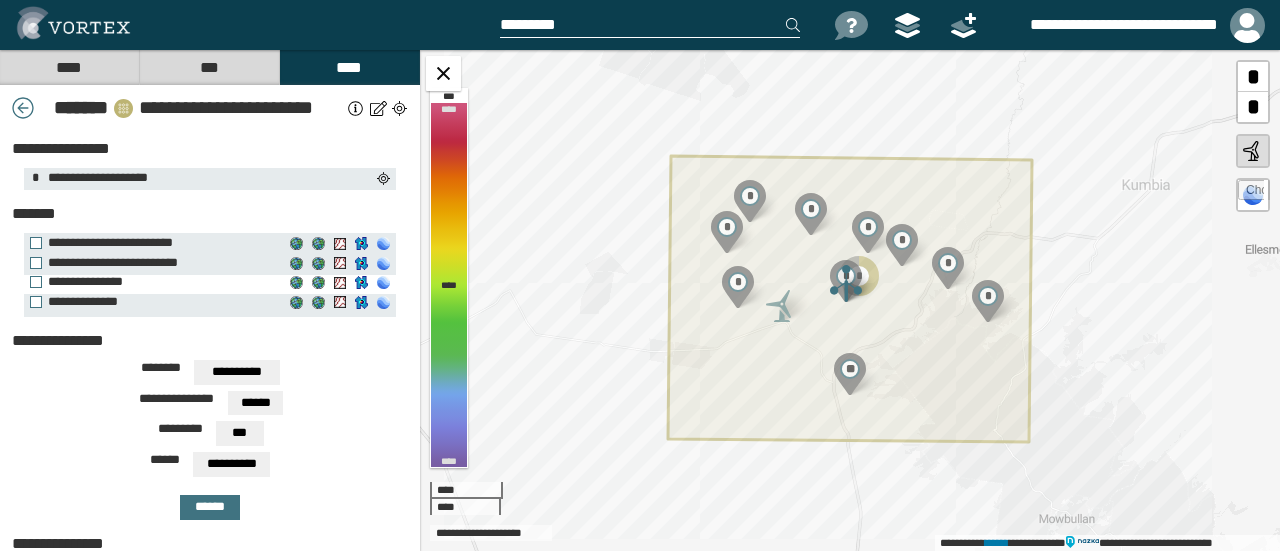 click on "**********" at bounding box center (152, 282) 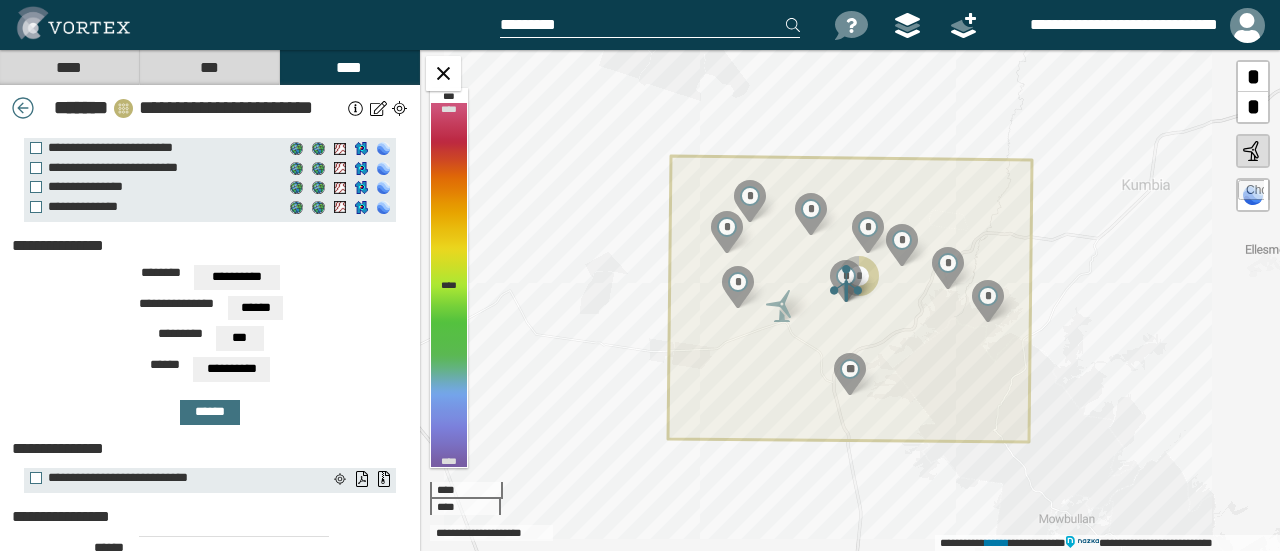 scroll, scrollTop: 200, scrollLeft: 0, axis: vertical 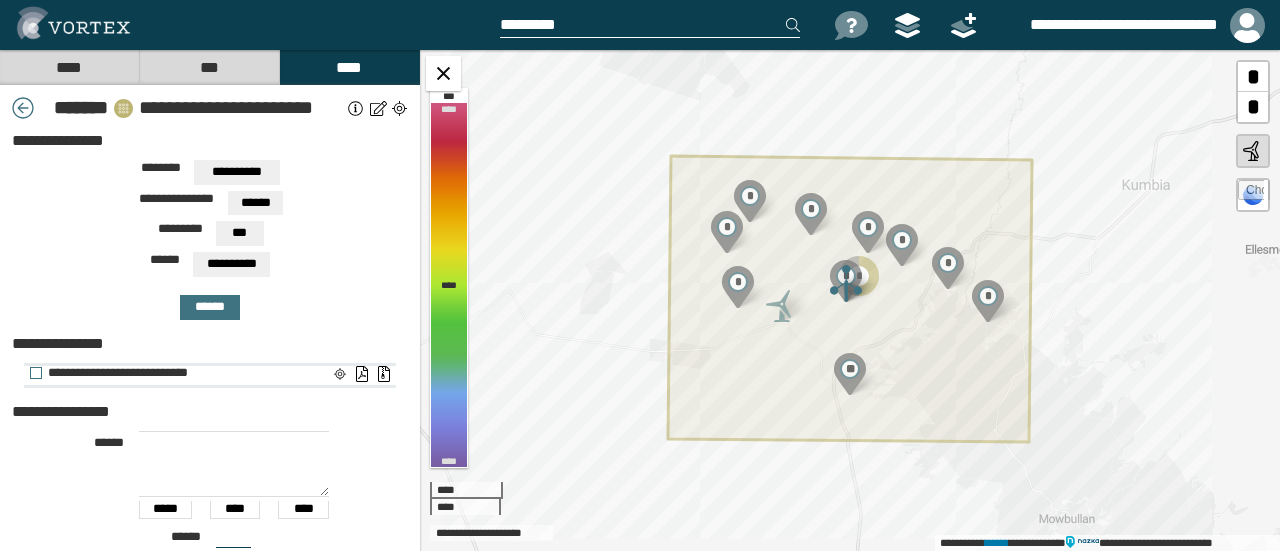 click on "**********" at bounding box center [174, 373] 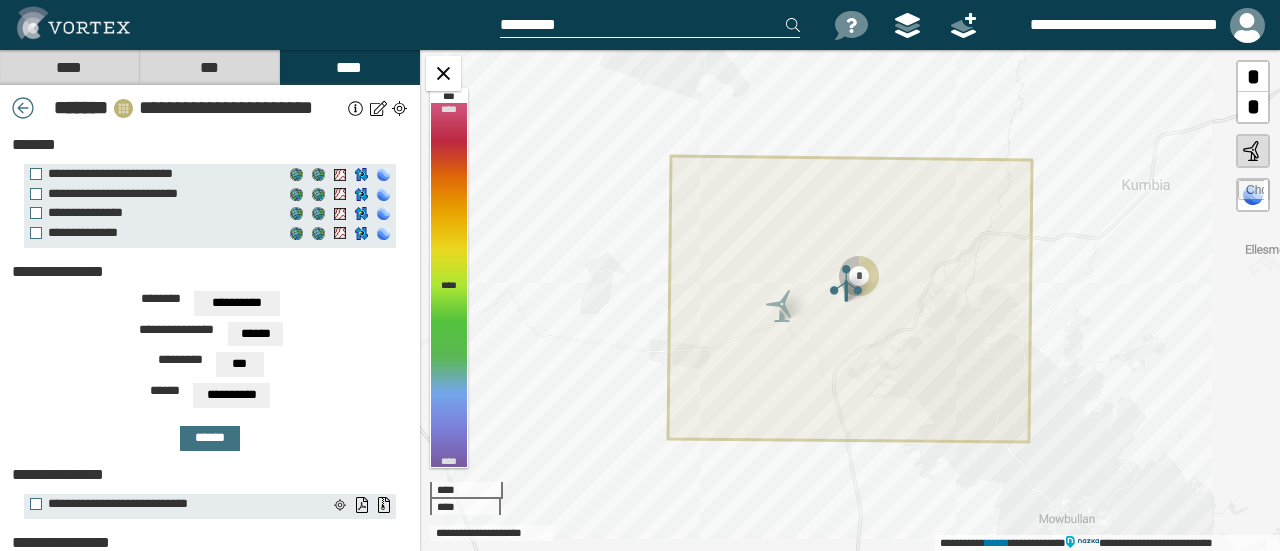 scroll, scrollTop: 0, scrollLeft: 0, axis: both 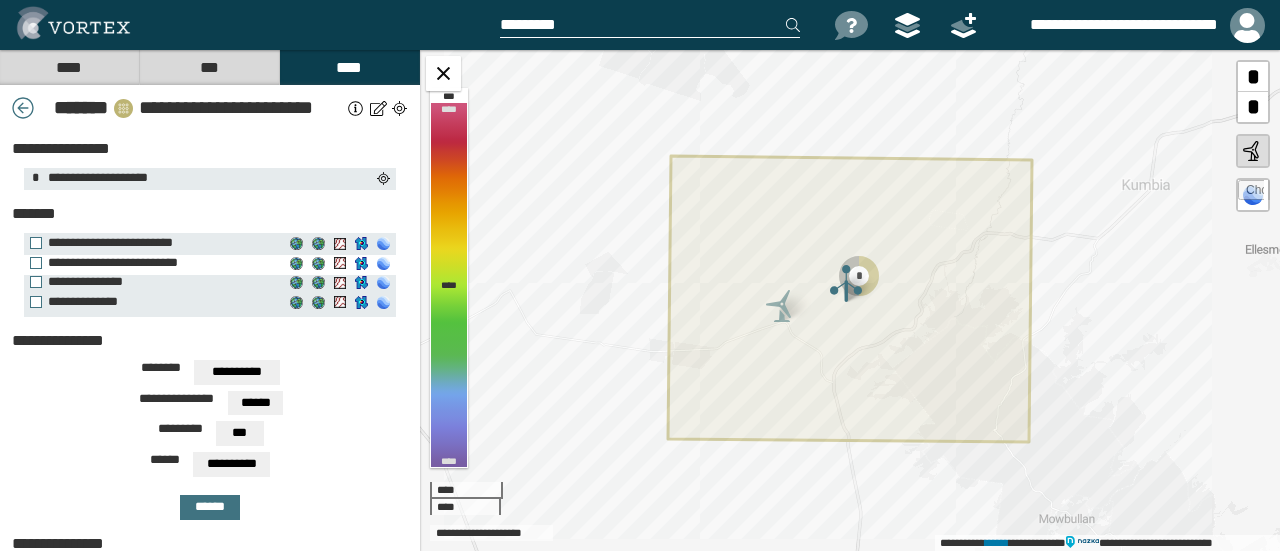 click on "**********" at bounding box center [152, 263] 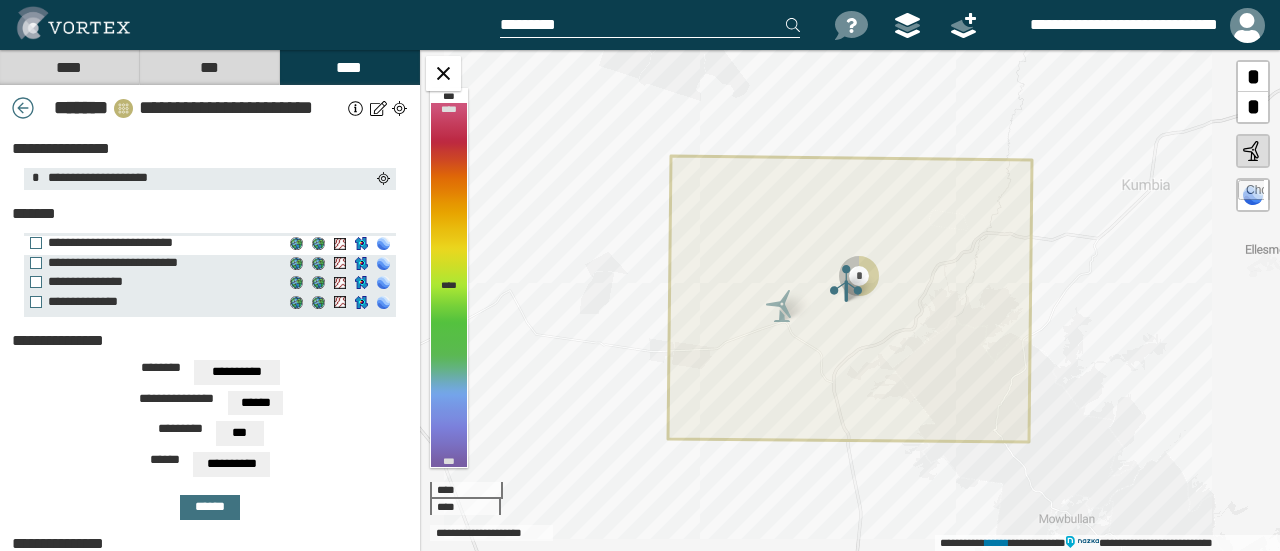 click on "**********" at bounding box center (152, 243) 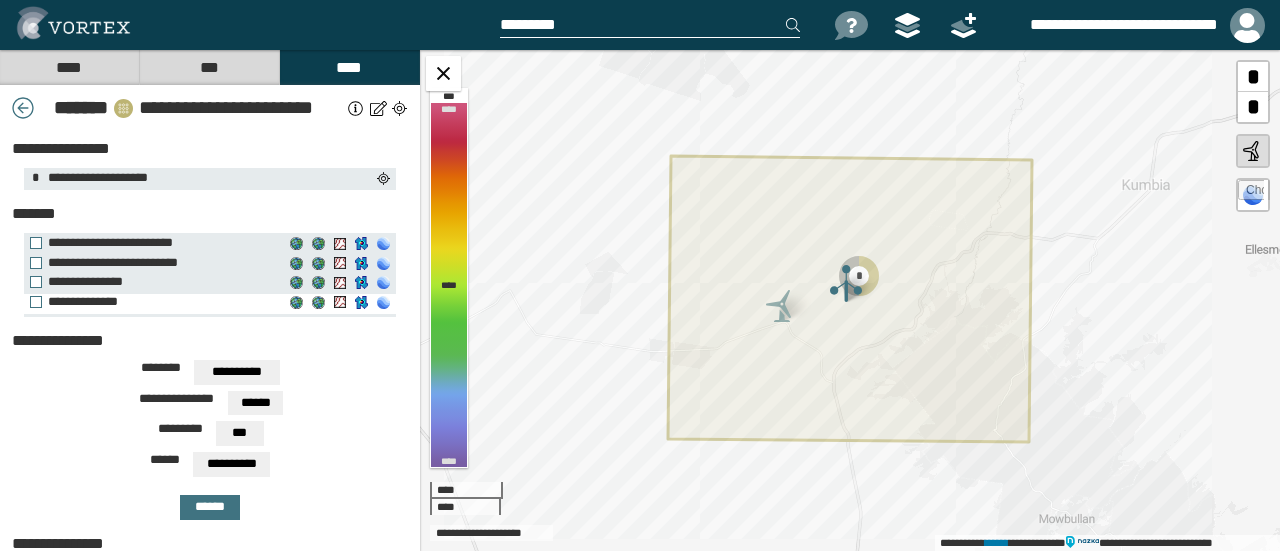 click on "**********" at bounding box center [152, 302] 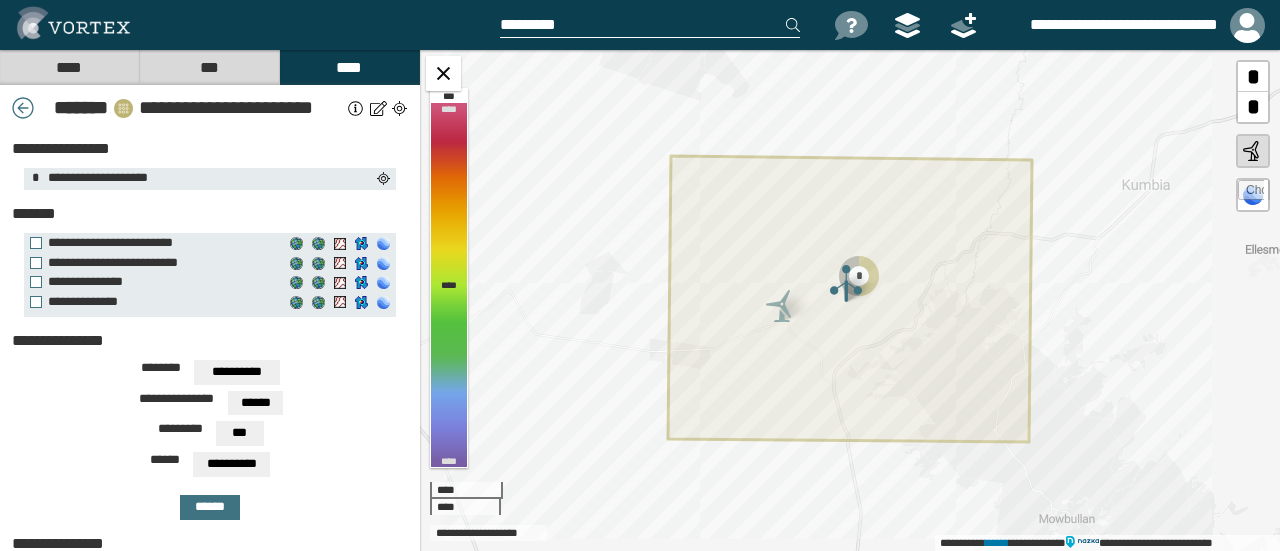 click on "***" at bounding box center [239, 433] 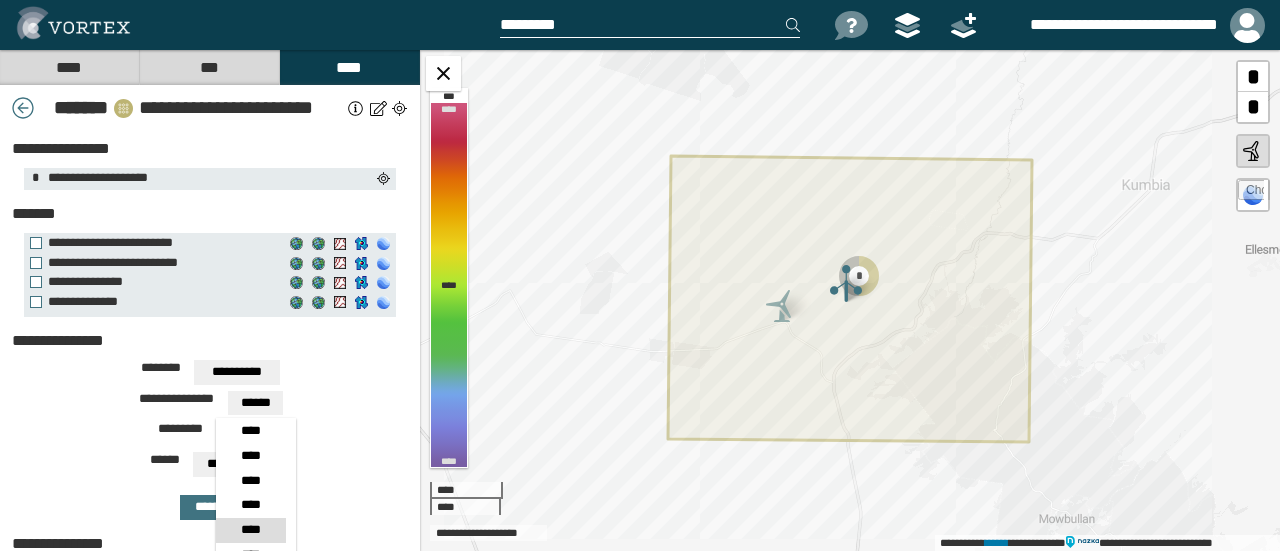 scroll, scrollTop: 317, scrollLeft: 0, axis: vertical 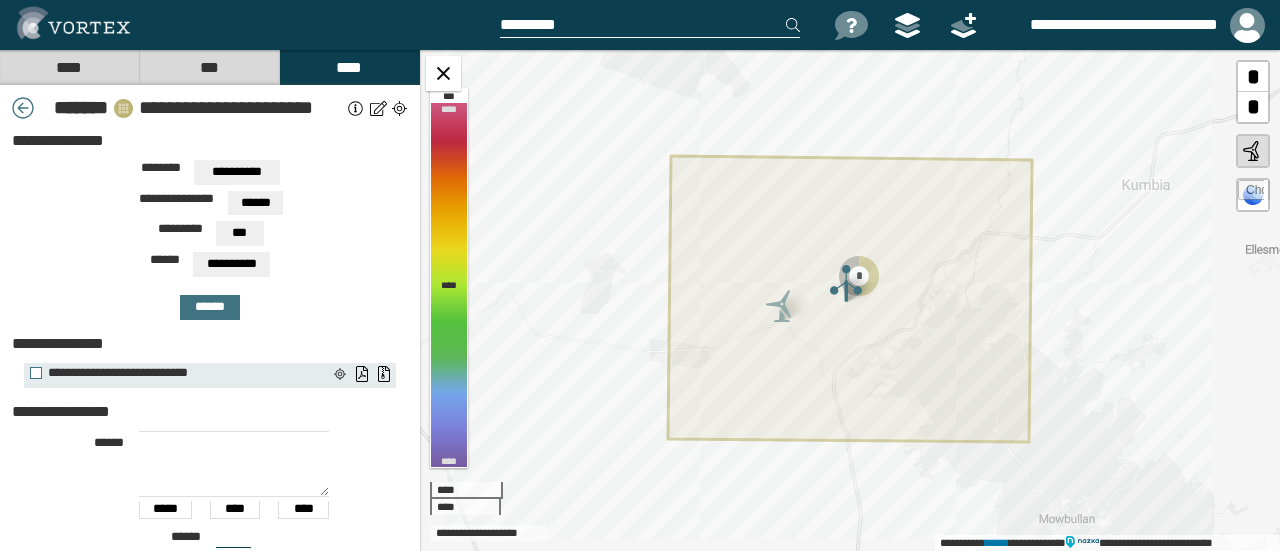 click on "**********" at bounding box center (210, 240) 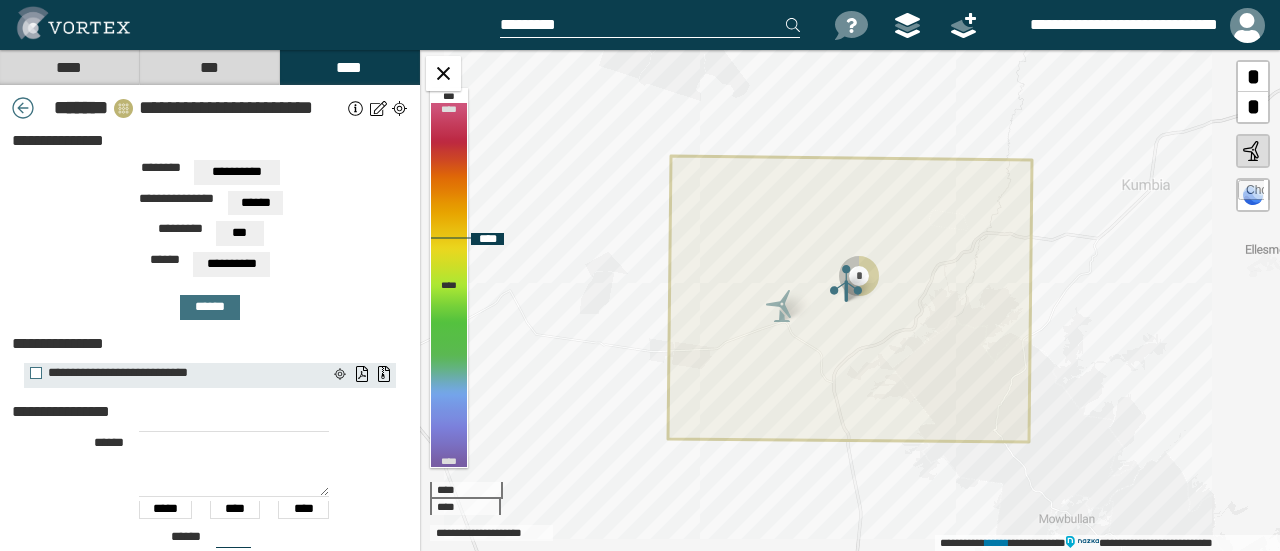 click 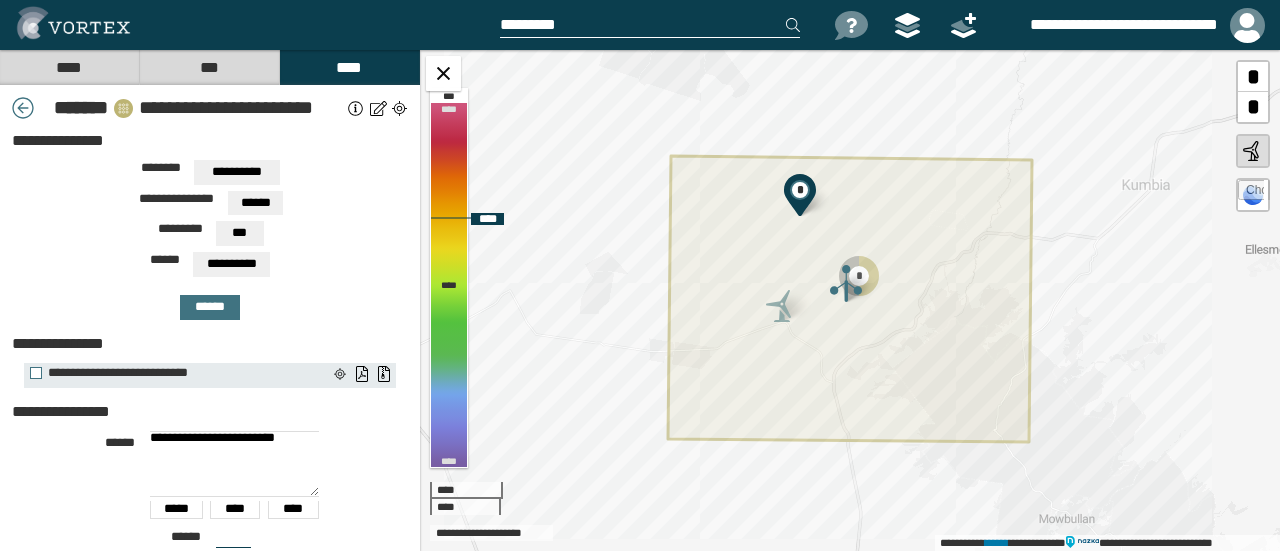 click 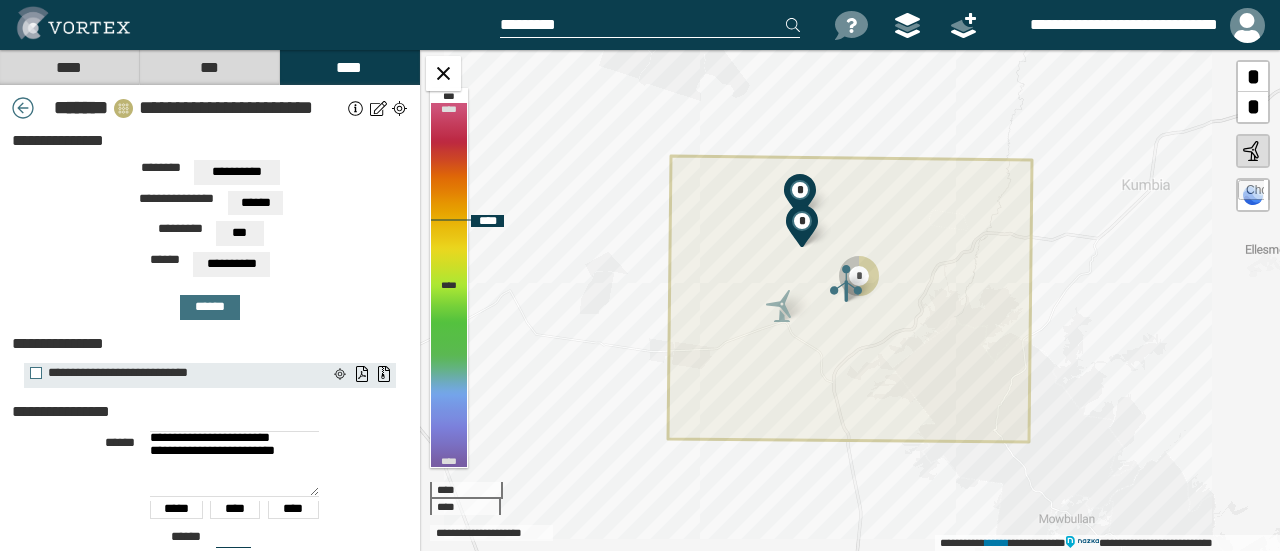 click 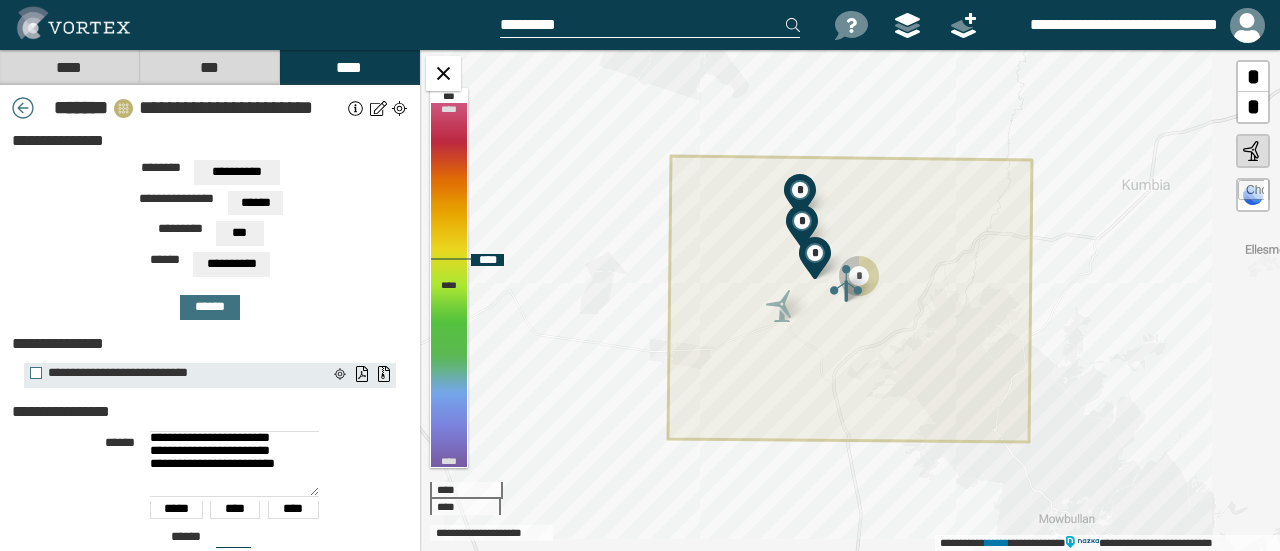 click 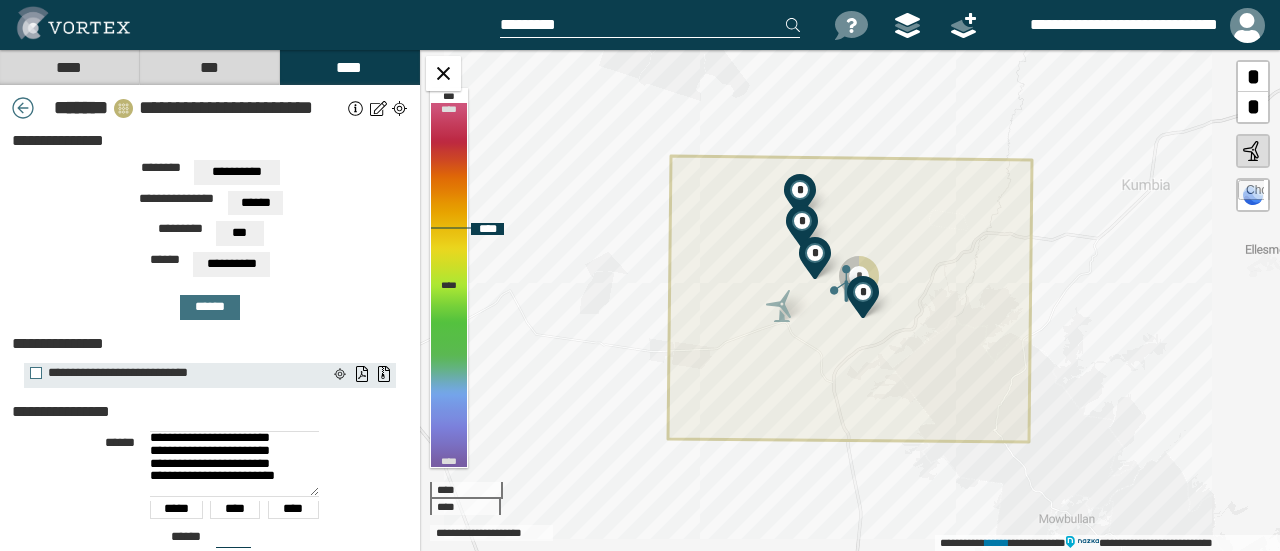 click 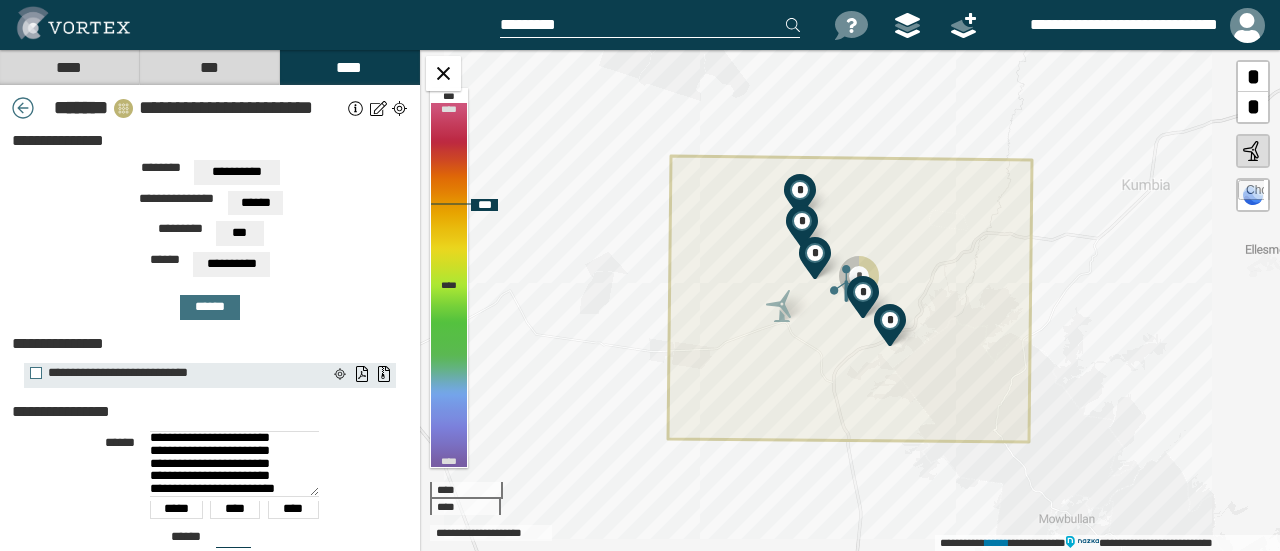 click 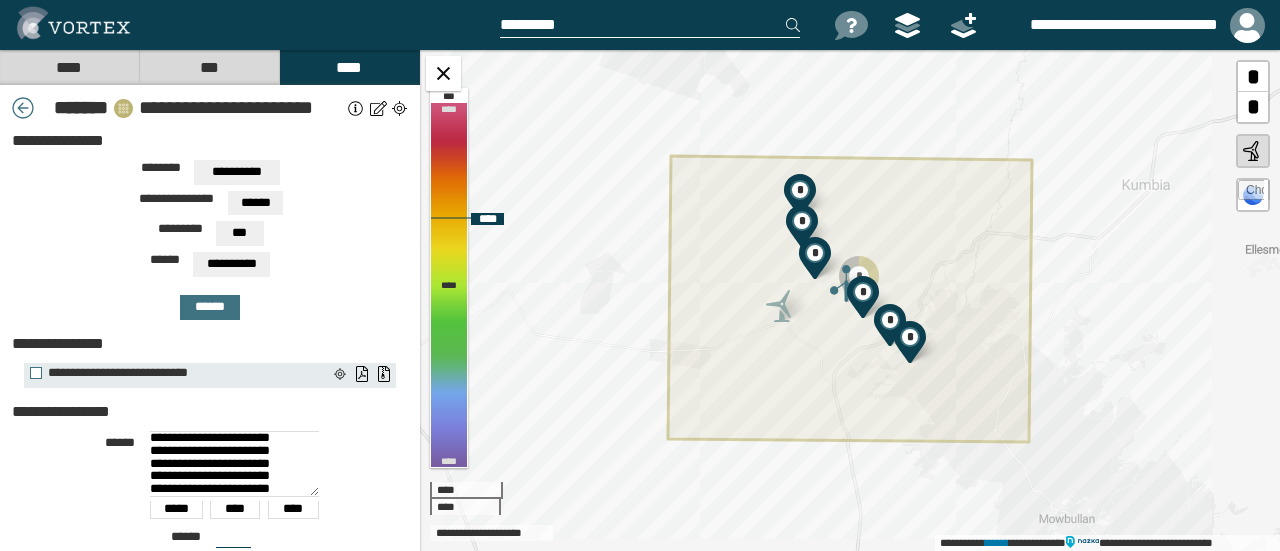click 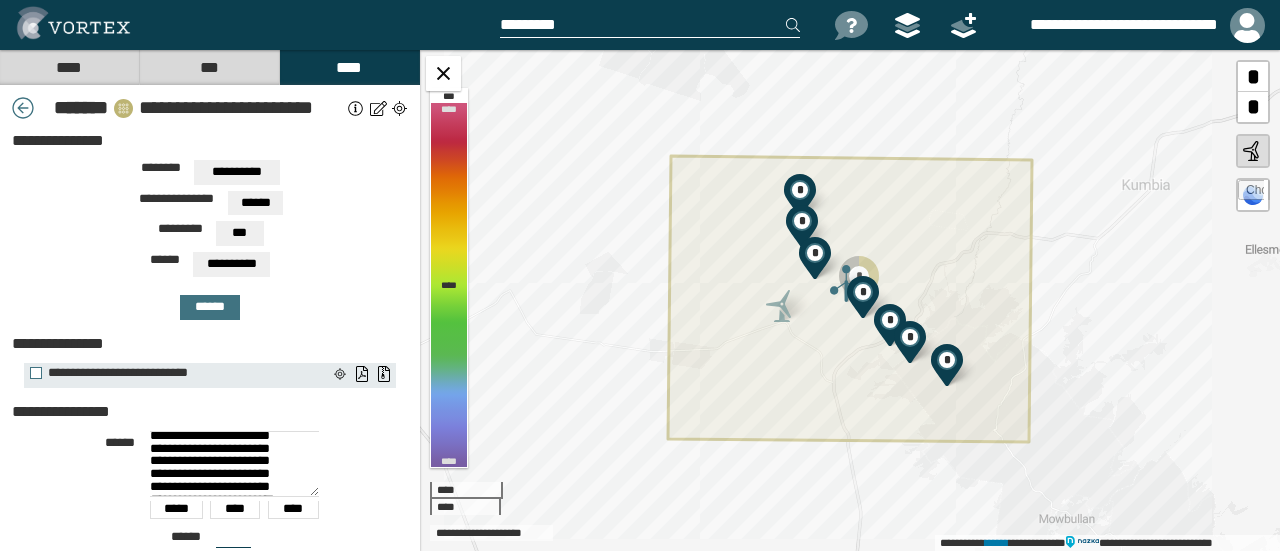scroll, scrollTop: 38, scrollLeft: 0, axis: vertical 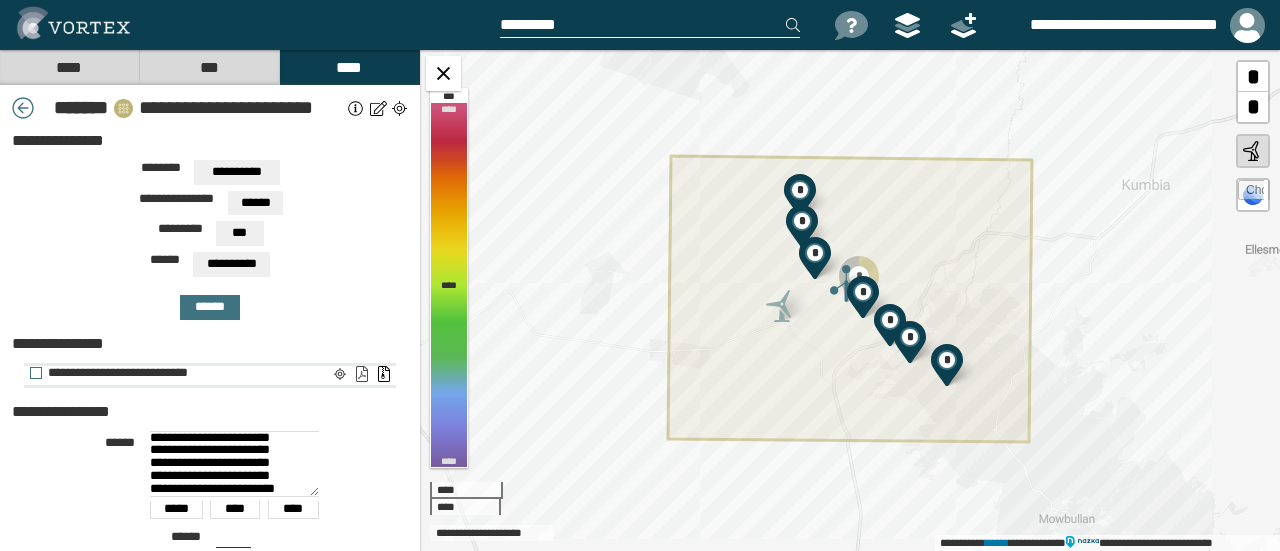 click on "**********" at bounding box center (361, 374) 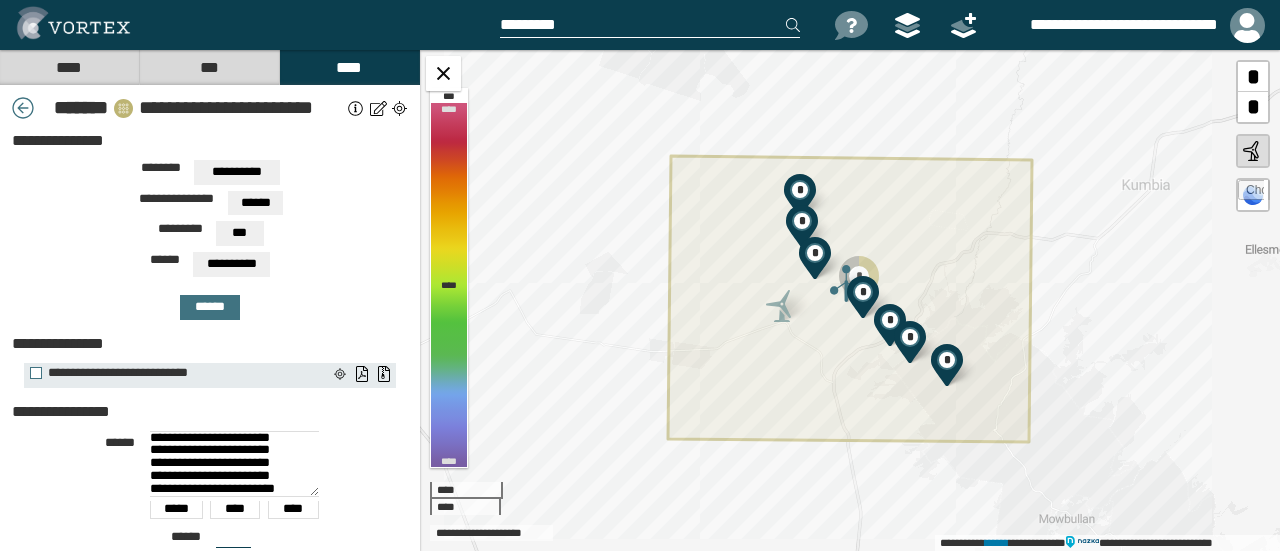 click at bounding box center [73, 23] 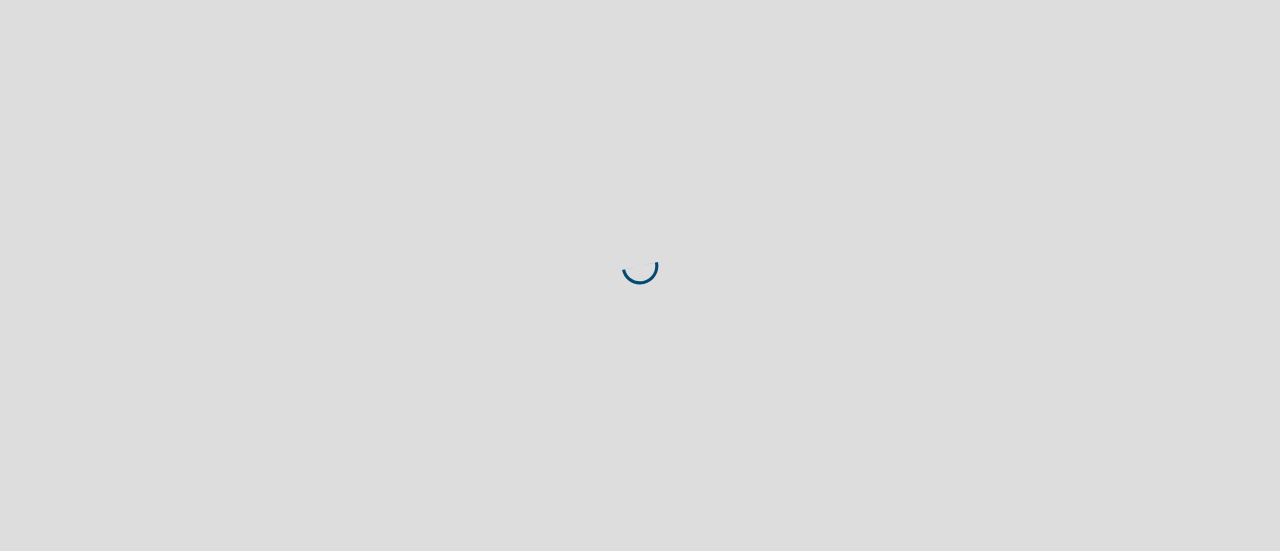 scroll, scrollTop: 0, scrollLeft: 0, axis: both 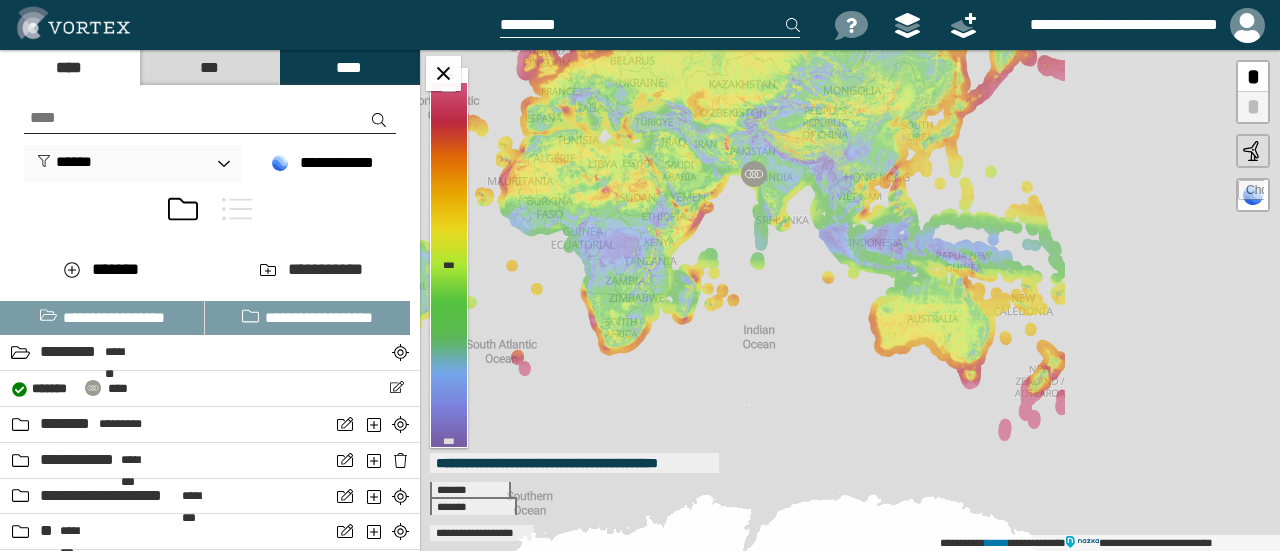 drag, startPoint x: 1032, startPoint y: 388, endPoint x: 735, endPoint y: 263, distance: 322.23285 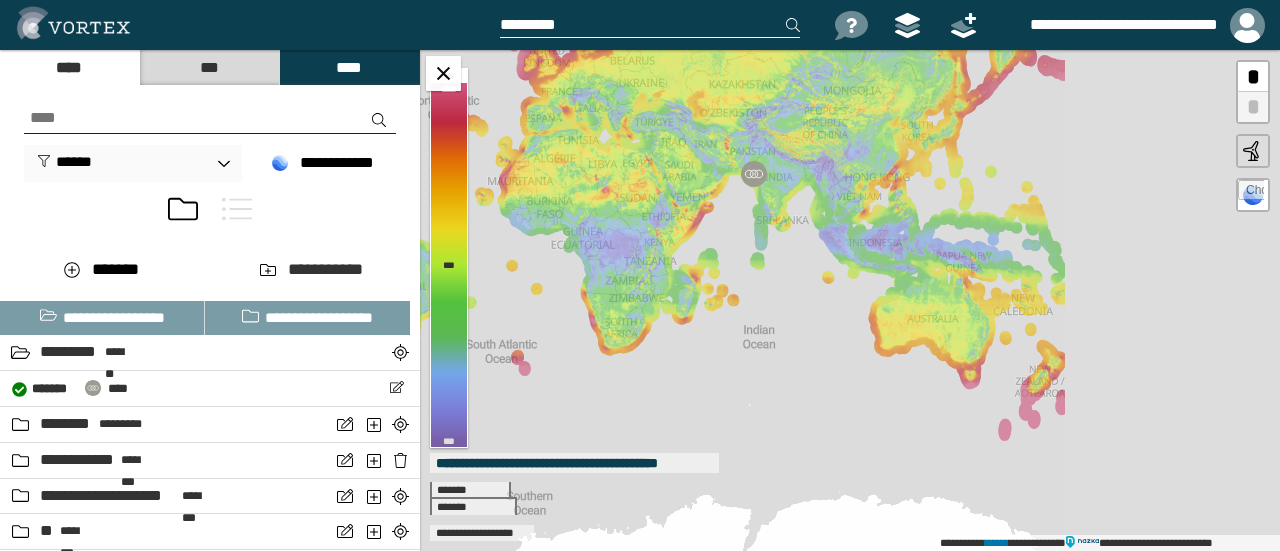 click on "**********" at bounding box center (850, 300) 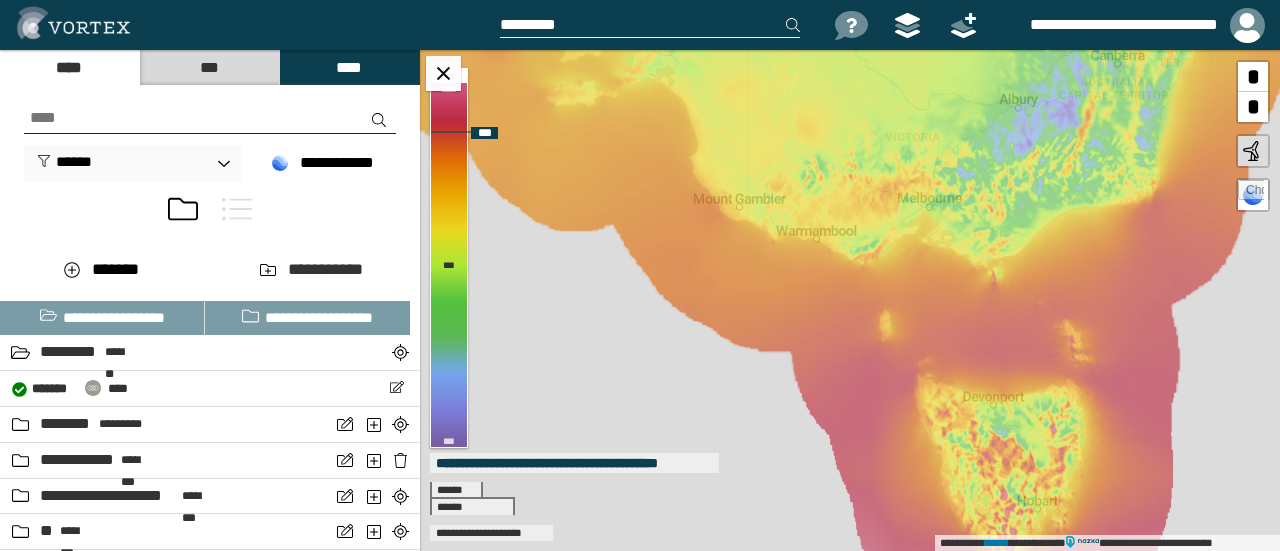 click on "**********" at bounding box center [850, 300] 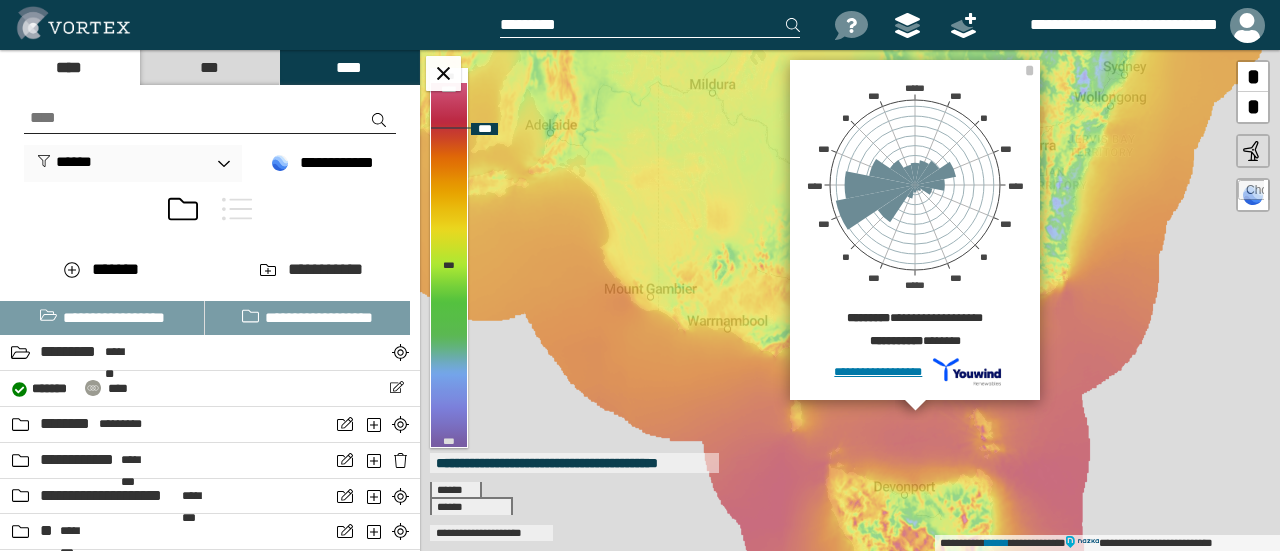 drag, startPoint x: 997, startPoint y: 429, endPoint x: 908, endPoint y: 434, distance: 89.140335 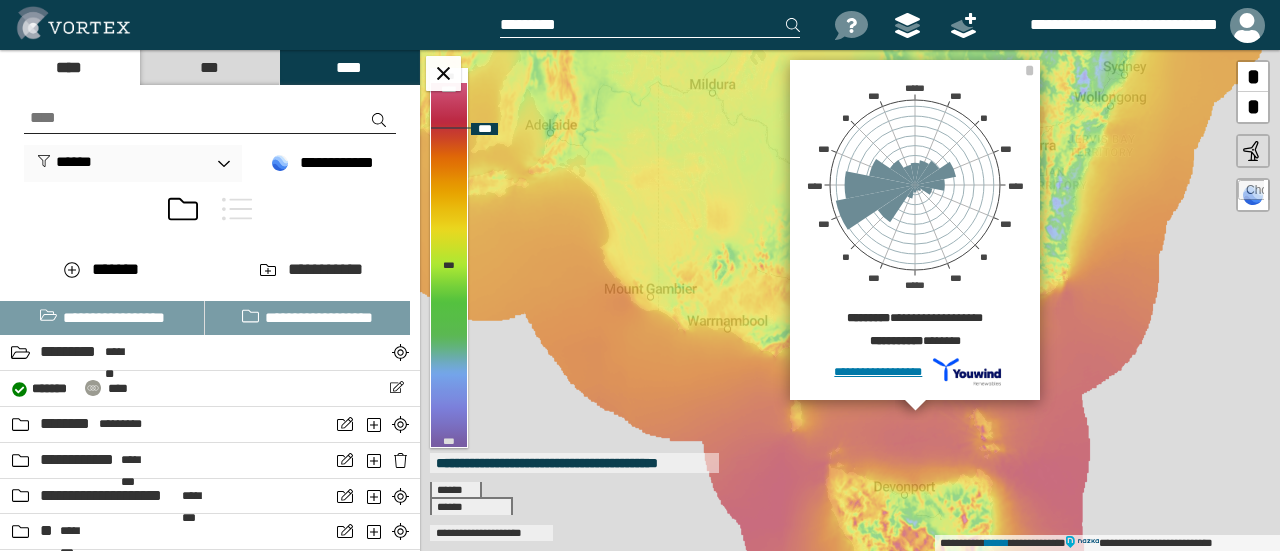 click on "[FIRST] [LAST] [STREET] [CITY] [STATE]
[STREET_NAME] [STREET_TYPE]
[CITY_NAME] [STATE_ABBR]
[ADDRESS_LINE_3]
[APT_NUM] [STREET] [CITY] [STATE] [ZIP] [COUNTRY] [PHONE] [EMAIL] [SSN] [CARD] [DOB] [LICENSE]" at bounding box center [850, 300] 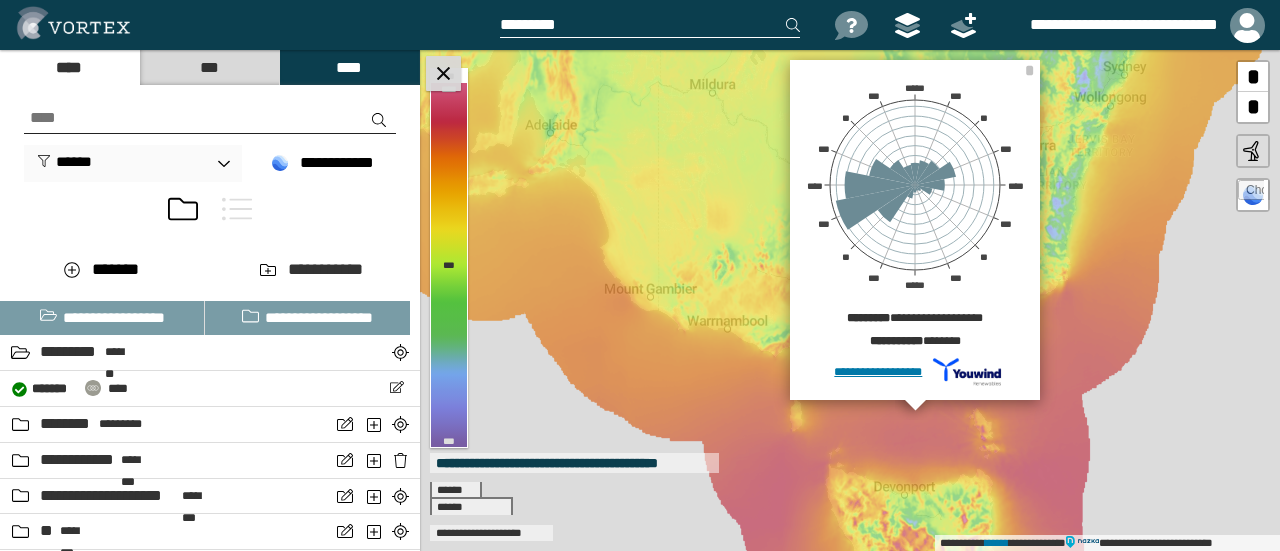 click at bounding box center (443, 73) 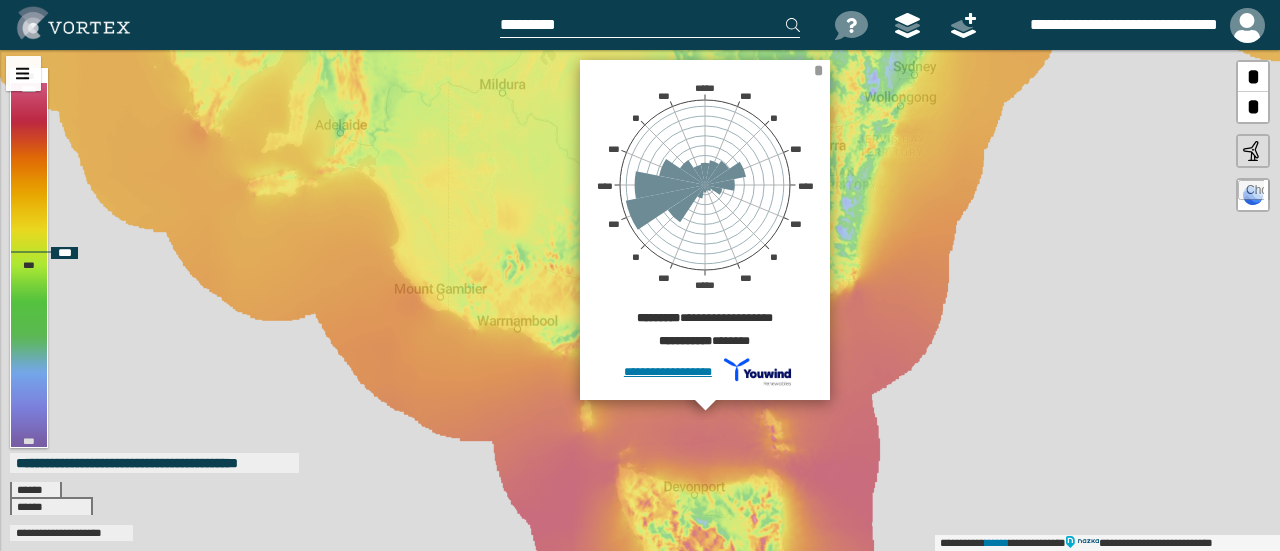 click on "*" at bounding box center [819, 70] 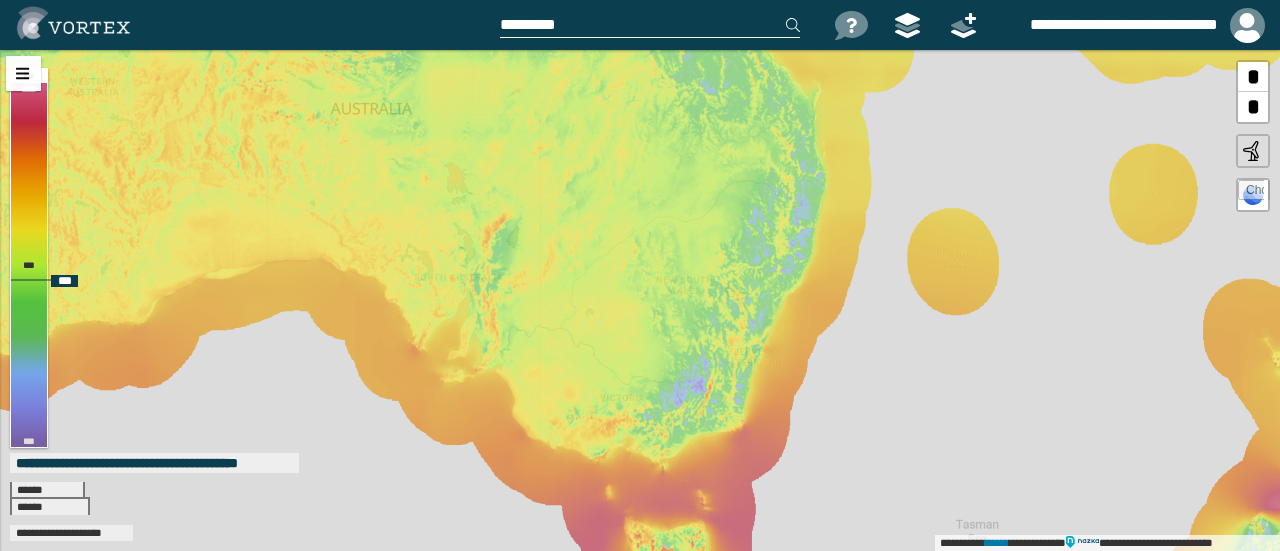 drag, startPoint x: 660, startPoint y: 186, endPoint x: 658, endPoint y: 381, distance: 195.01025 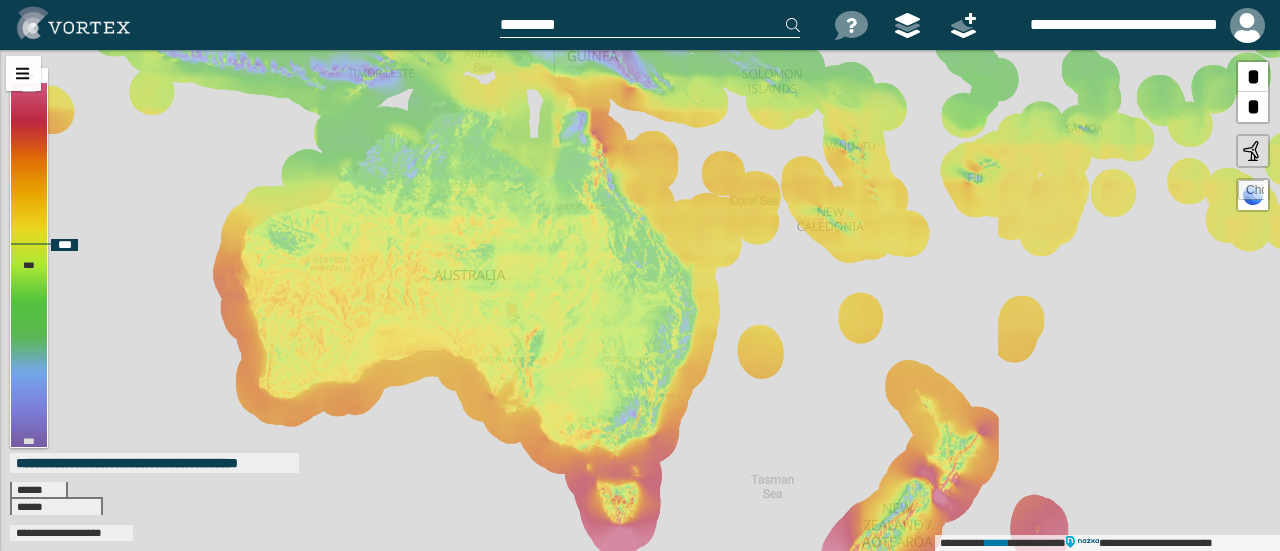 drag, startPoint x: 563, startPoint y: 205, endPoint x: 548, endPoint y: 311, distance: 107.05606 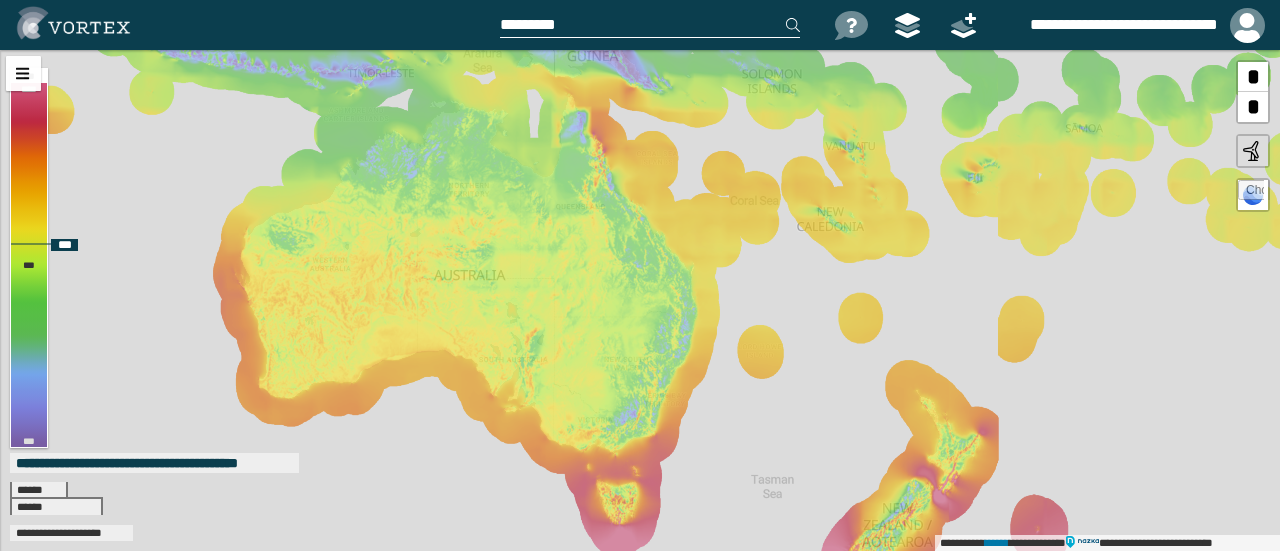 click on "**********" at bounding box center [640, 300] 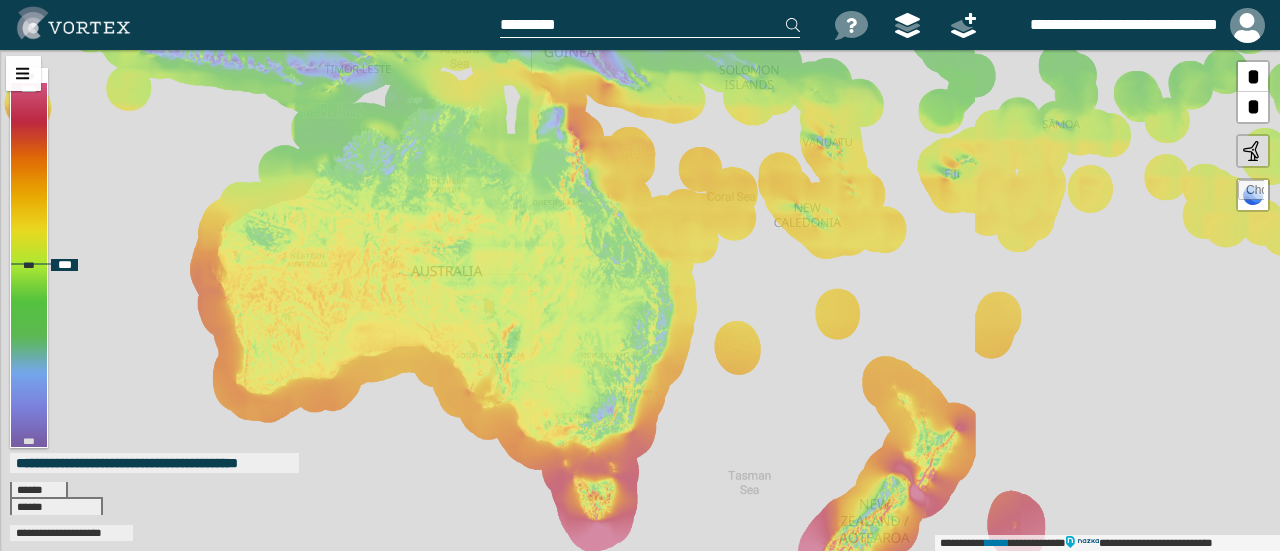 drag, startPoint x: 604, startPoint y: 291, endPoint x: 581, endPoint y: 287, distance: 23.345236 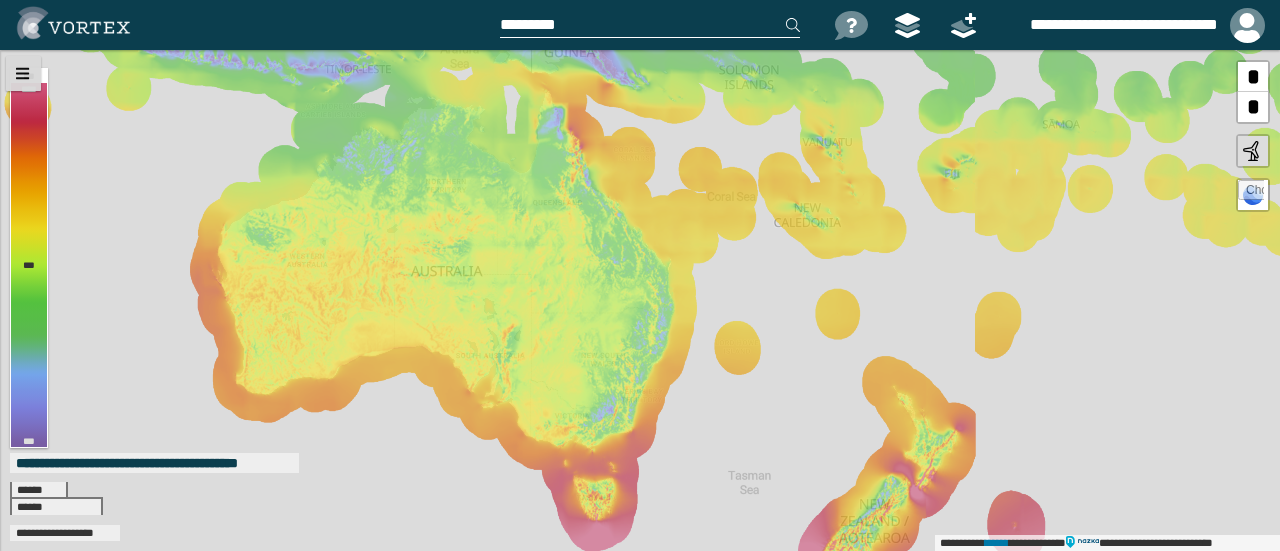 click at bounding box center [23, 73] 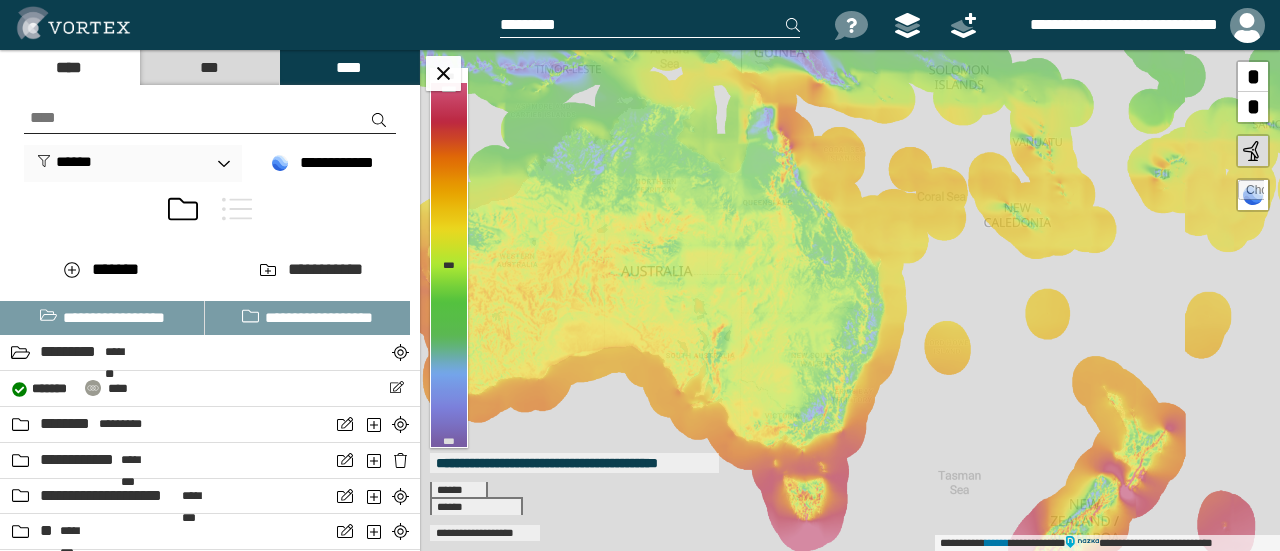 click at bounding box center [237, 209] 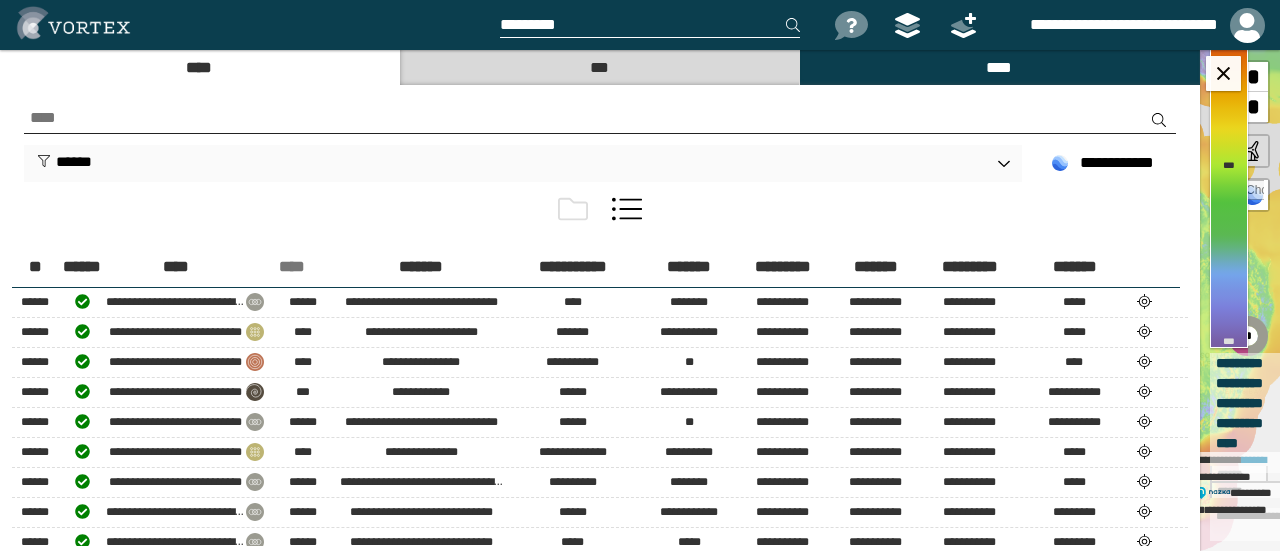 click on "****" at bounding box center [292, 267] 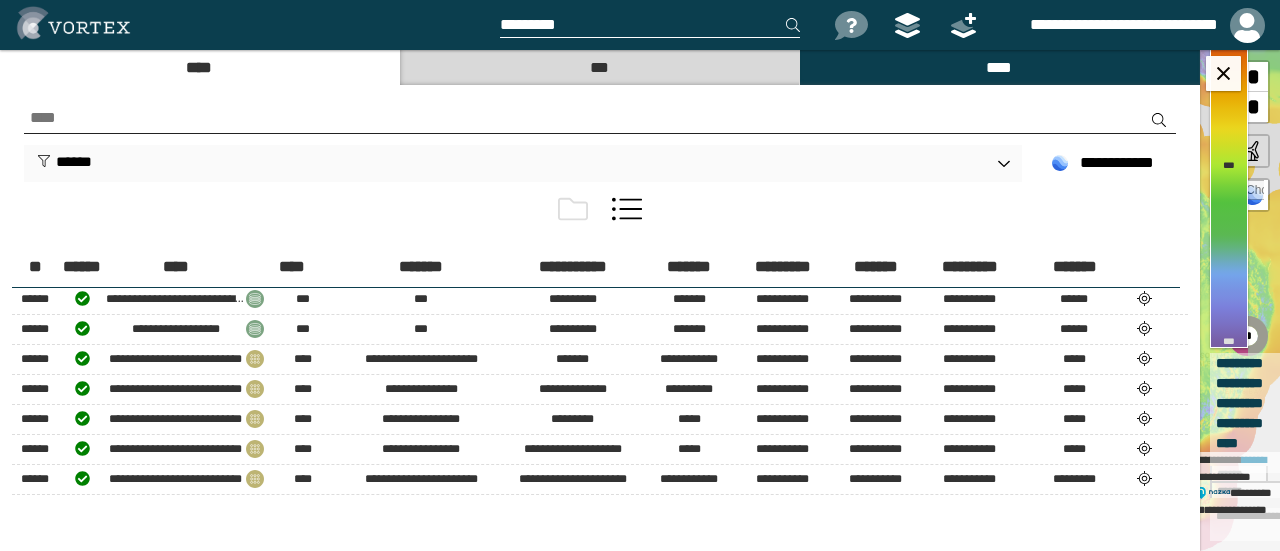 scroll, scrollTop: 1000, scrollLeft: 0, axis: vertical 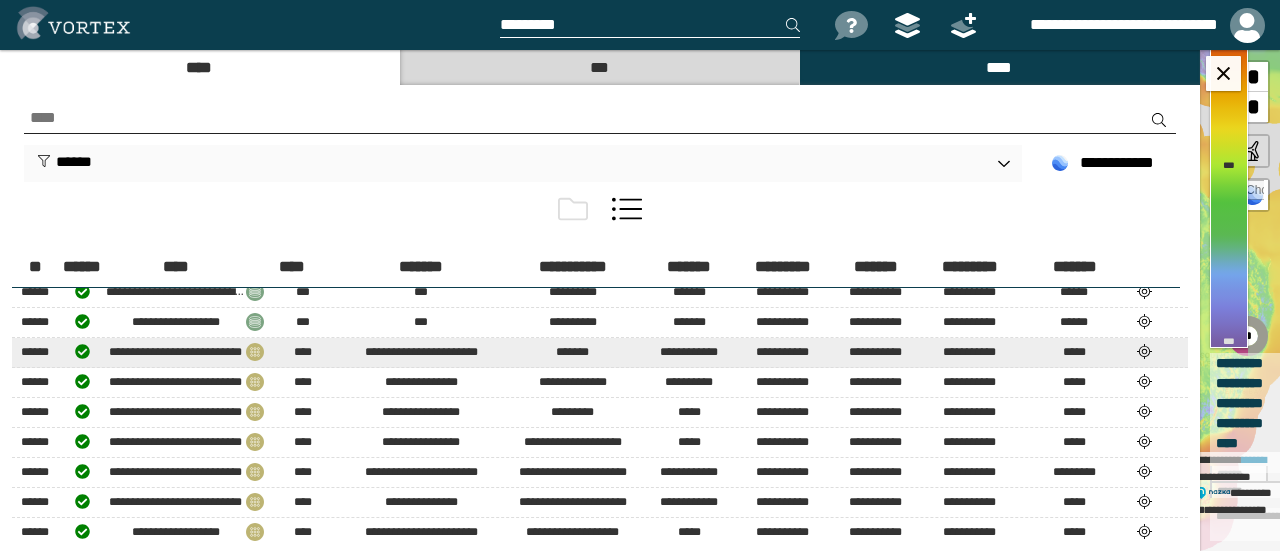 click at bounding box center (1144, 351) 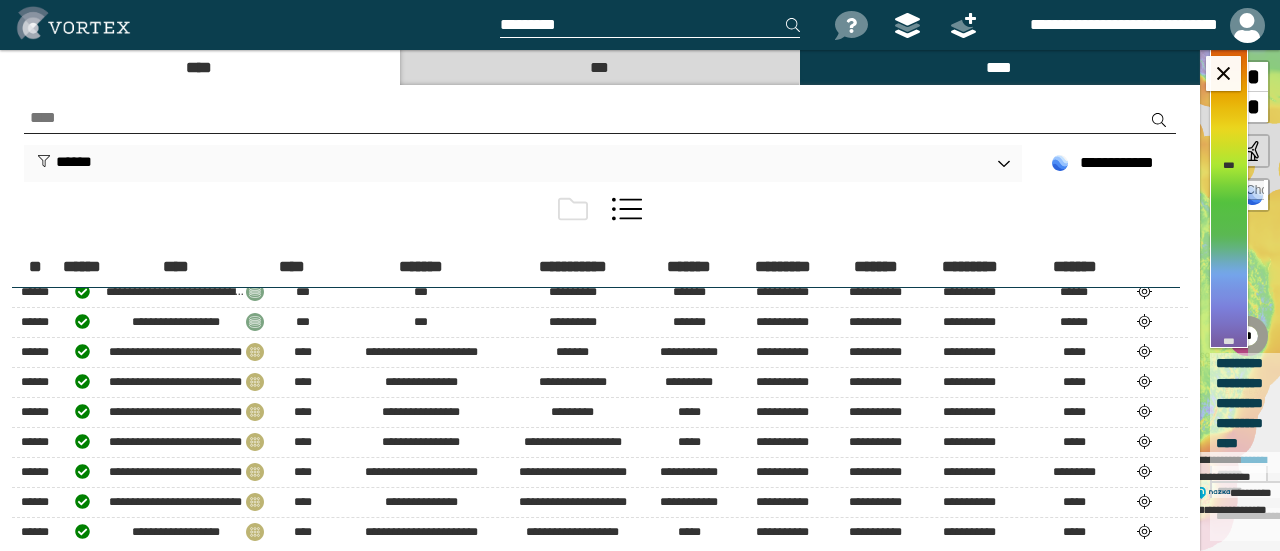 select on "*" 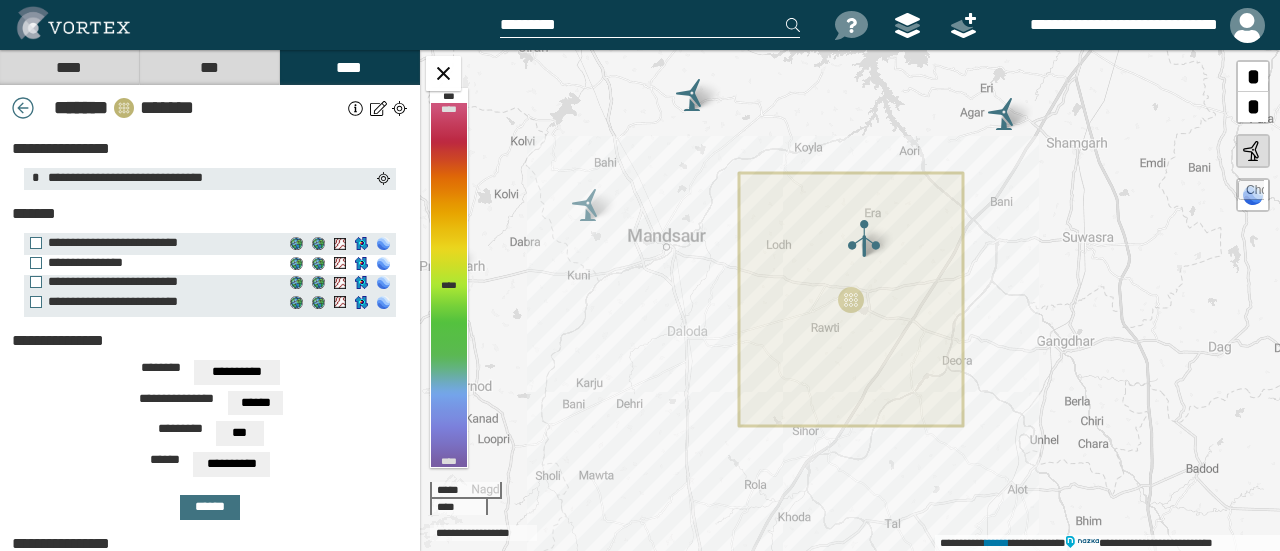 click on "**********" at bounding box center [152, 263] 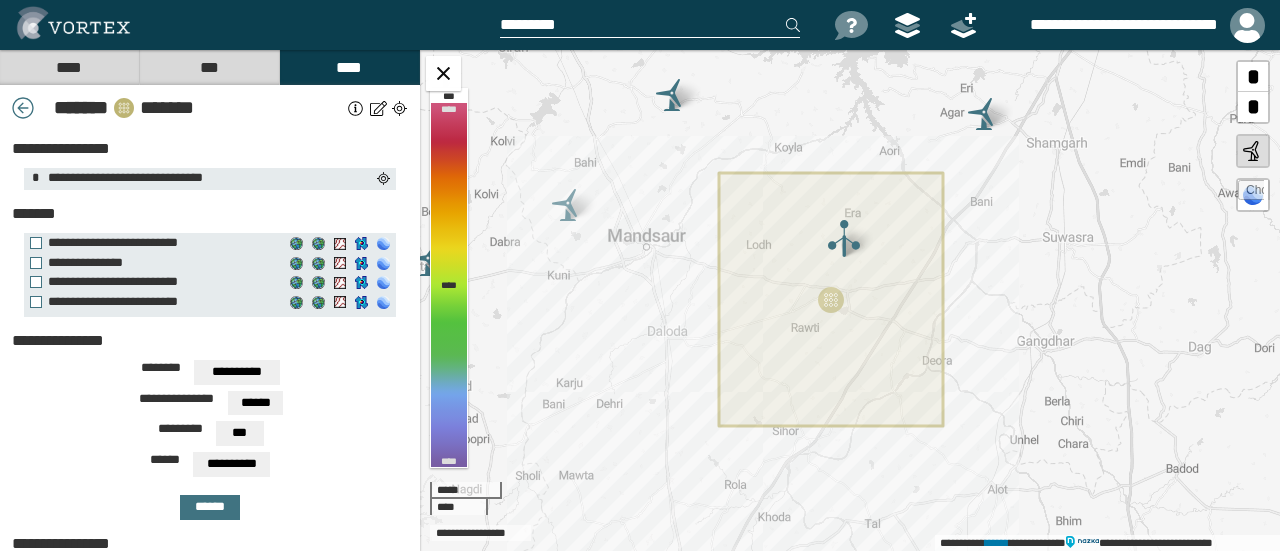click on "*" at bounding box center [1253, 77] 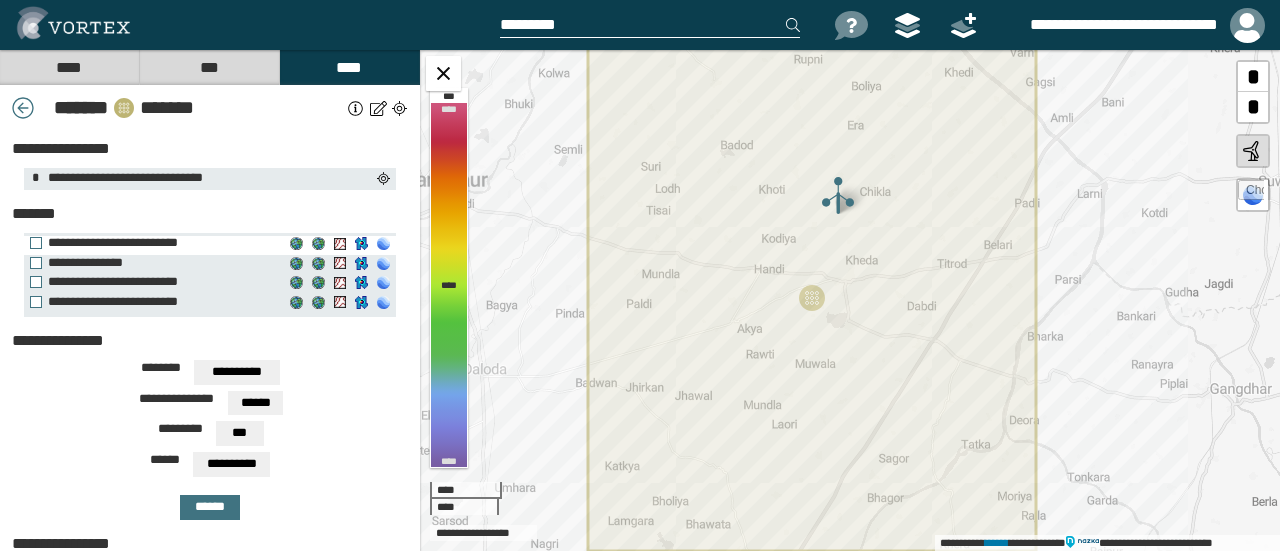 click on "**********" at bounding box center (152, 243) 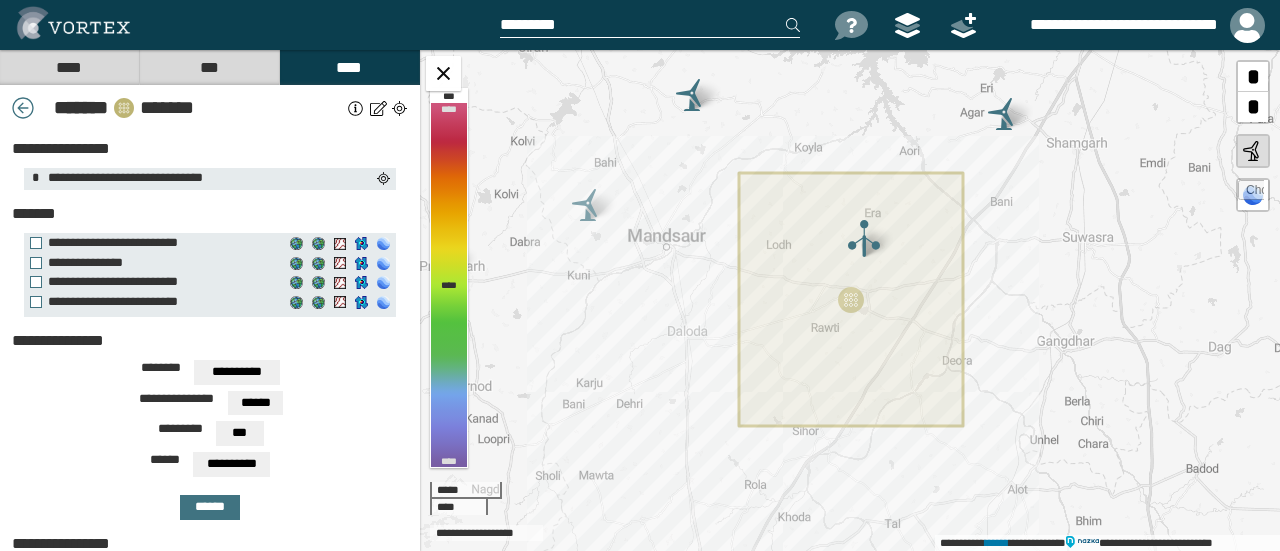 click on "****" at bounding box center (69, 67) 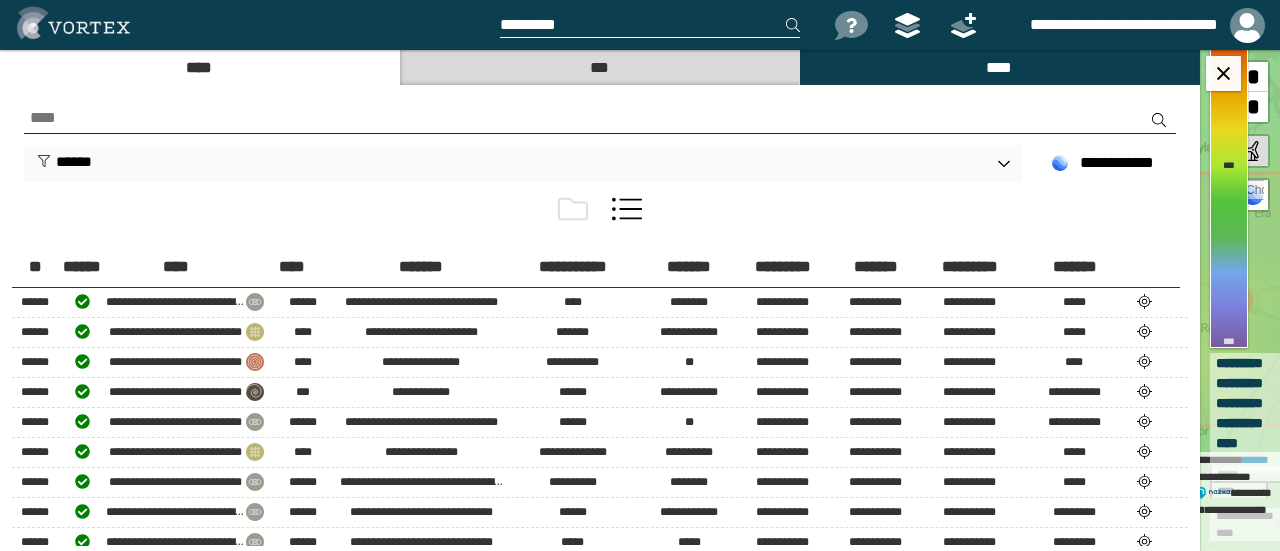 click at bounding box center [573, 209] 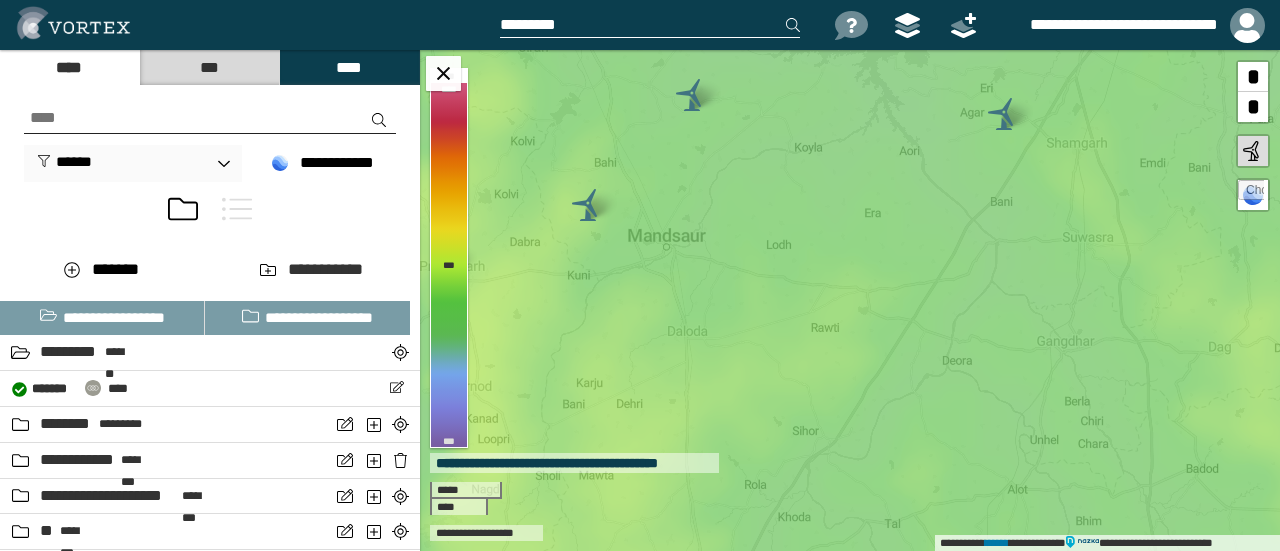 click at bounding box center [237, 209] 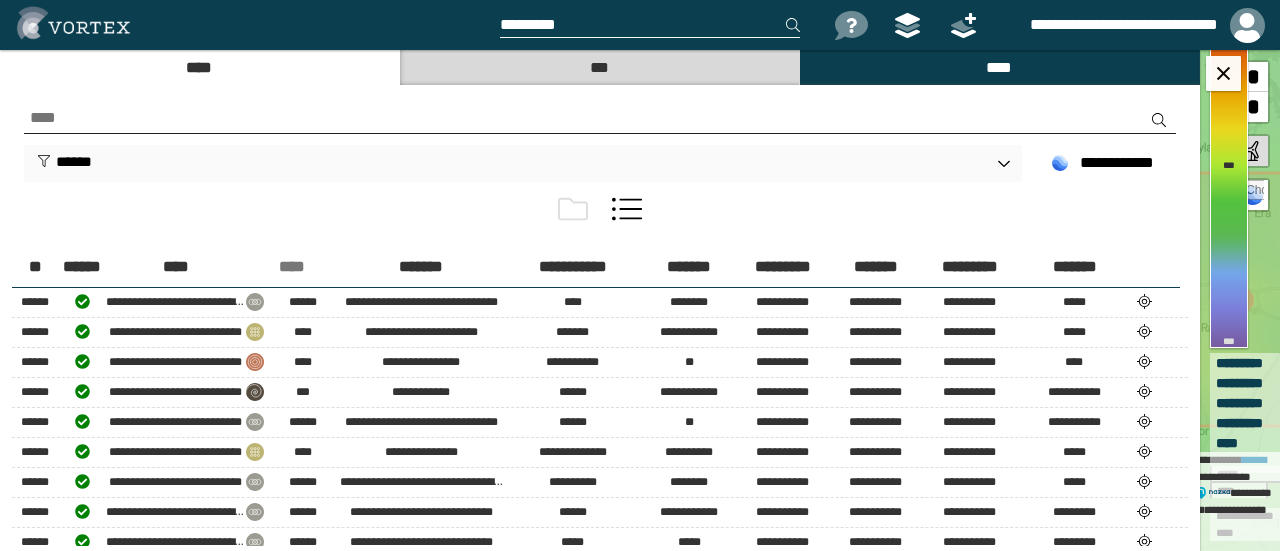 click on "****" at bounding box center [292, 267] 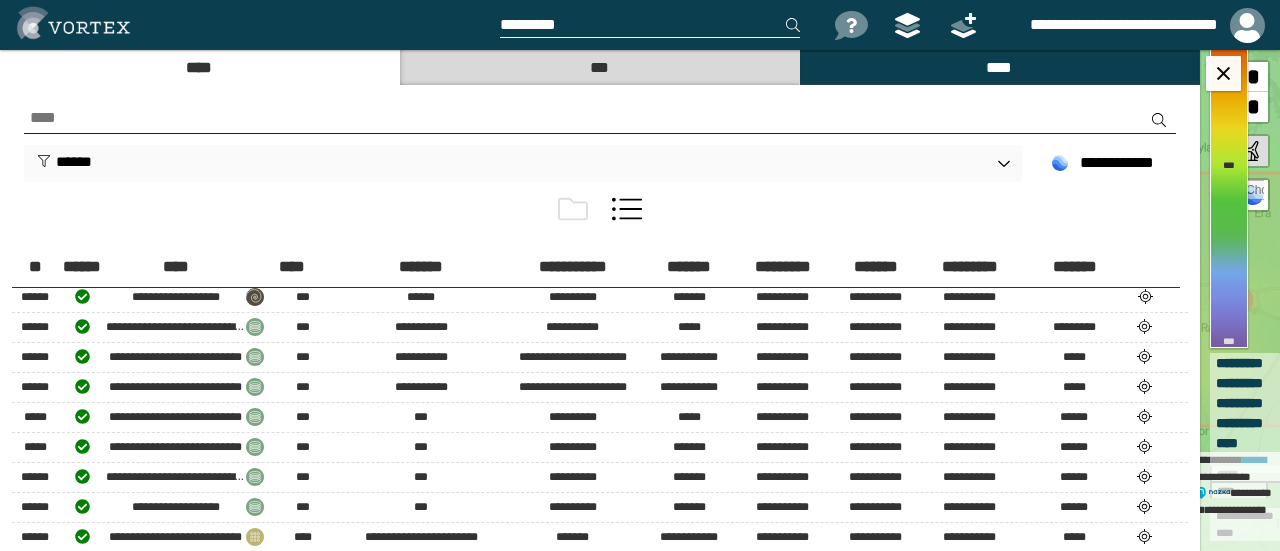 scroll, scrollTop: 800, scrollLeft: 0, axis: vertical 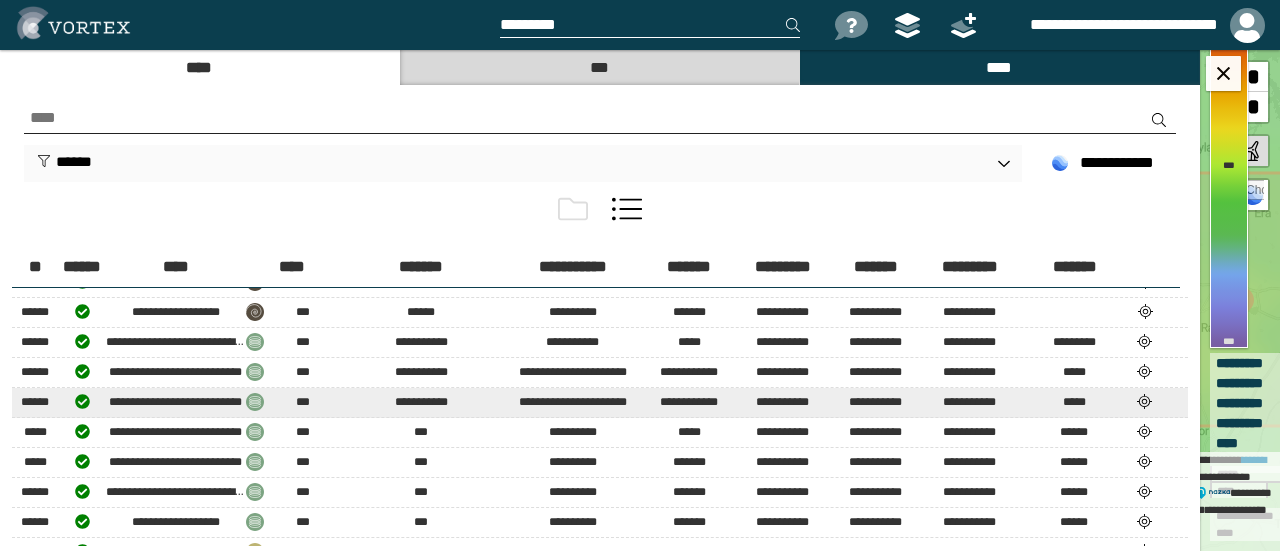click at bounding box center [1144, 401] 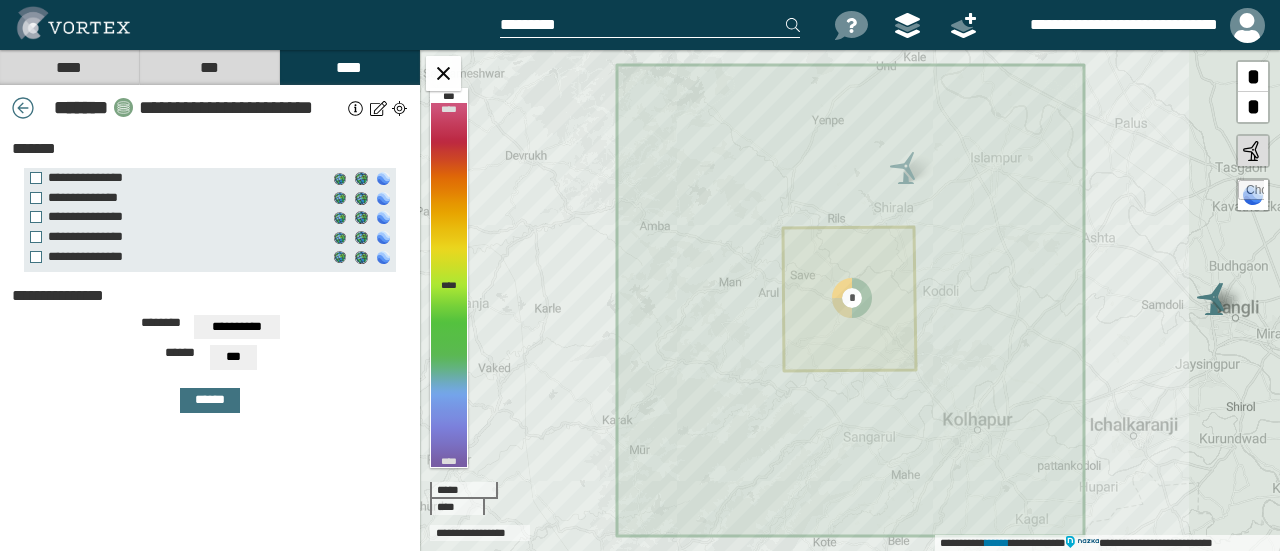 click at bounding box center (356, 108) 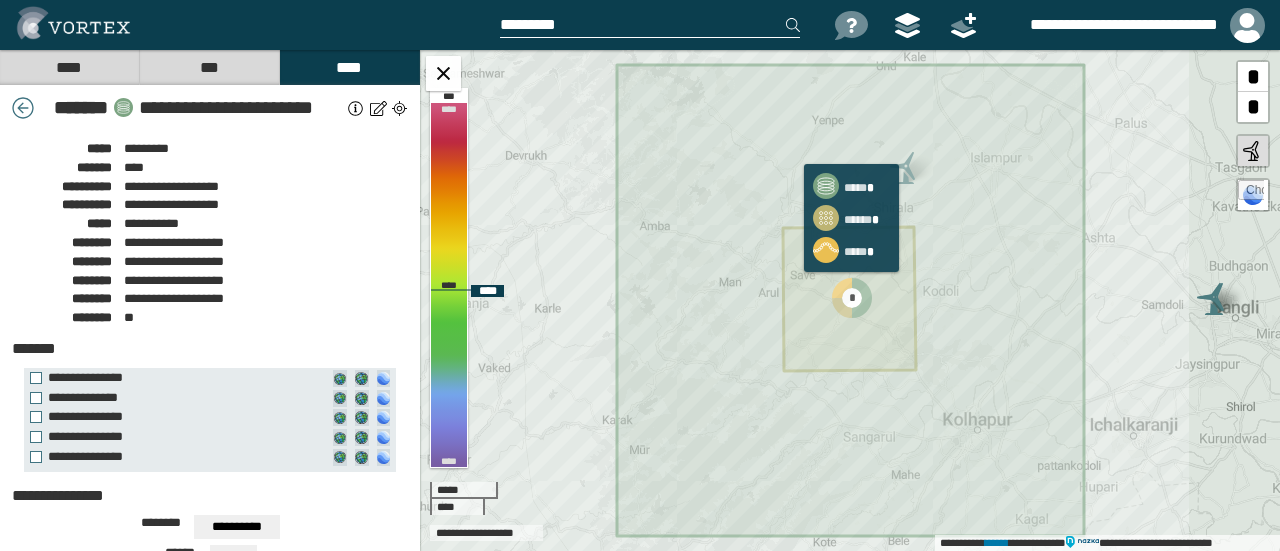 click 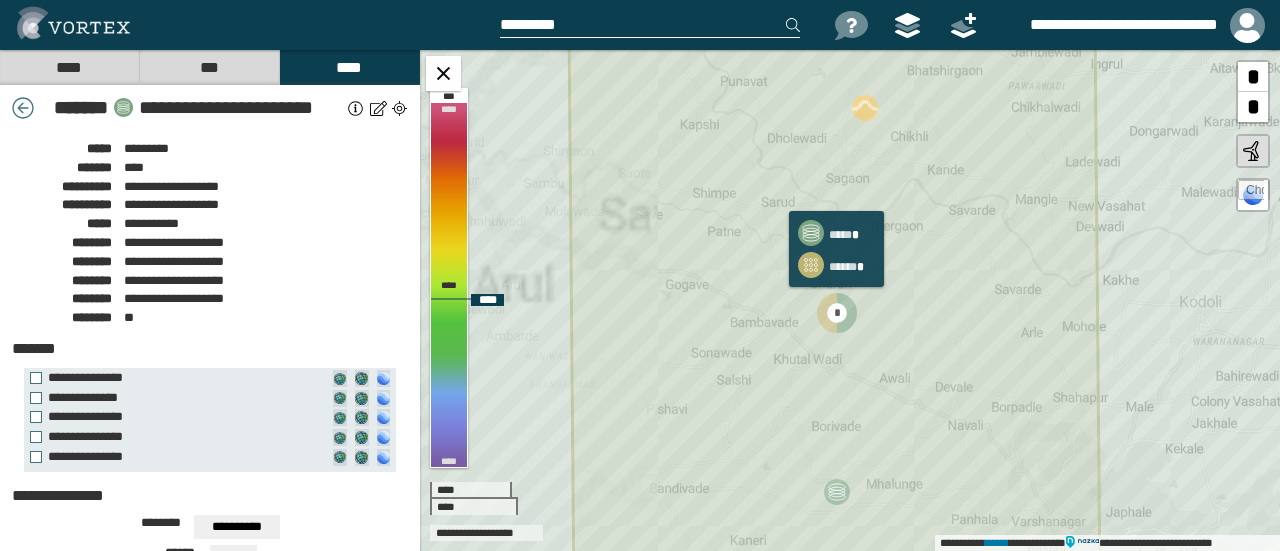 click 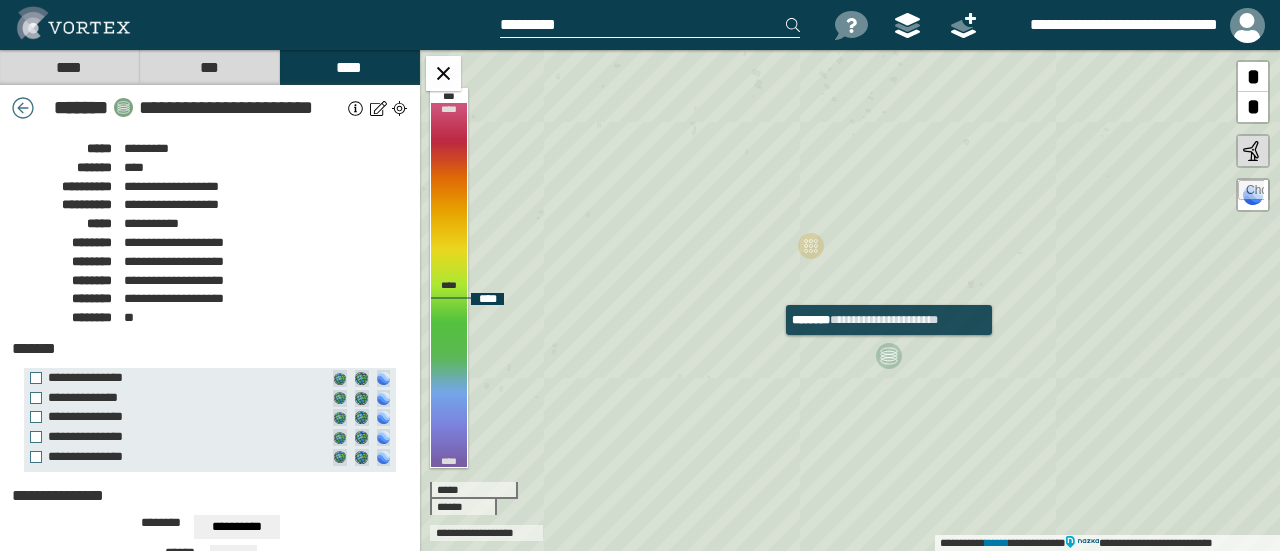 click at bounding box center [889, 356] 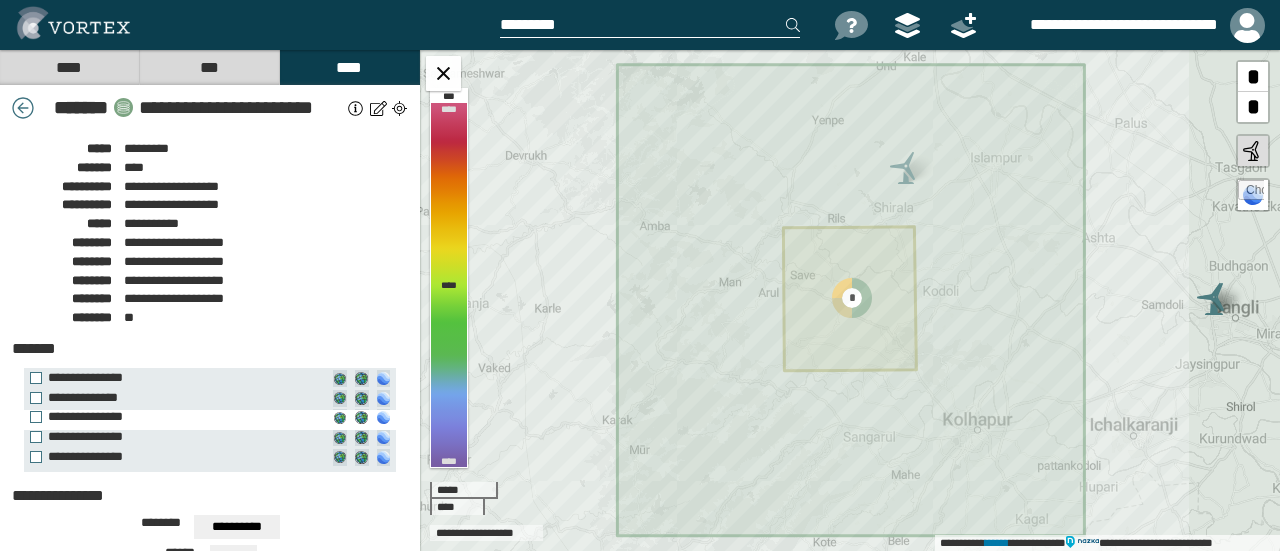 click on "**********" at bounding box center (174, 417) 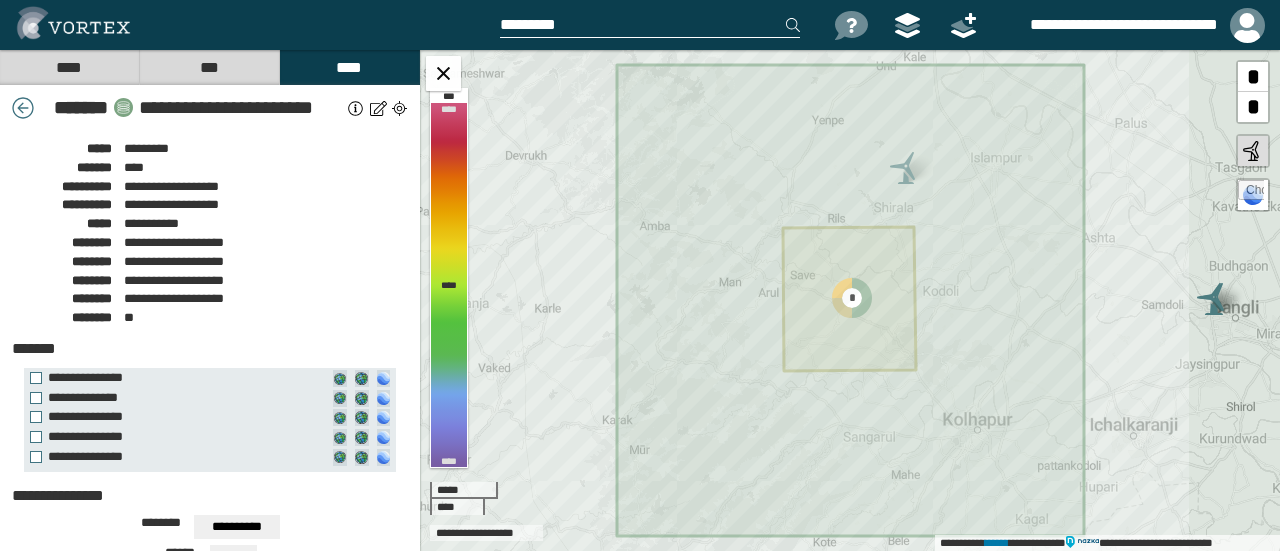 click on "***" at bounding box center [209, 67] 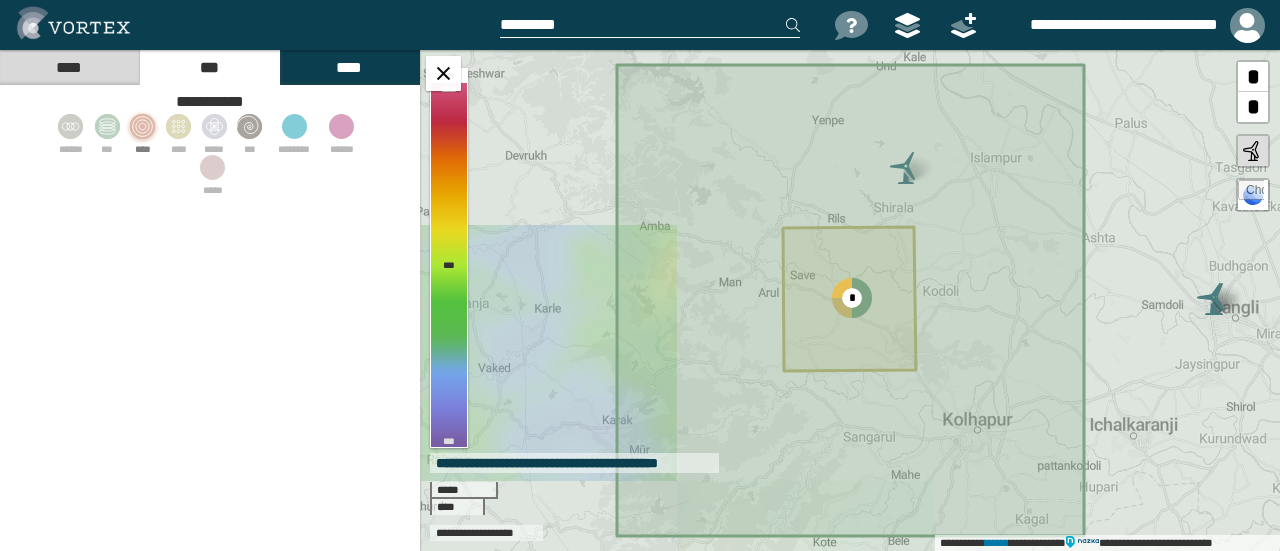 click 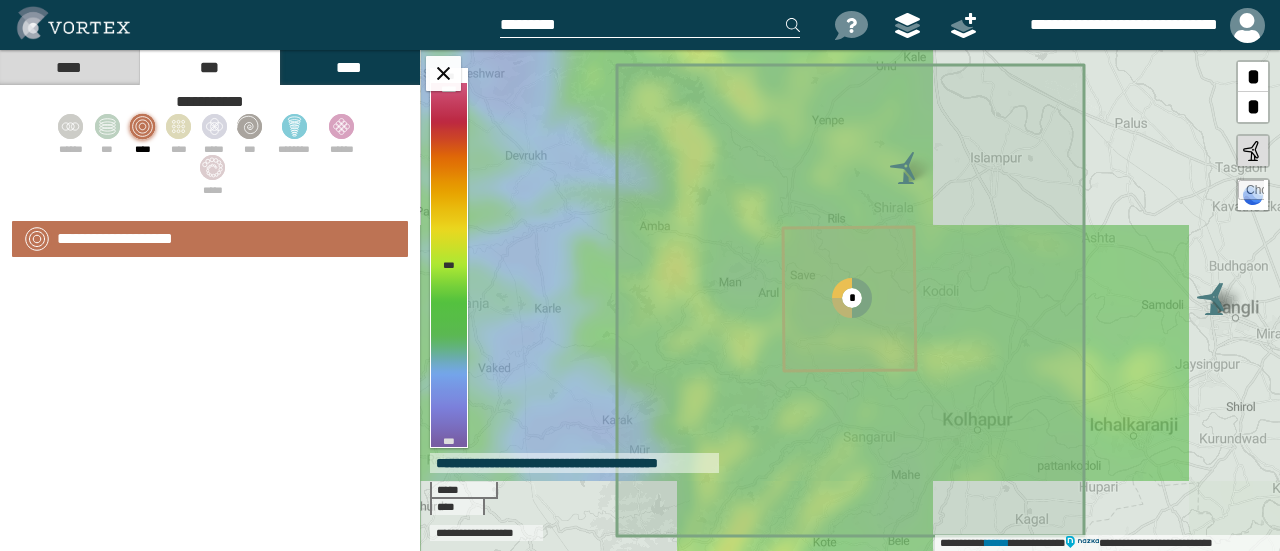 select on "*" 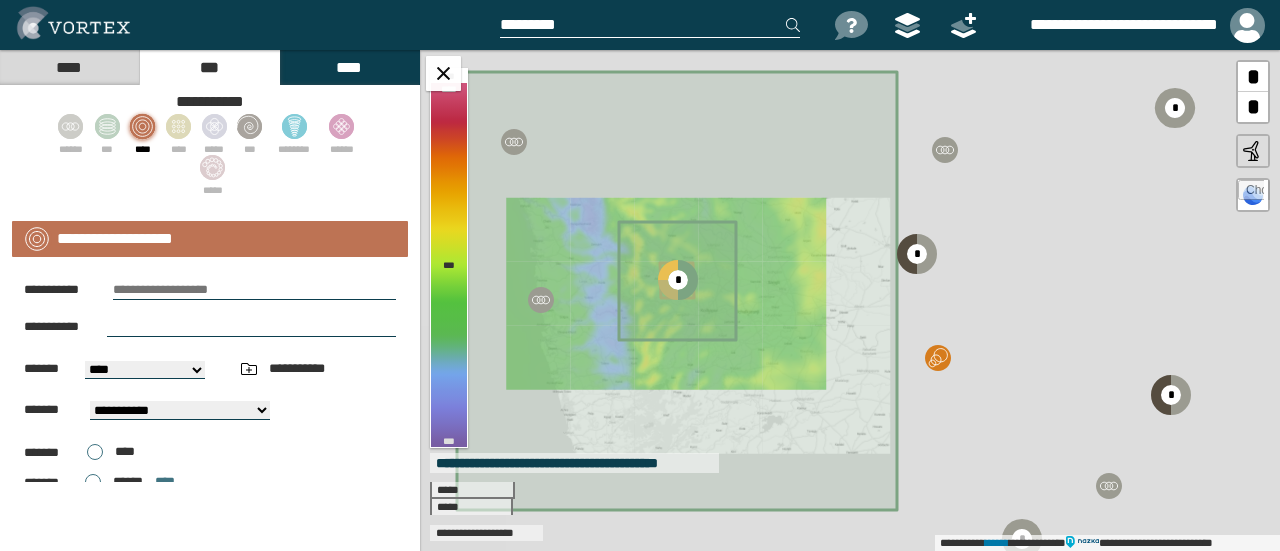 drag, startPoint x: 840, startPoint y: 302, endPoint x: 776, endPoint y: 289, distance: 65.30697 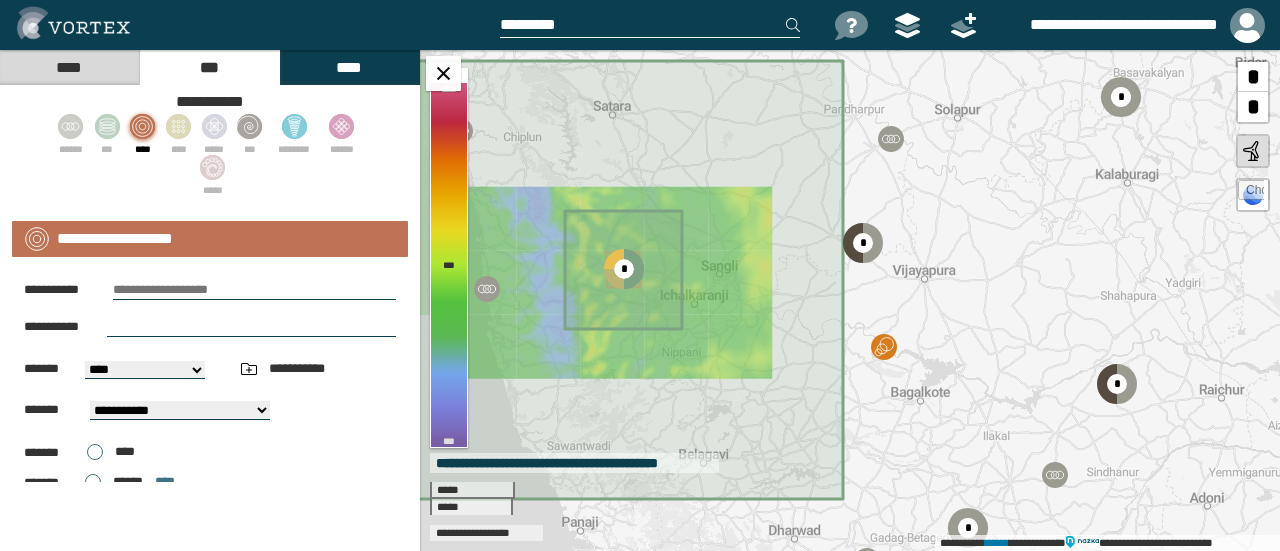 click on "**********" at bounding box center (850, 300) 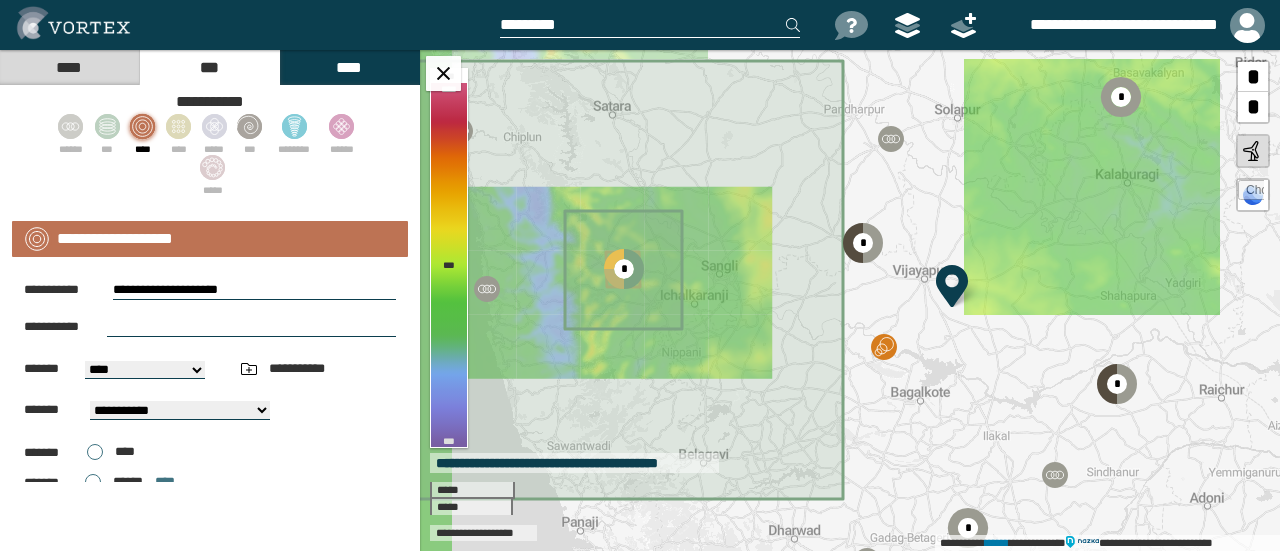 select on "**" 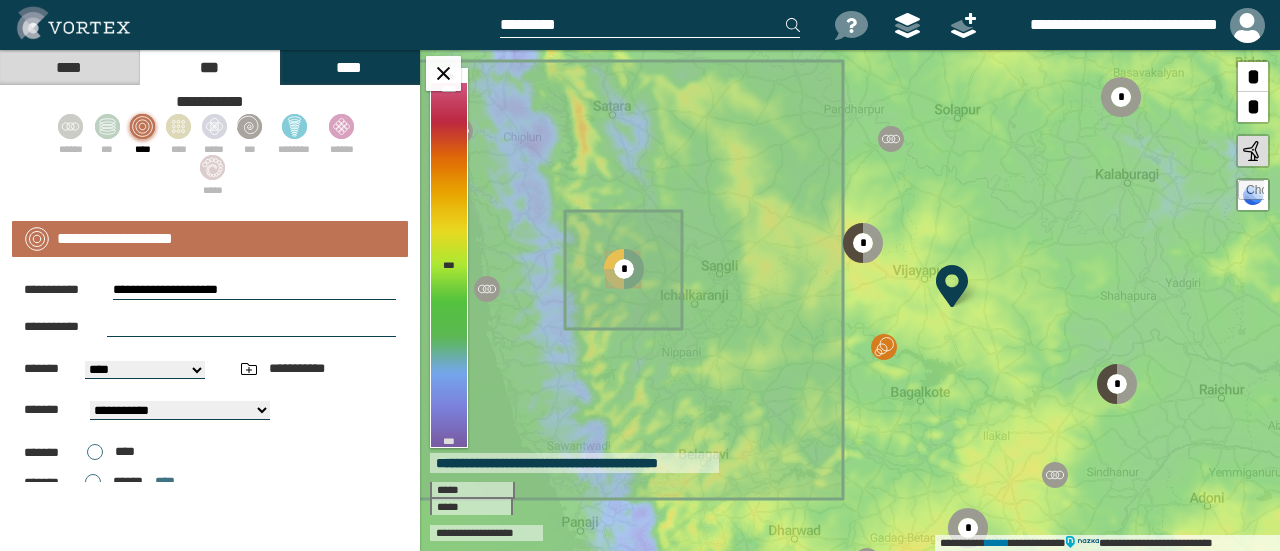 click on "****" at bounding box center (69, 67) 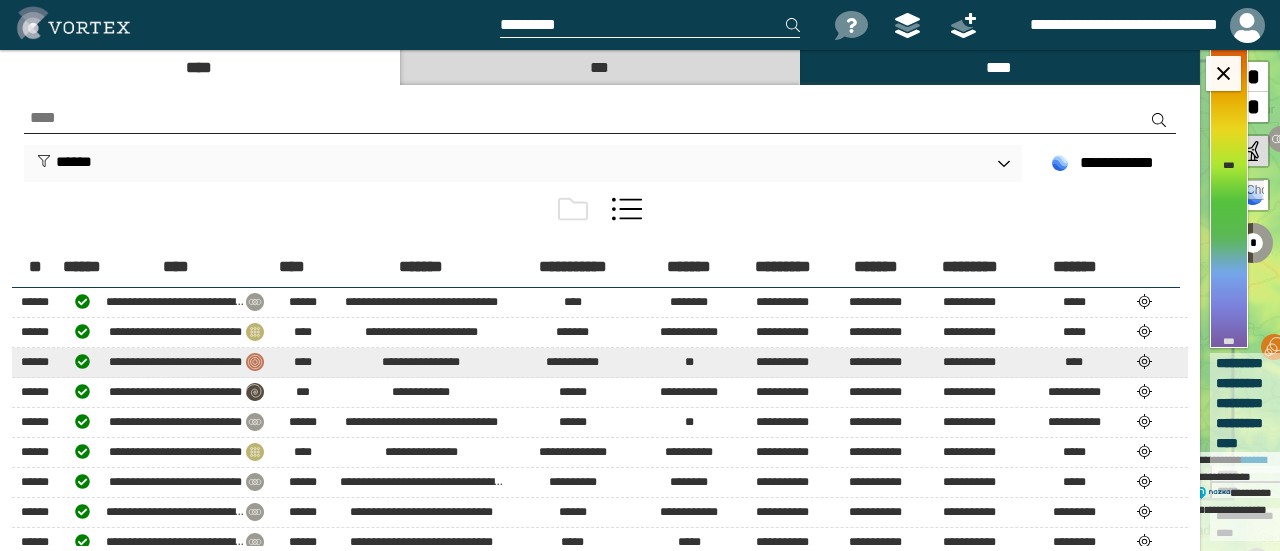 click at bounding box center [1144, 361] 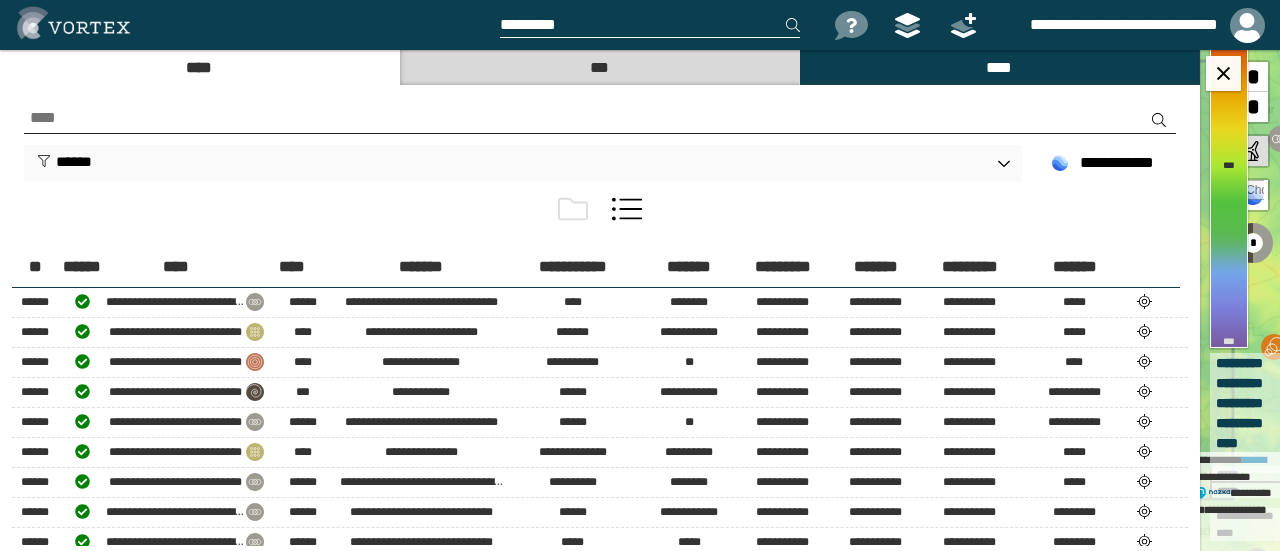 select on "*****" 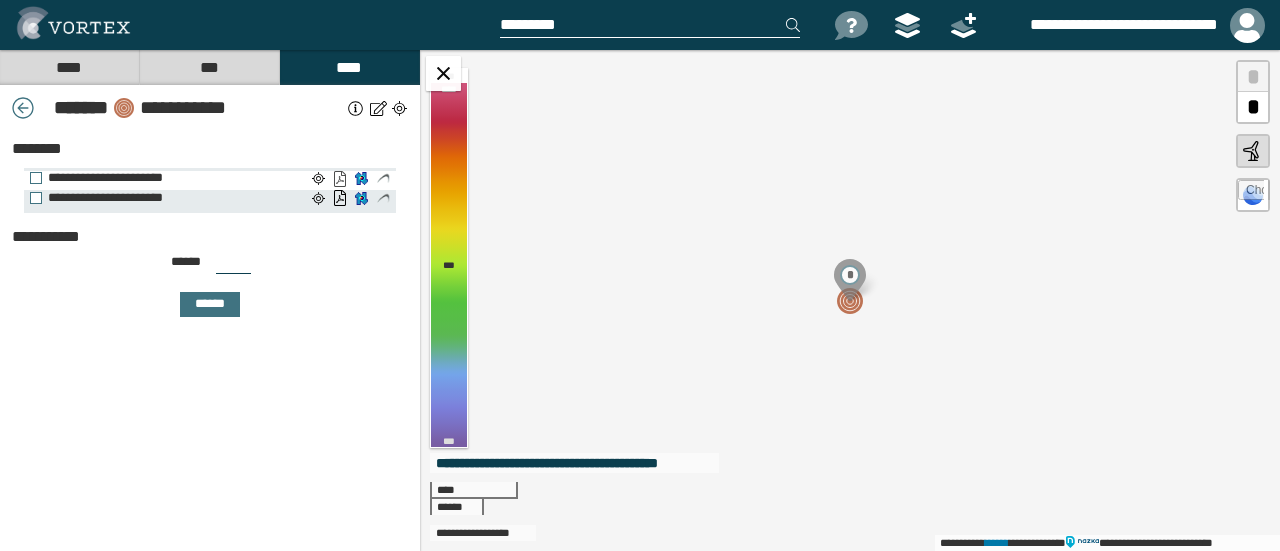 click on "**********" at bounding box center [340, 179] 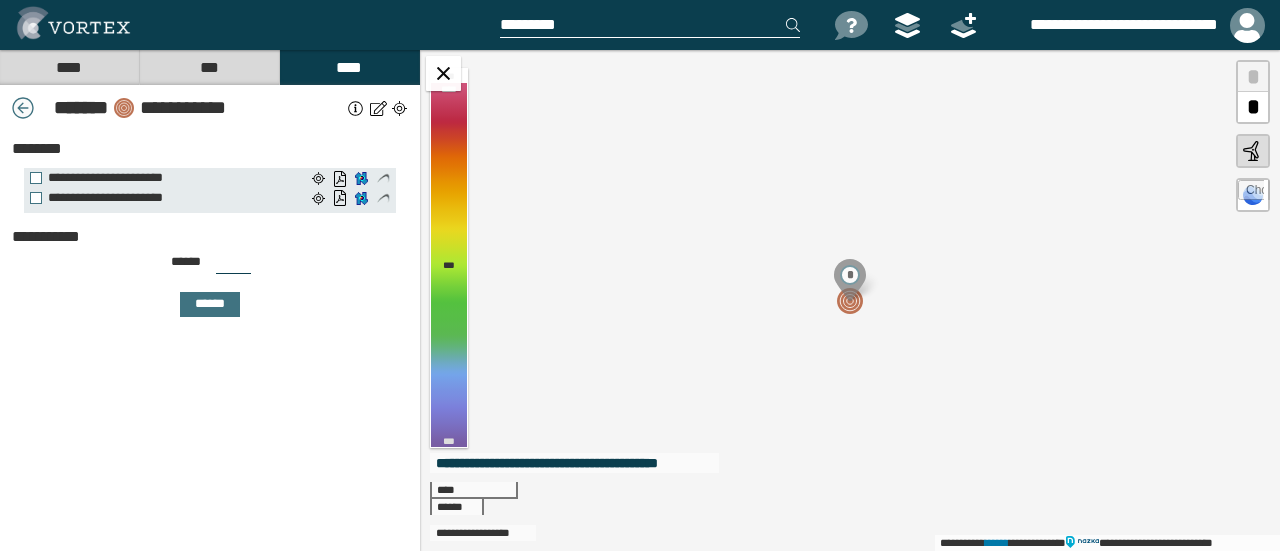 click at bounding box center [23, 108] 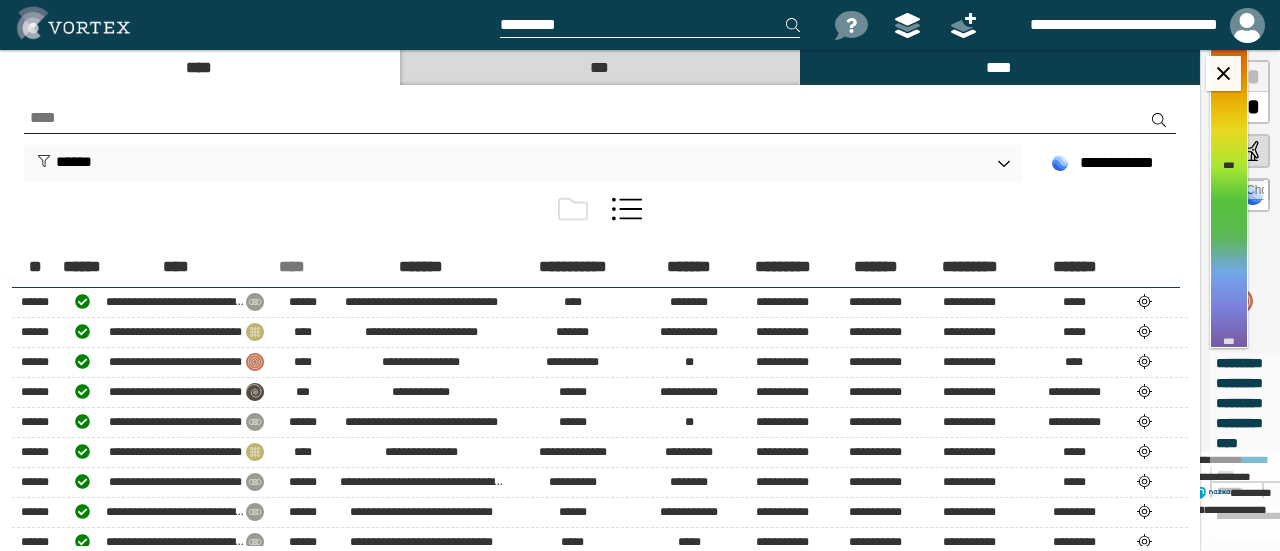 click on "****" at bounding box center (292, 267) 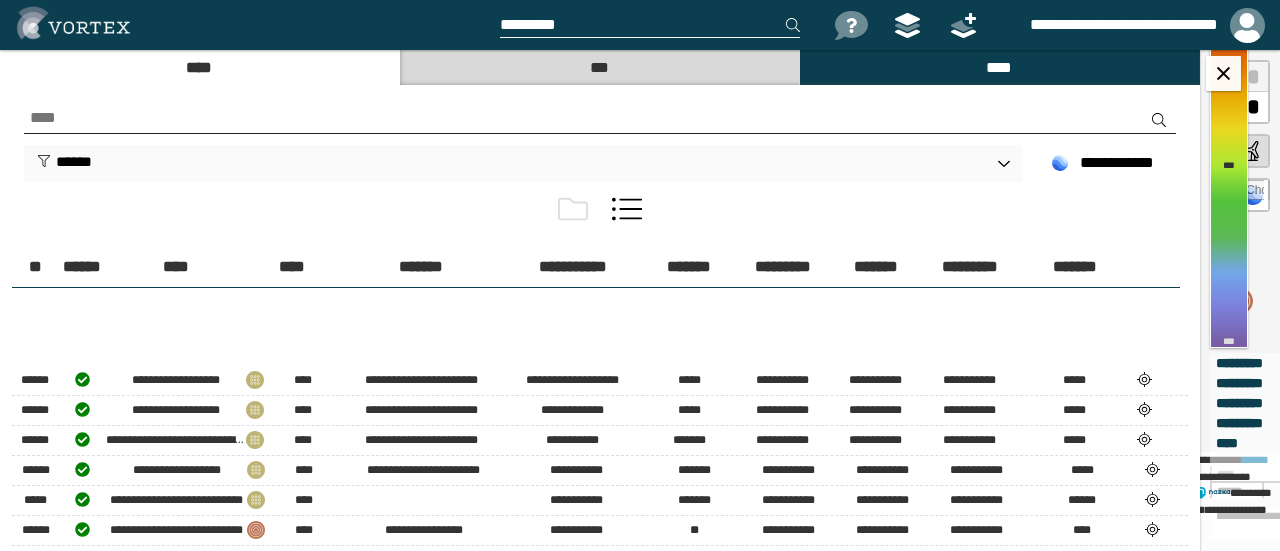 scroll, scrollTop: 1300, scrollLeft: 0, axis: vertical 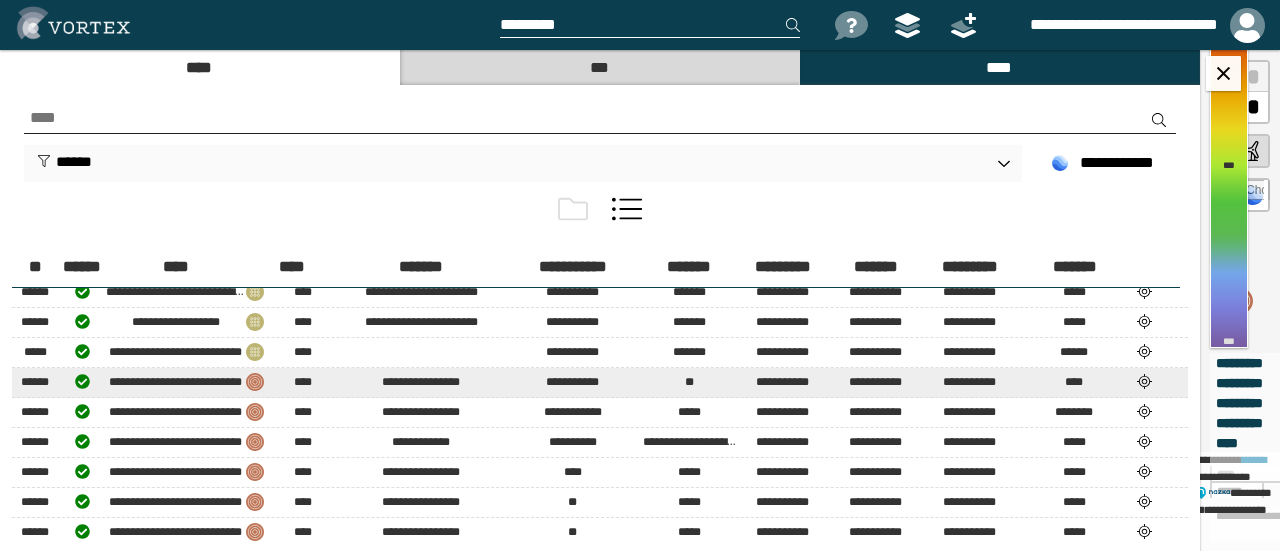 click at bounding box center [1144, 381] 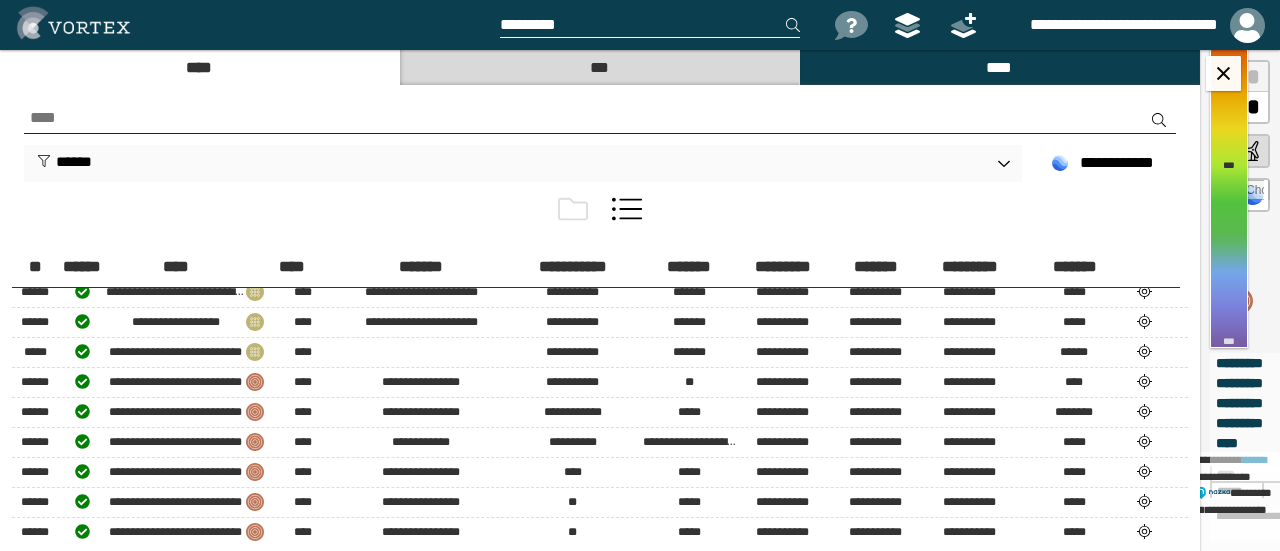 select on "*****" 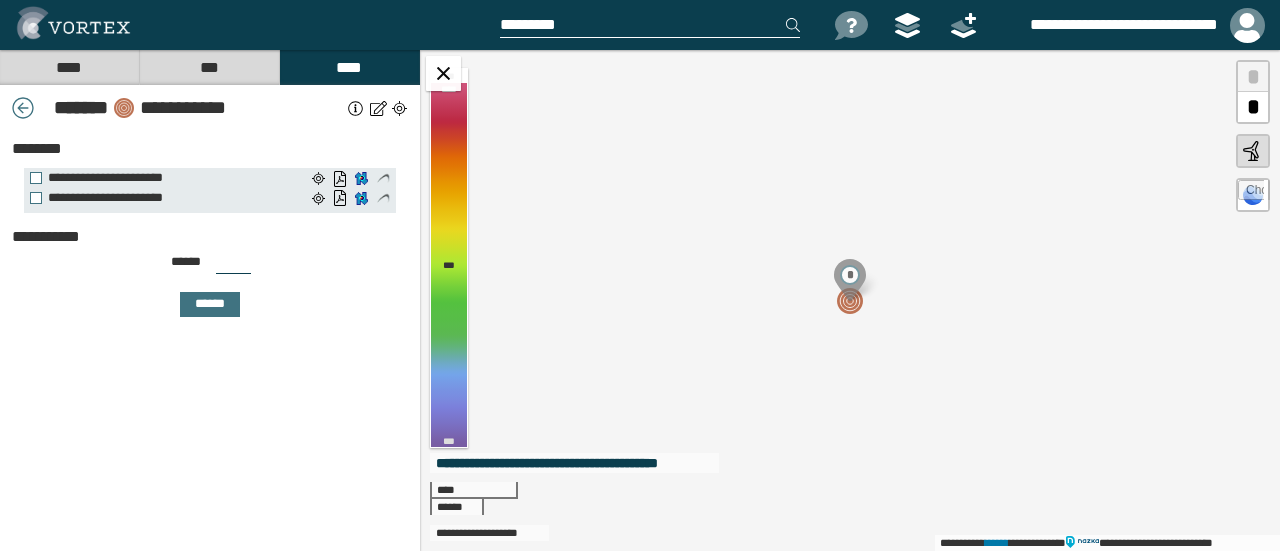 click on "****" at bounding box center [69, 67] 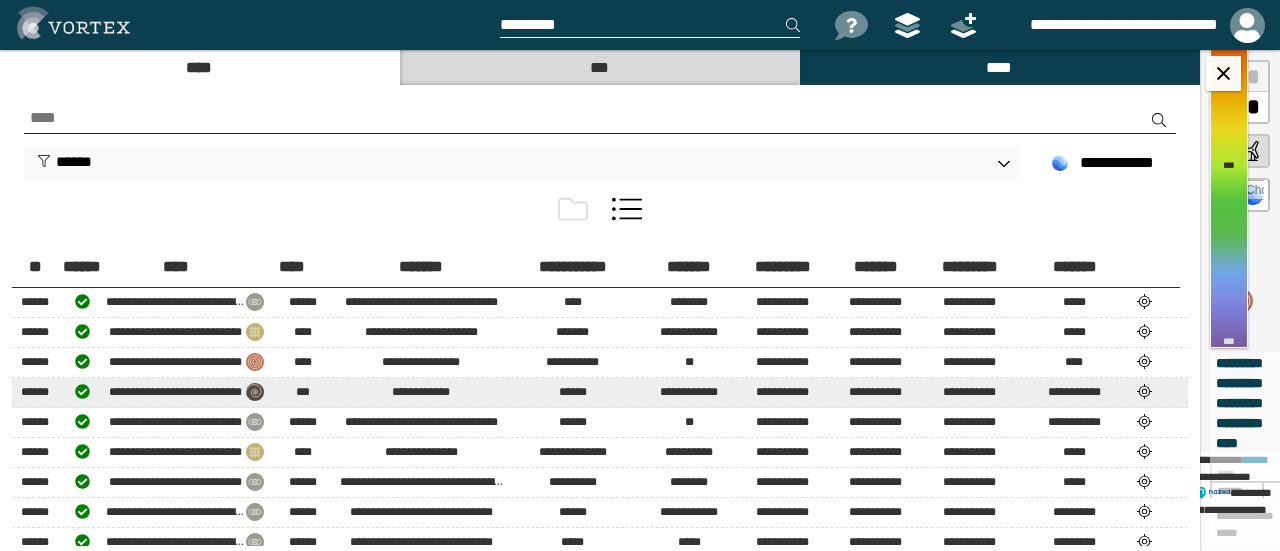 click at bounding box center (1144, 391) 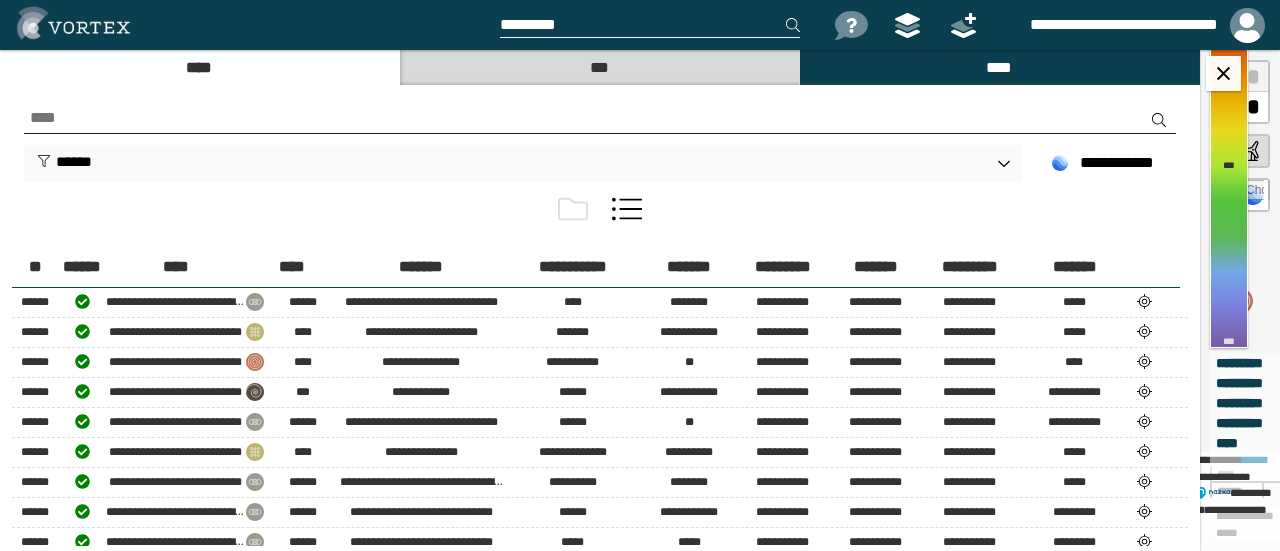 select on "*" 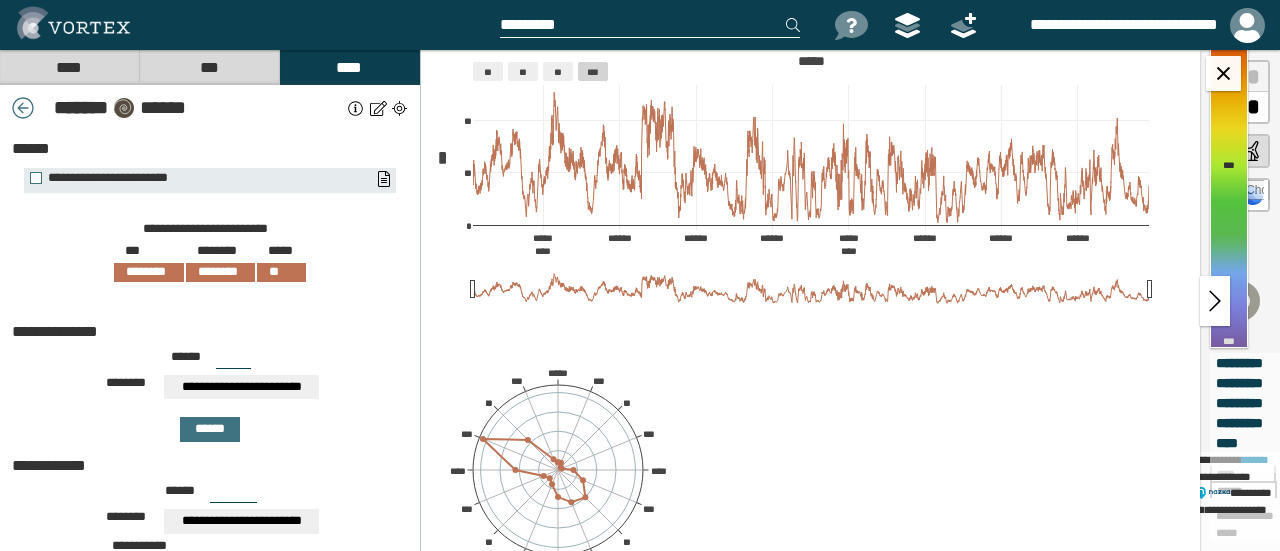 scroll, scrollTop: 0, scrollLeft: 0, axis: both 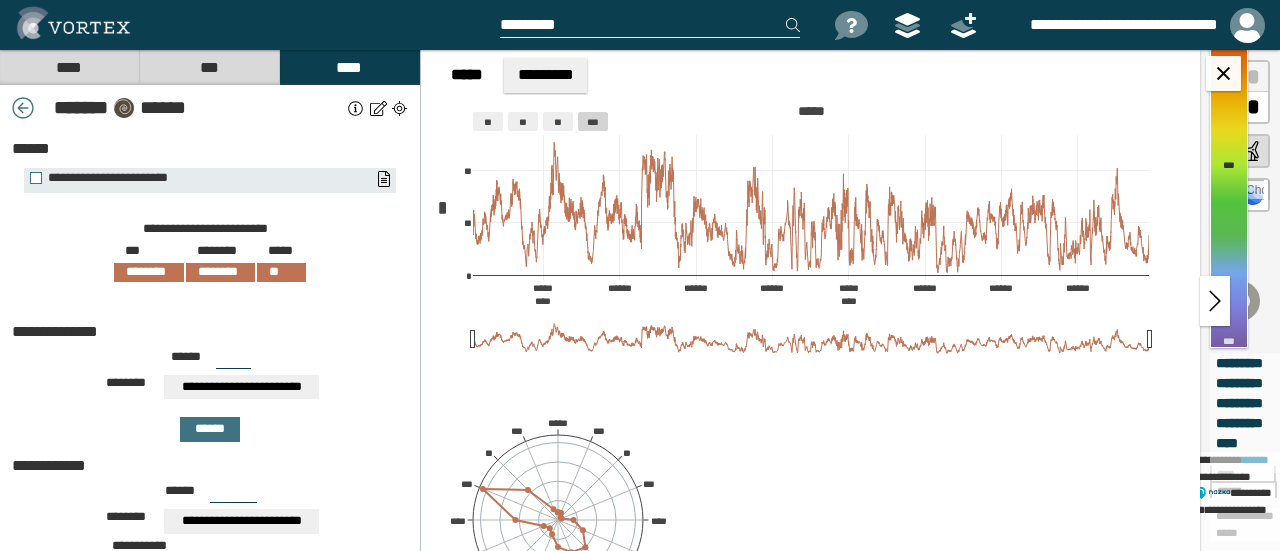 click on "****" at bounding box center (69, 67) 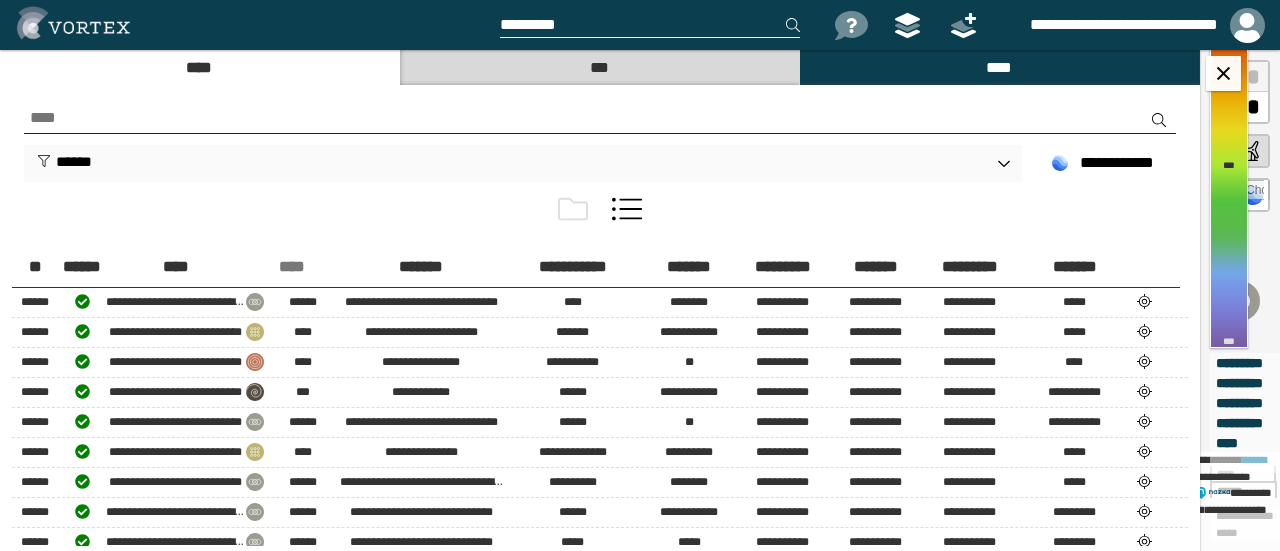 click on "****" at bounding box center (292, 267) 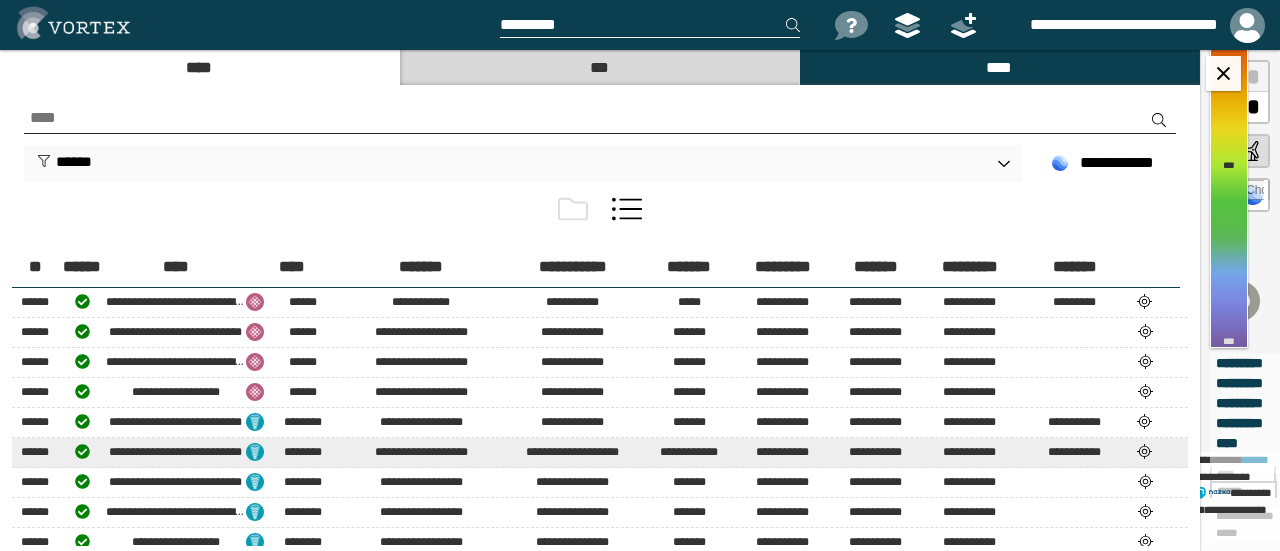 click at bounding box center (1144, 451) 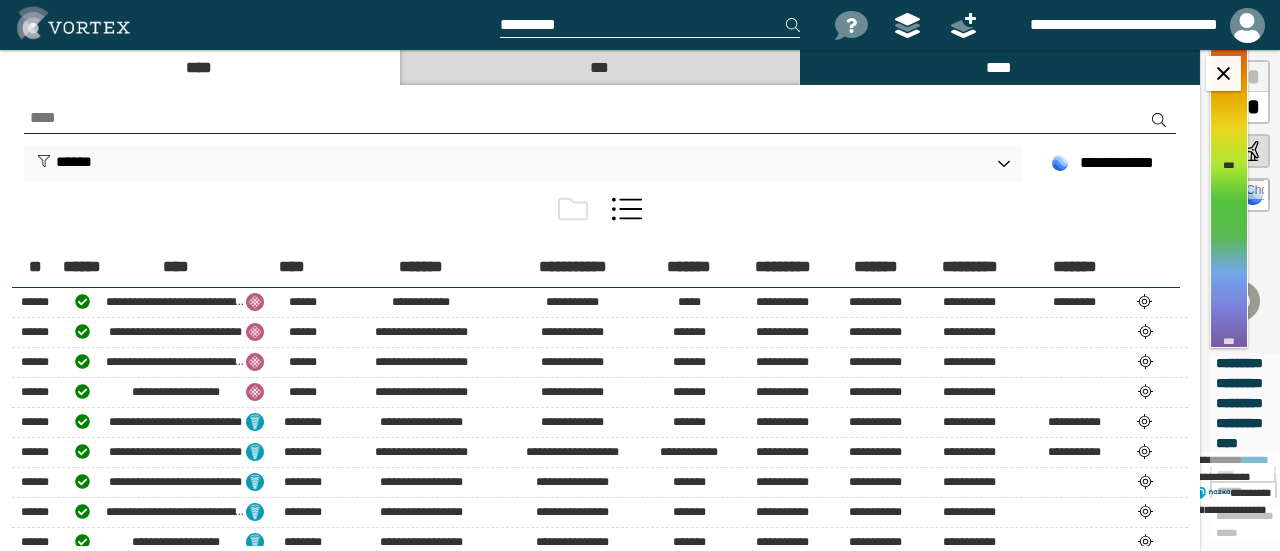 select on "*" 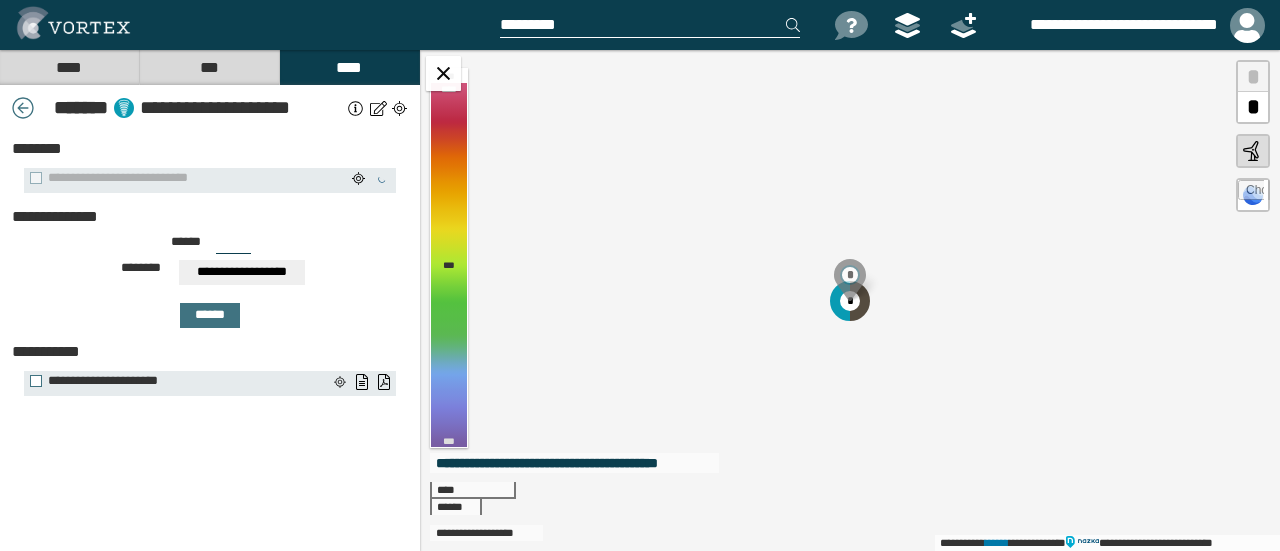 click on "***" at bounding box center (209, 67) 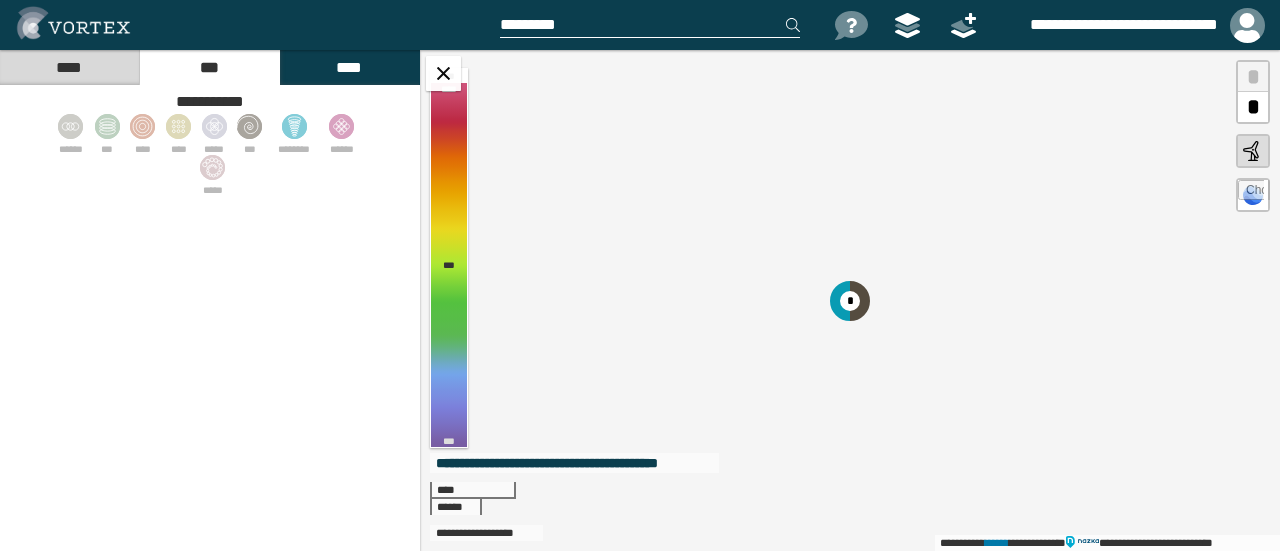 click on "****" at bounding box center (69, 67) 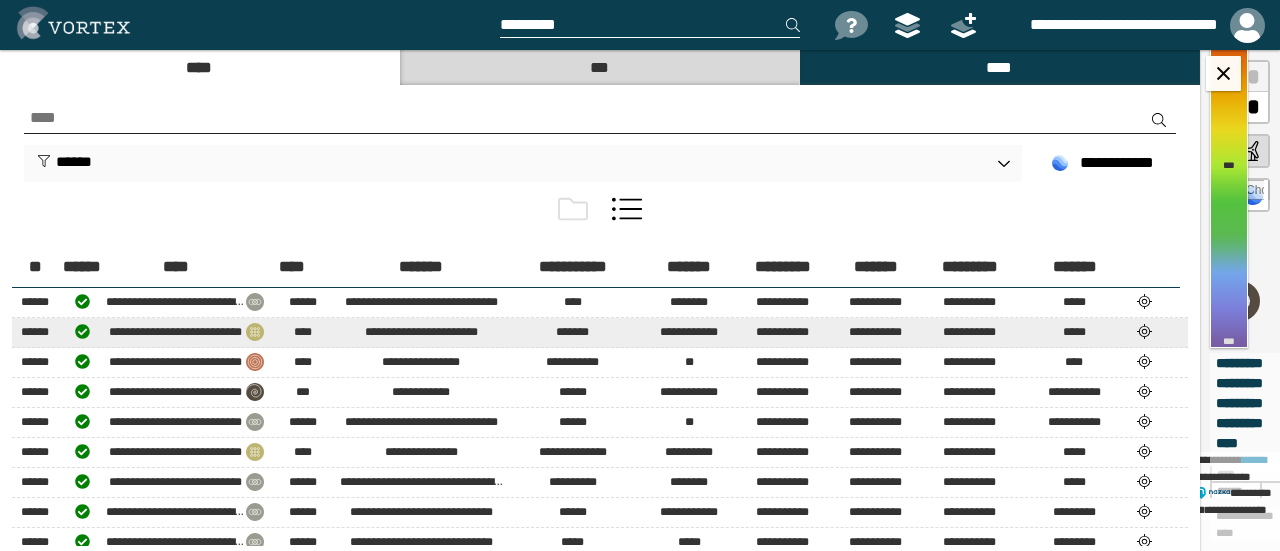 click at bounding box center (1144, 331) 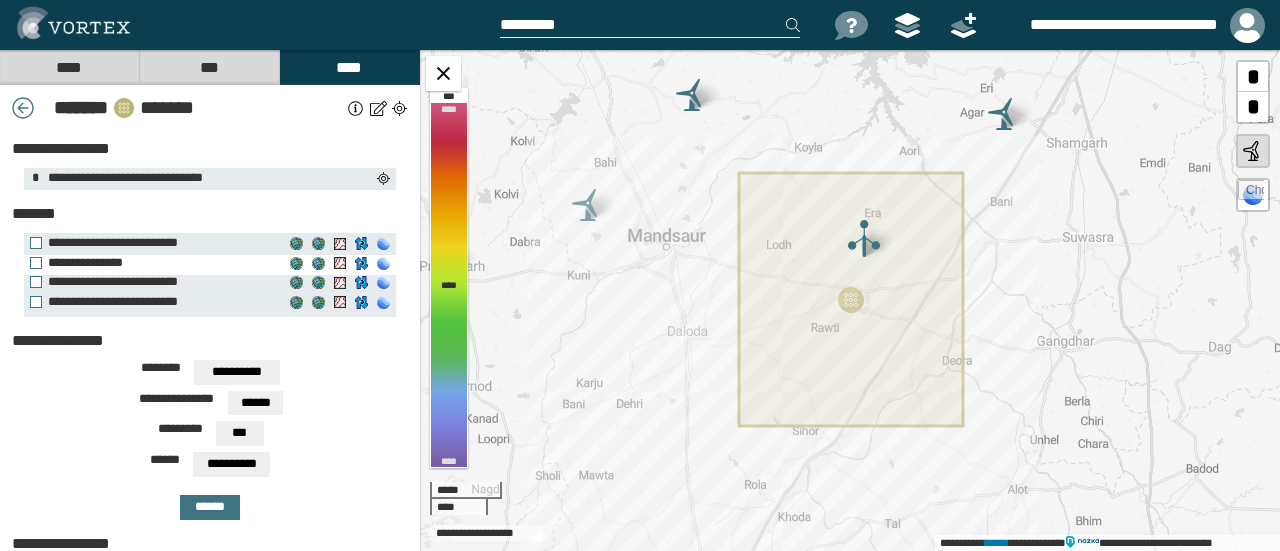 click on "**********" at bounding box center [152, 263] 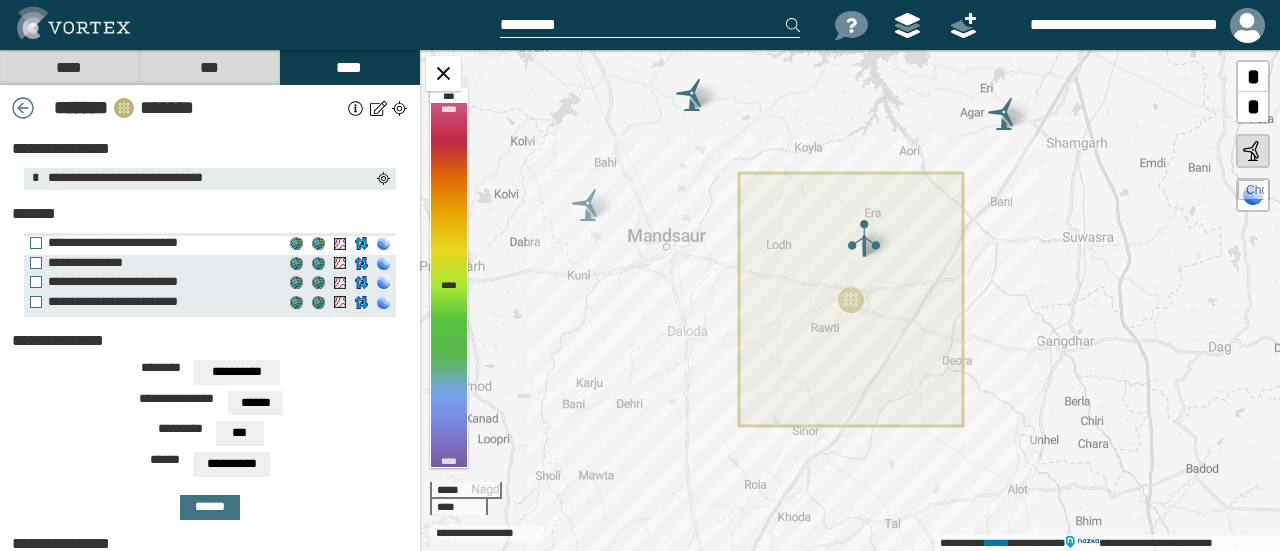 click on "**********" at bounding box center [152, 243] 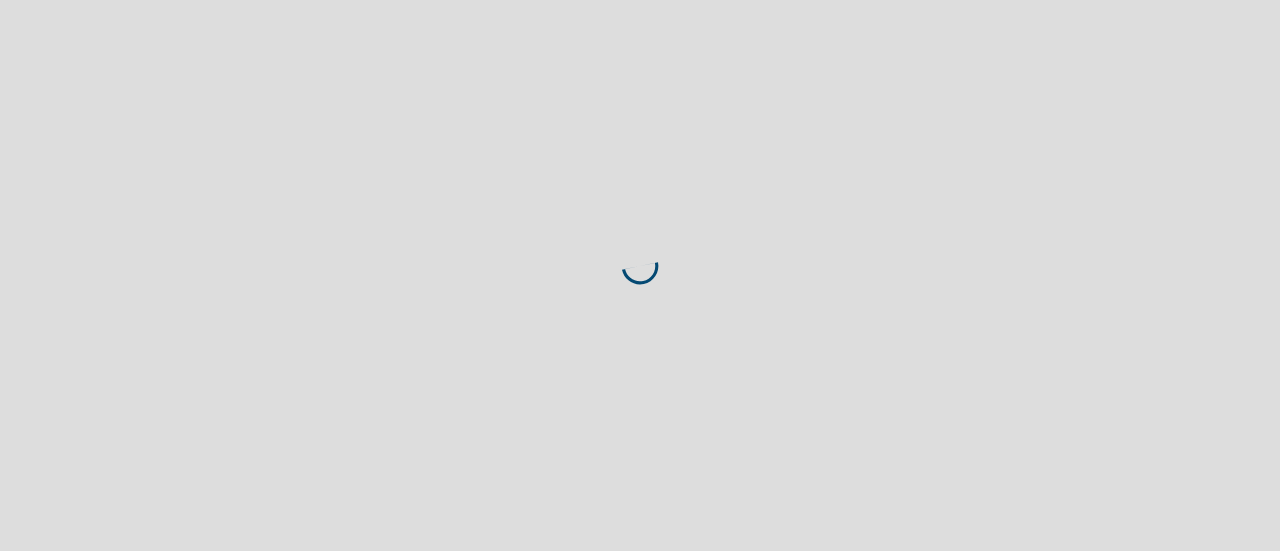 scroll, scrollTop: 0, scrollLeft: 0, axis: both 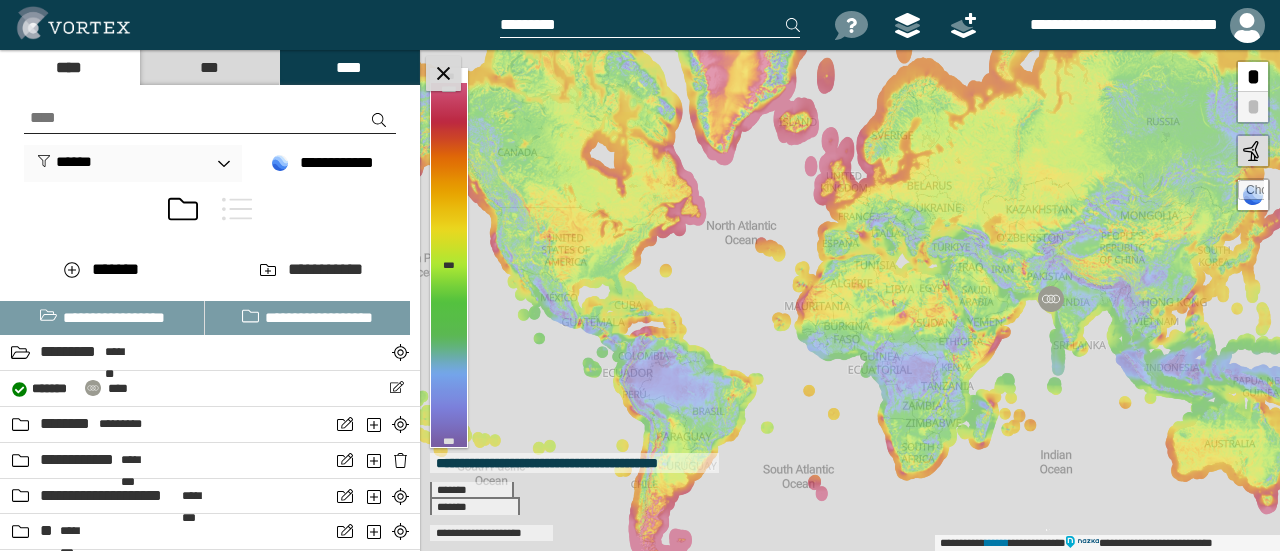 click at bounding box center [443, 73] 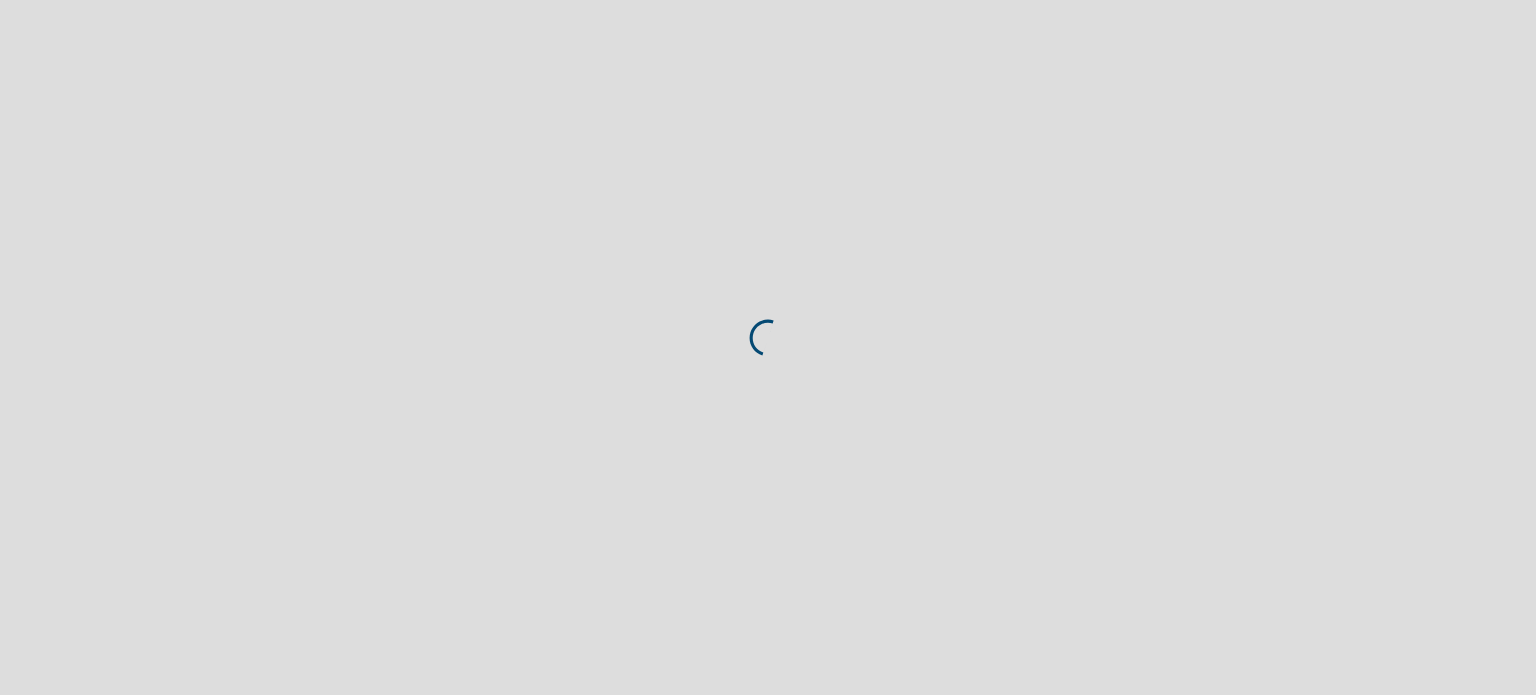 scroll, scrollTop: 0, scrollLeft: 0, axis: both 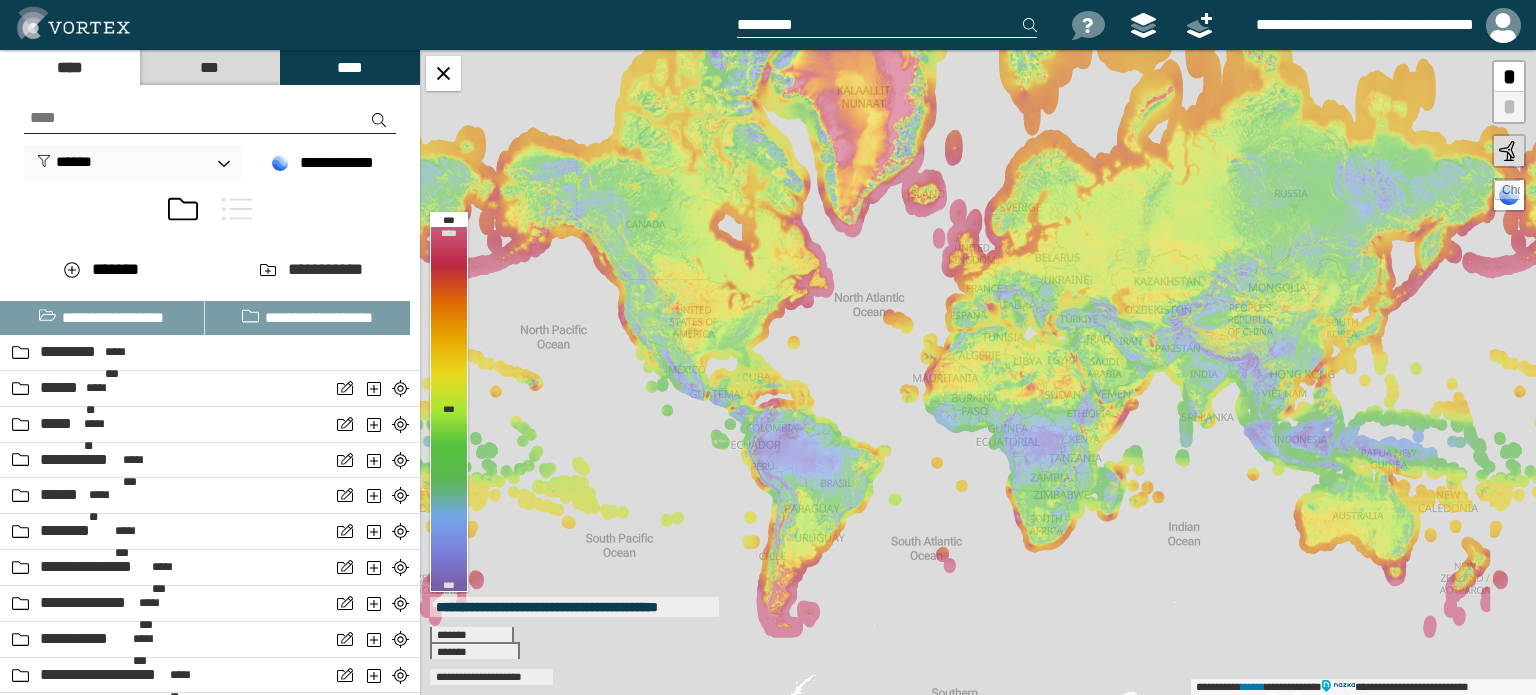 click at bounding box center (237, 209) 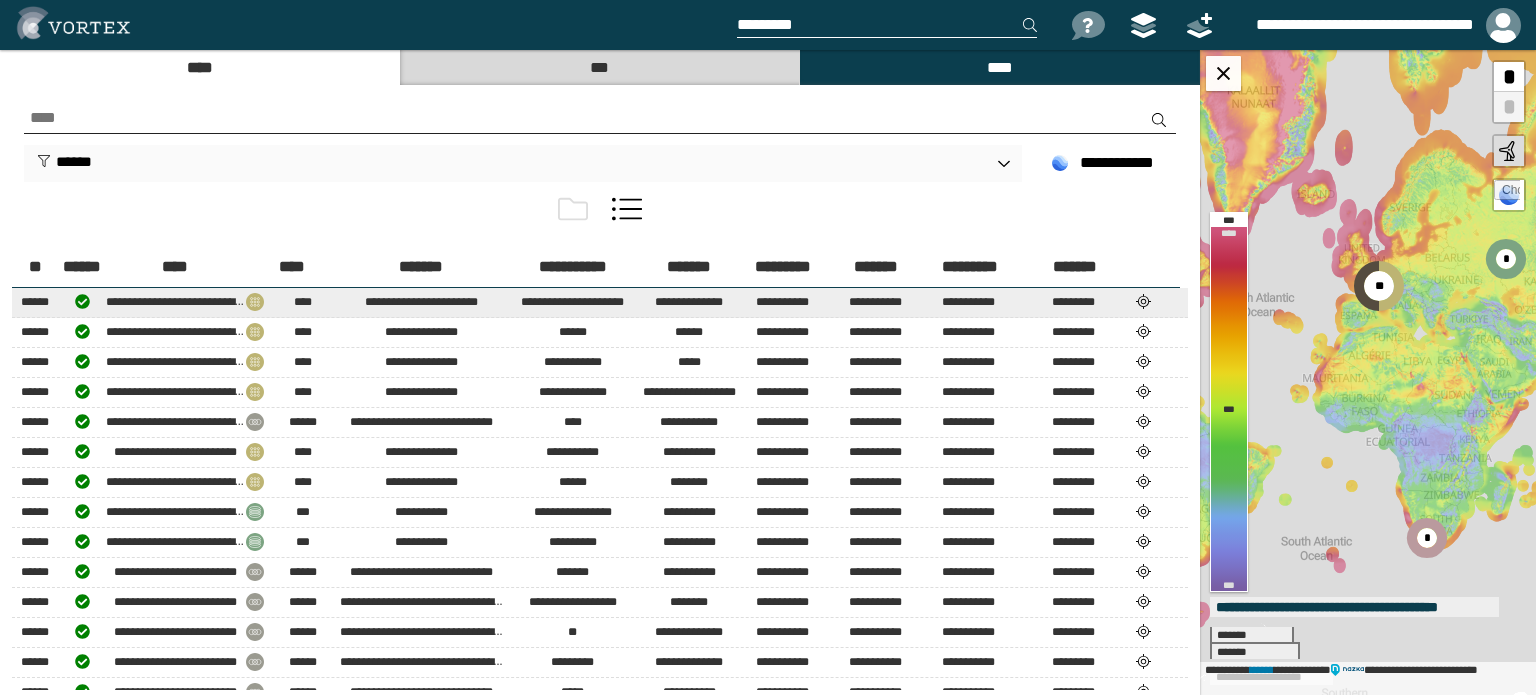click at bounding box center (1144, 301) 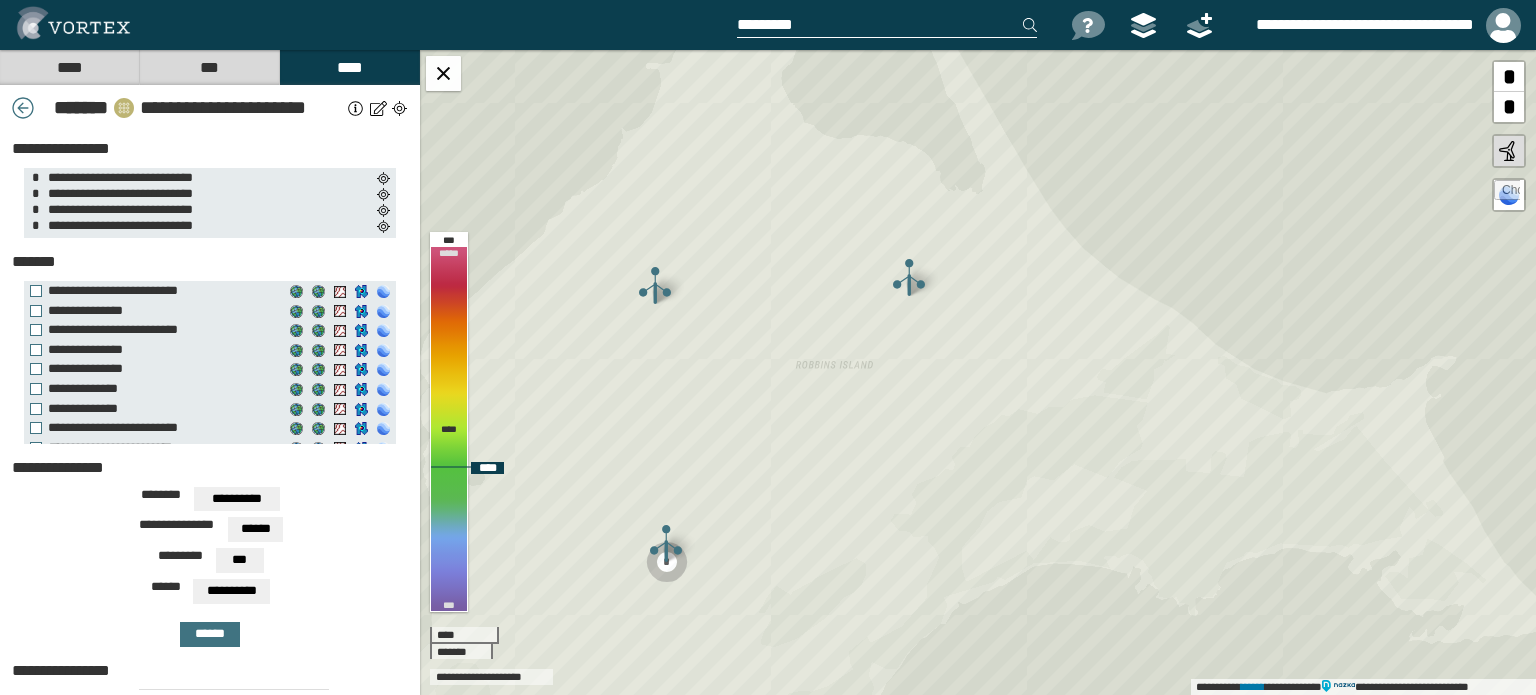 drag, startPoint x: 830, startPoint y: 493, endPoint x: 959, endPoint y: 367, distance: 180.3247 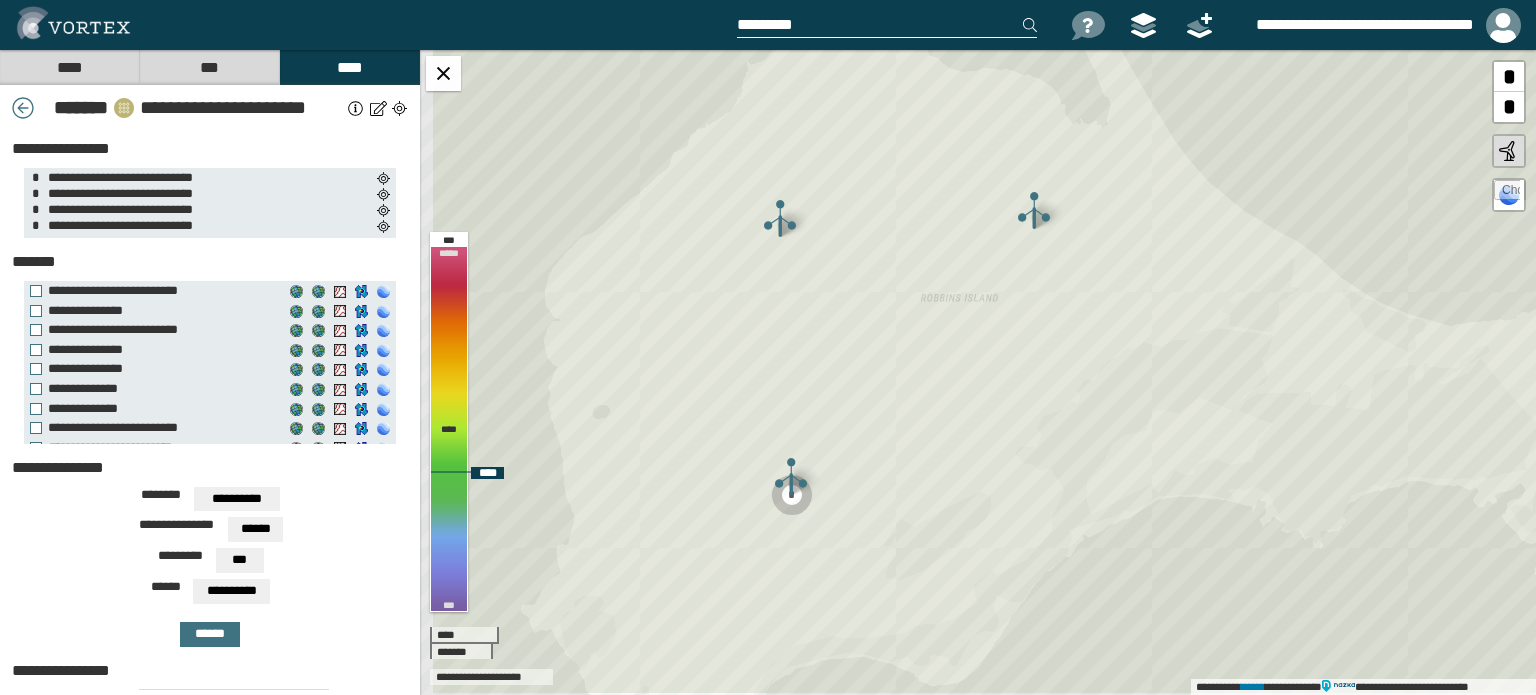 drag, startPoint x: 959, startPoint y: 367, endPoint x: 1038, endPoint y: 364, distance: 79.05694 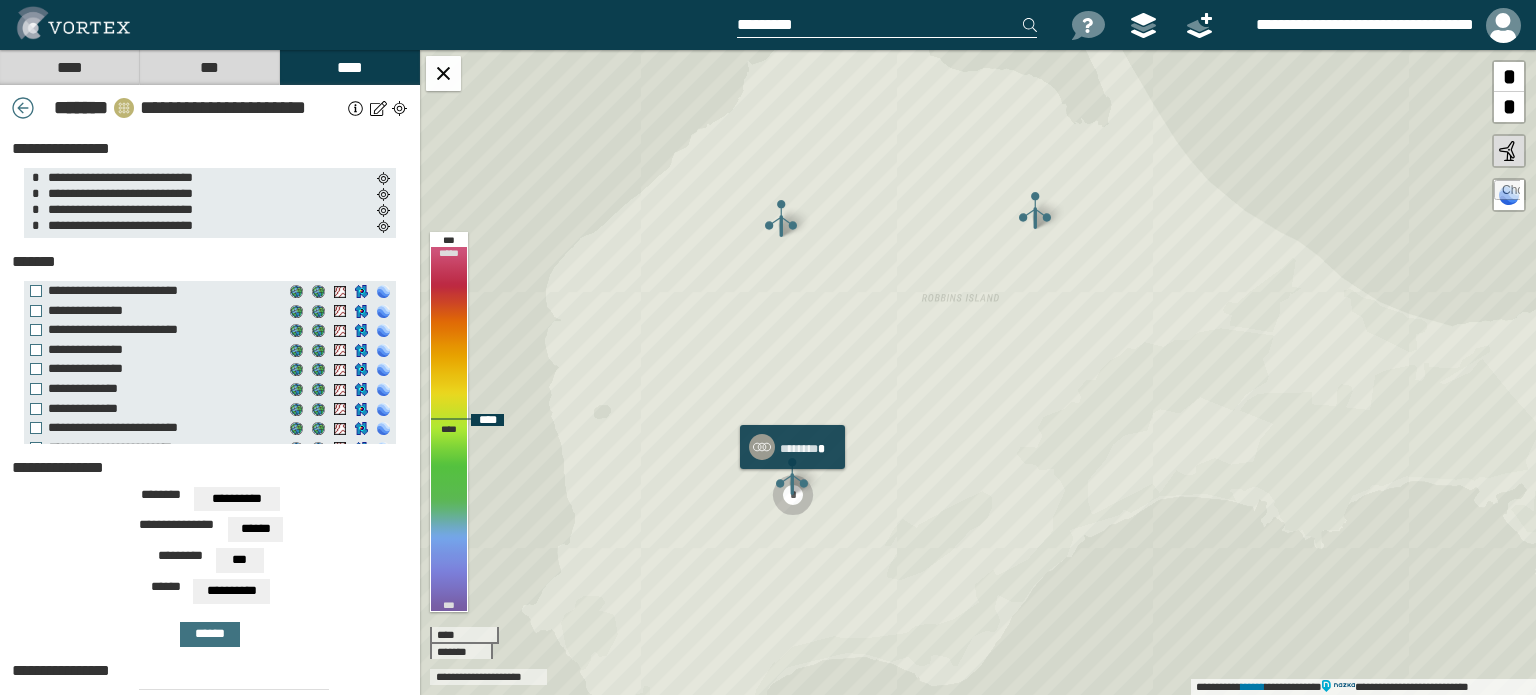 click 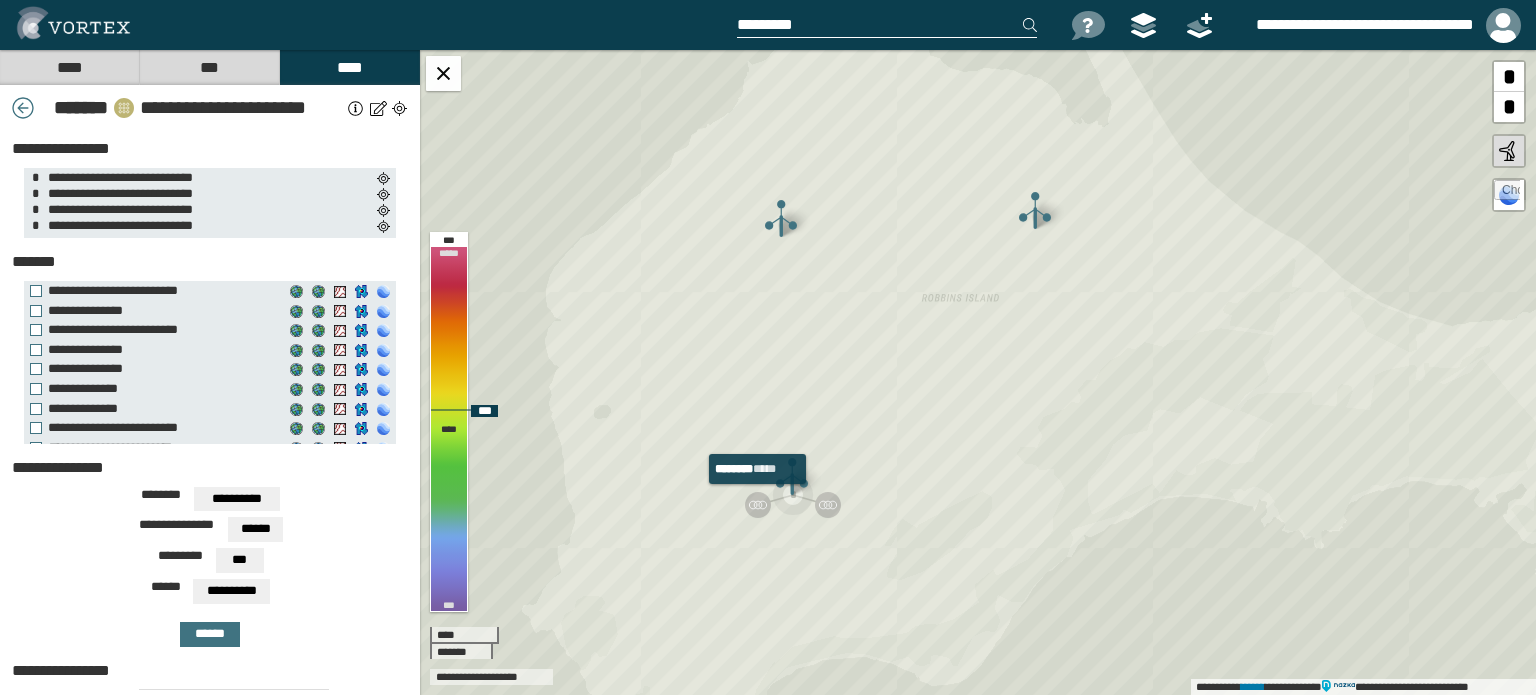 click at bounding box center [758, 505] 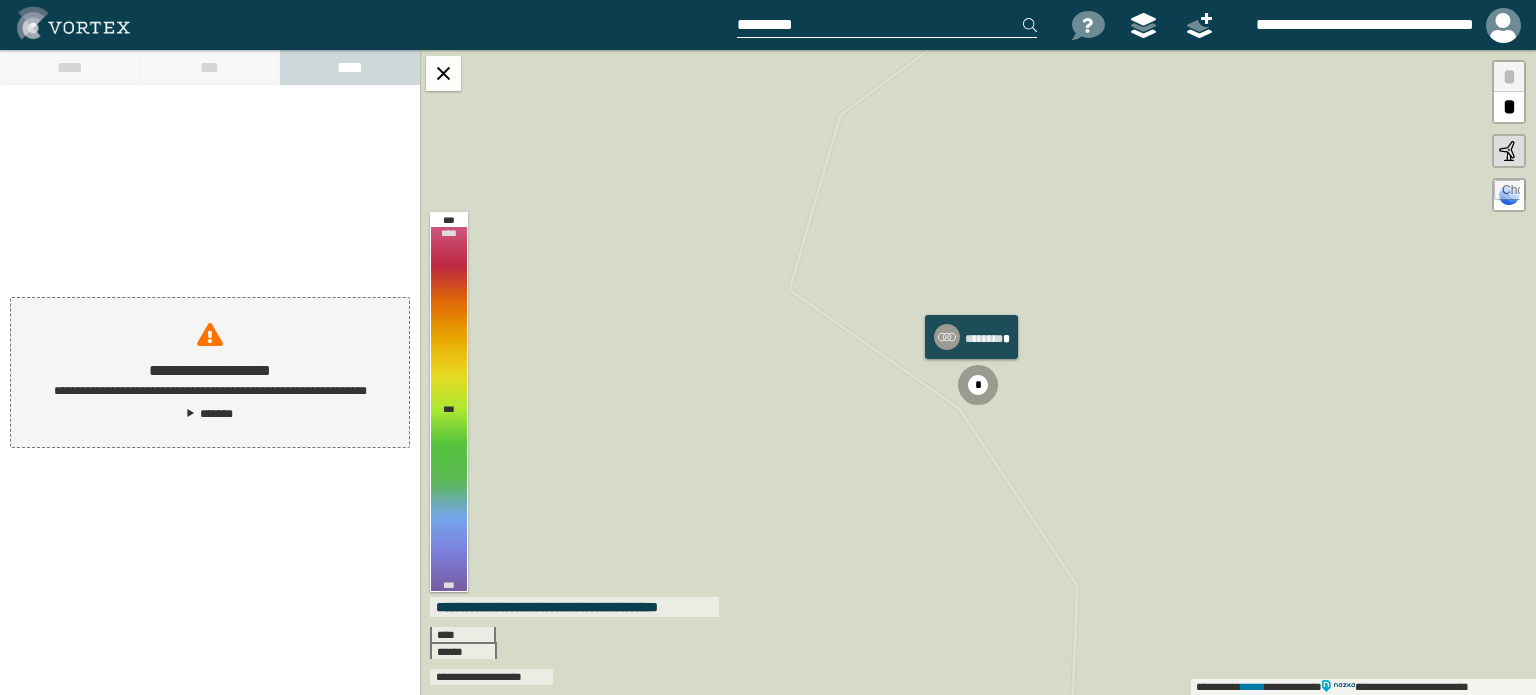 click 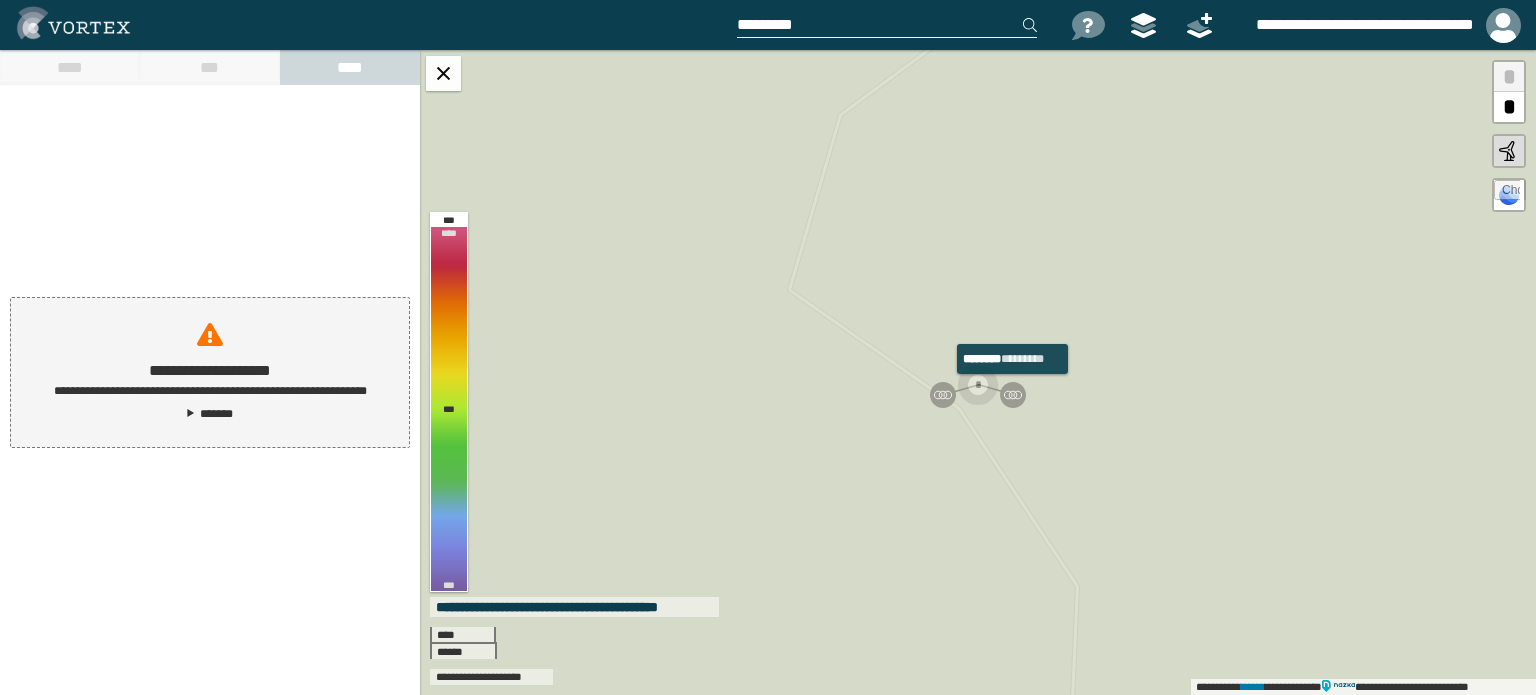 click at bounding box center (1013, 395) 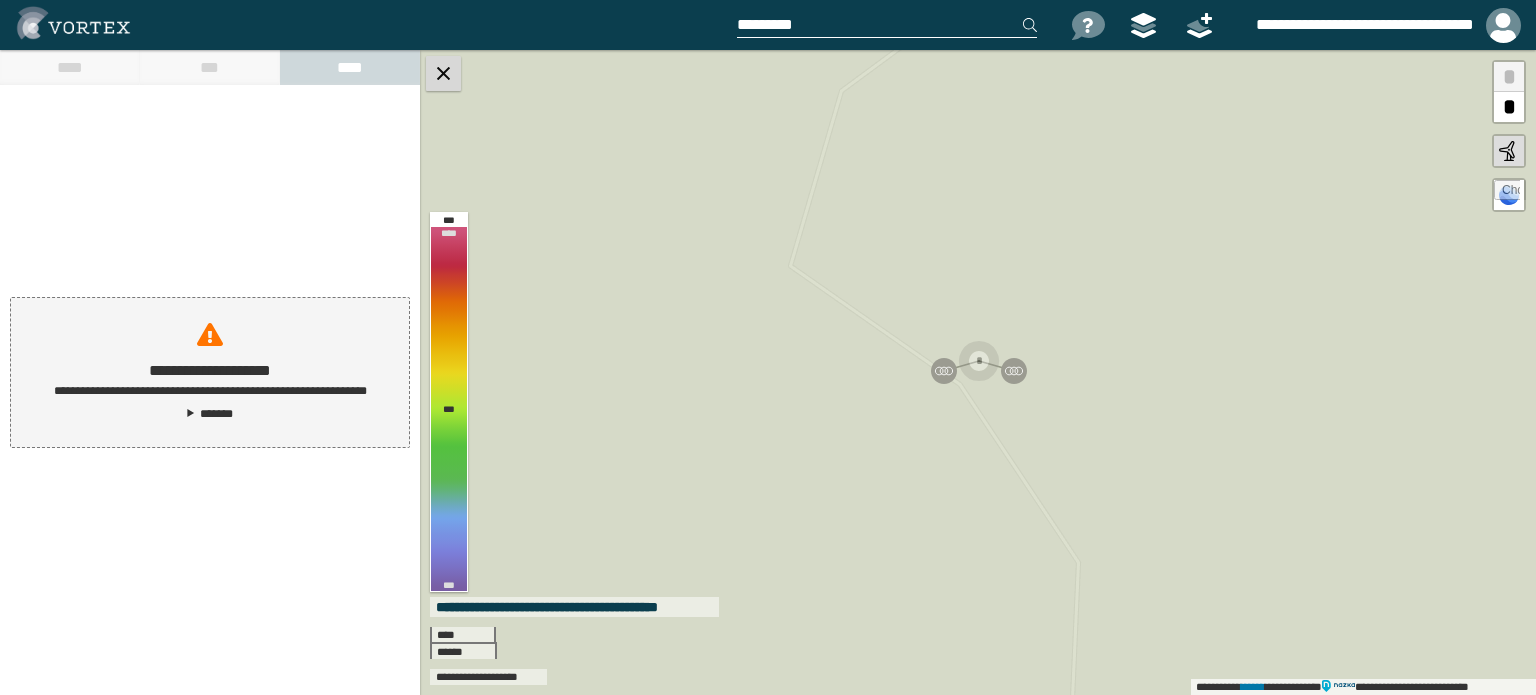click at bounding box center [443, 73] 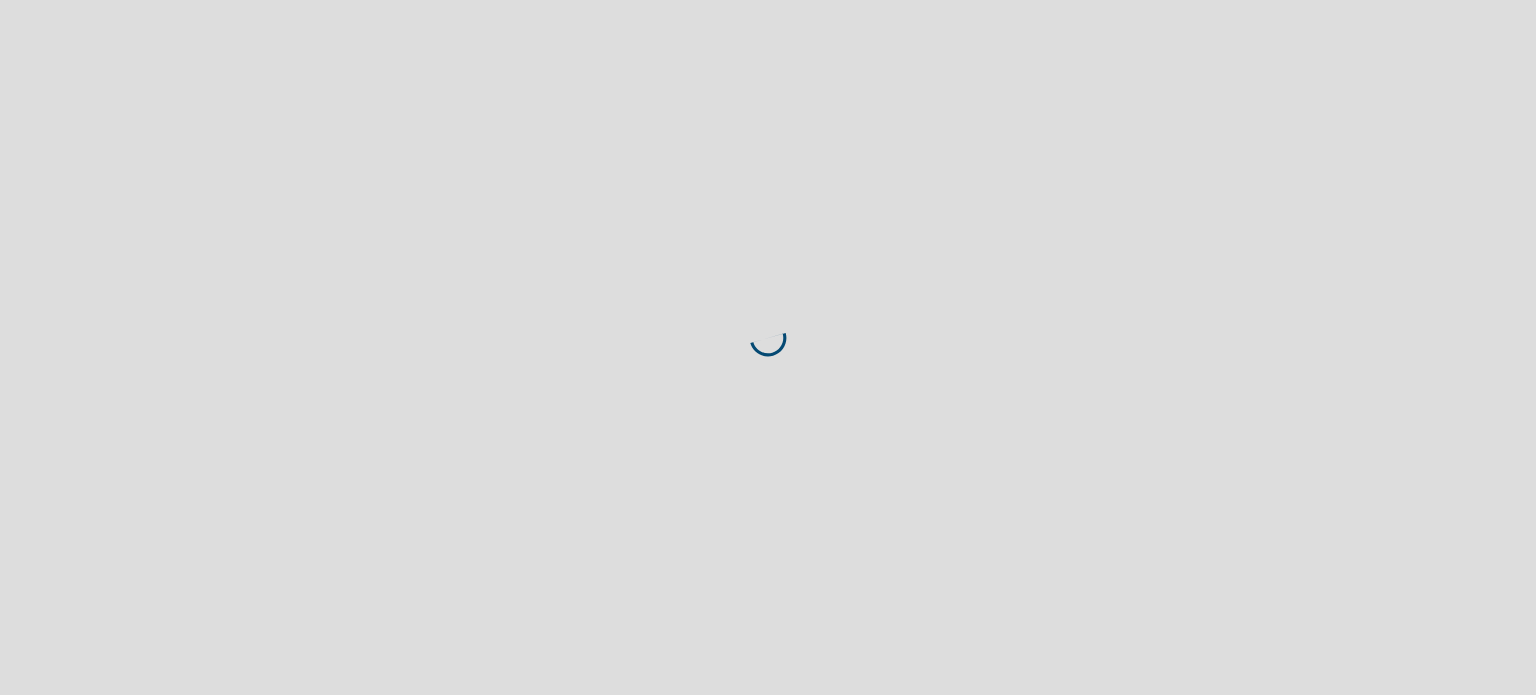 scroll, scrollTop: 0, scrollLeft: 0, axis: both 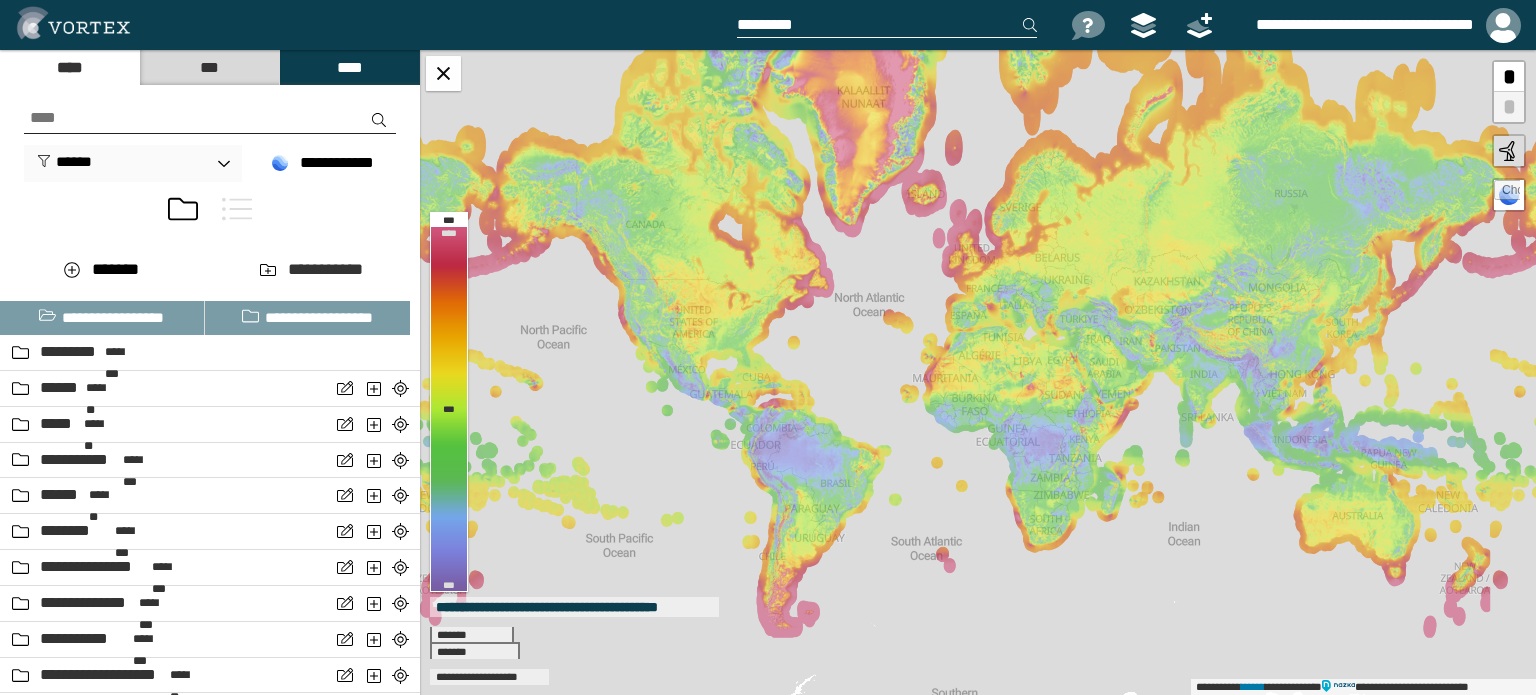 click at bounding box center [237, 209] 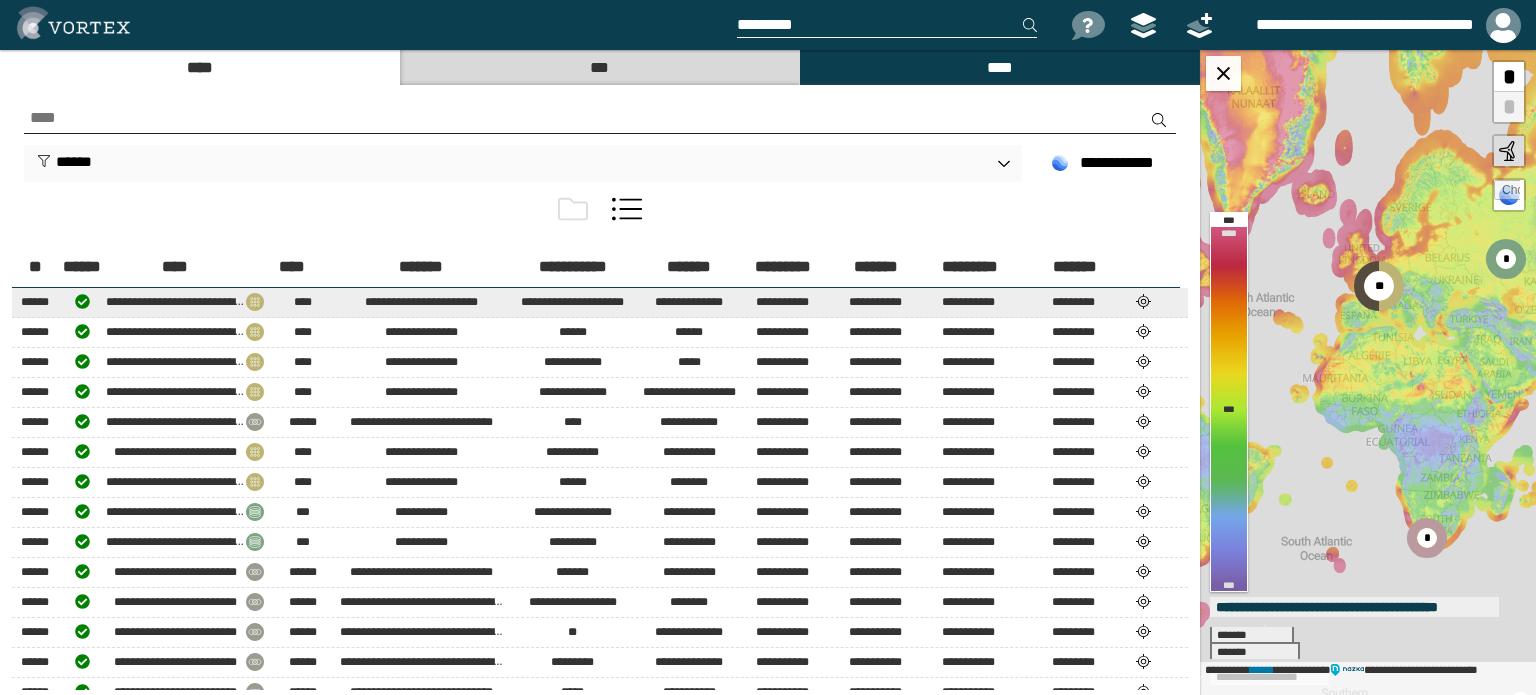 click at bounding box center (1144, 301) 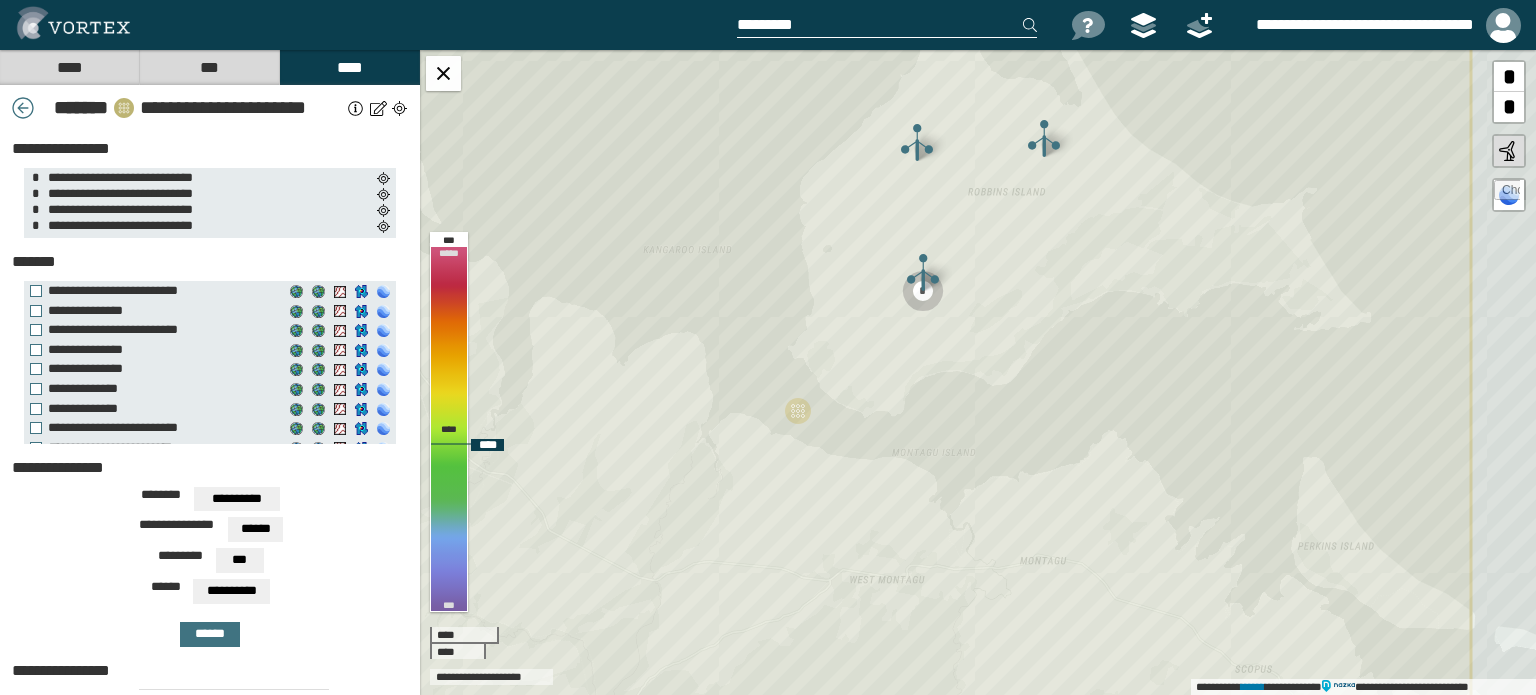 drag, startPoint x: 949, startPoint y: 307, endPoint x: 1077, endPoint y: 423, distance: 172.74258 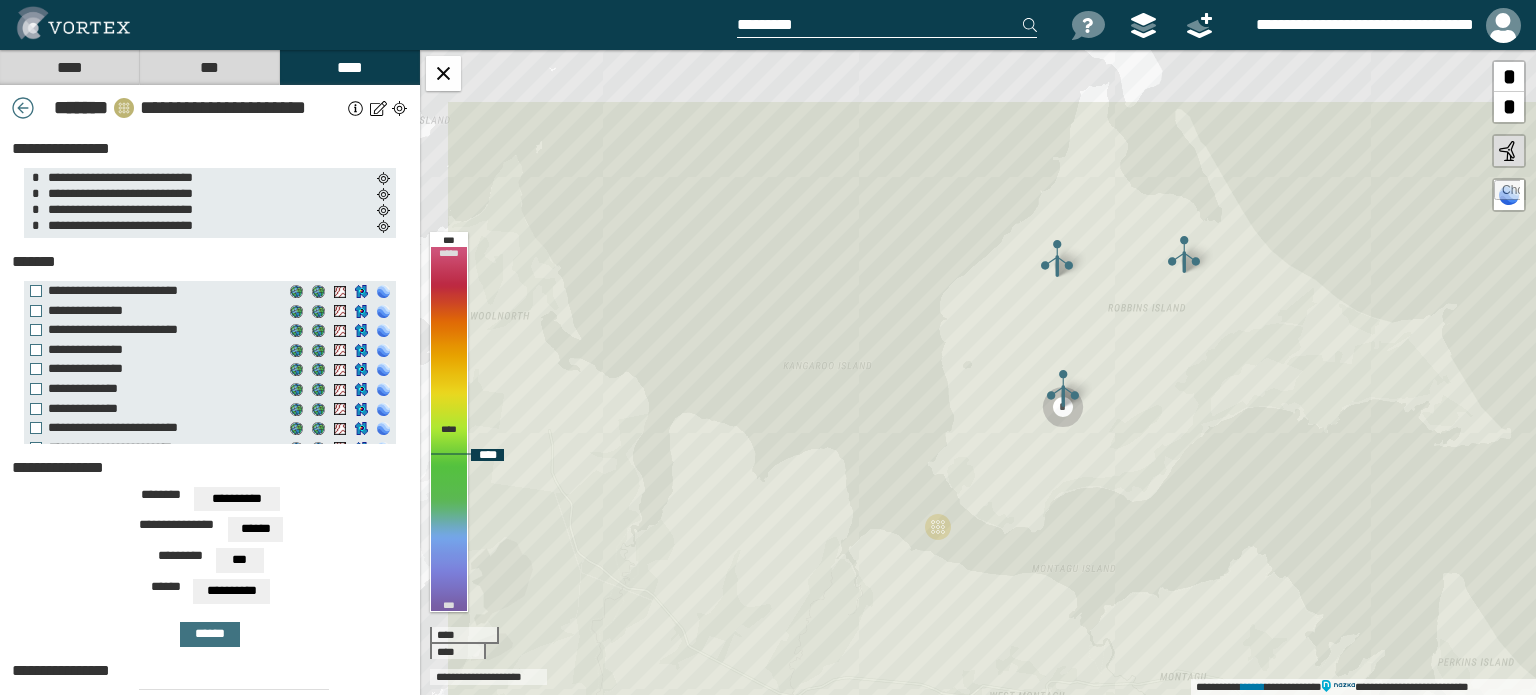 drag, startPoint x: 1077, startPoint y: 423, endPoint x: 1130, endPoint y: 473, distance: 72.862885 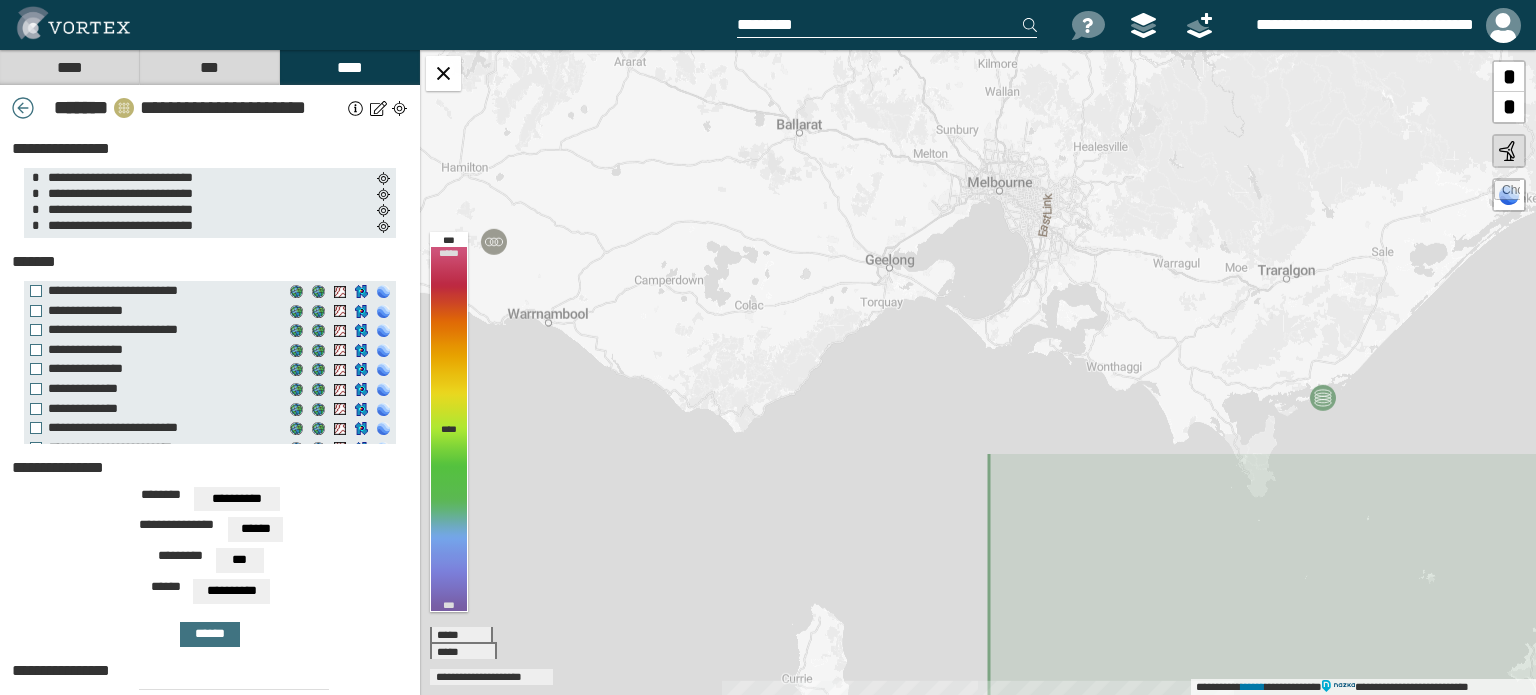 drag, startPoint x: 1082, startPoint y: 259, endPoint x: 981, endPoint y: 727, distance: 478.77448 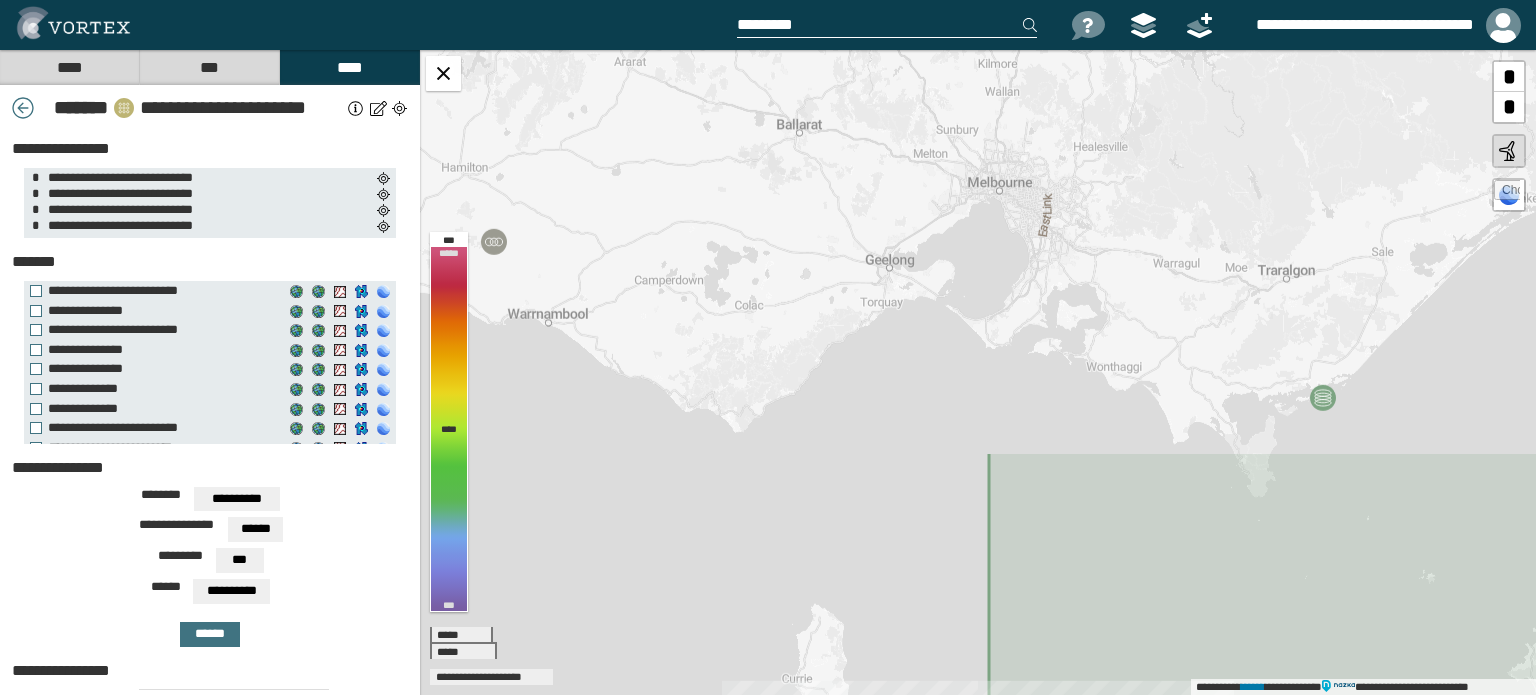 click on "**********" at bounding box center (768, 347) 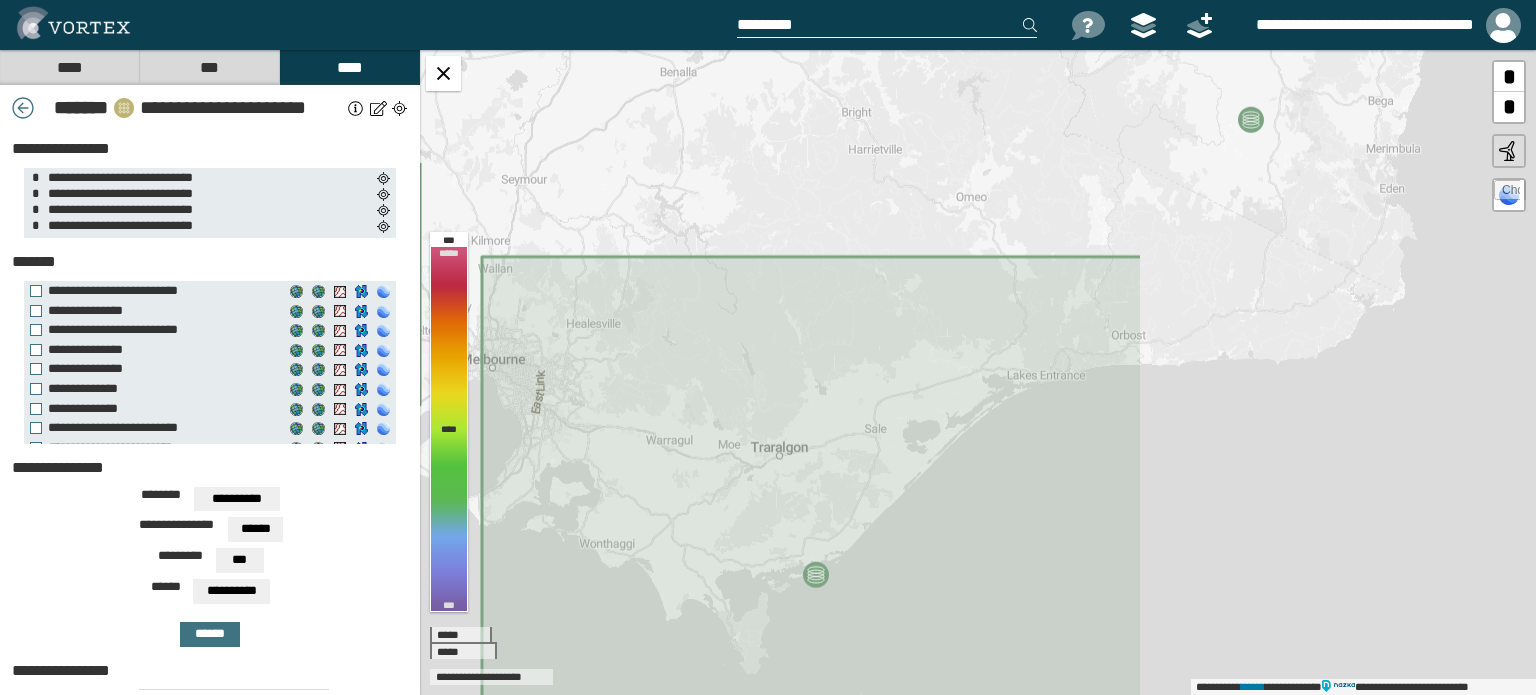 drag, startPoint x: 1304, startPoint y: 312, endPoint x: 797, endPoint y: 489, distance: 537.00836 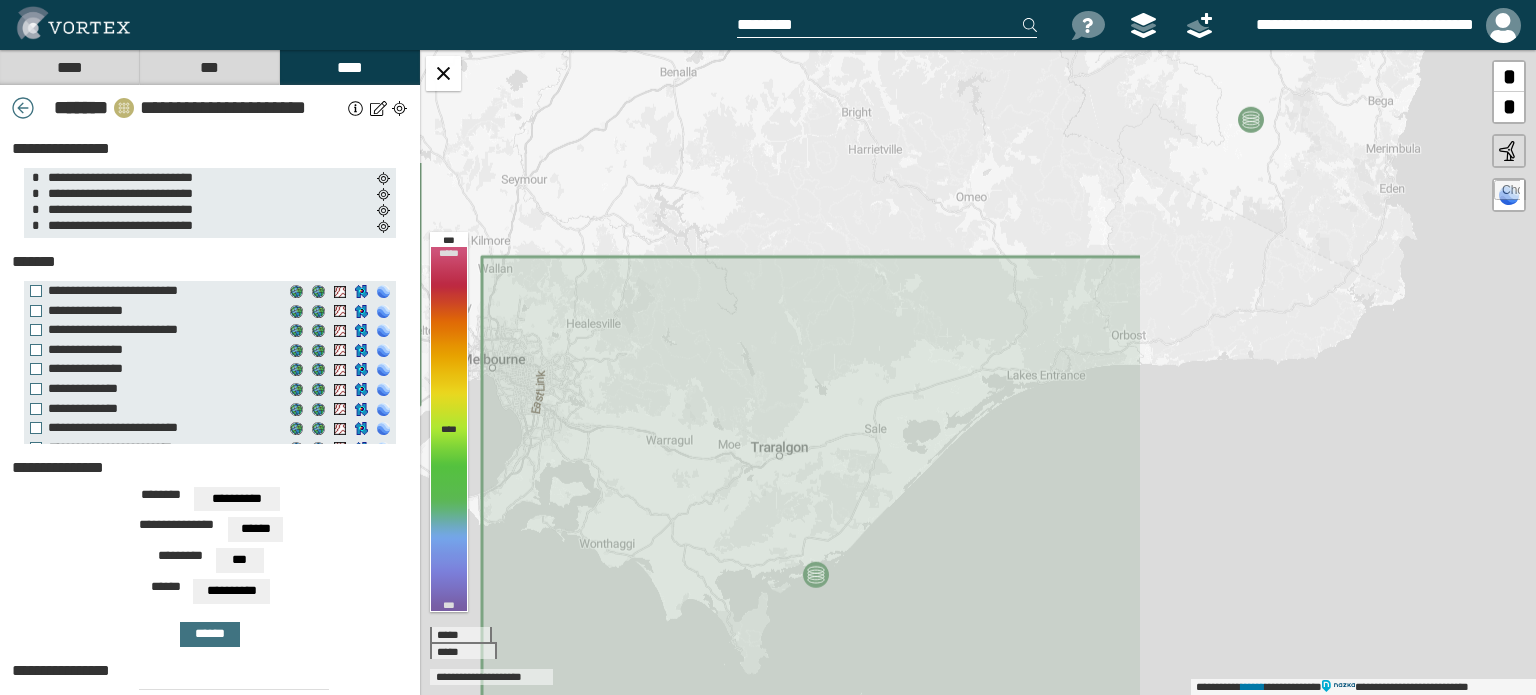 click 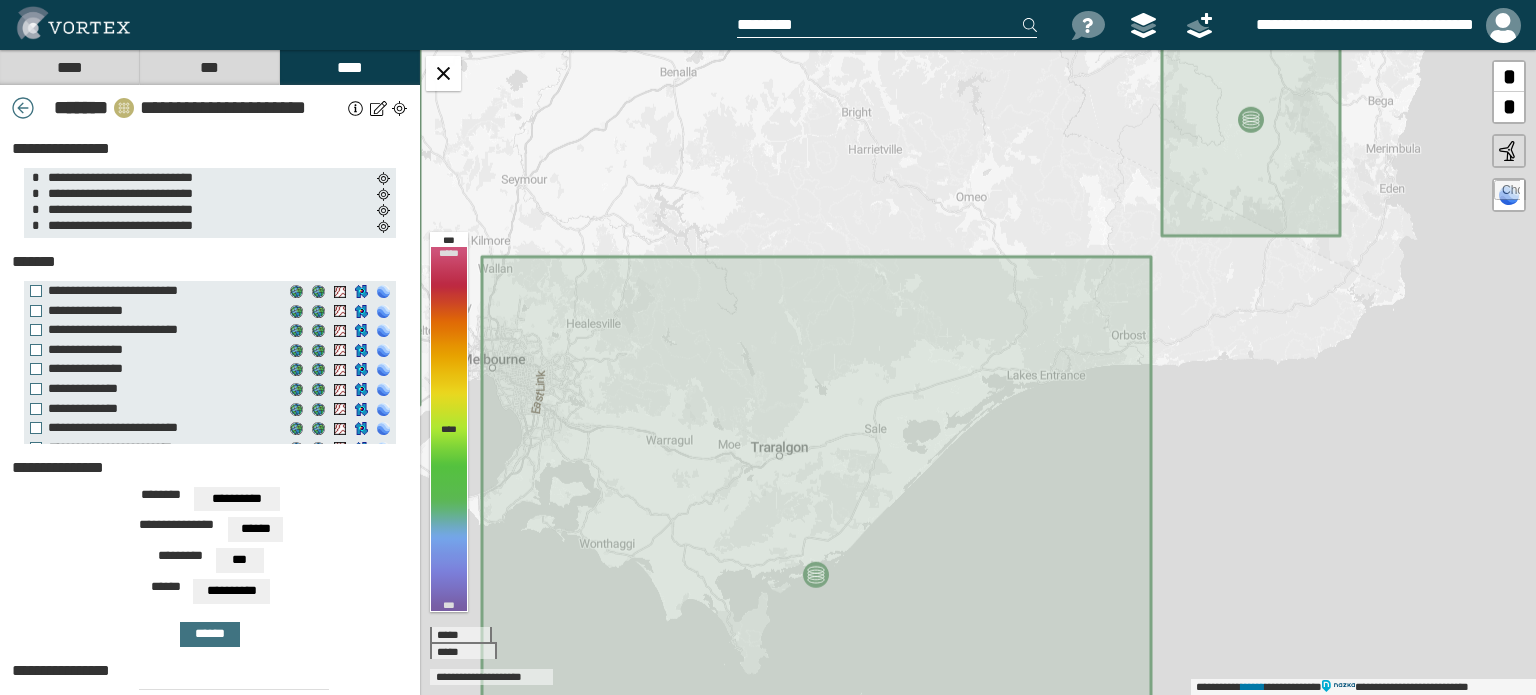 click on "****" at bounding box center (69, 67) 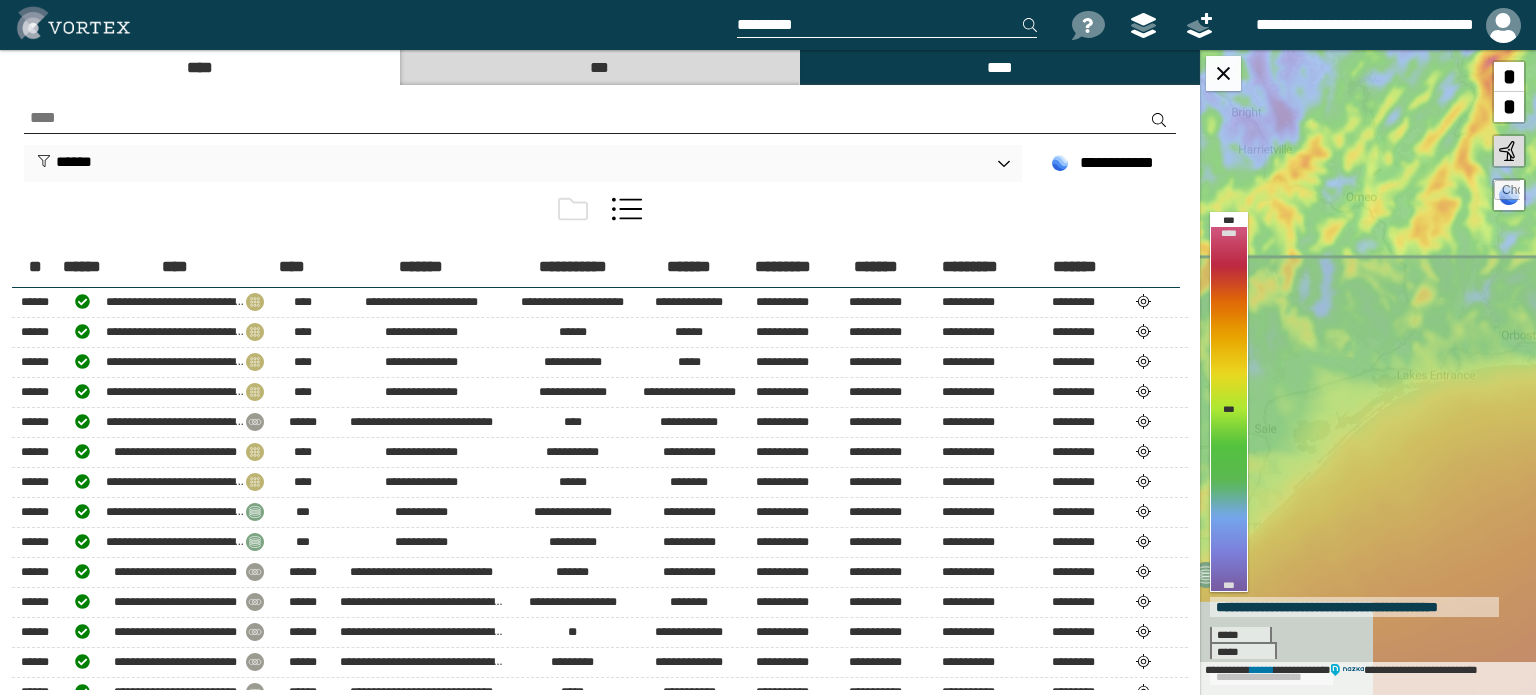click at bounding box center [573, 209] 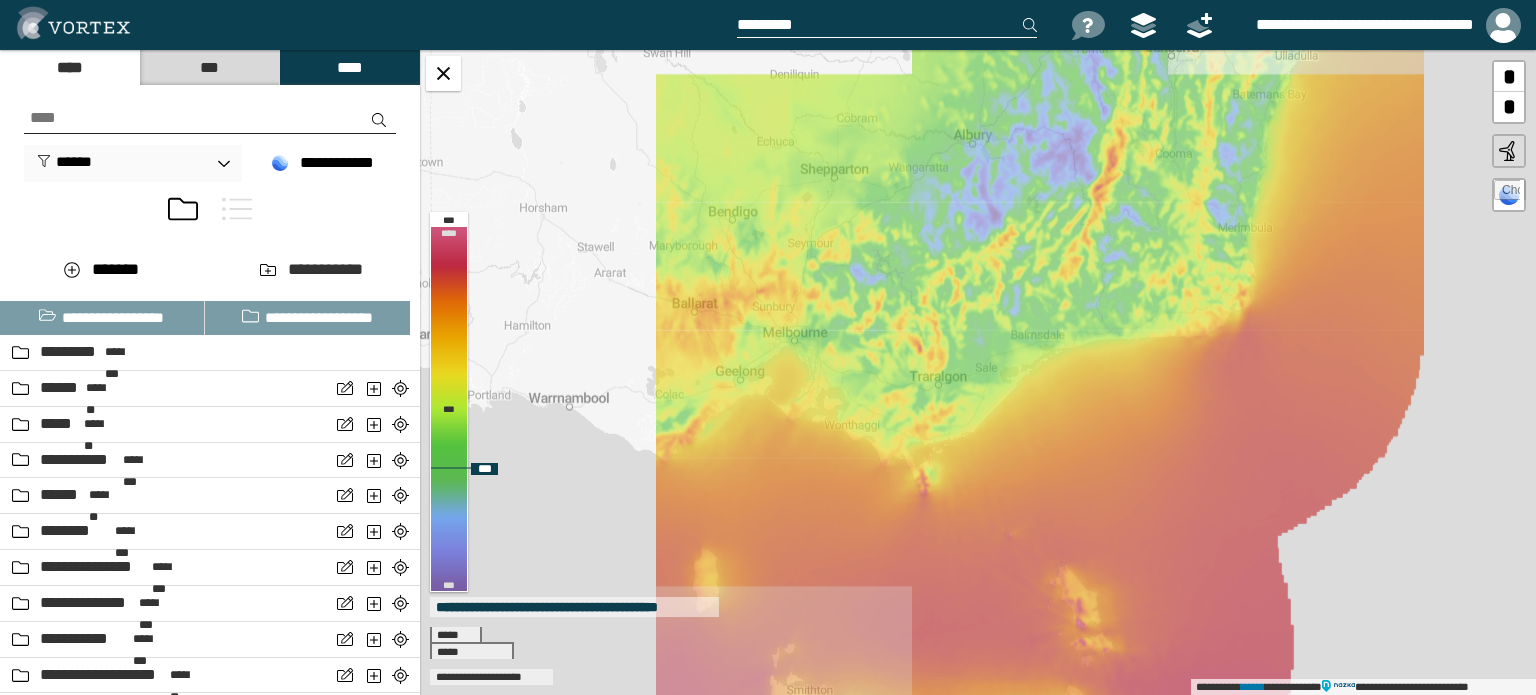drag, startPoint x: 1097, startPoint y: 314, endPoint x: 1008, endPoint y: 324, distance: 89.560036 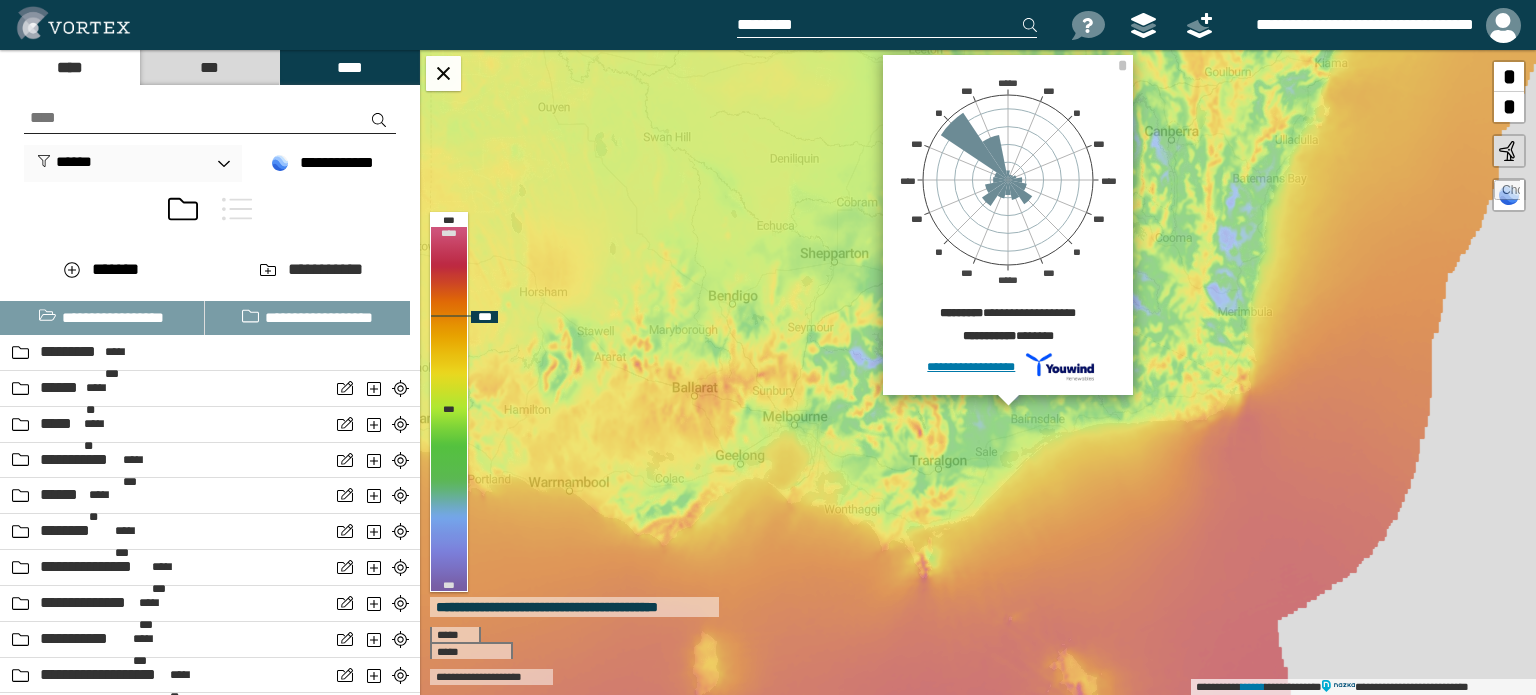 click on "**********" at bounding box center (978, 372) 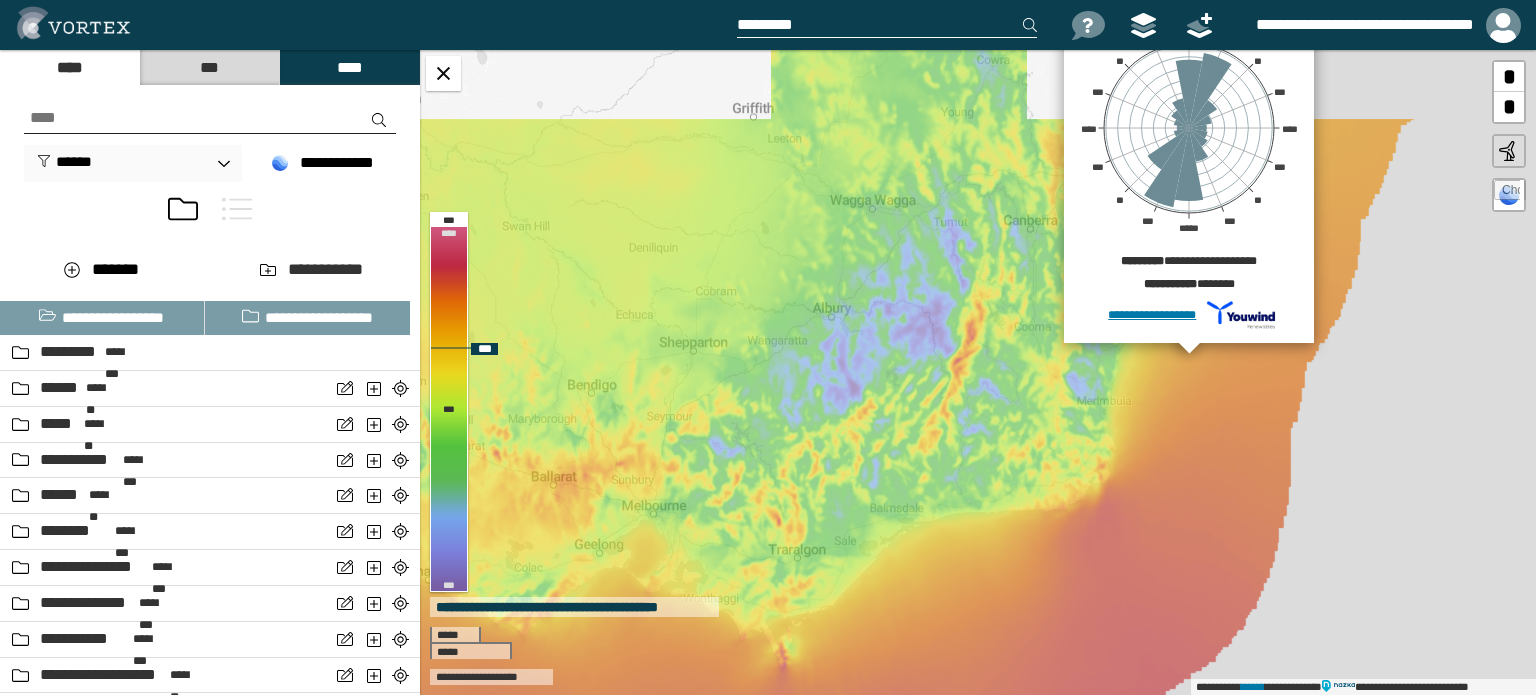drag, startPoint x: 1117, startPoint y: 355, endPoint x: 975, endPoint y: 300, distance: 152.27934 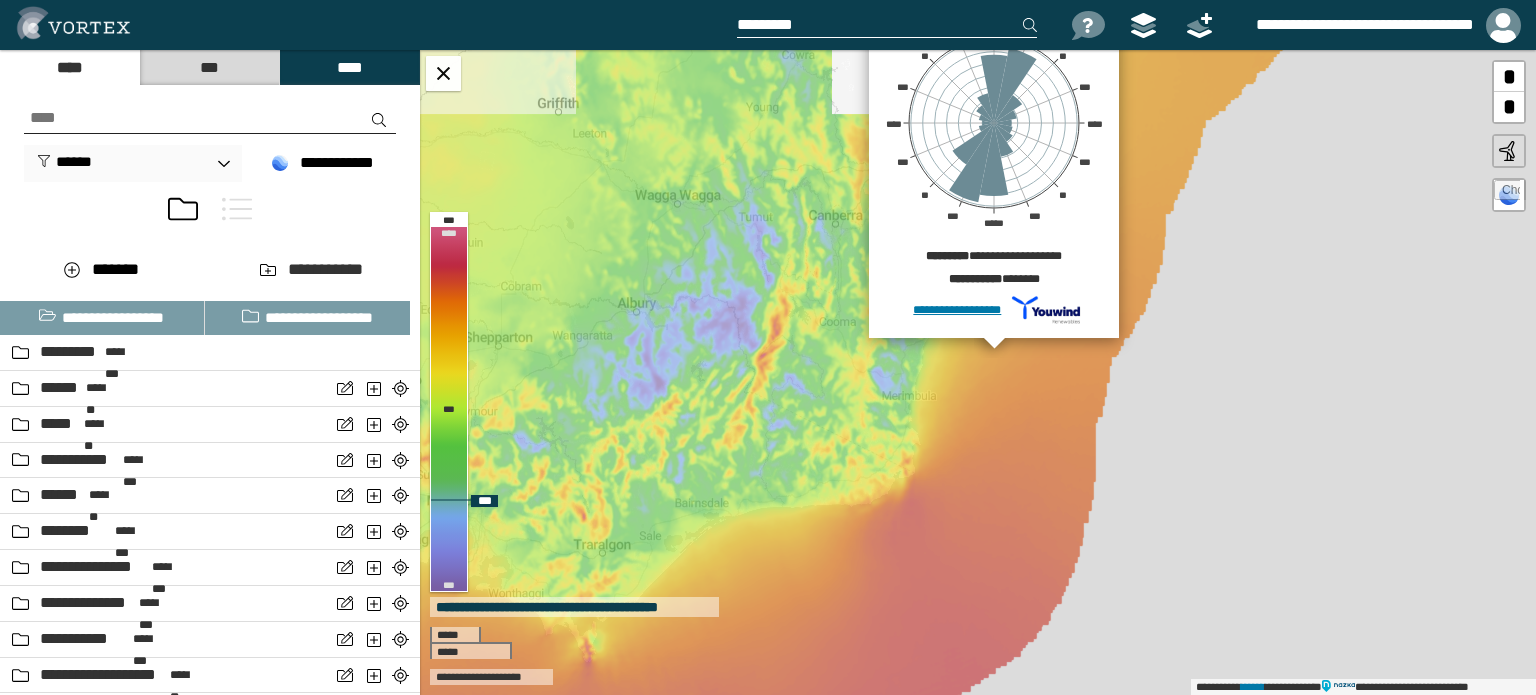 drag, startPoint x: 872, startPoint y: 264, endPoint x: 743, endPoint y: 264, distance: 129 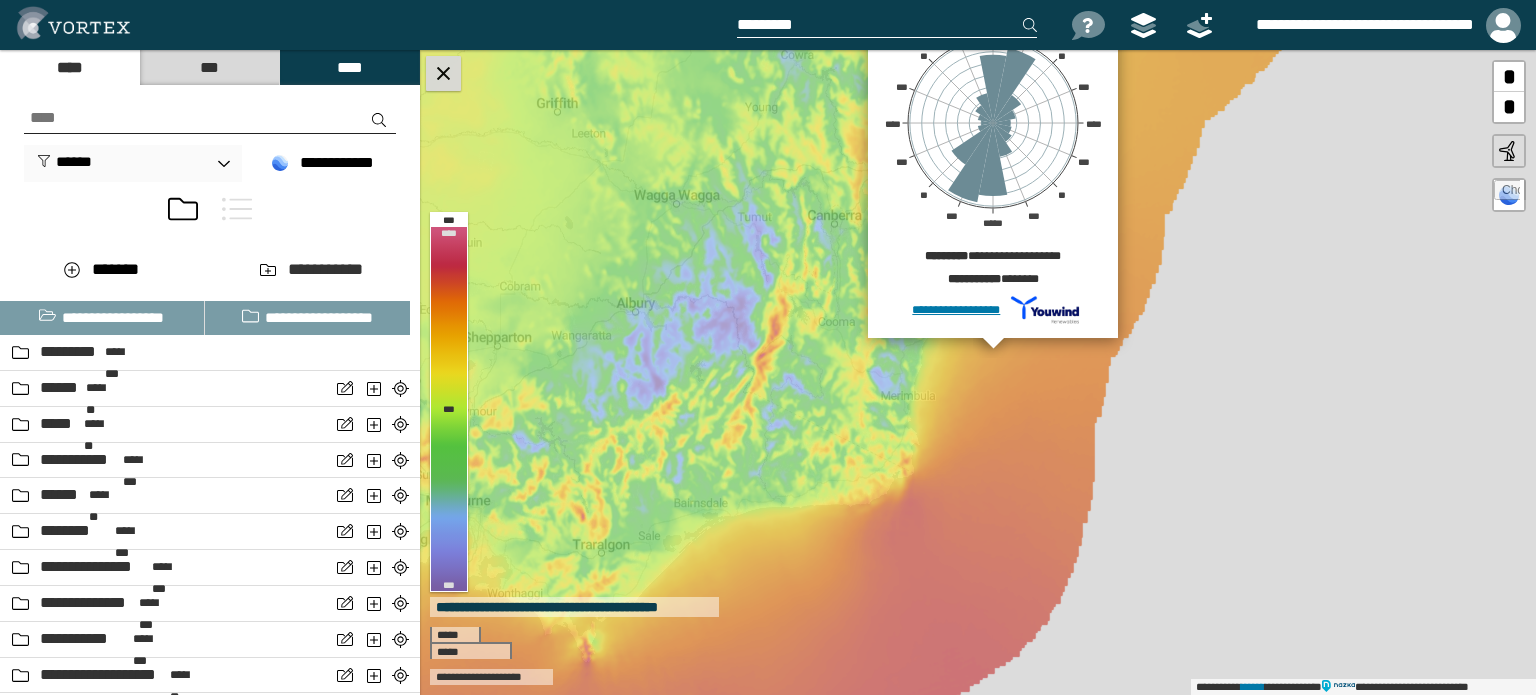 click at bounding box center (443, 73) 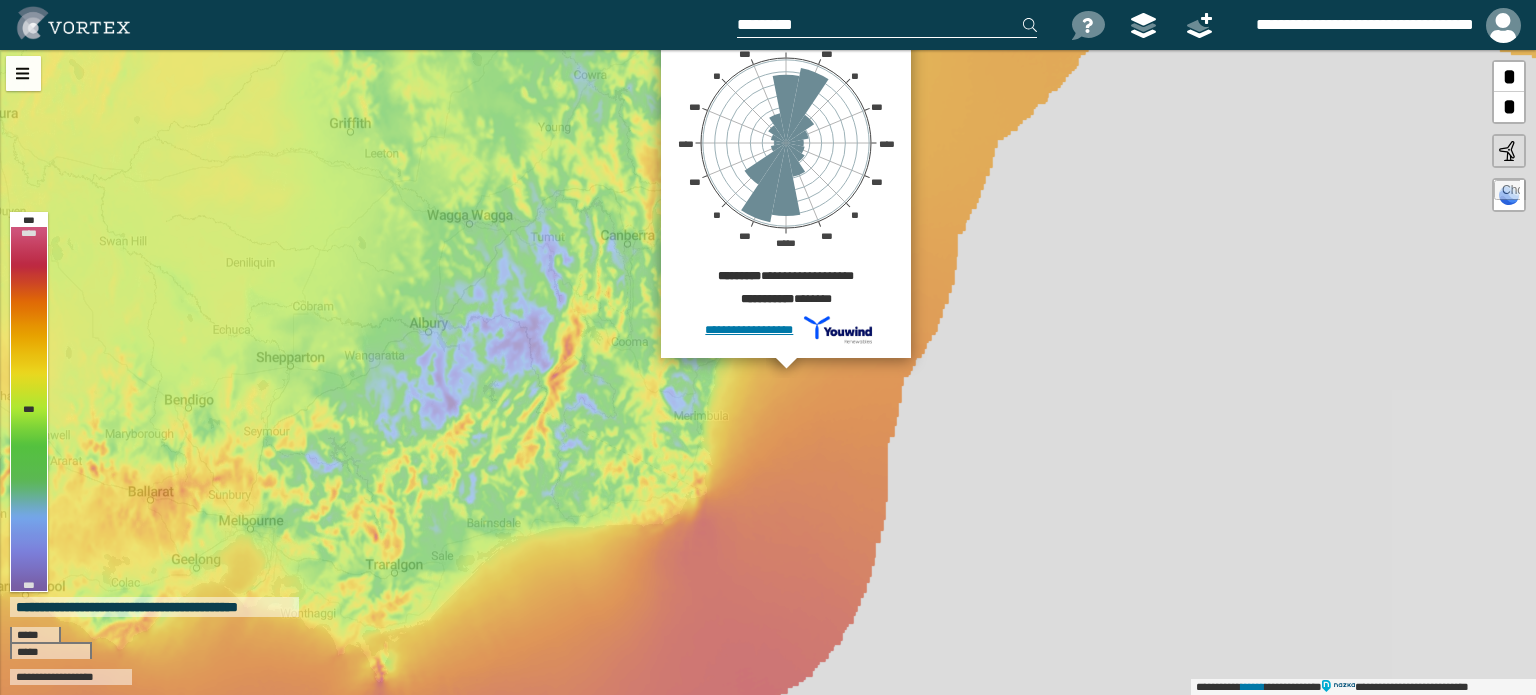 drag, startPoint x: 1020, startPoint y: 201, endPoint x: 1031, endPoint y: 376, distance: 175.34537 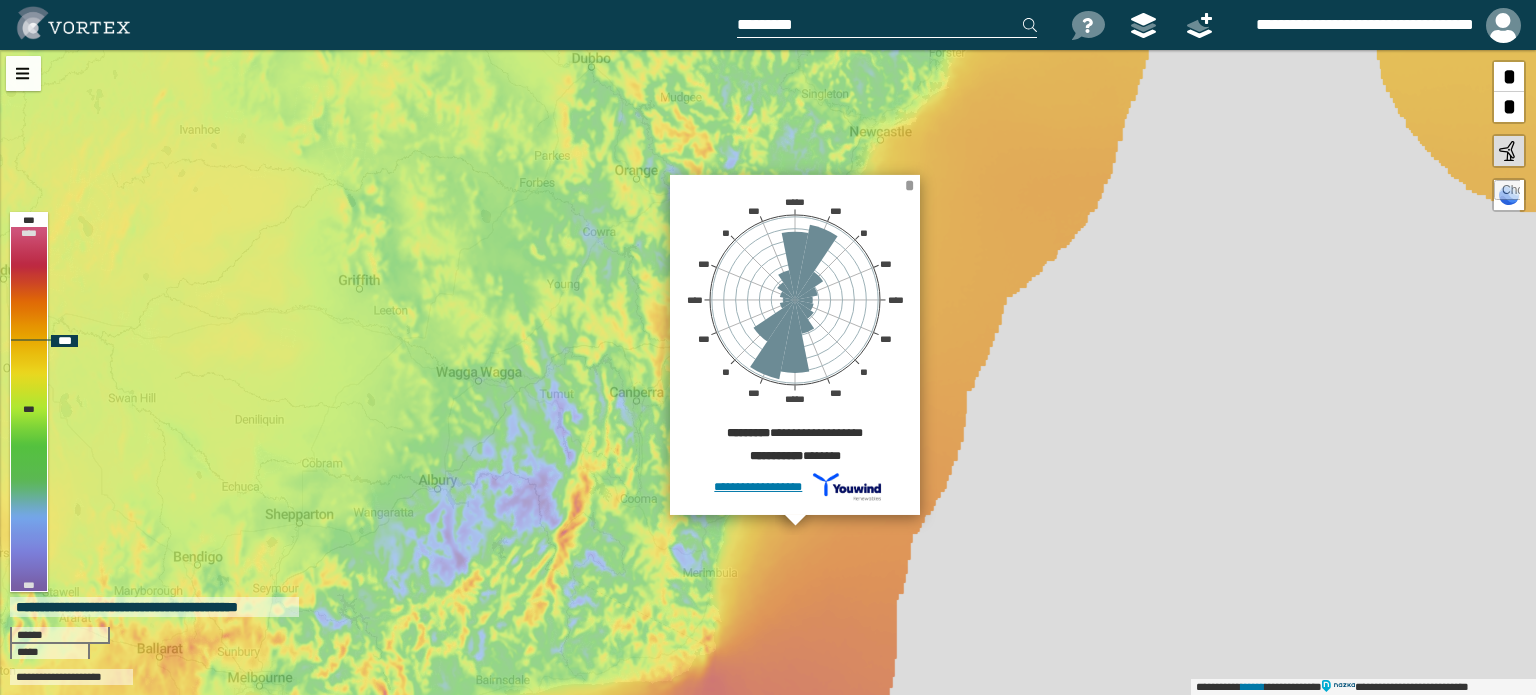 click on "*" at bounding box center [909, 185] 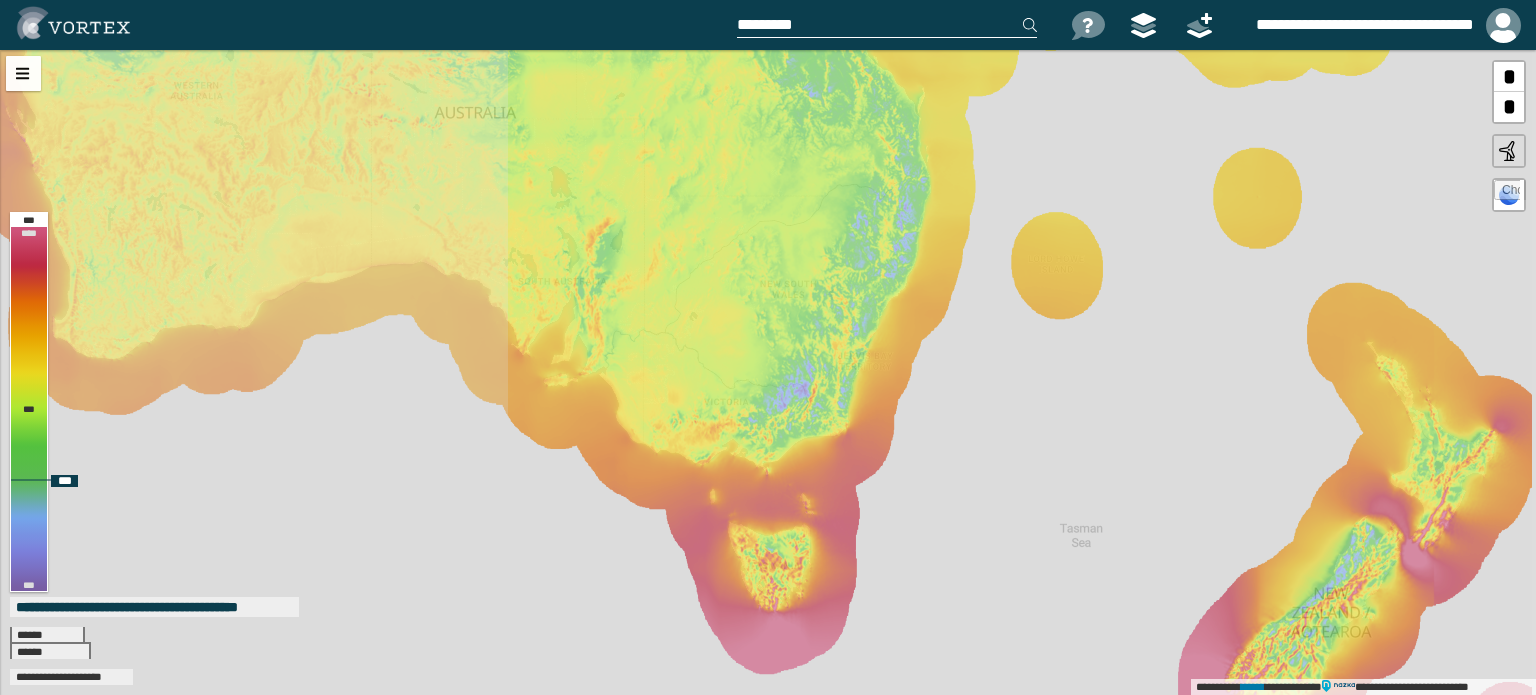 drag, startPoint x: 653, startPoint y: 325, endPoint x: 808, endPoint y: 358, distance: 158.47397 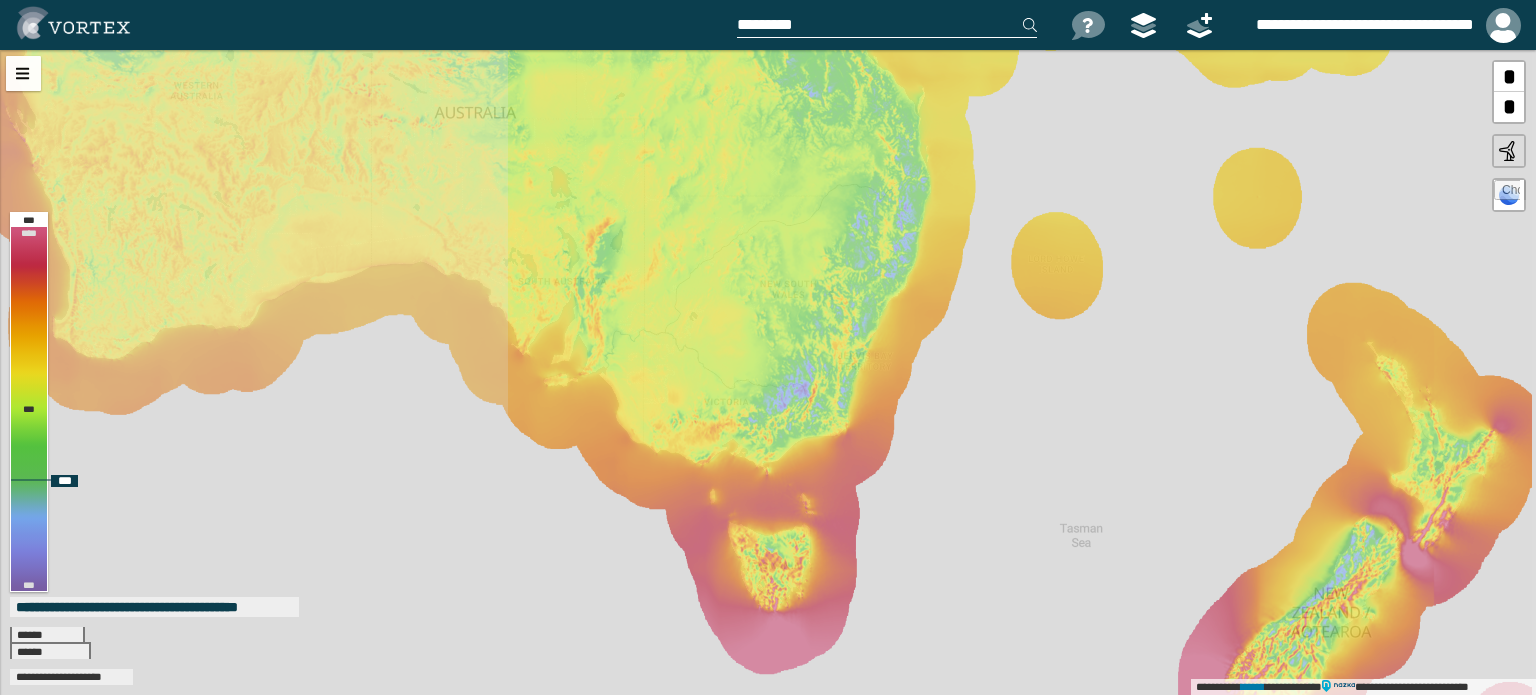 click on "**********" at bounding box center [768, 372] 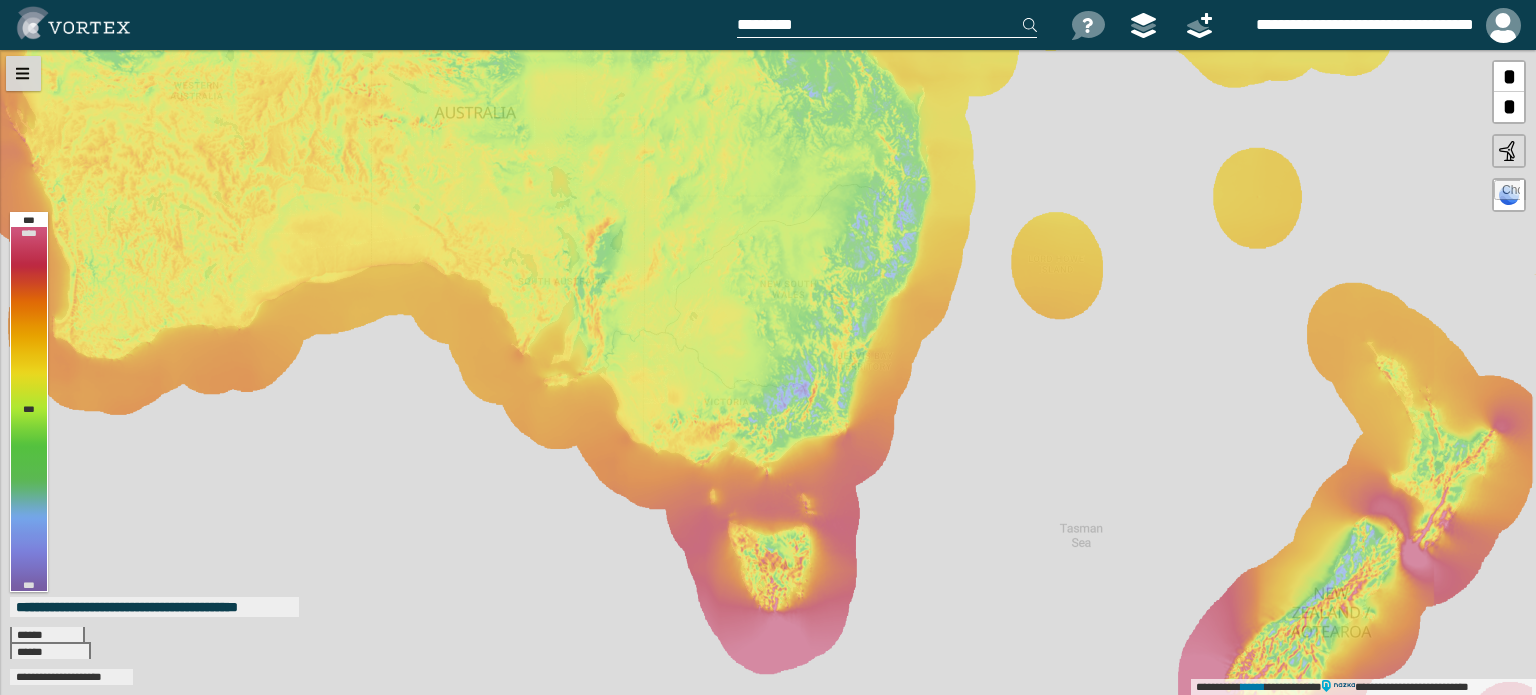 click at bounding box center (23, 73) 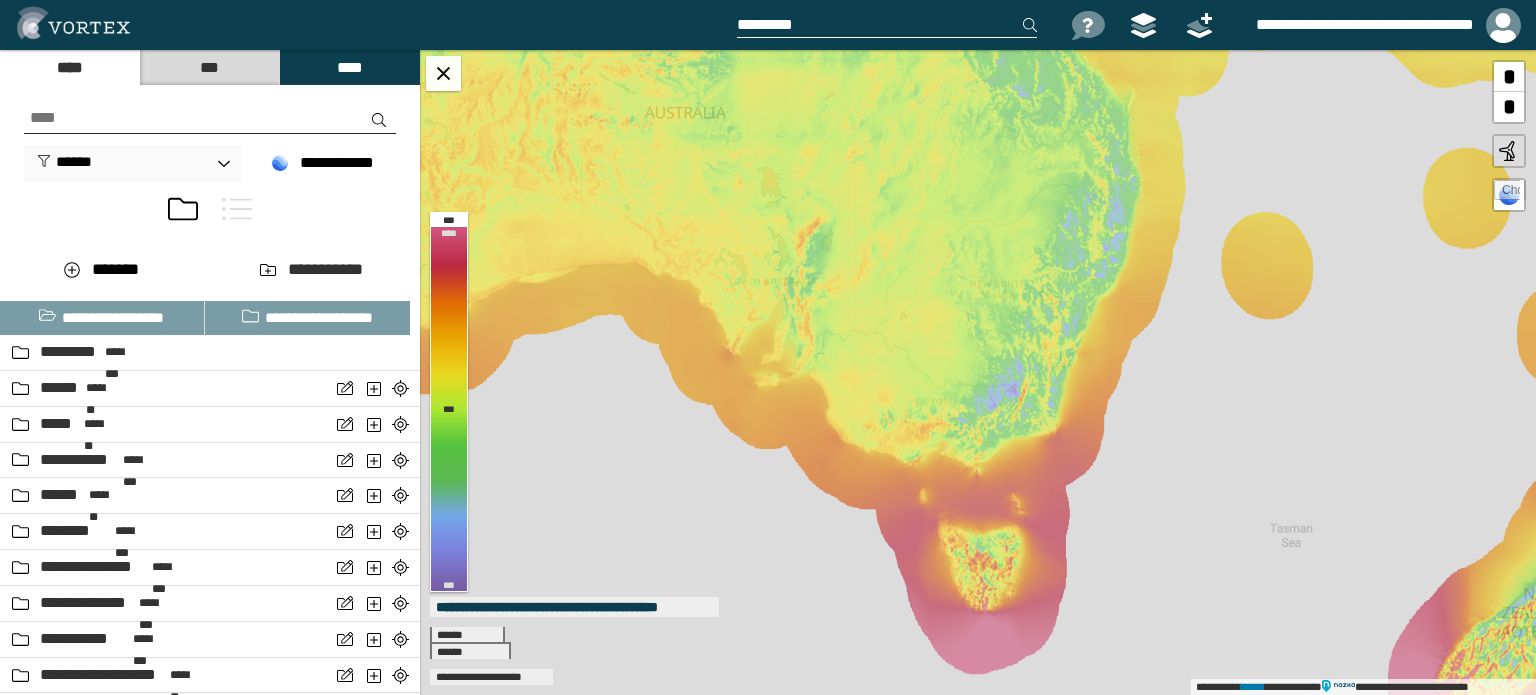 click at bounding box center (237, 209) 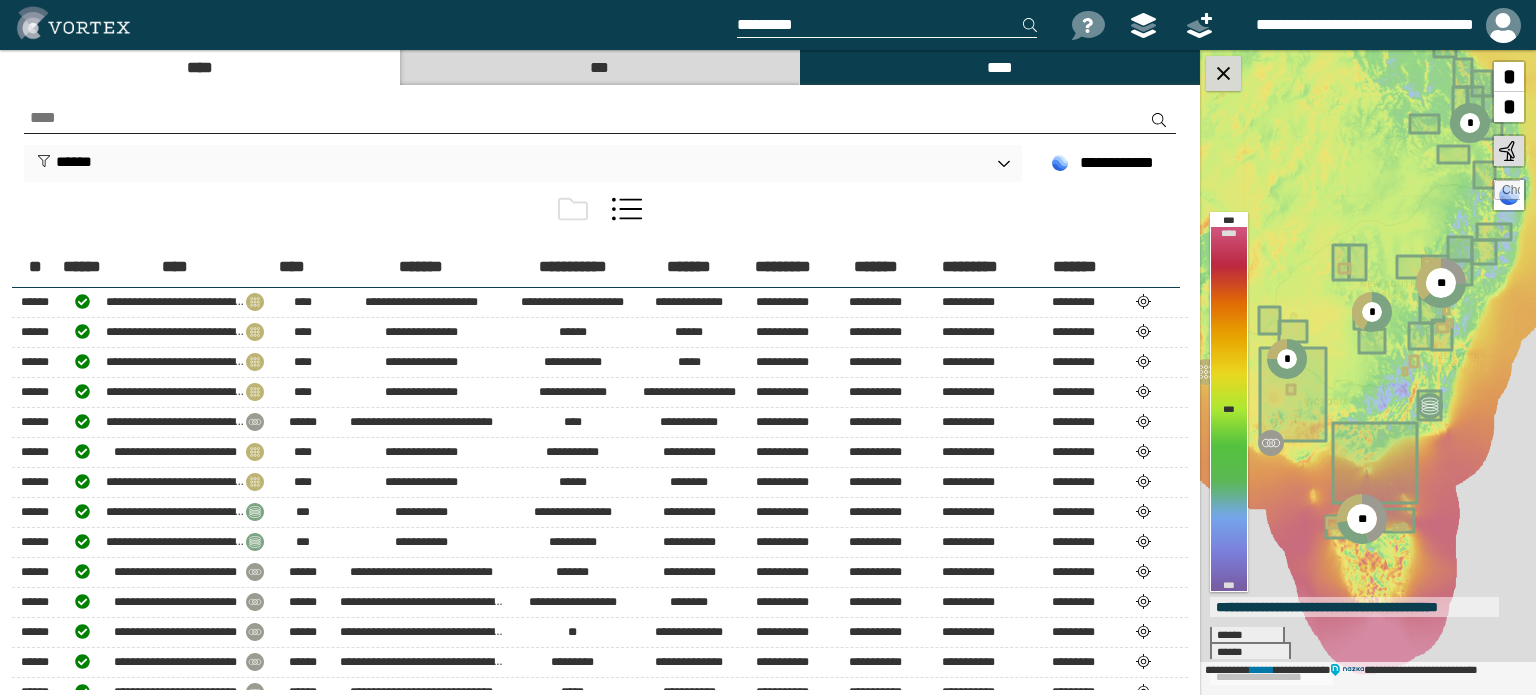 click at bounding box center [1223, 73] 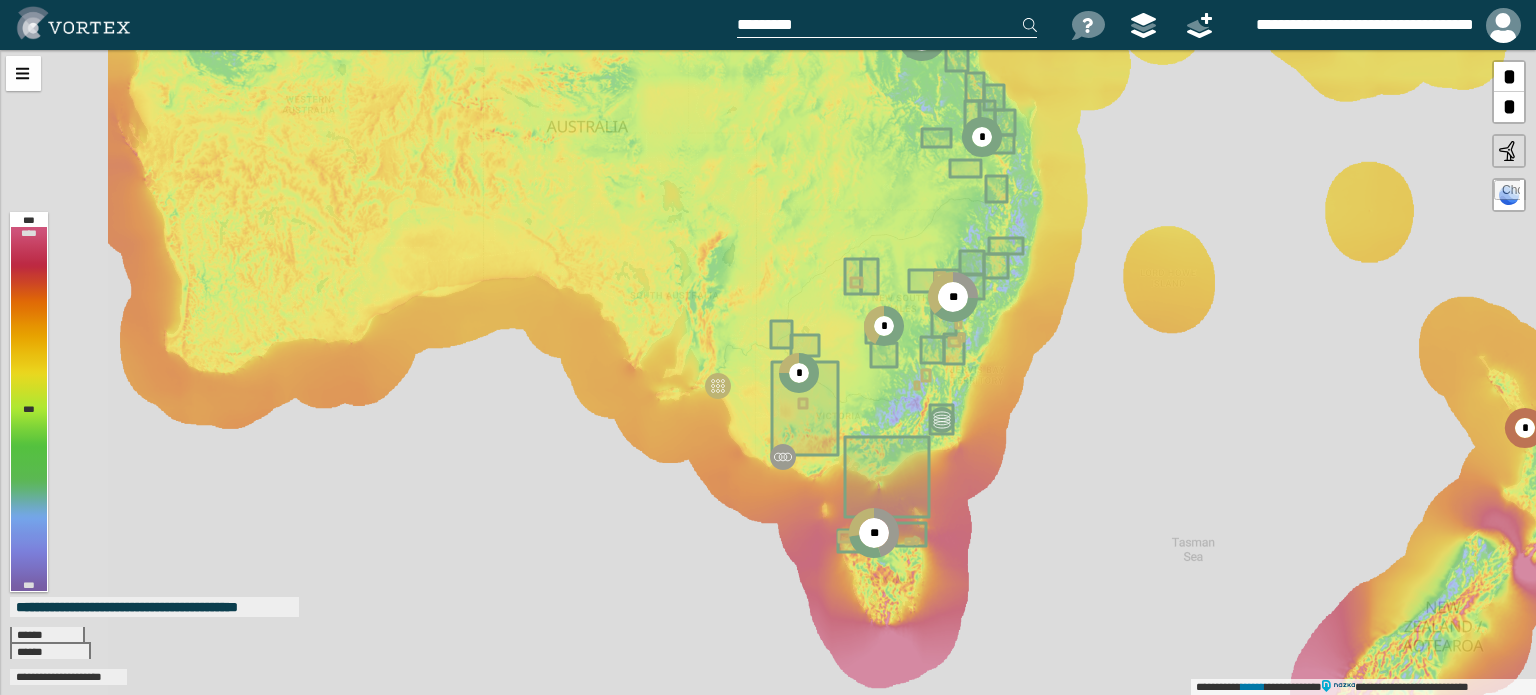 drag, startPoint x: 908, startPoint y: 399, endPoint x: 1020, endPoint y: 413, distance: 112.871605 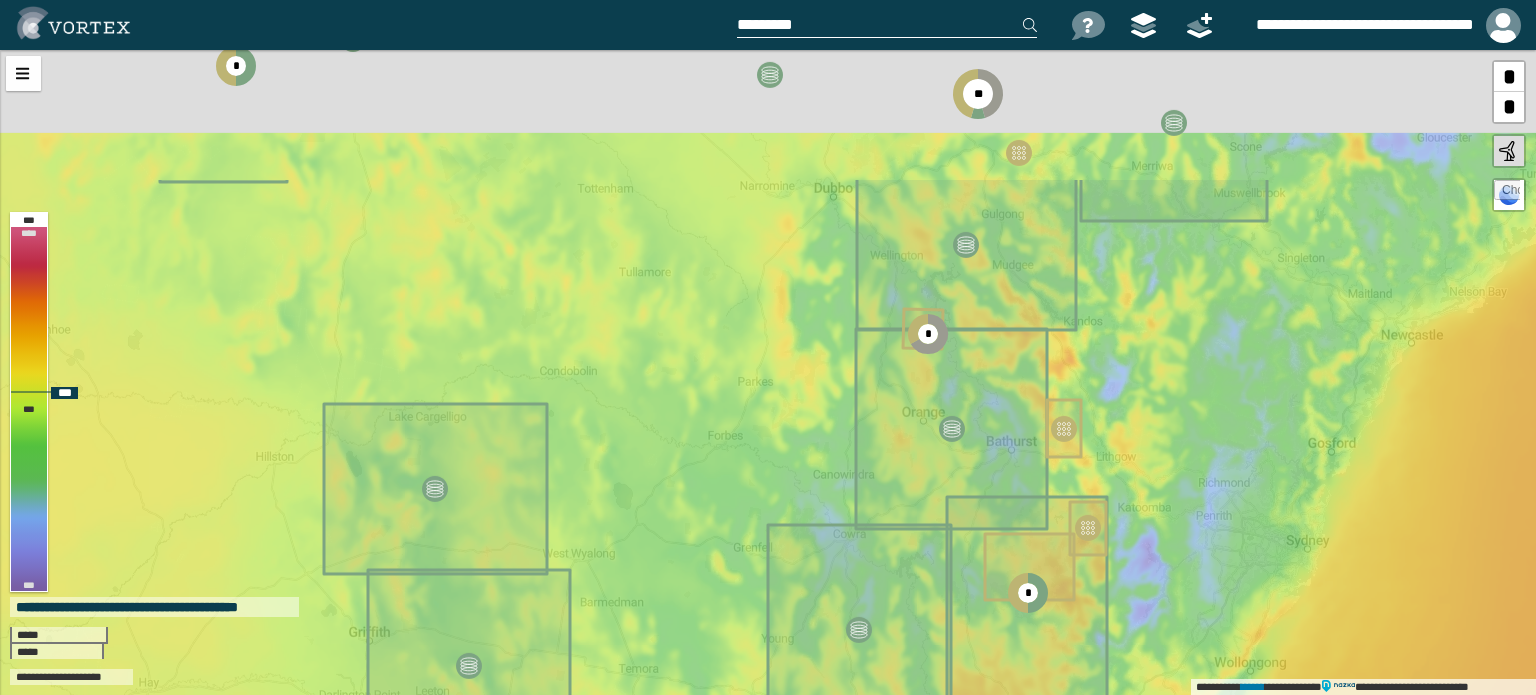 drag, startPoint x: 1173, startPoint y: 327, endPoint x: 1160, endPoint y: 470, distance: 143.58969 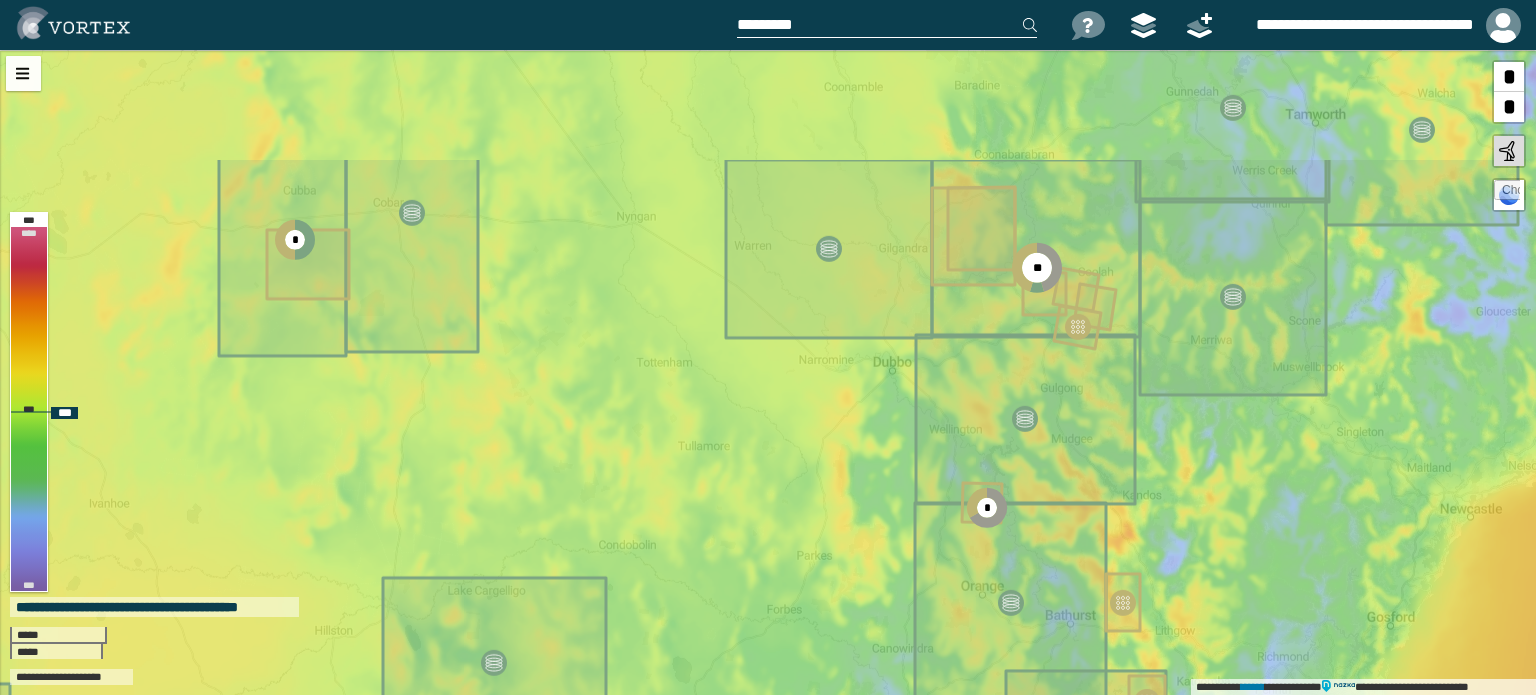 drag, startPoint x: 1103, startPoint y: 302, endPoint x: 1160, endPoint y: 484, distance: 190.71707 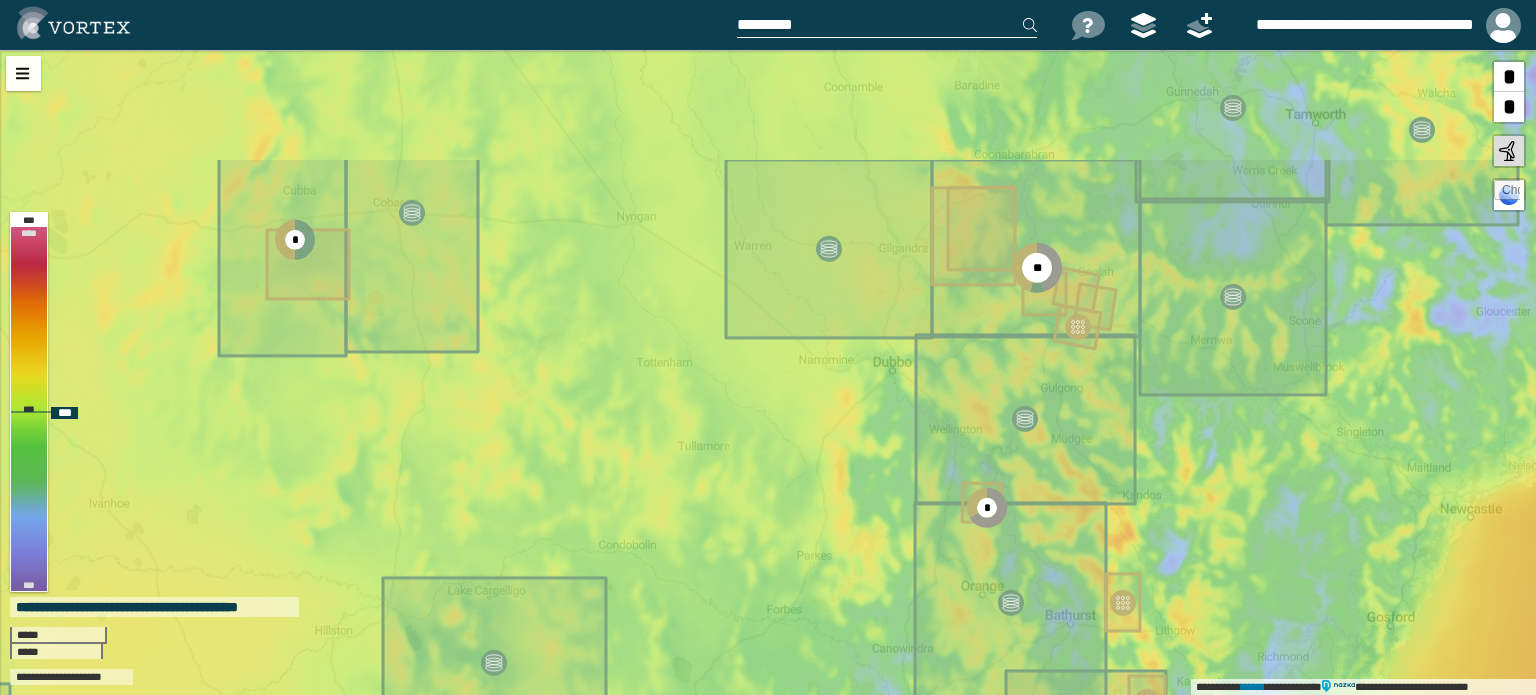 click on "**********" at bounding box center (768, 372) 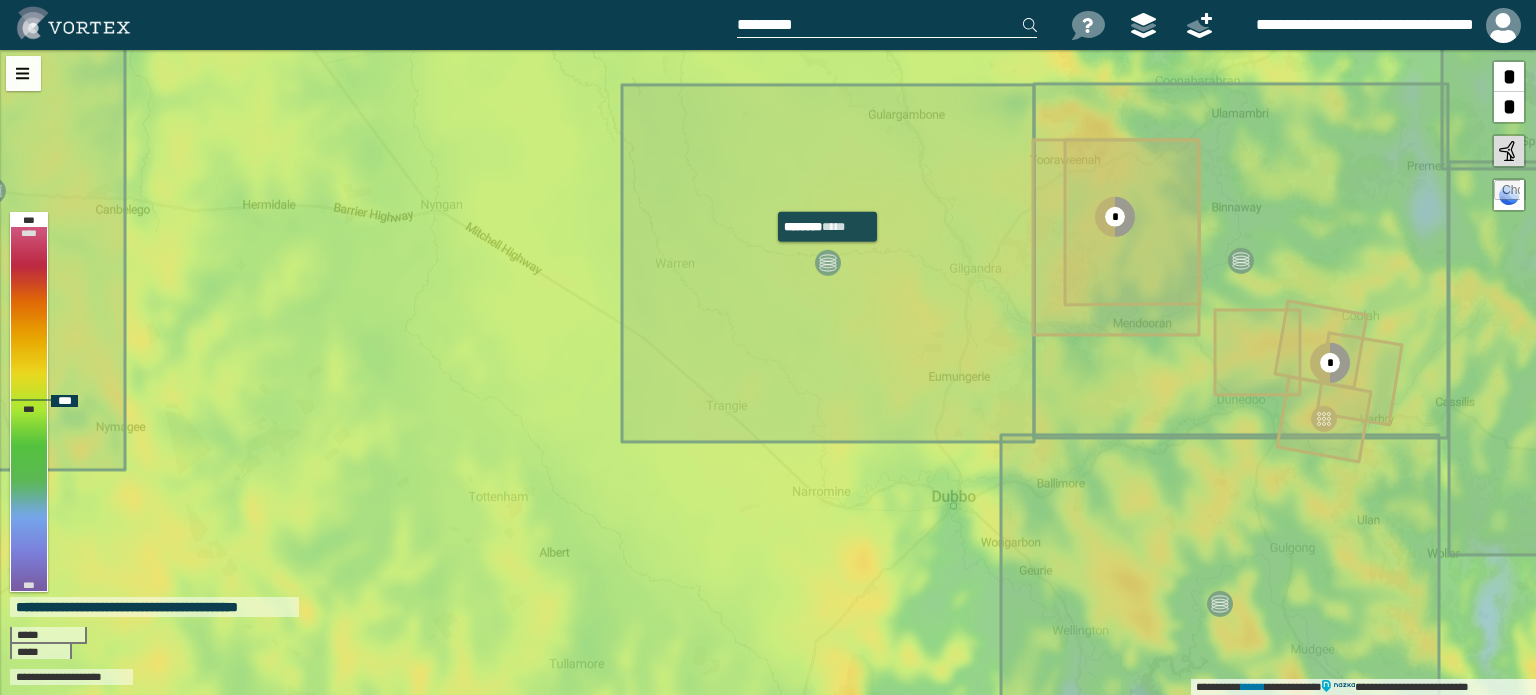 click at bounding box center (828, 263) 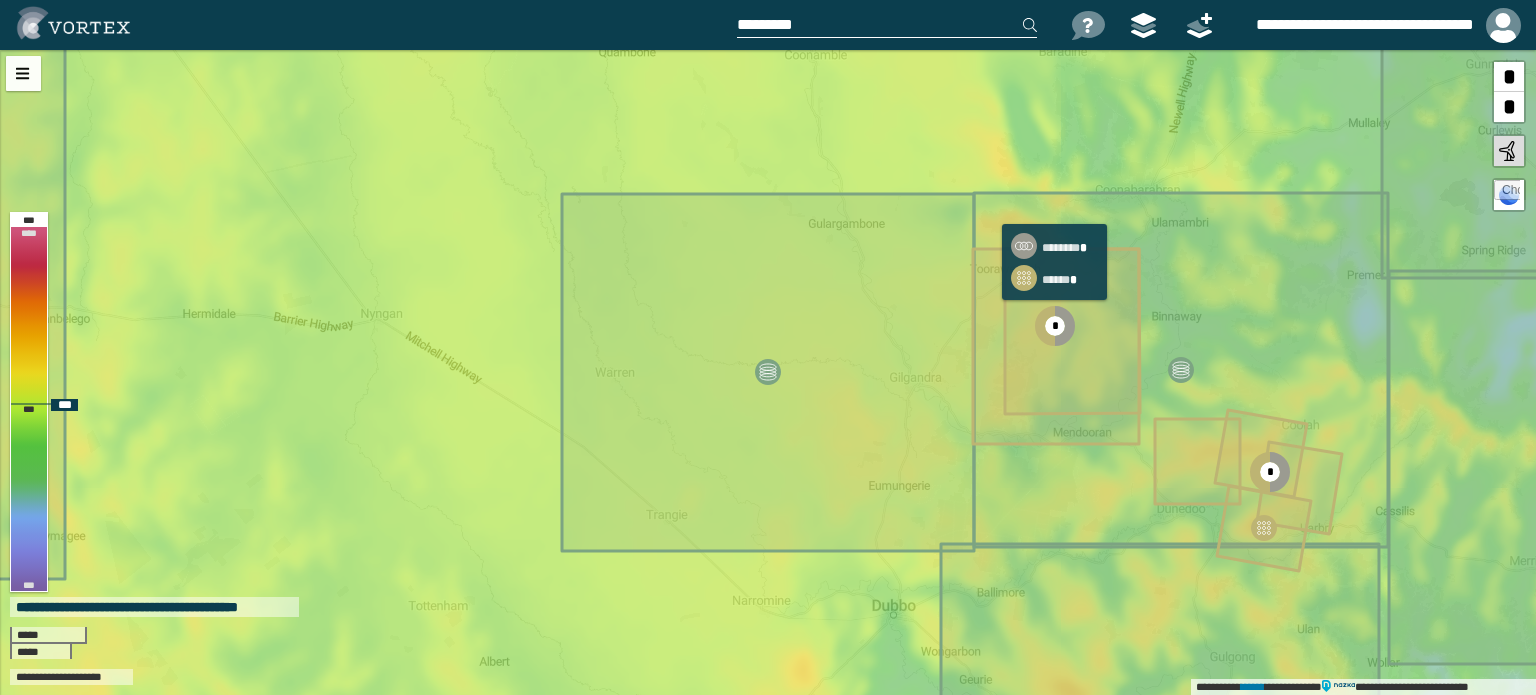 click on "*" at bounding box center [1055, 326] 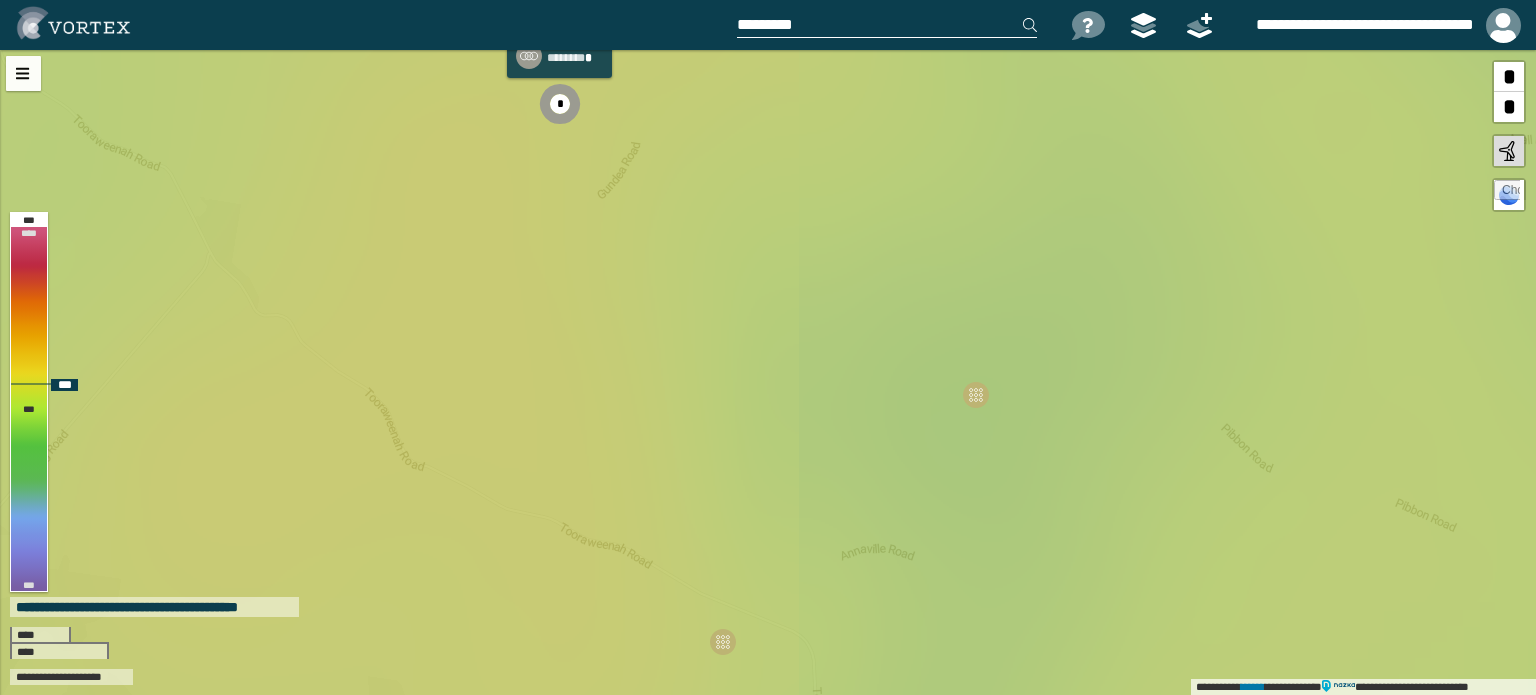 click 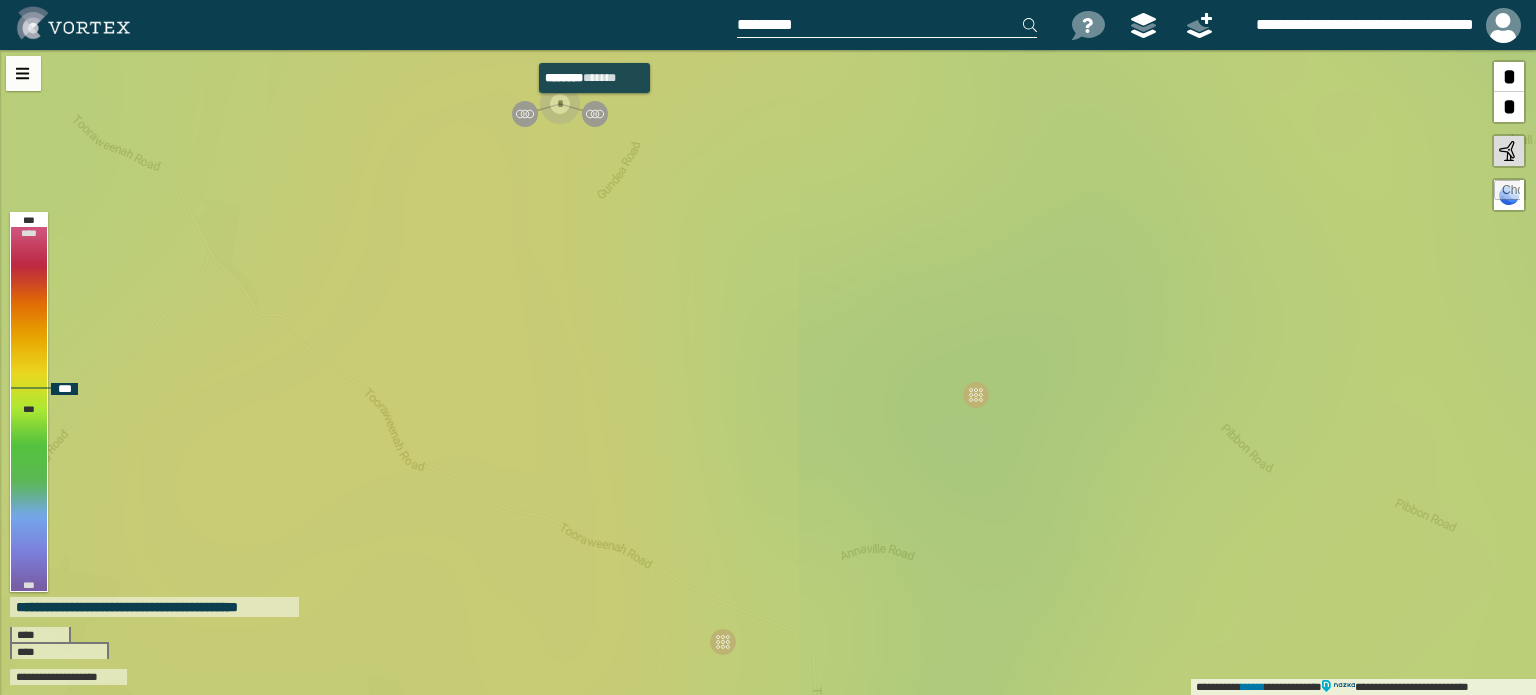 click at bounding box center (595, 114) 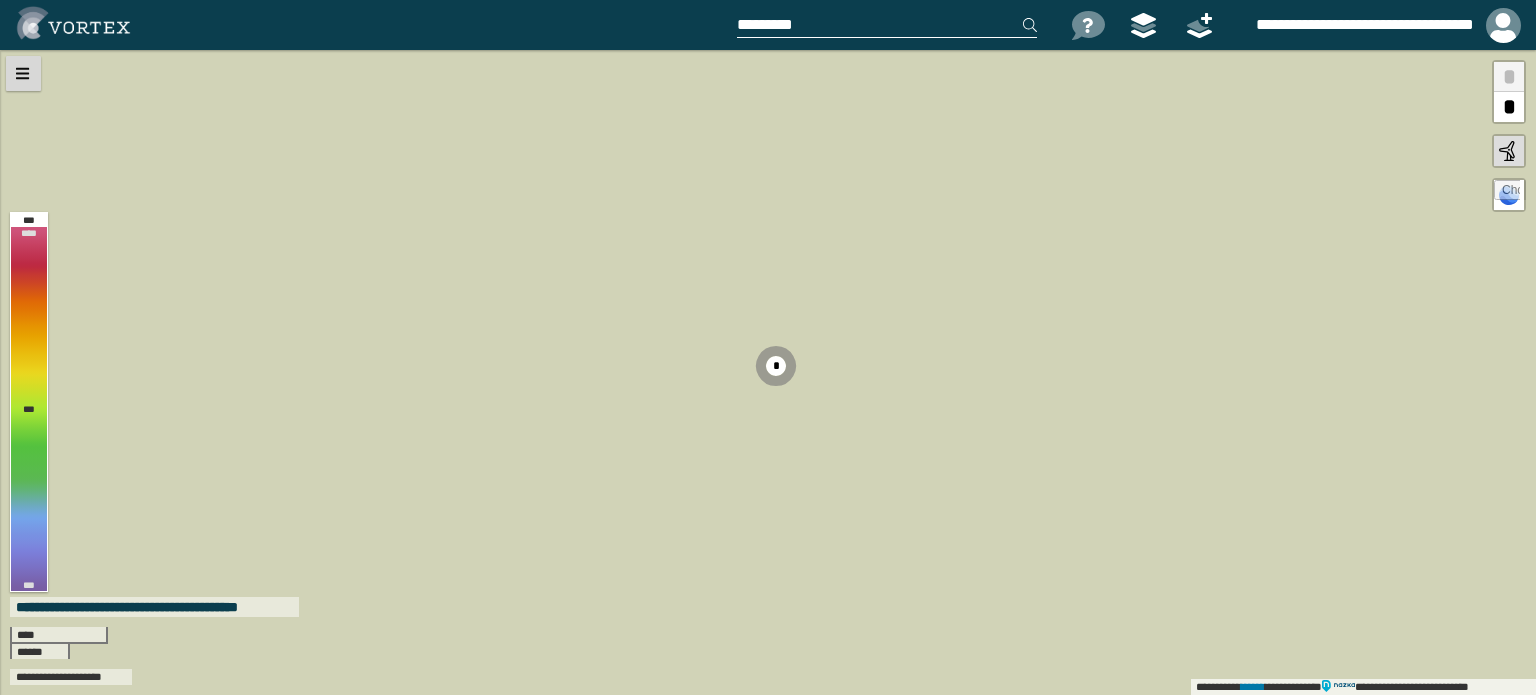 click at bounding box center (23, 73) 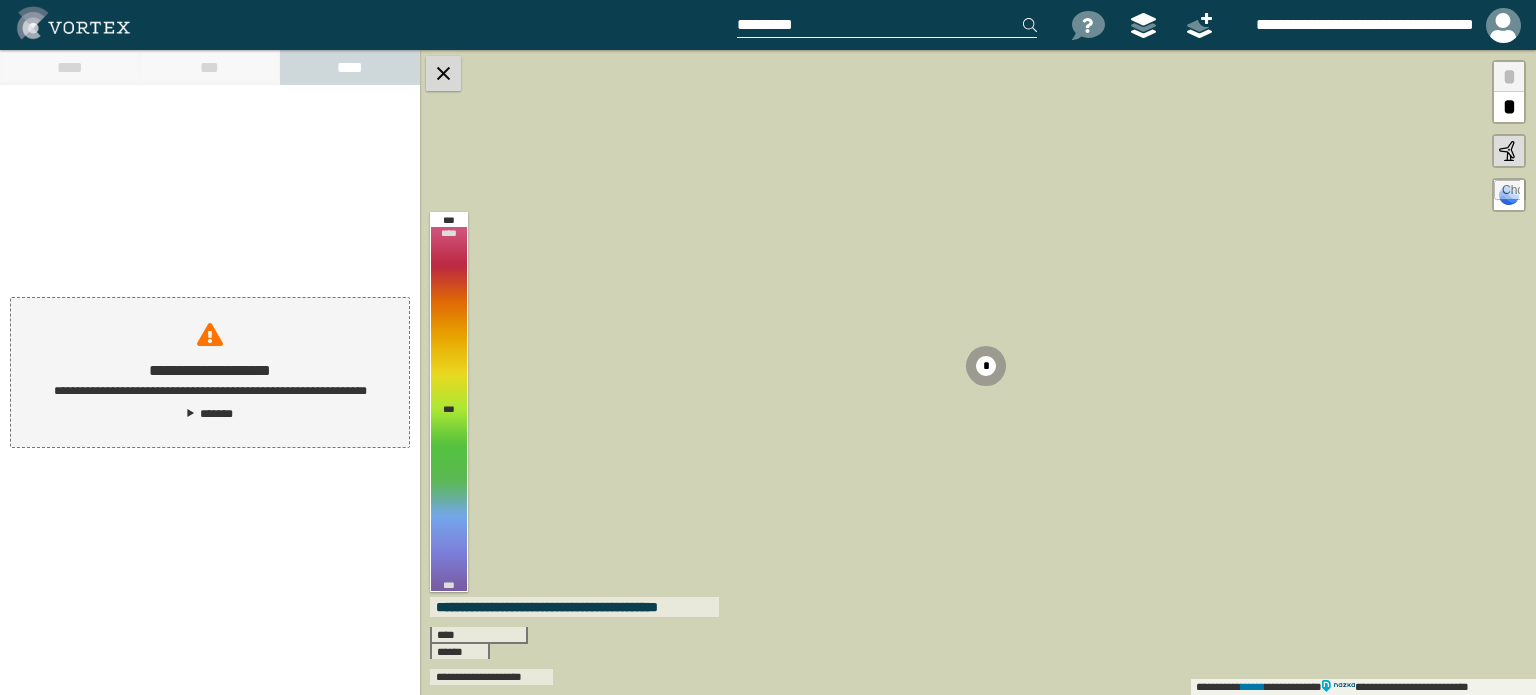 click at bounding box center [443, 73] 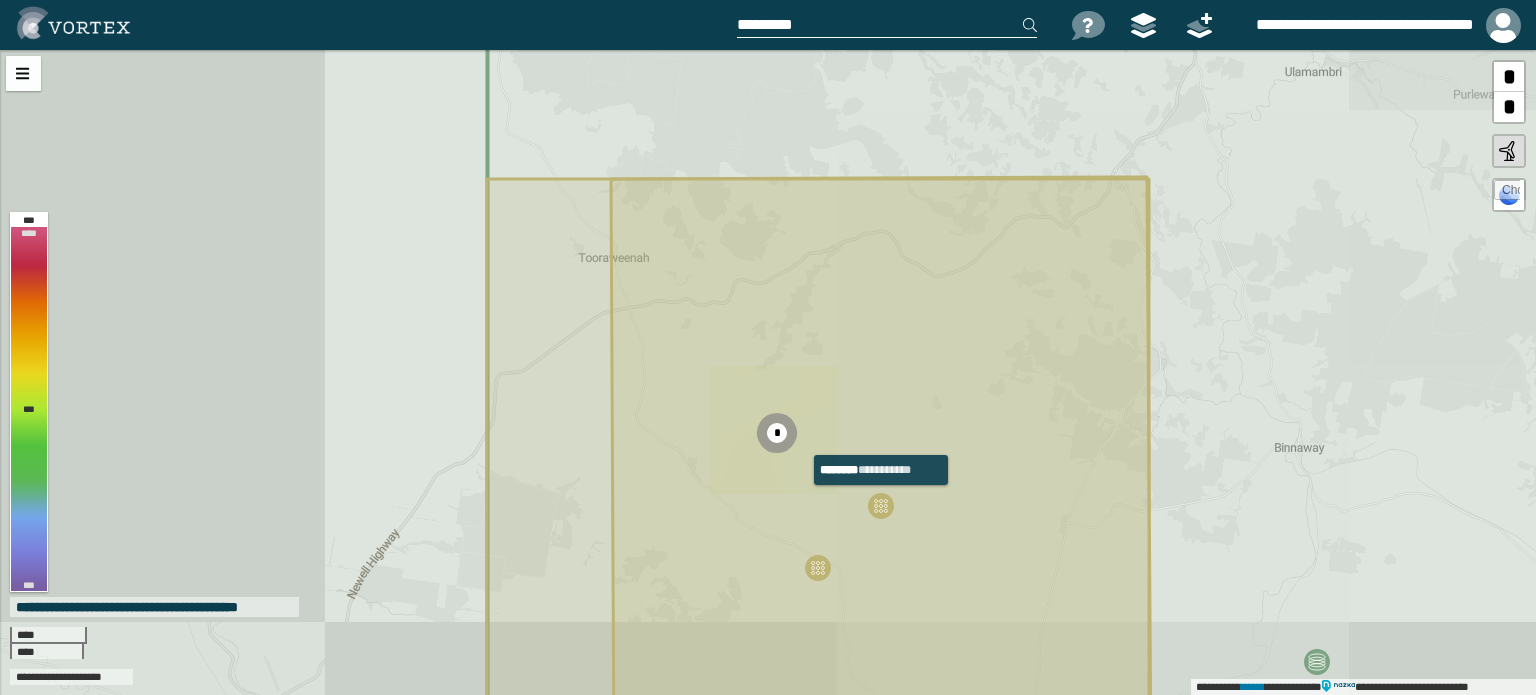 click at bounding box center (881, 506) 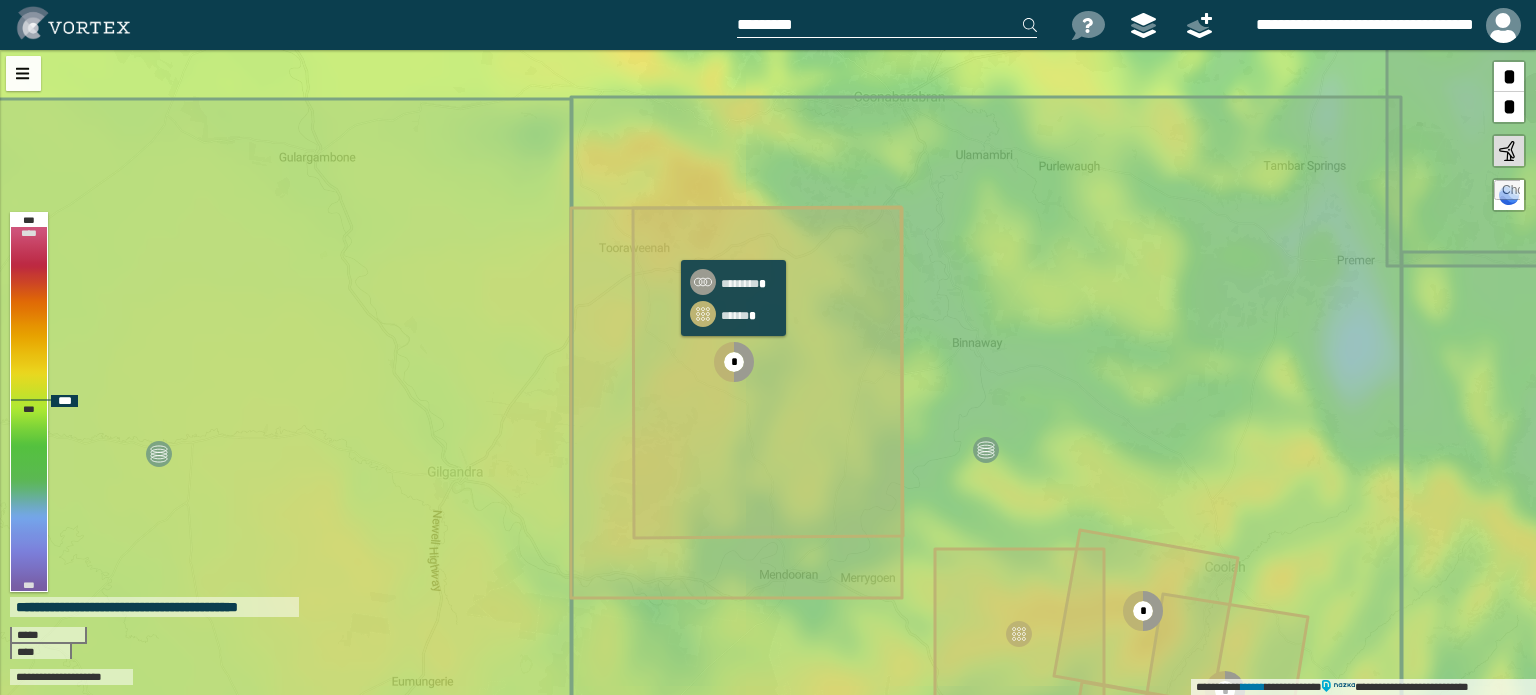 click on "*" at bounding box center [734, 362] 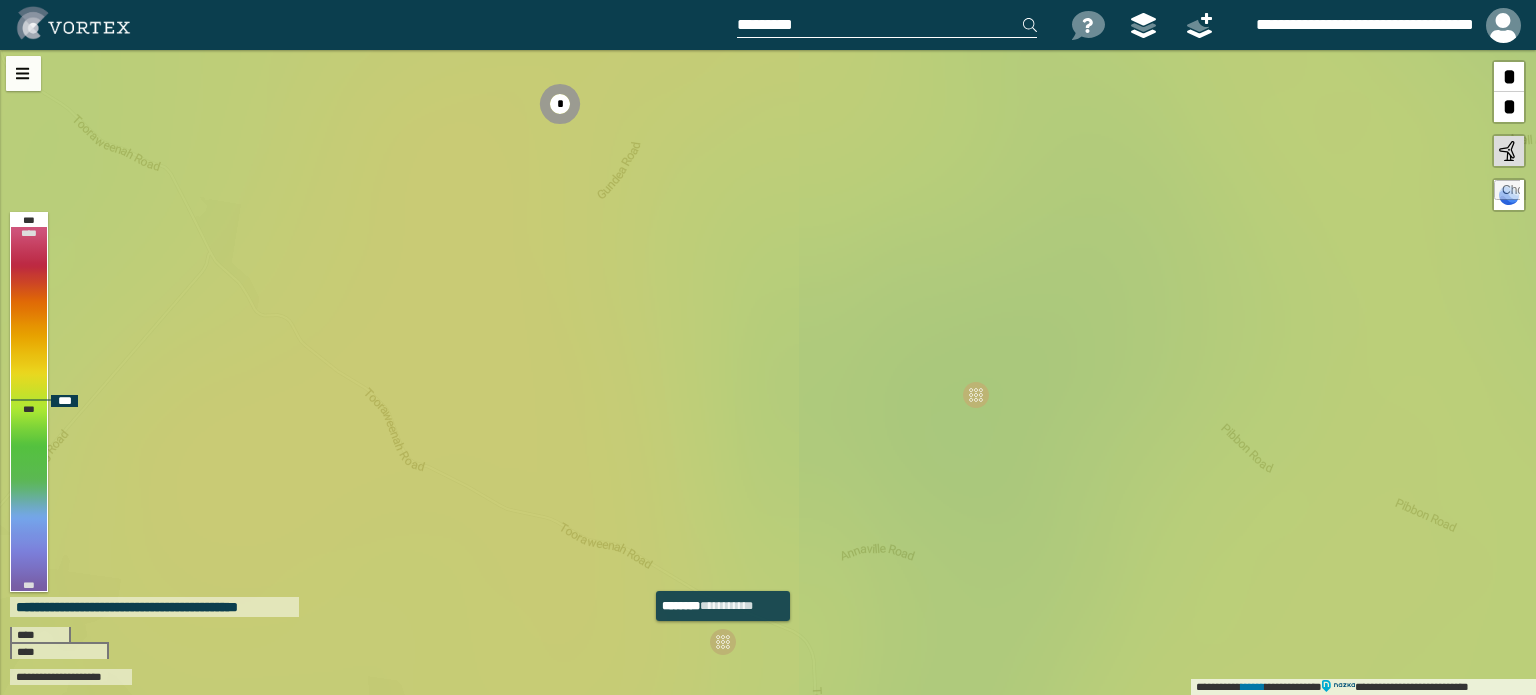 click at bounding box center (723, 642) 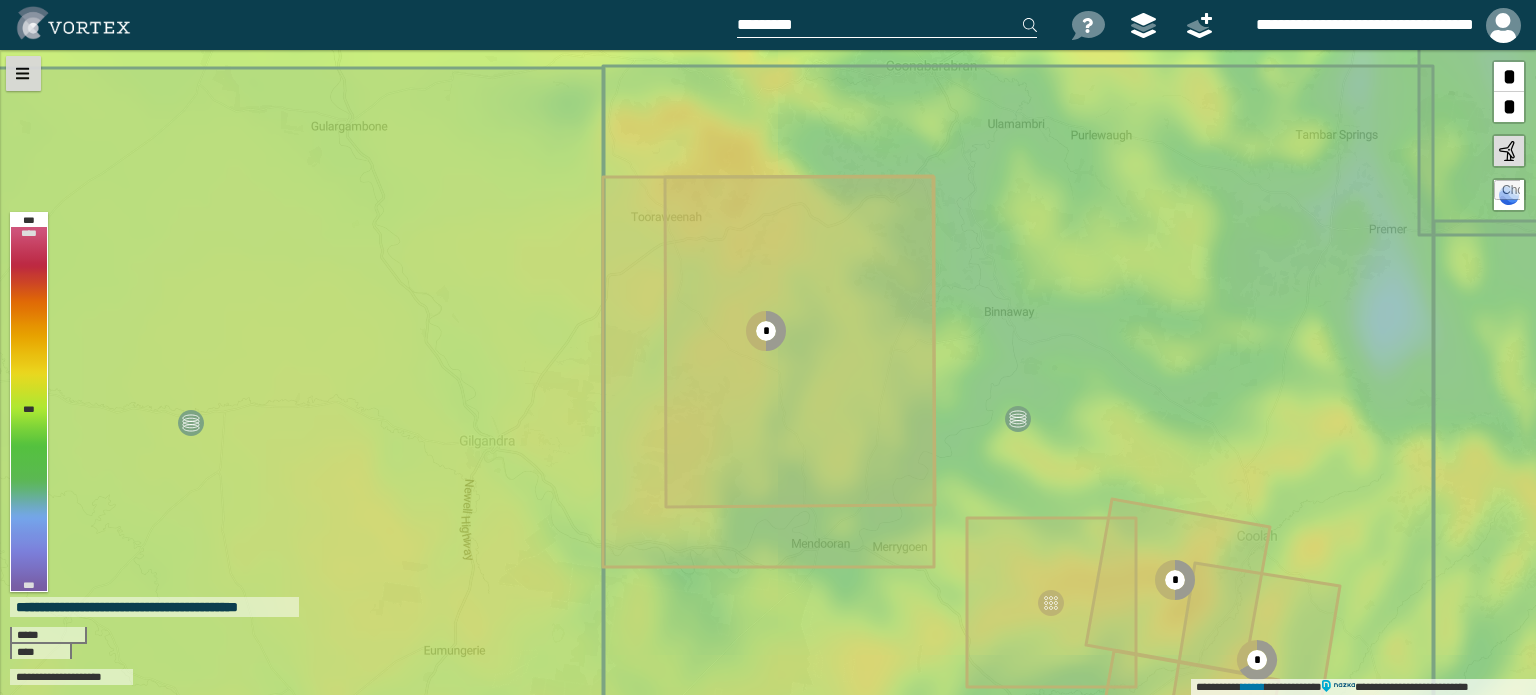 click at bounding box center (23, 73) 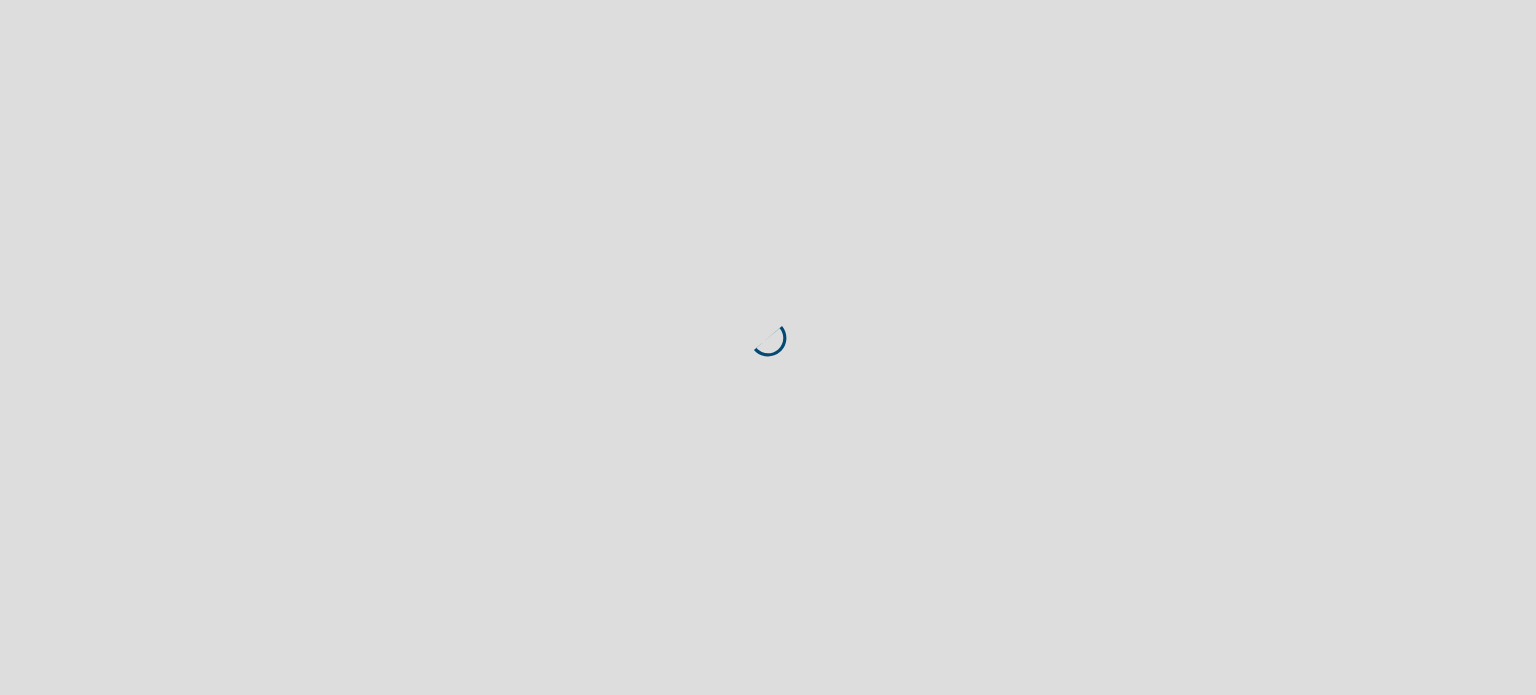 scroll, scrollTop: 0, scrollLeft: 0, axis: both 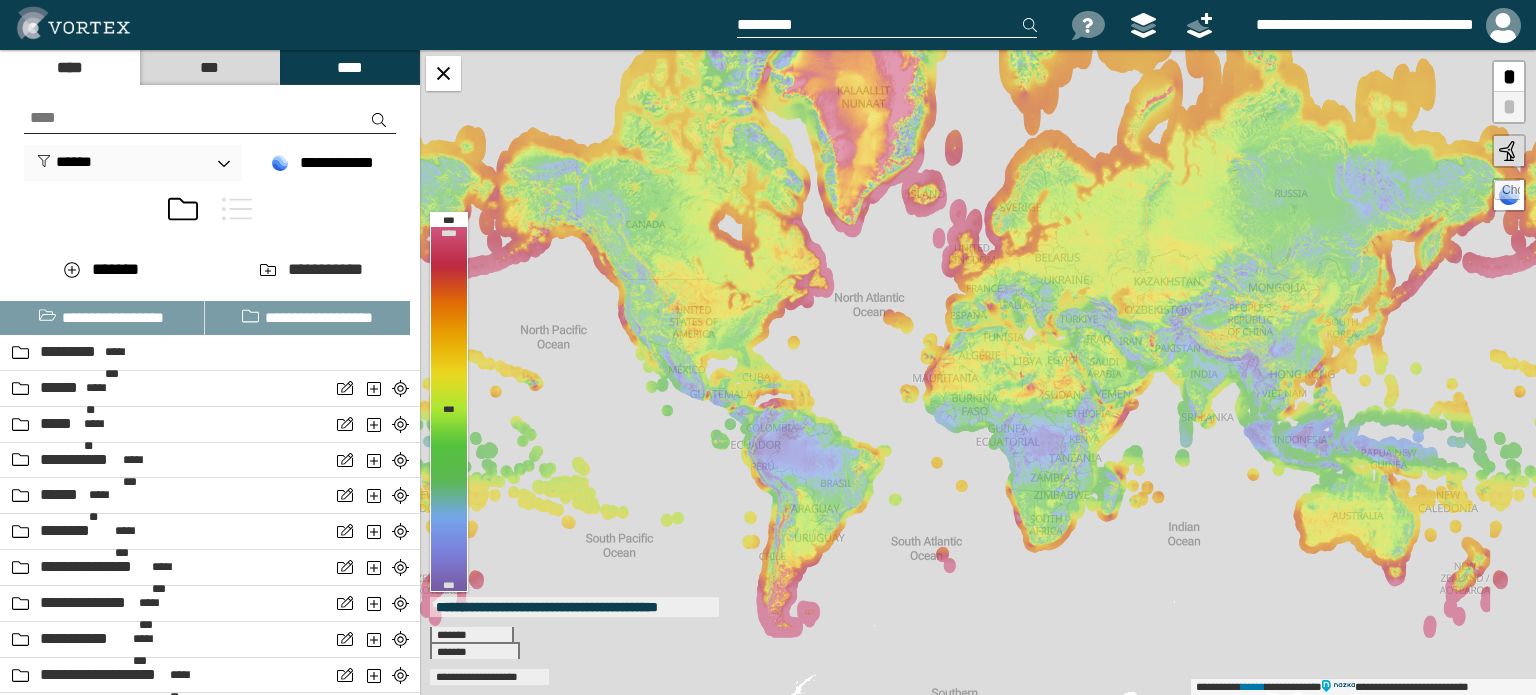 click at bounding box center [237, 209] 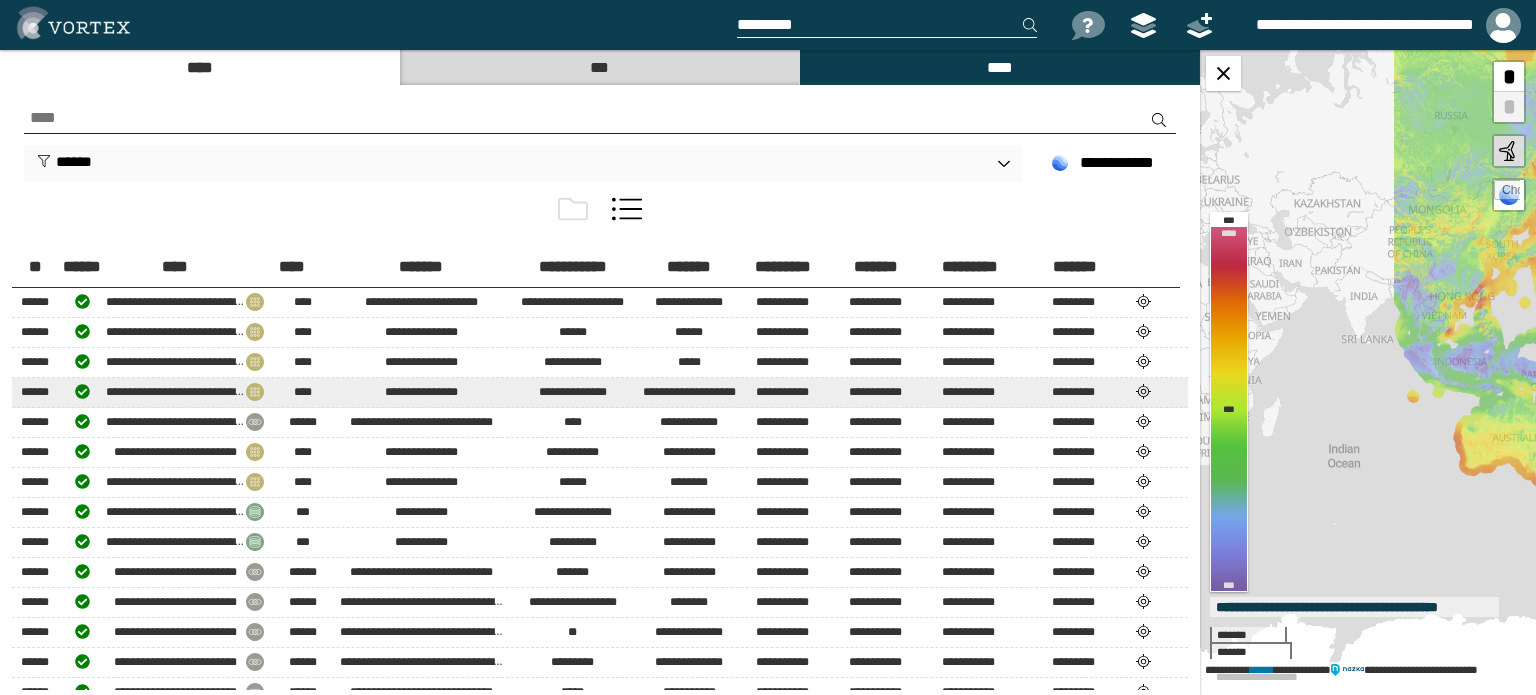 drag, startPoint x: 1432, startPoint y: 495, endPoint x: 1067, endPoint y: 391, distance: 379.52734 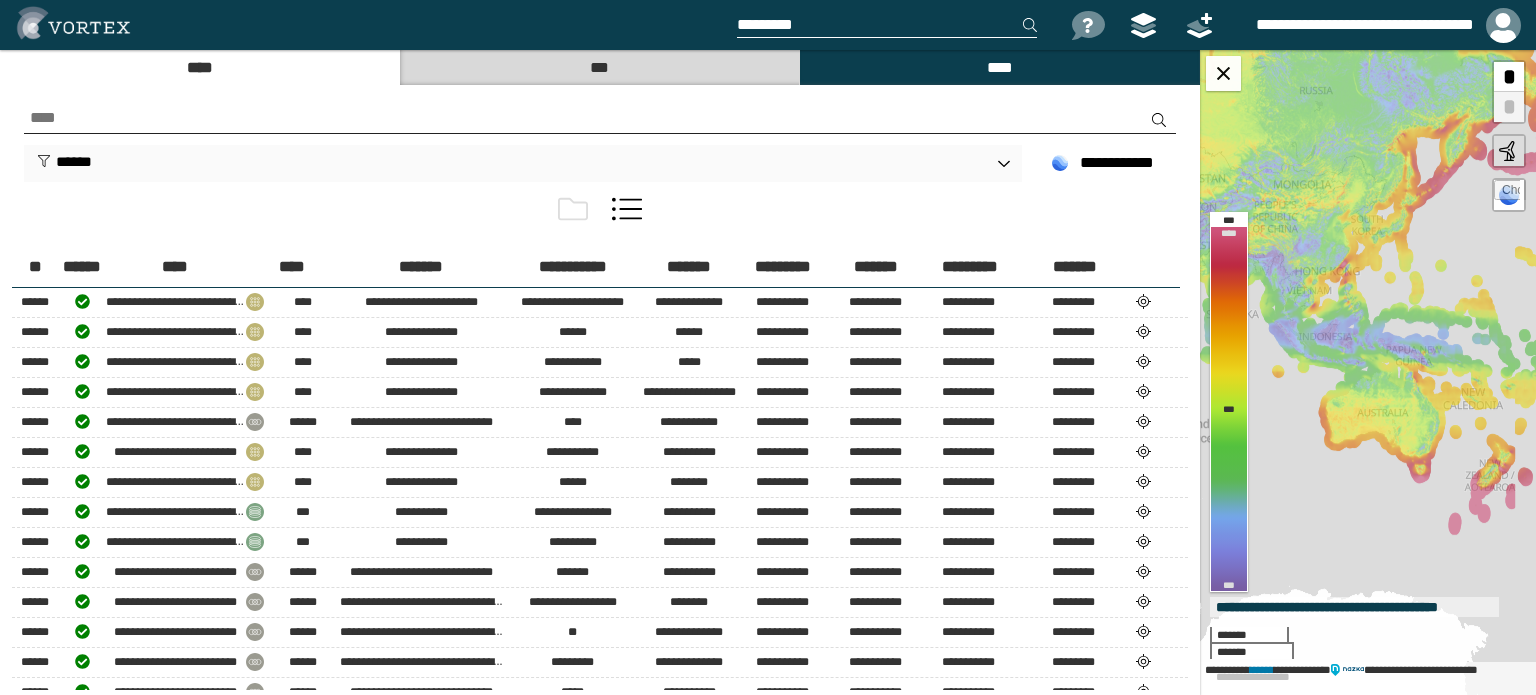 click at bounding box center [1223, 73] 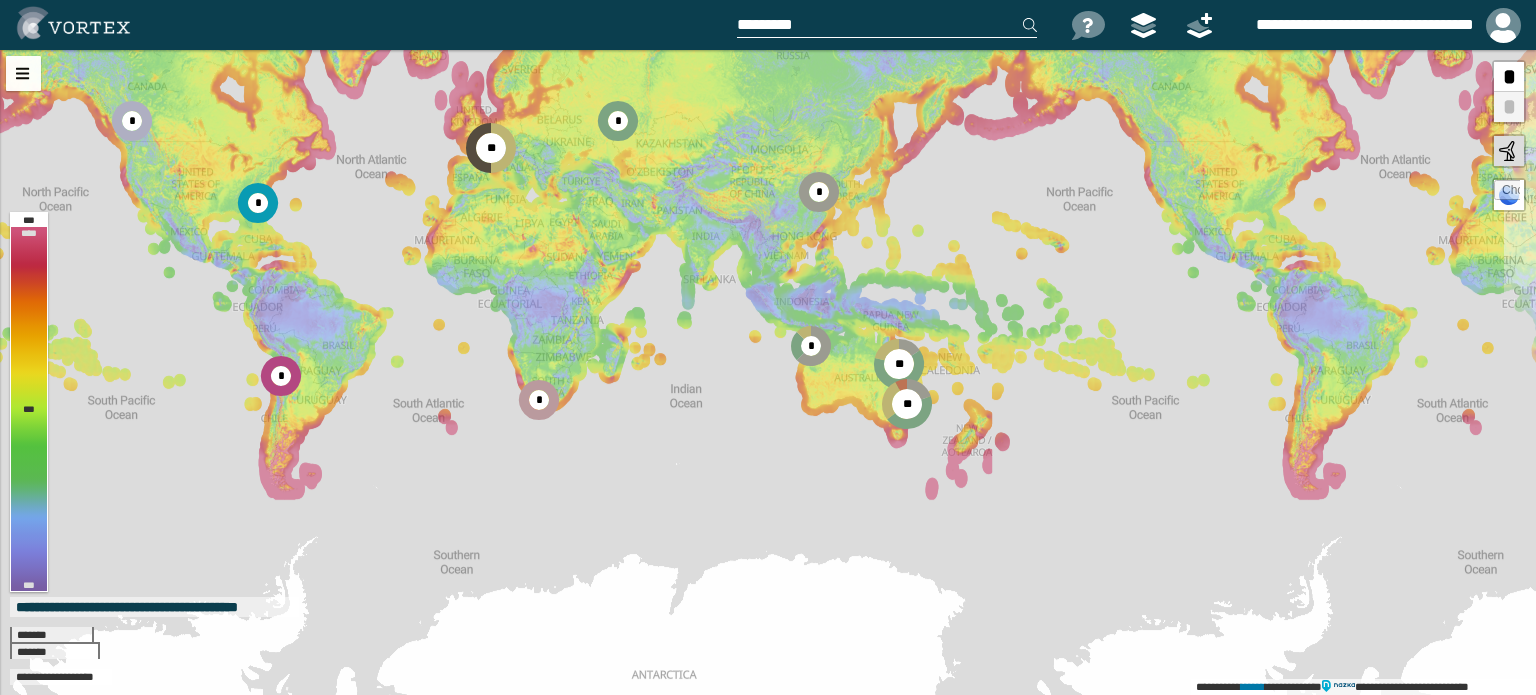 drag, startPoint x: 1320, startPoint y: 422, endPoint x: 1405, endPoint y: 388, distance: 91.5478 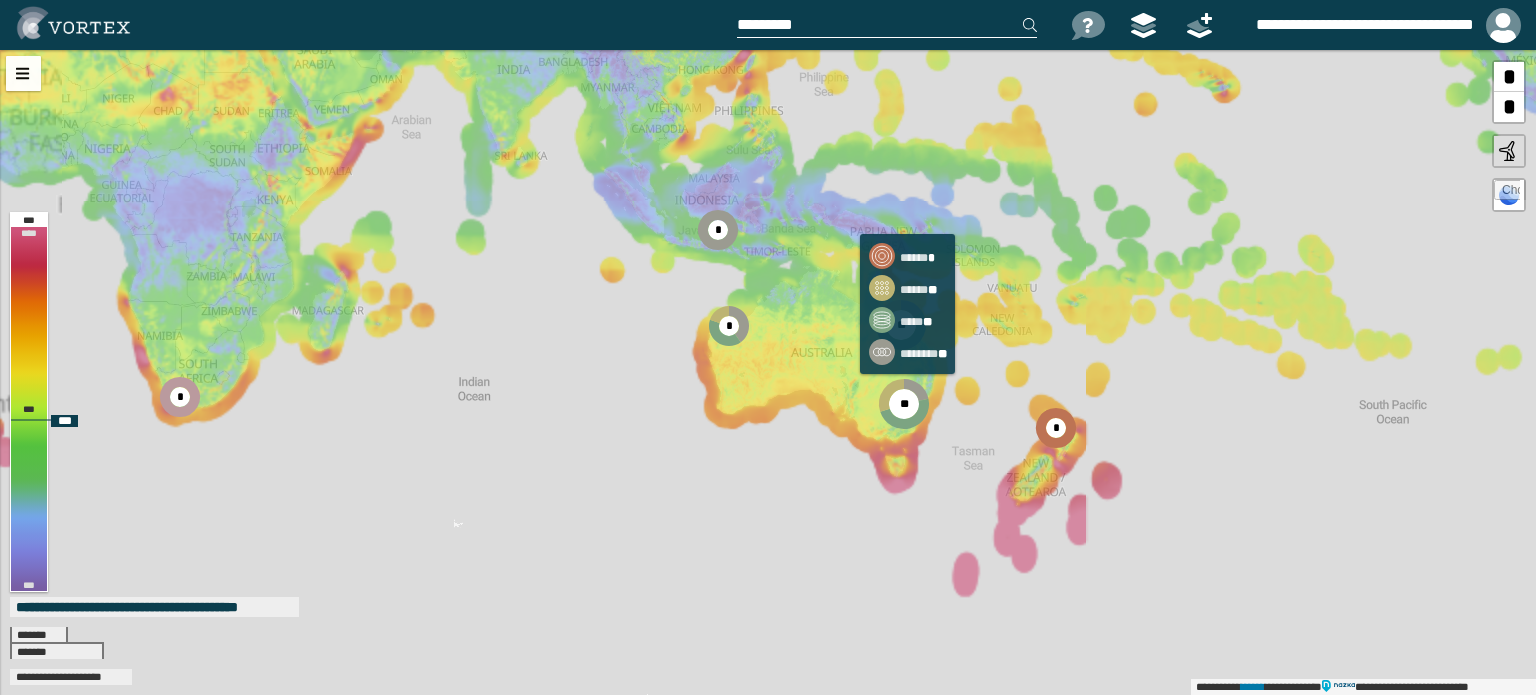 click on "**" at bounding box center (916, 405) 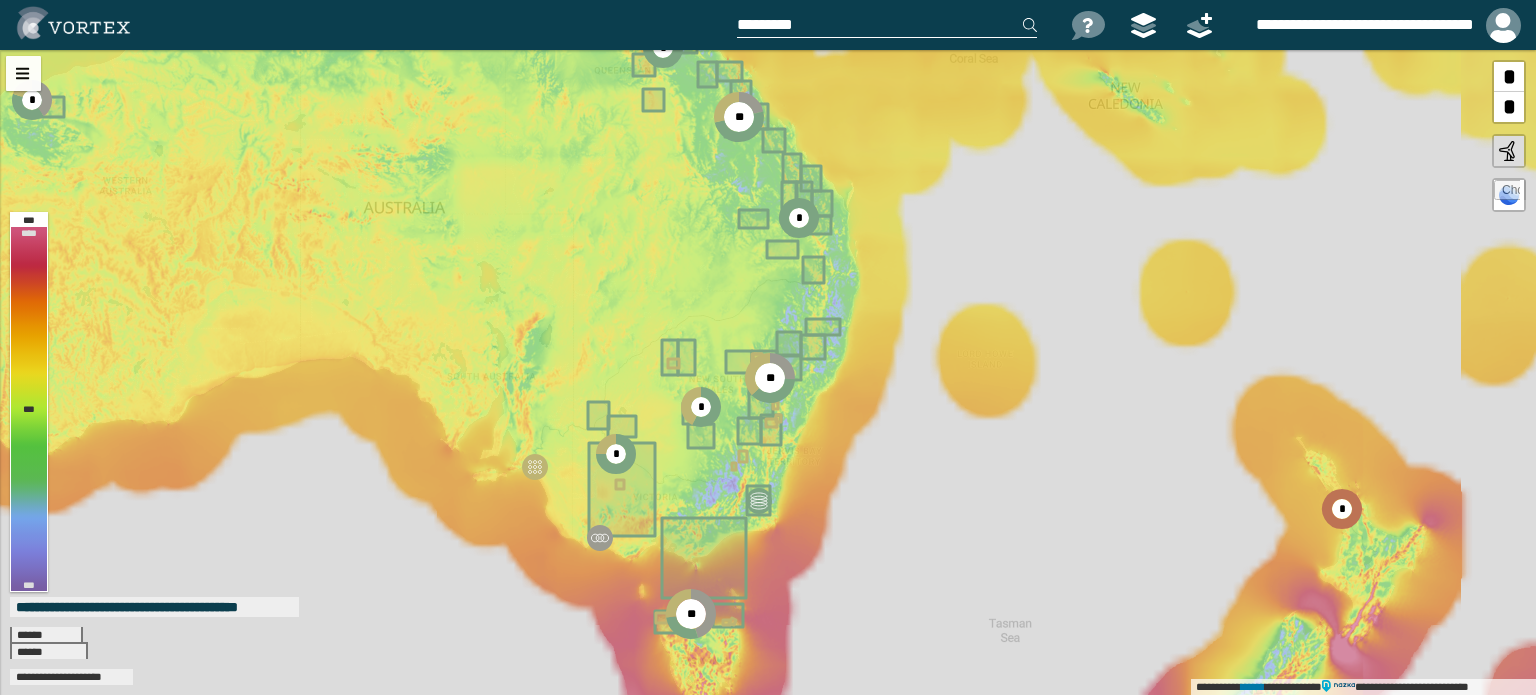 drag, startPoint x: 863, startPoint y: 439, endPoint x: 950, endPoint y: 435, distance: 87.0919 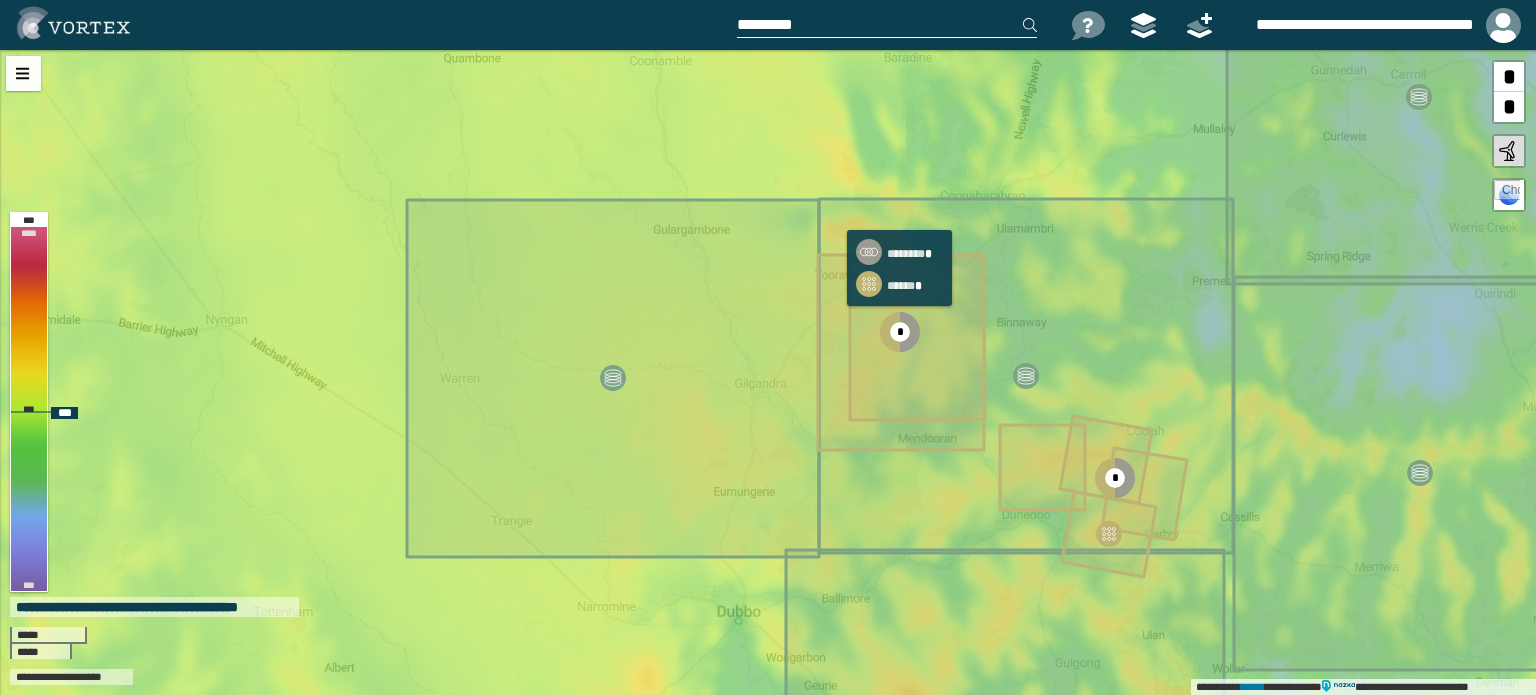 click 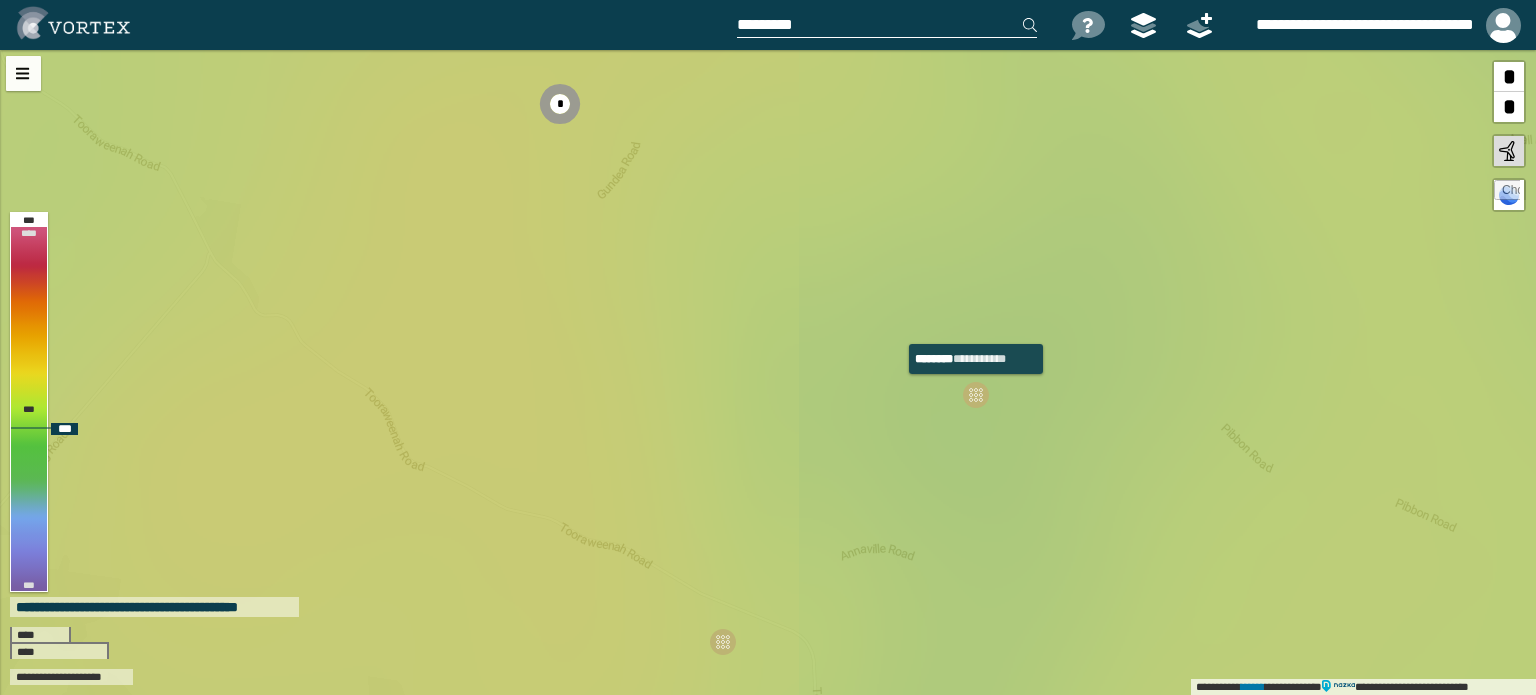 click at bounding box center [976, 395] 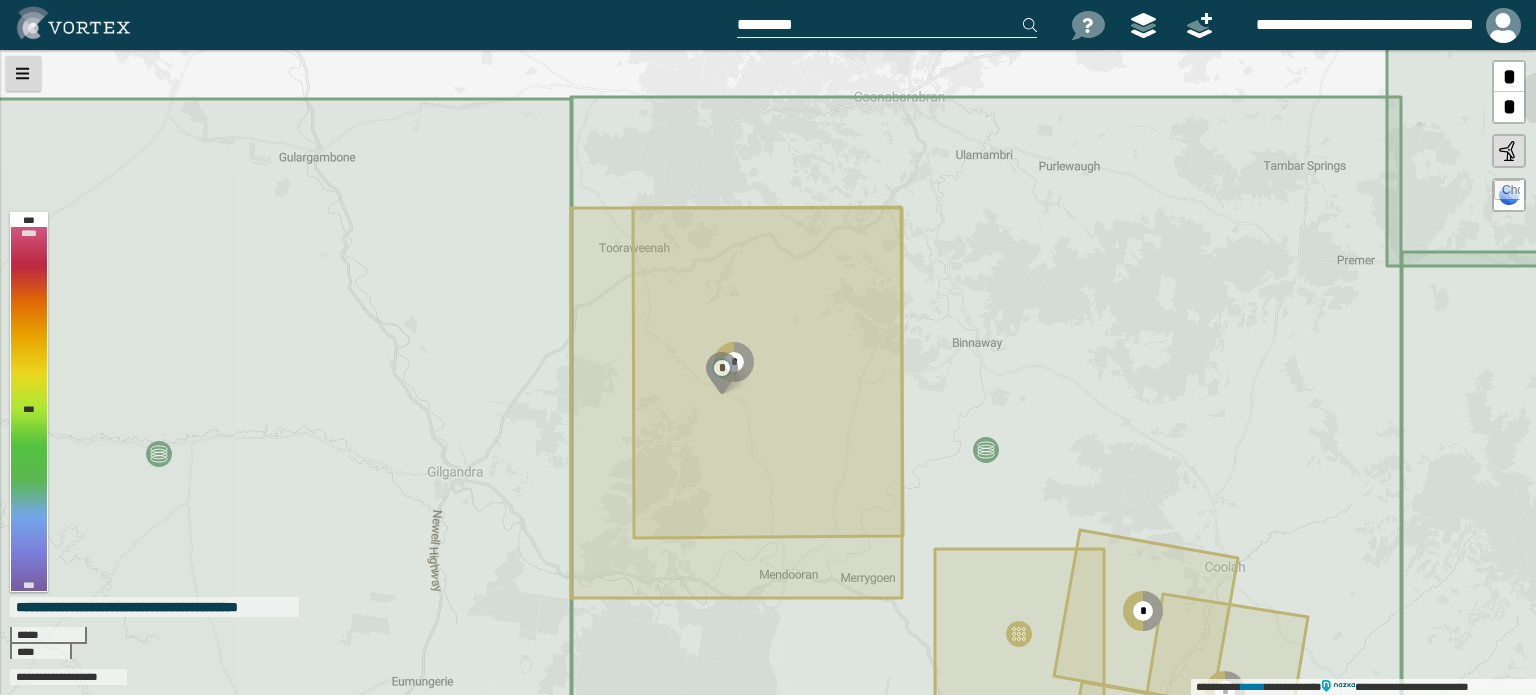 click at bounding box center [23, 73] 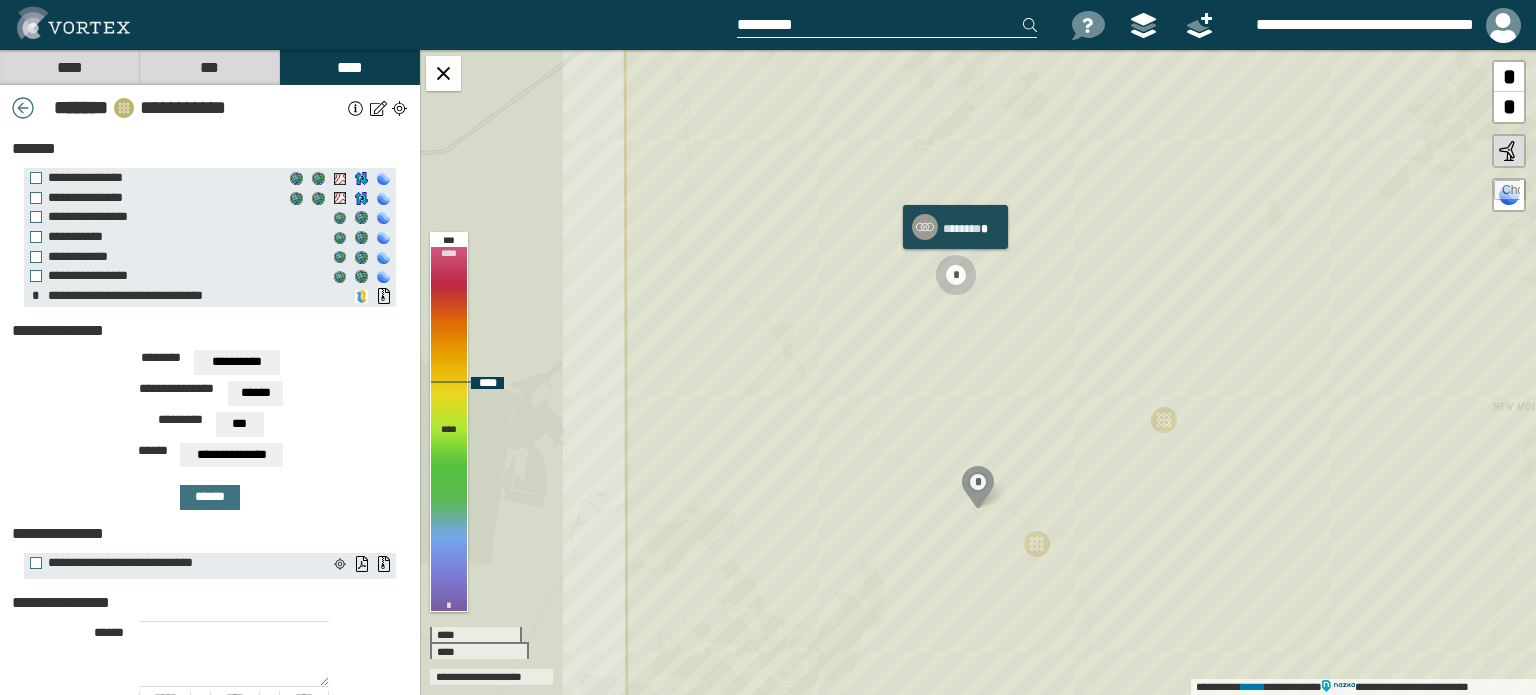 click 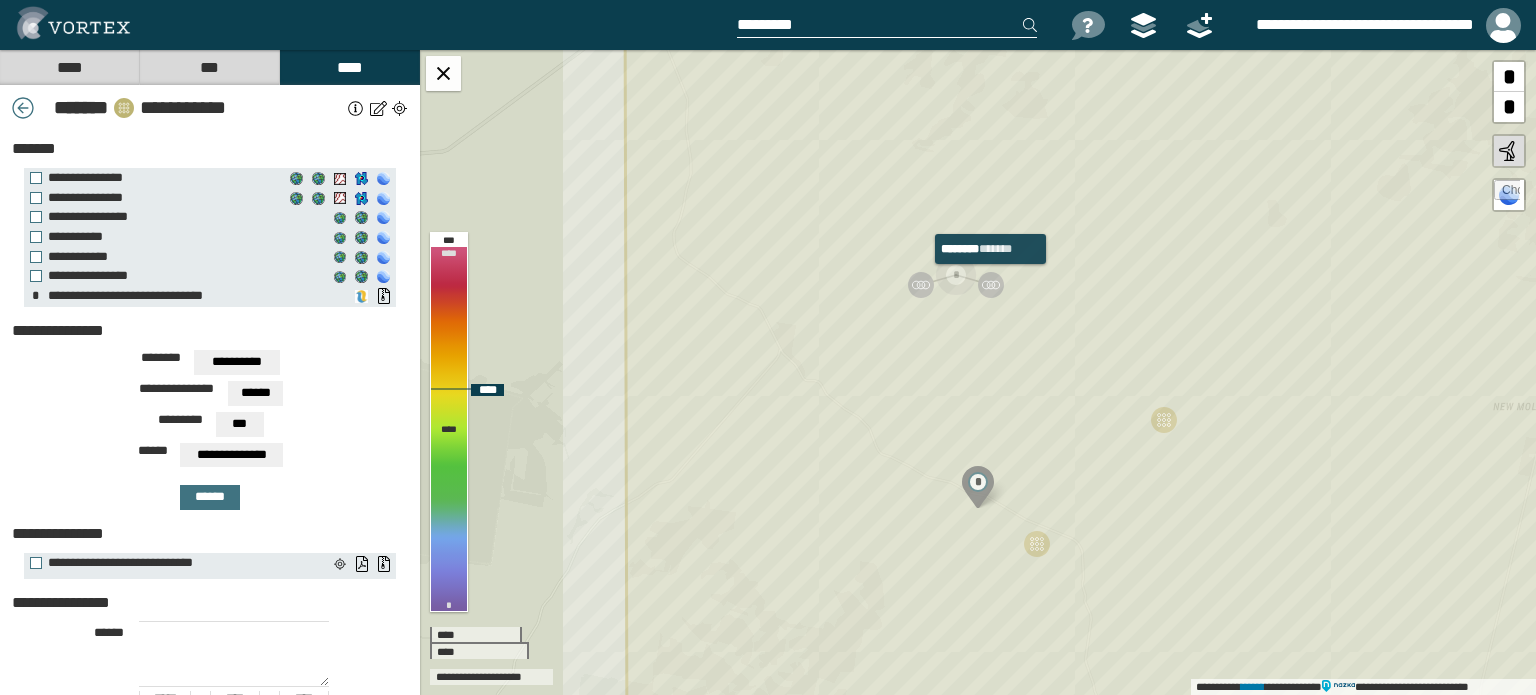 click at bounding box center [991, 285] 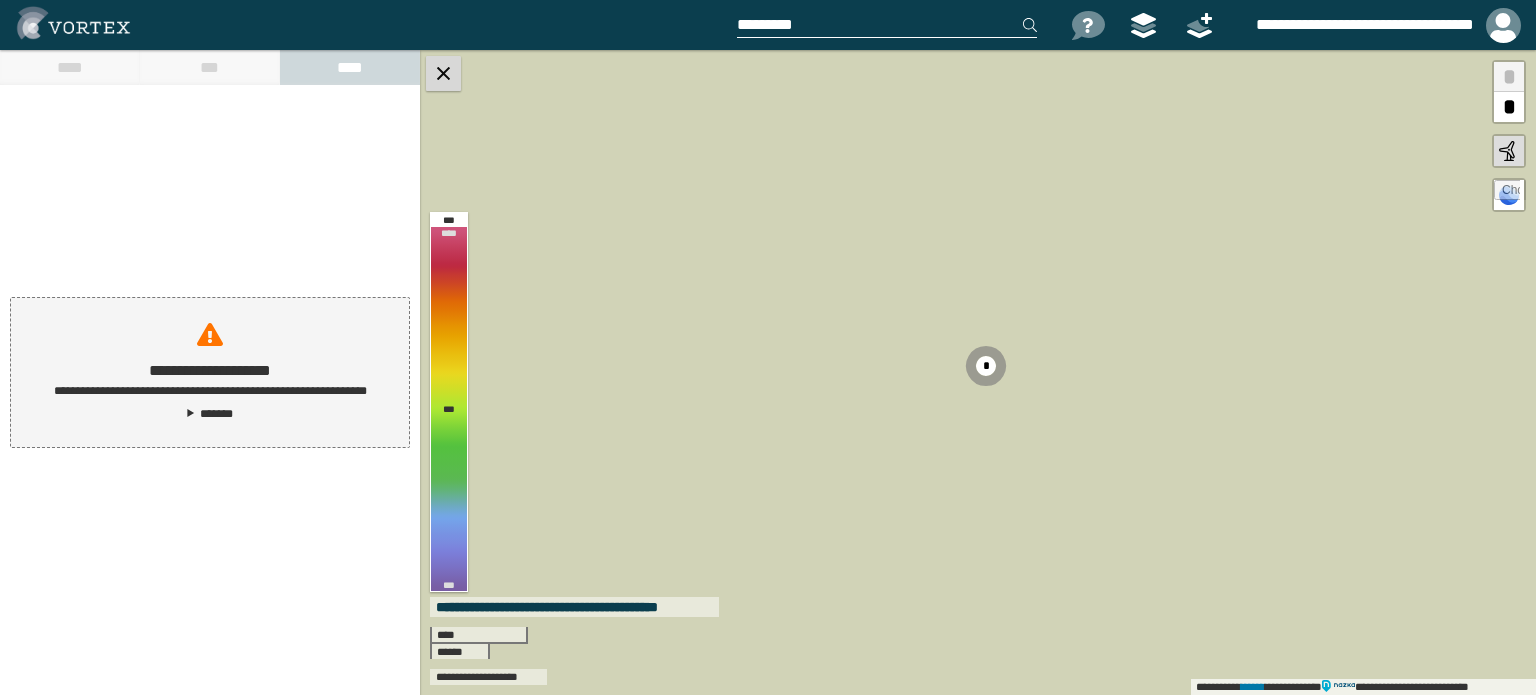 click at bounding box center [443, 73] 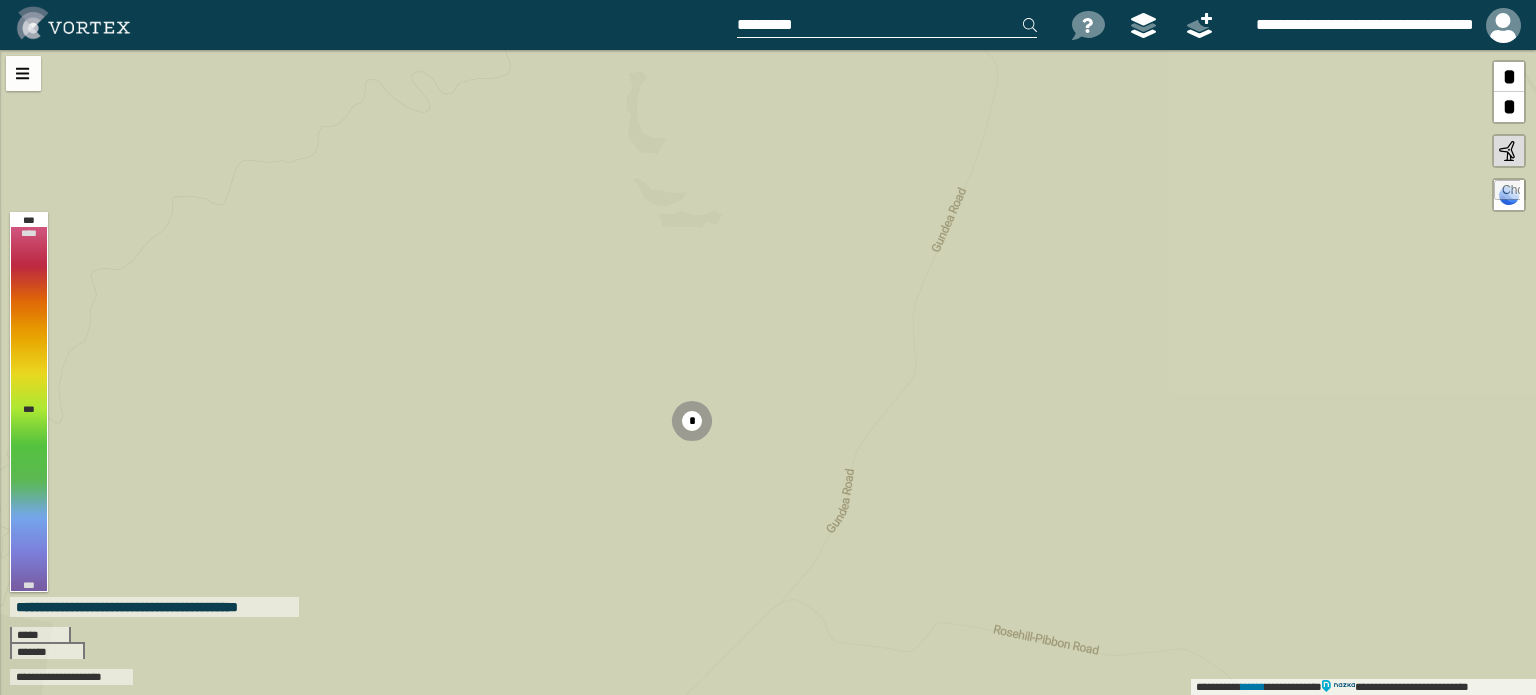drag, startPoint x: 654, startPoint y: 535, endPoint x: 837, endPoint y: 383, distance: 237.89284 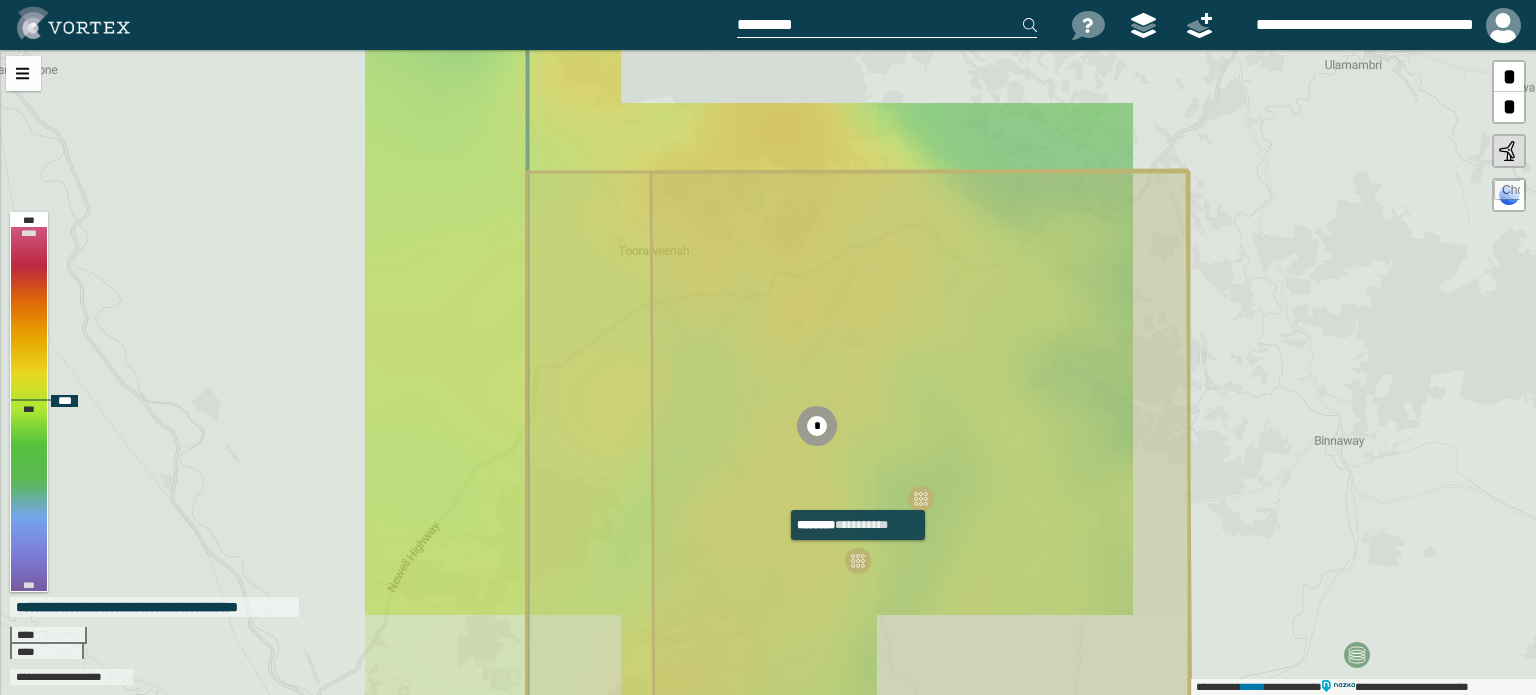 click at bounding box center [858, 561] 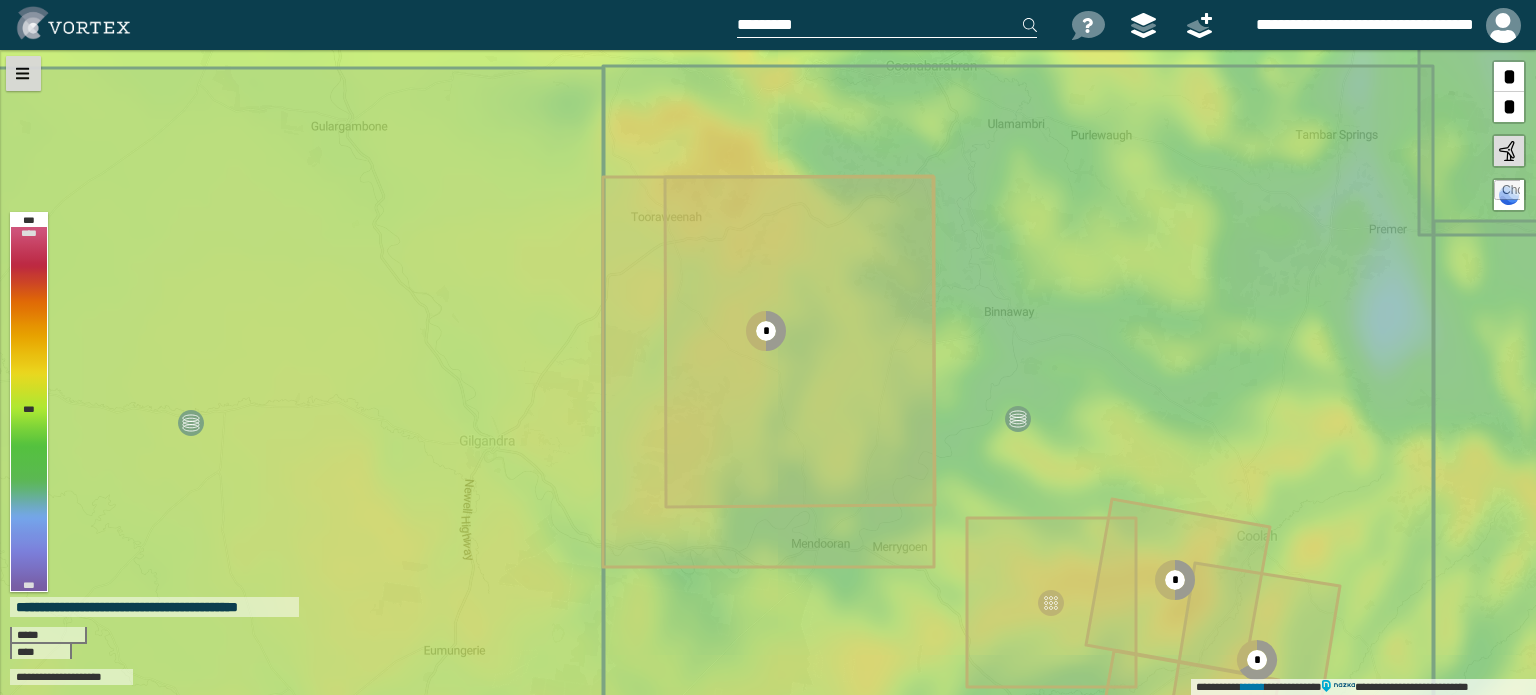 click at bounding box center [23, 73] 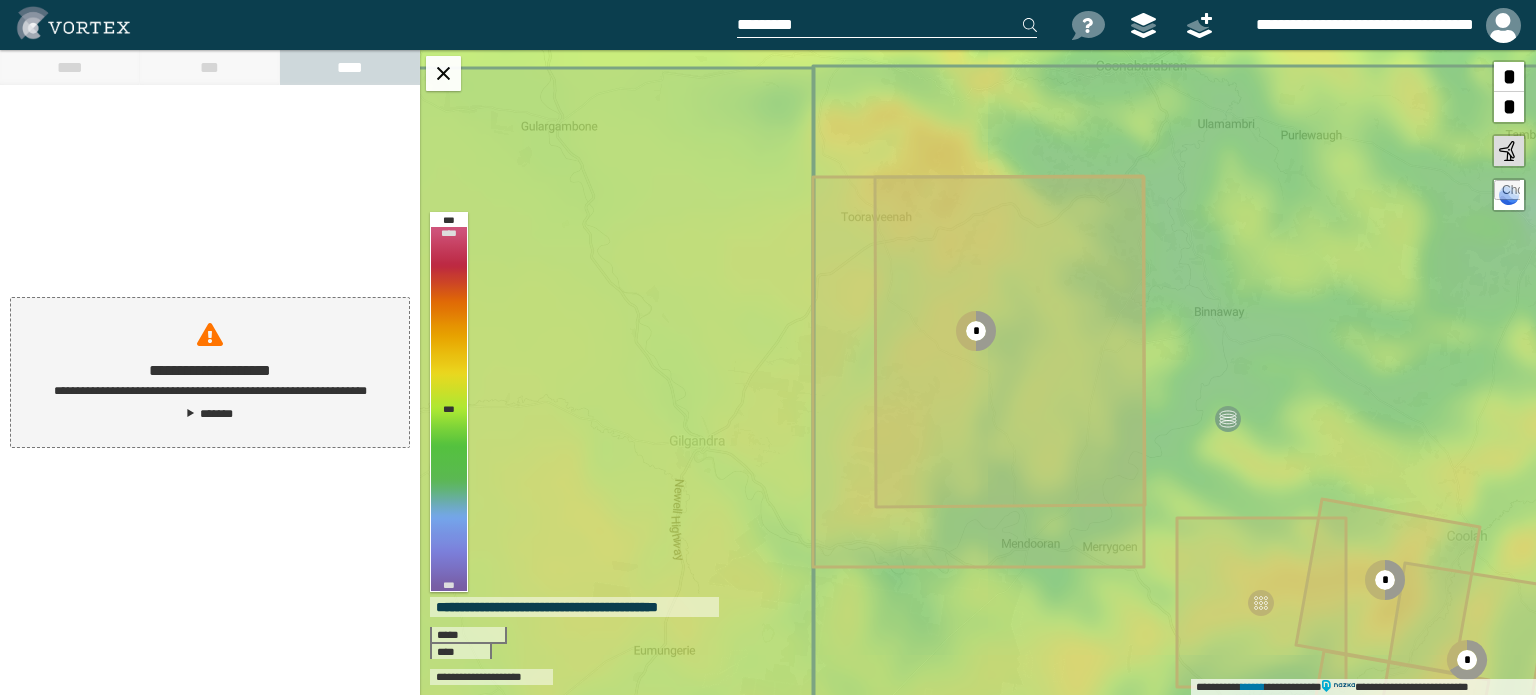 click on "**********" at bounding box center (210, 372) 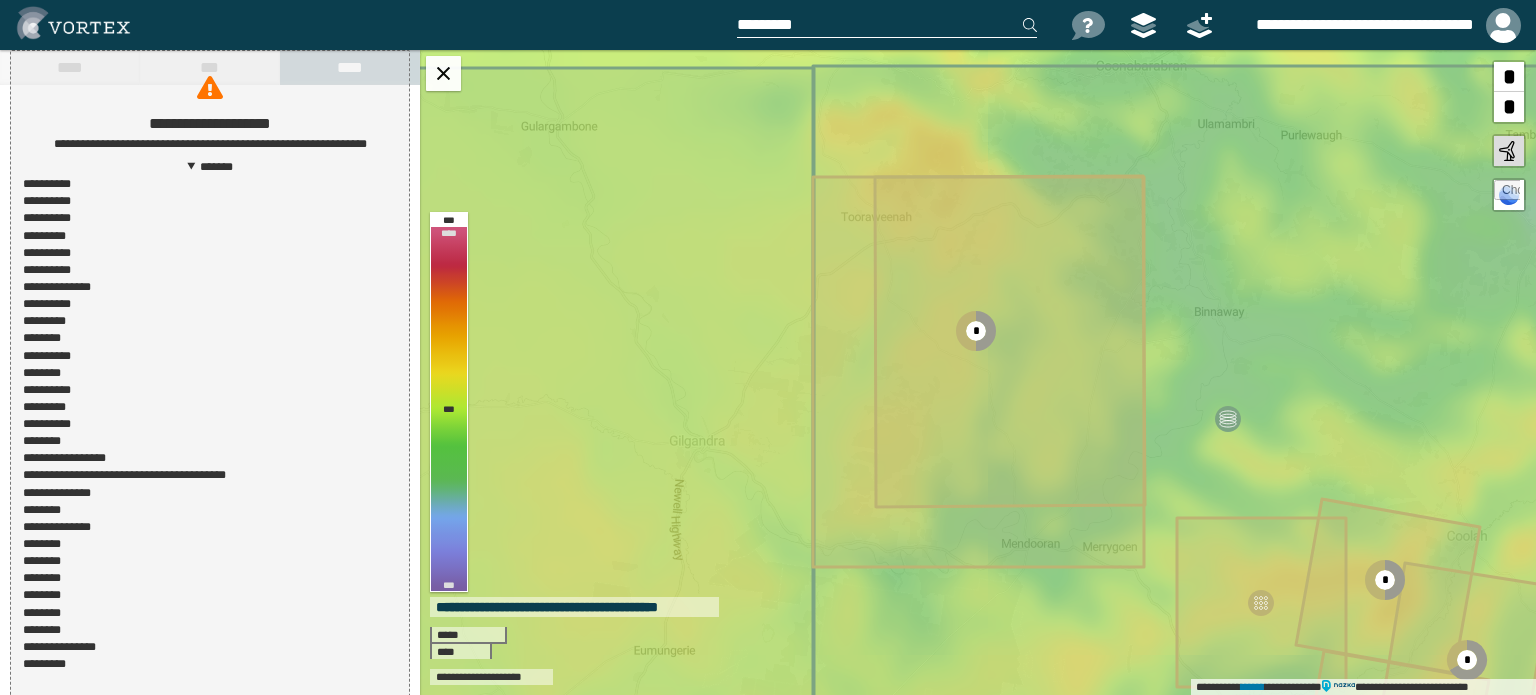 click on "**********" at bounding box center (210, 374) 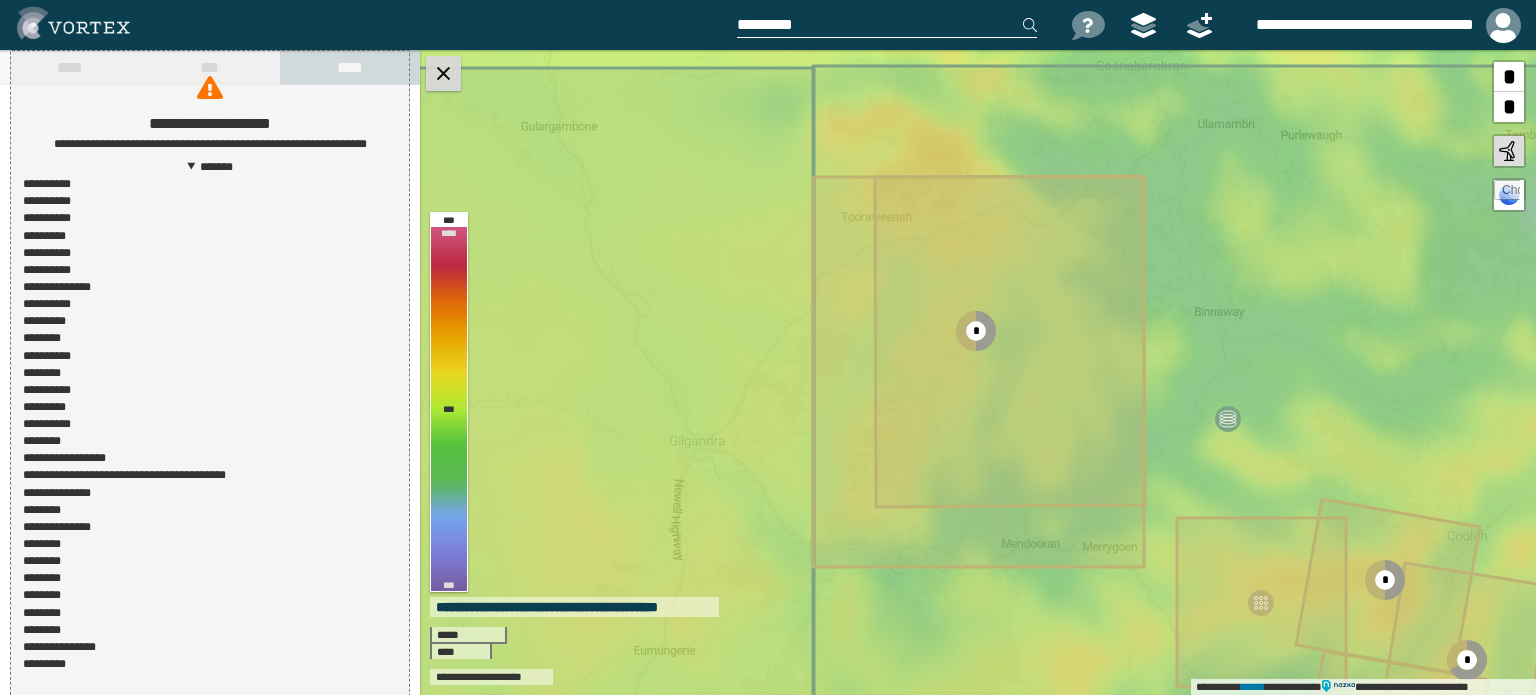 click at bounding box center [443, 73] 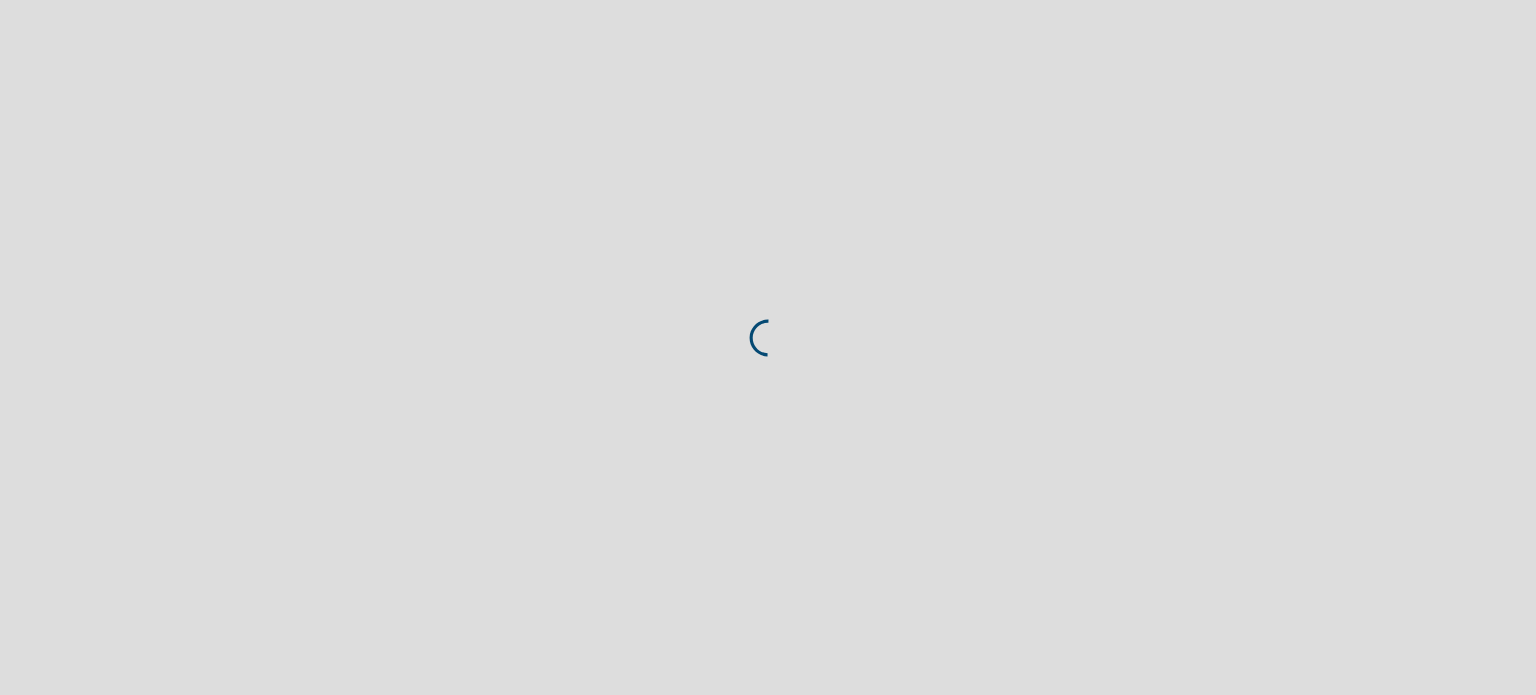 scroll, scrollTop: 0, scrollLeft: 0, axis: both 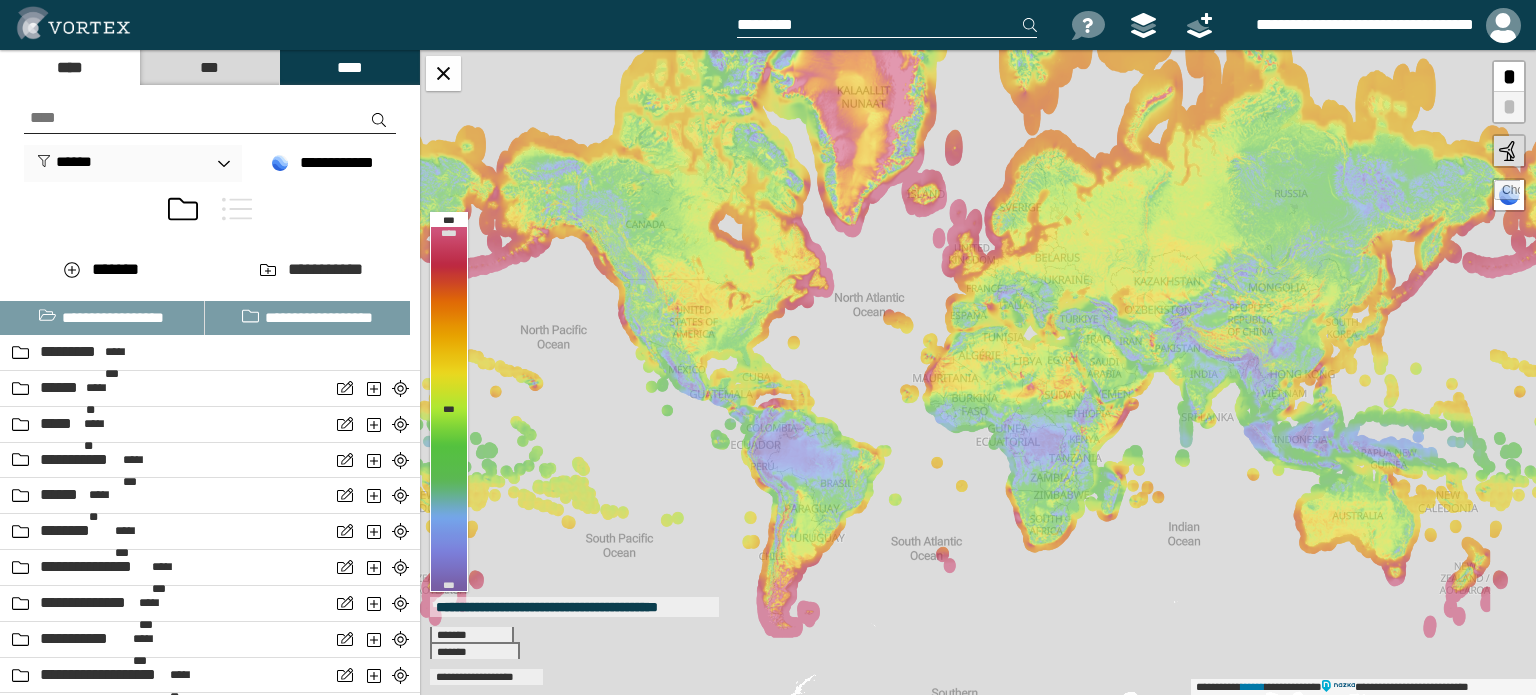 click at bounding box center (210, 213) 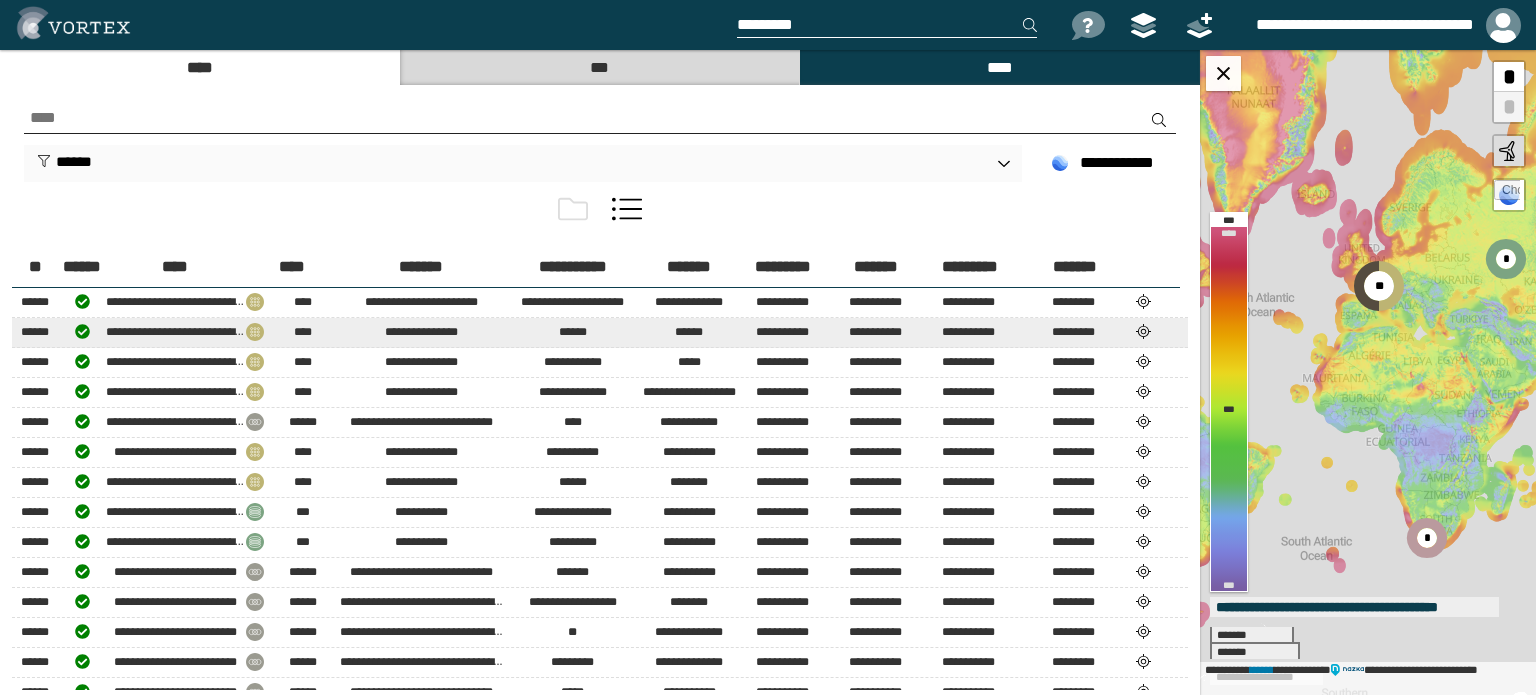 click at bounding box center (1144, 331) 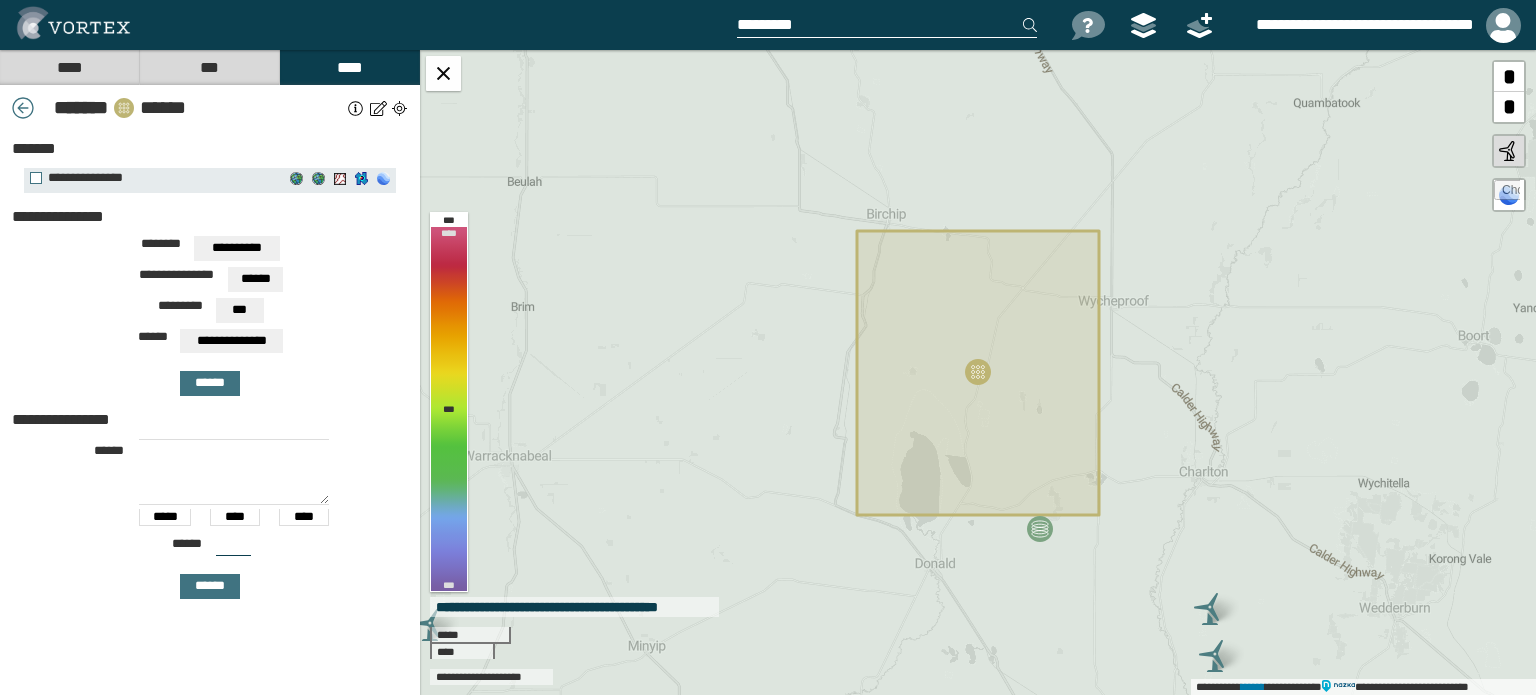 click on "****" at bounding box center (69, 67) 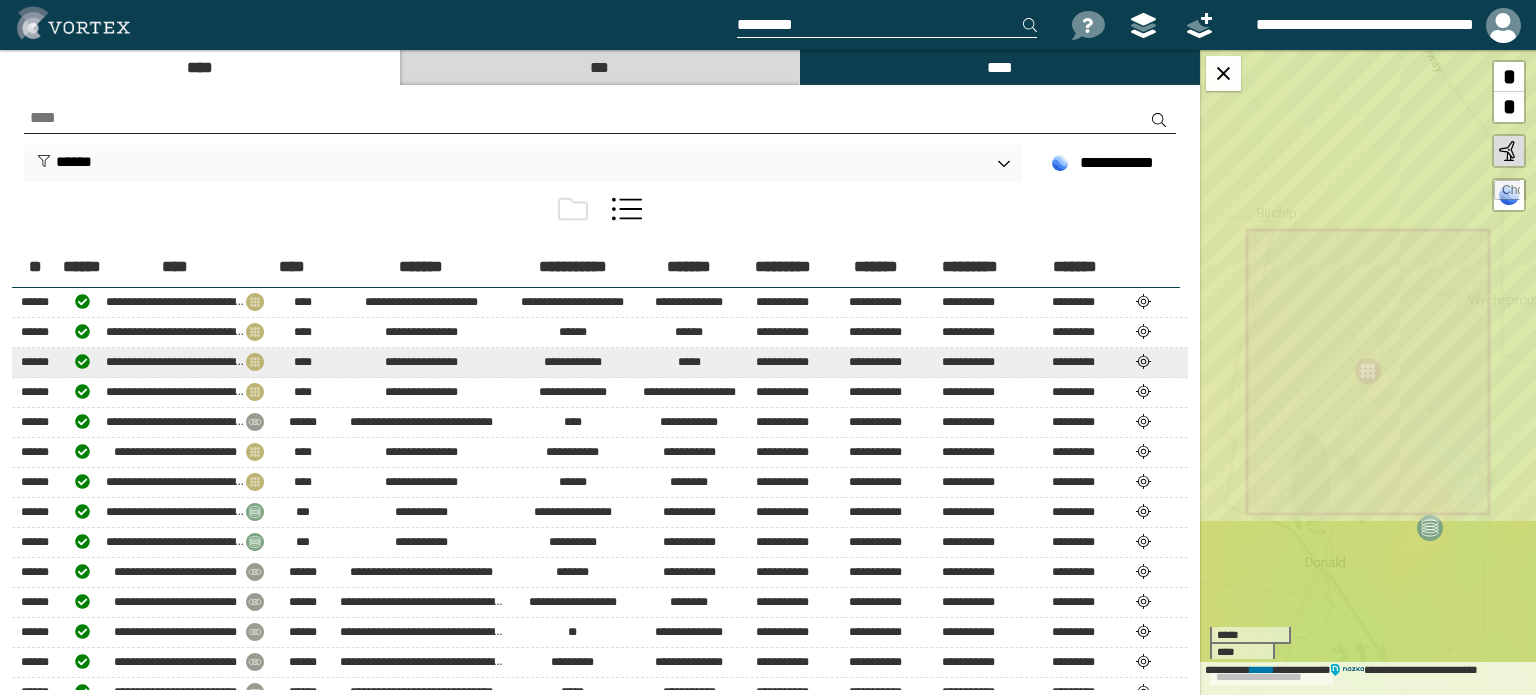 click at bounding box center [1144, 361] 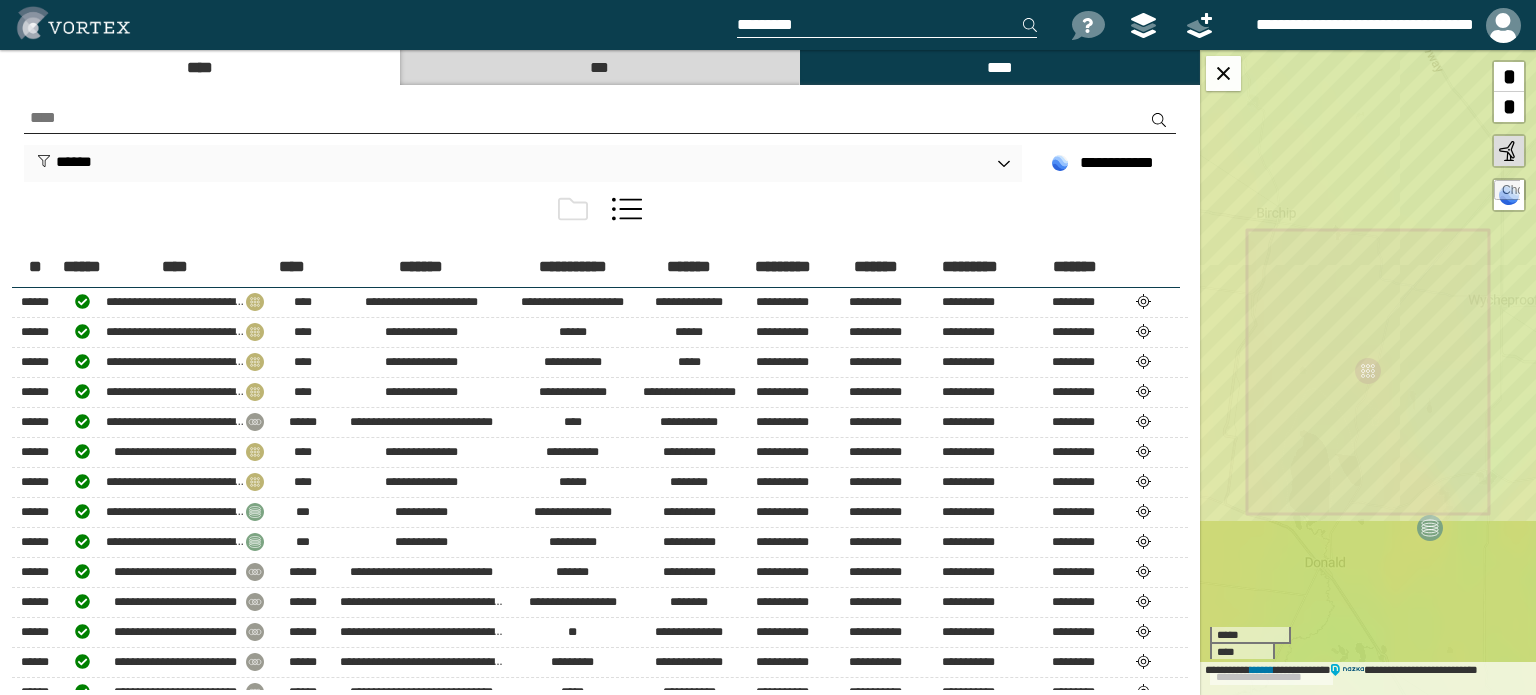 select on "*****" 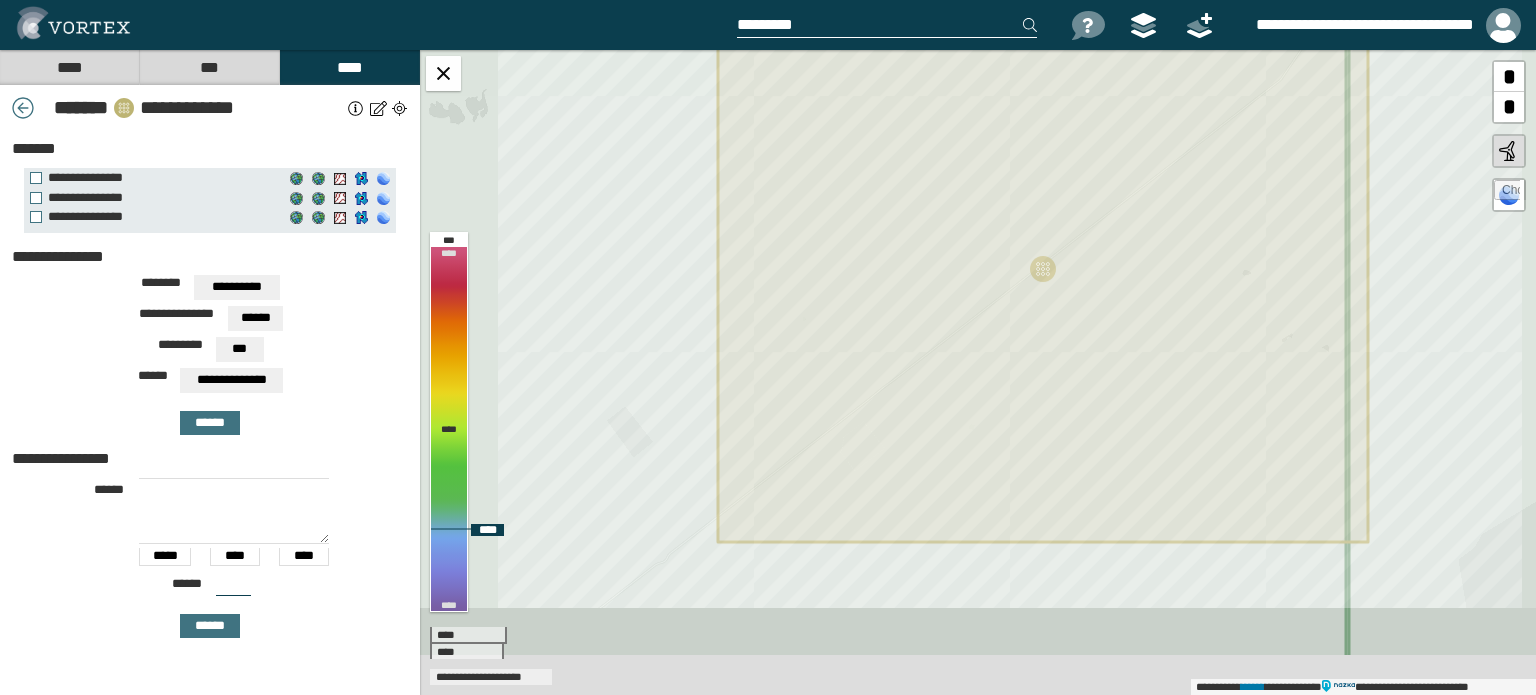 drag, startPoint x: 1046, startPoint y: 449, endPoint x: 1111, endPoint y: 344, distance: 123.49089 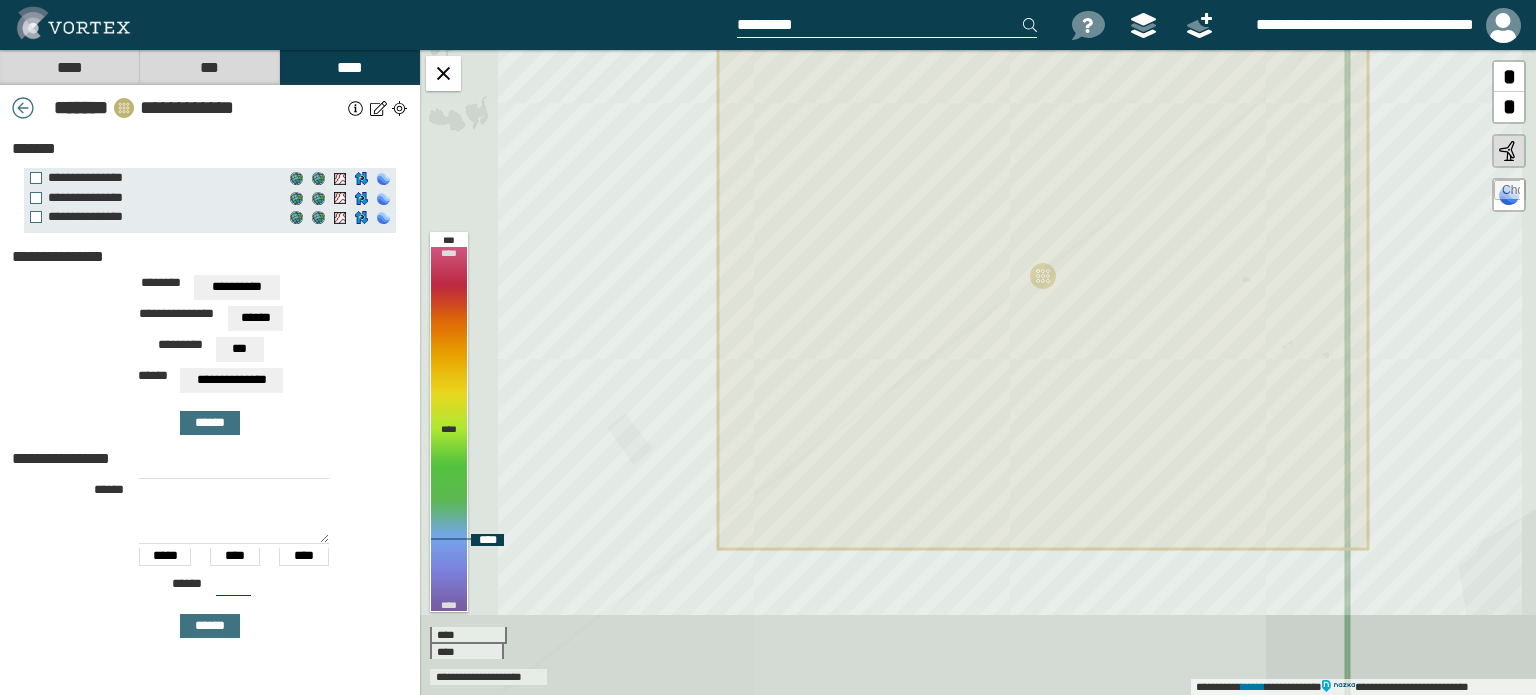 drag, startPoint x: 1096, startPoint y: 342, endPoint x: 1128, endPoint y: 439, distance: 102.14206 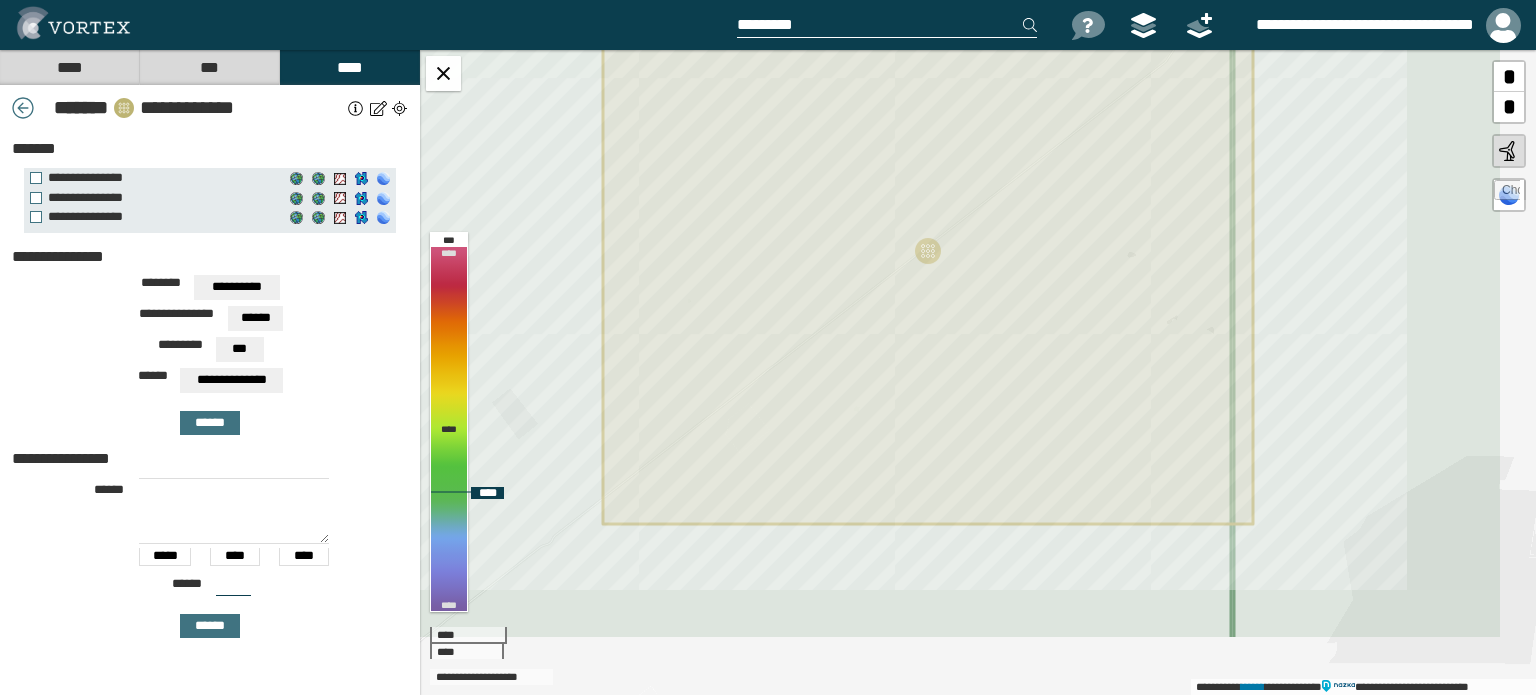 drag, startPoint x: 1102, startPoint y: 480, endPoint x: 985, endPoint y: 403, distance: 140.06427 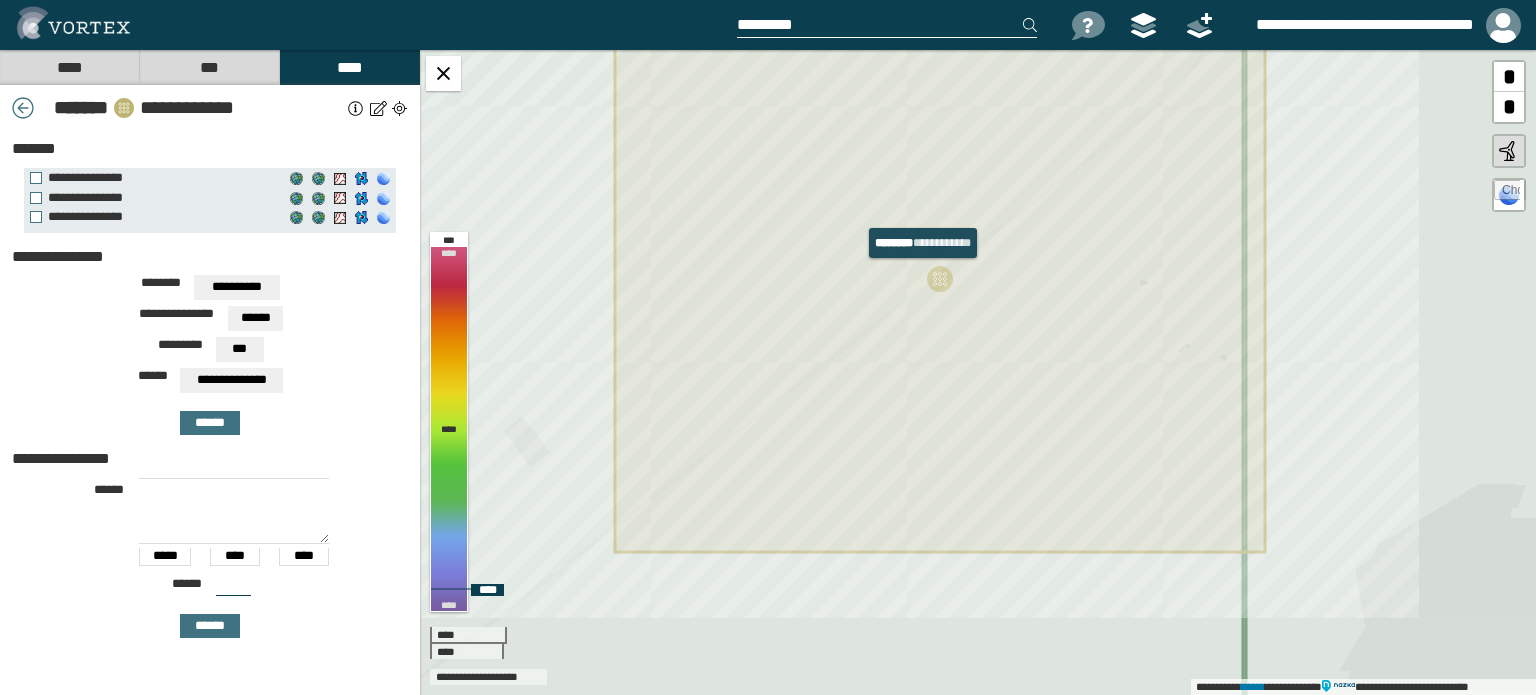 click at bounding box center (940, 279) 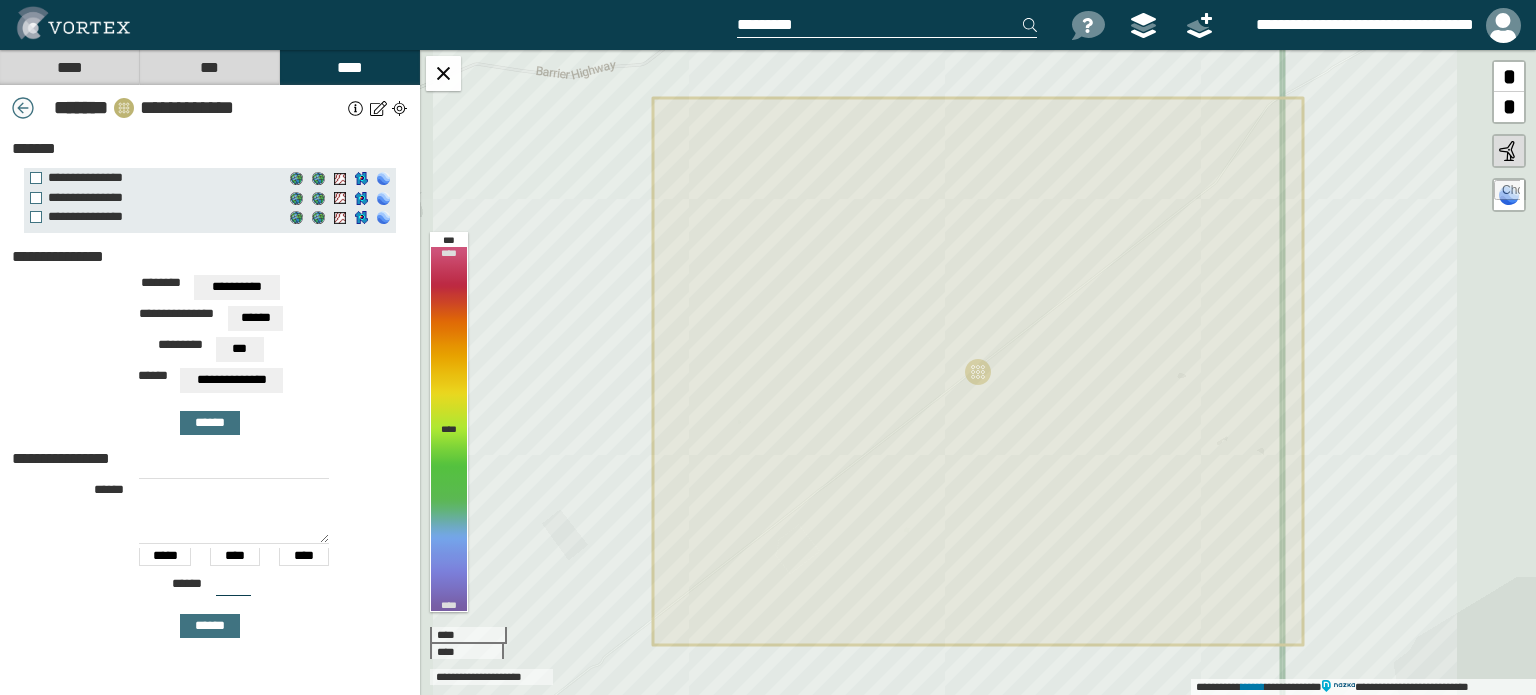 click at bounding box center [23, 108] 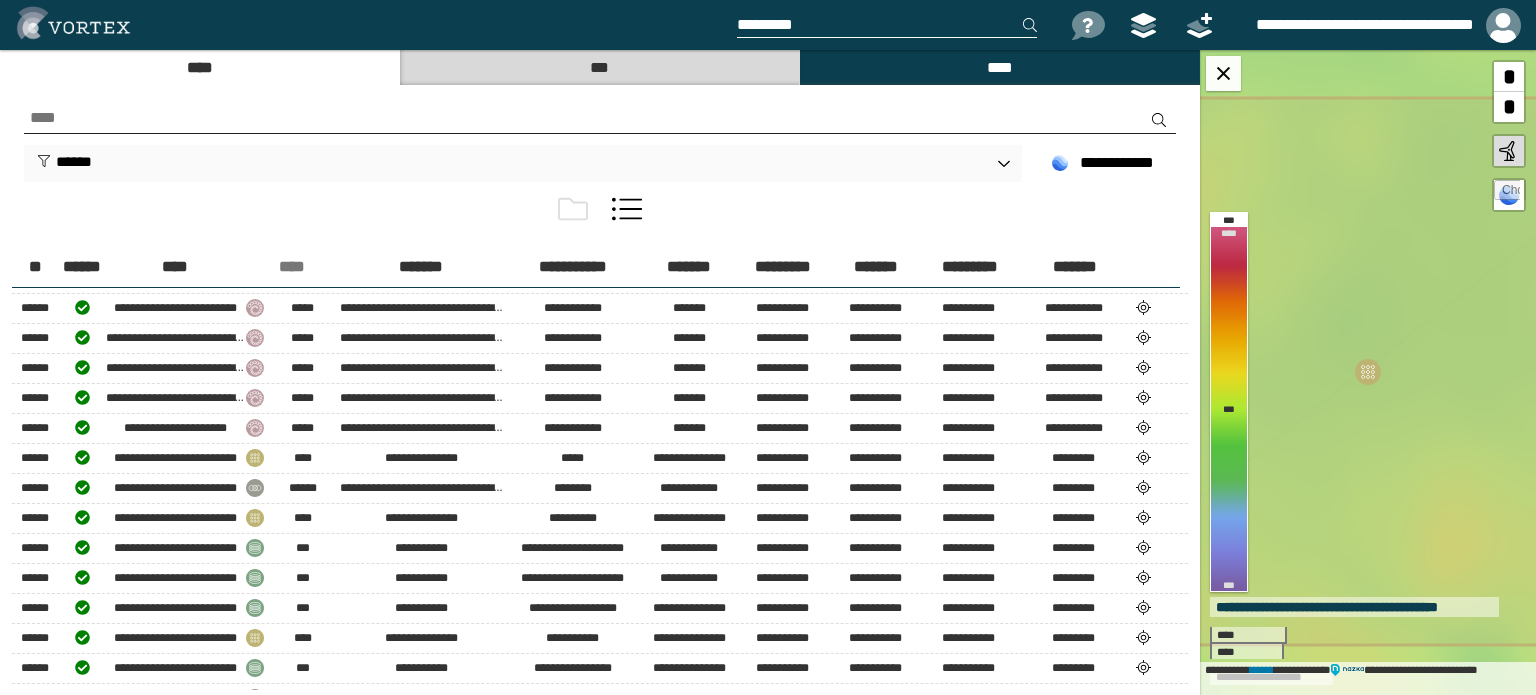 scroll, scrollTop: 500, scrollLeft: 0, axis: vertical 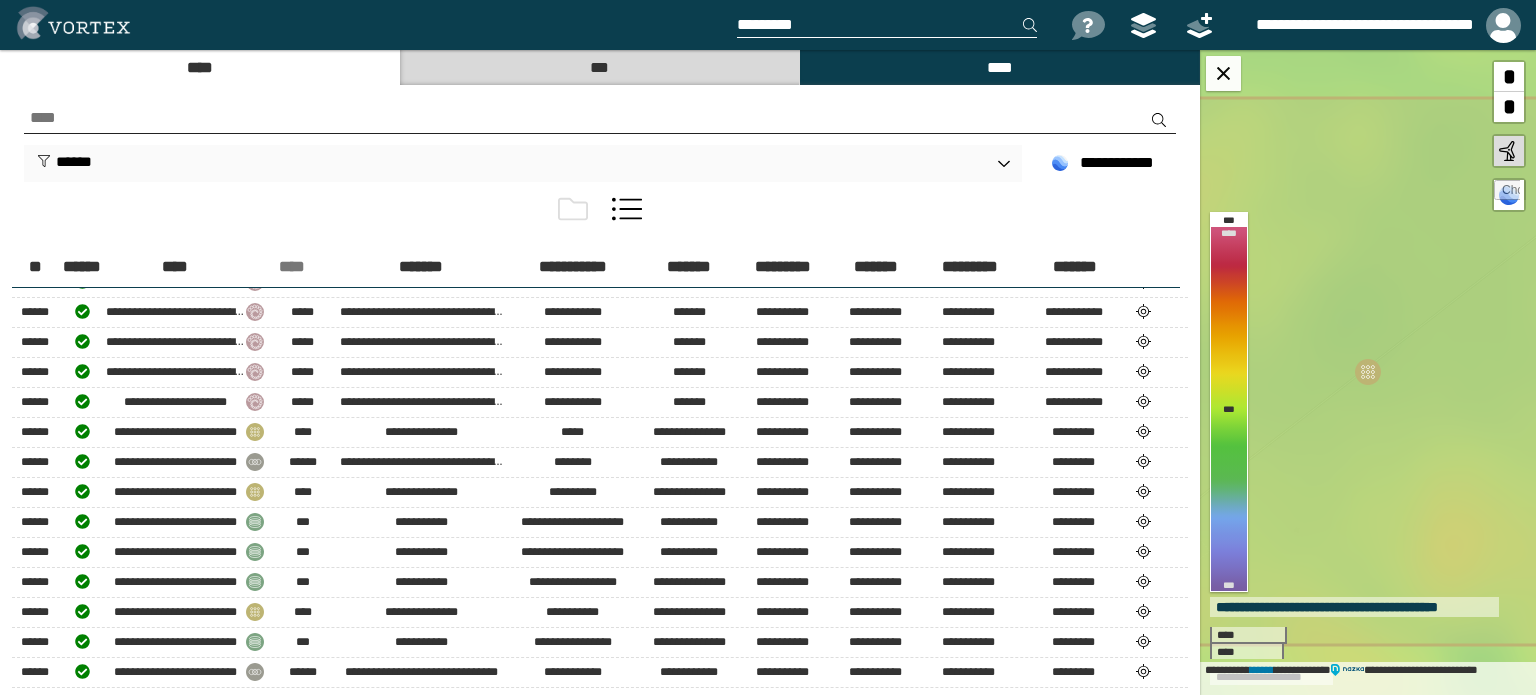 click on "****" at bounding box center (292, 267) 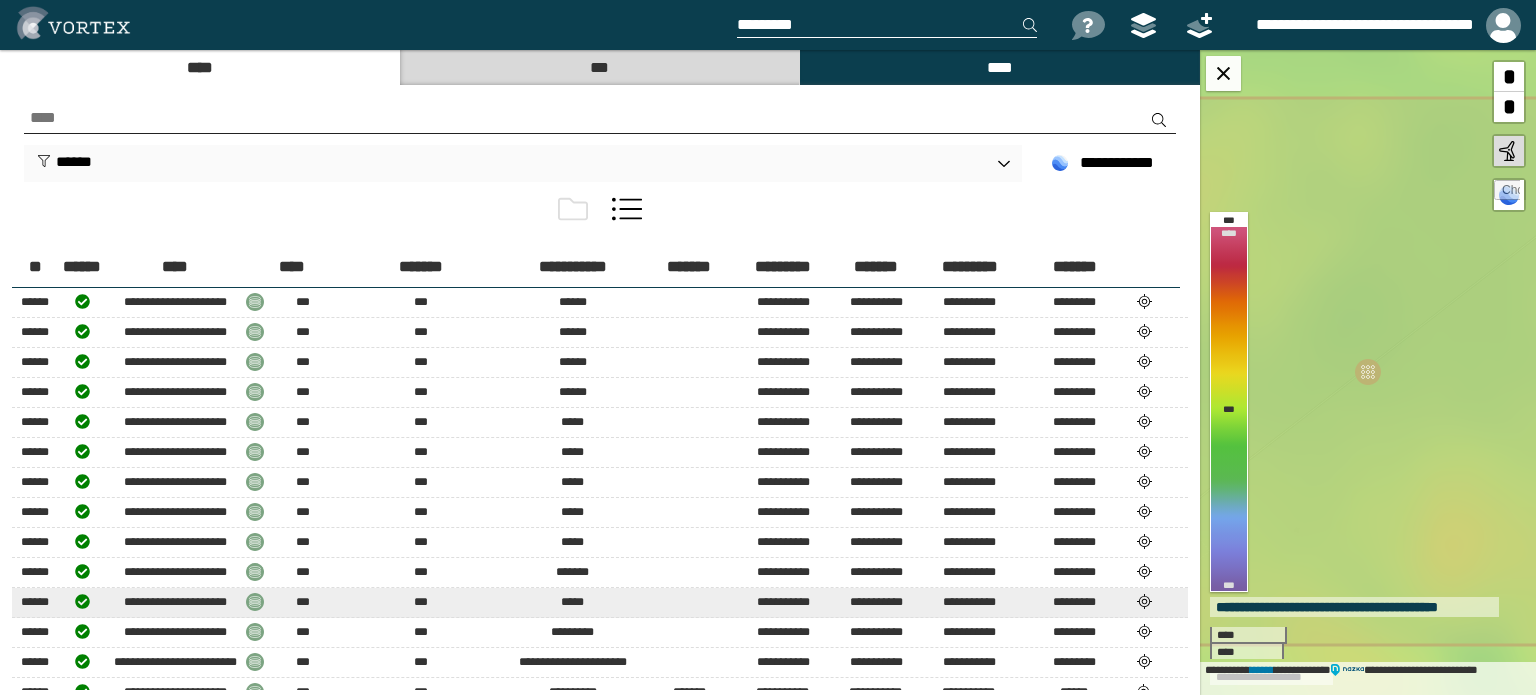 scroll, scrollTop: 1600, scrollLeft: 0, axis: vertical 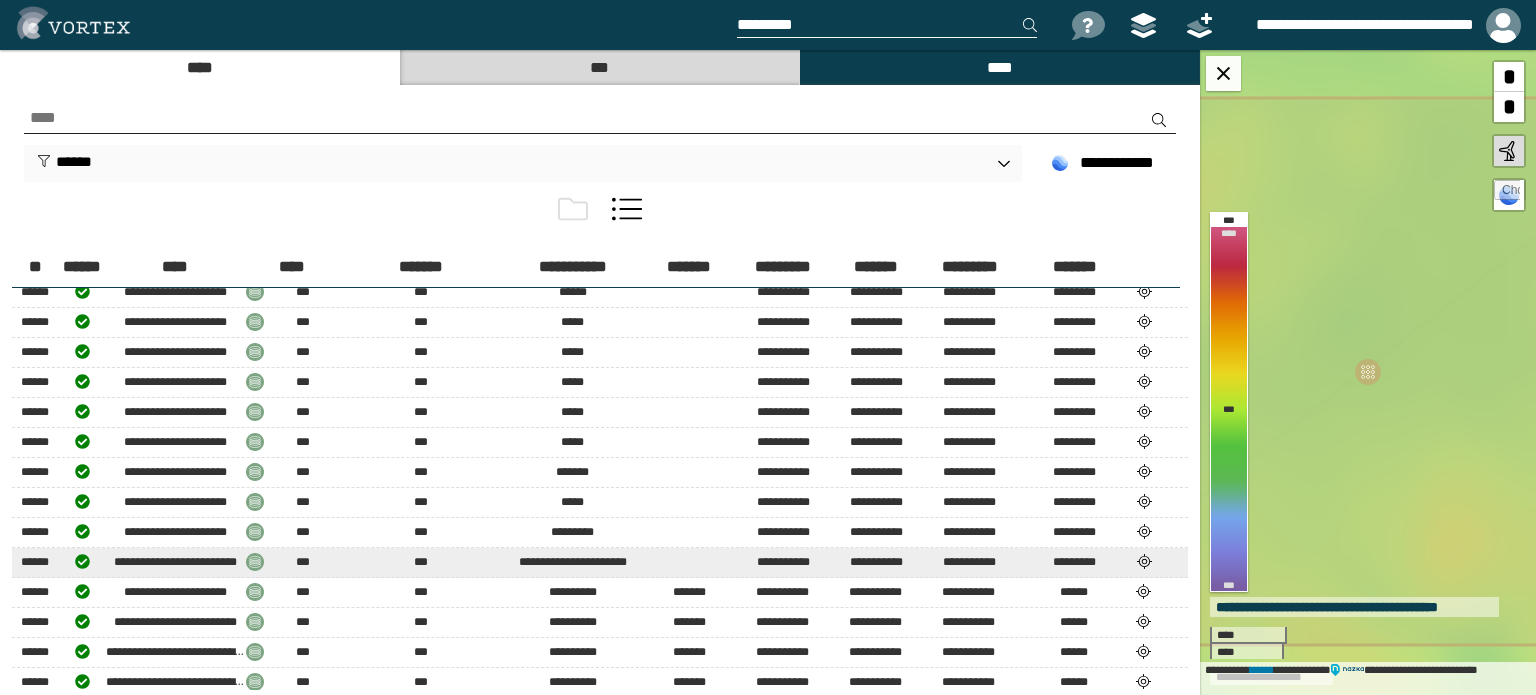 click at bounding box center [1145, 561] 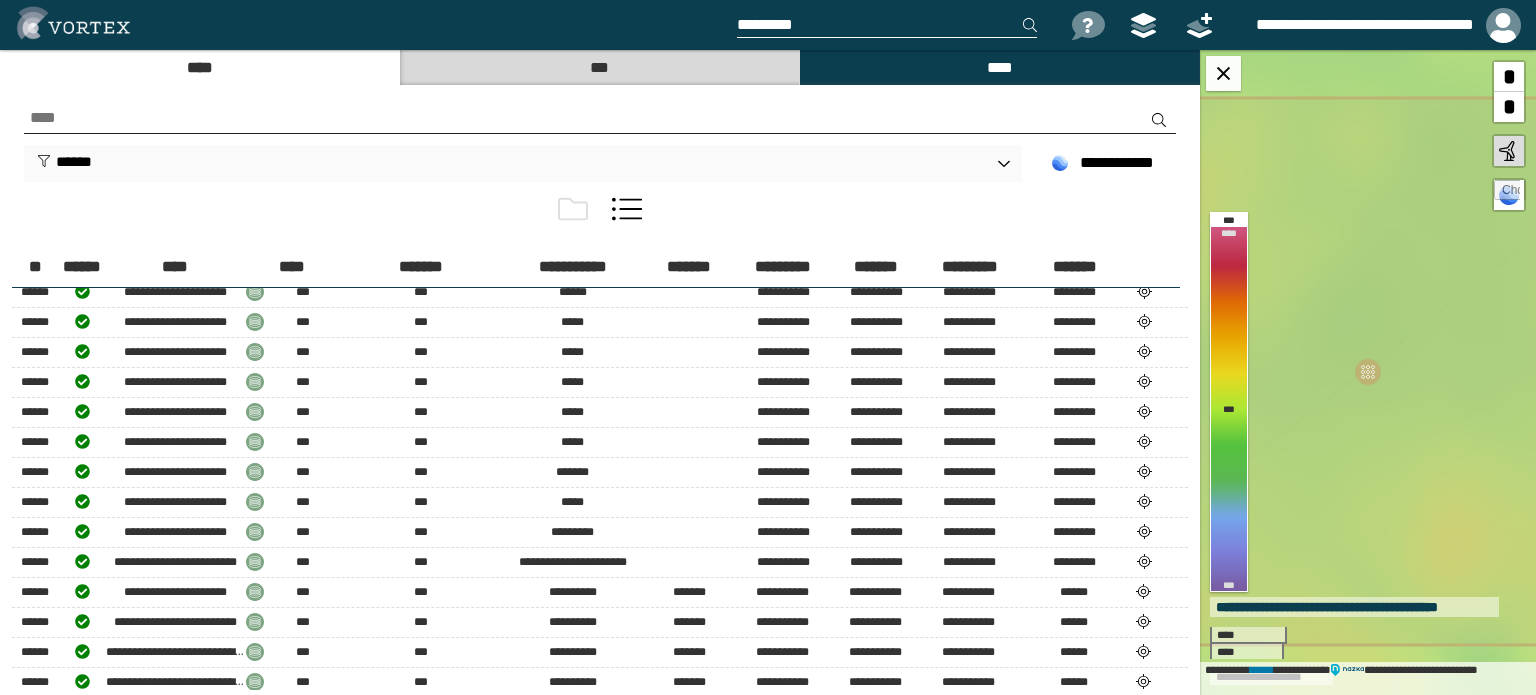 select on "**" 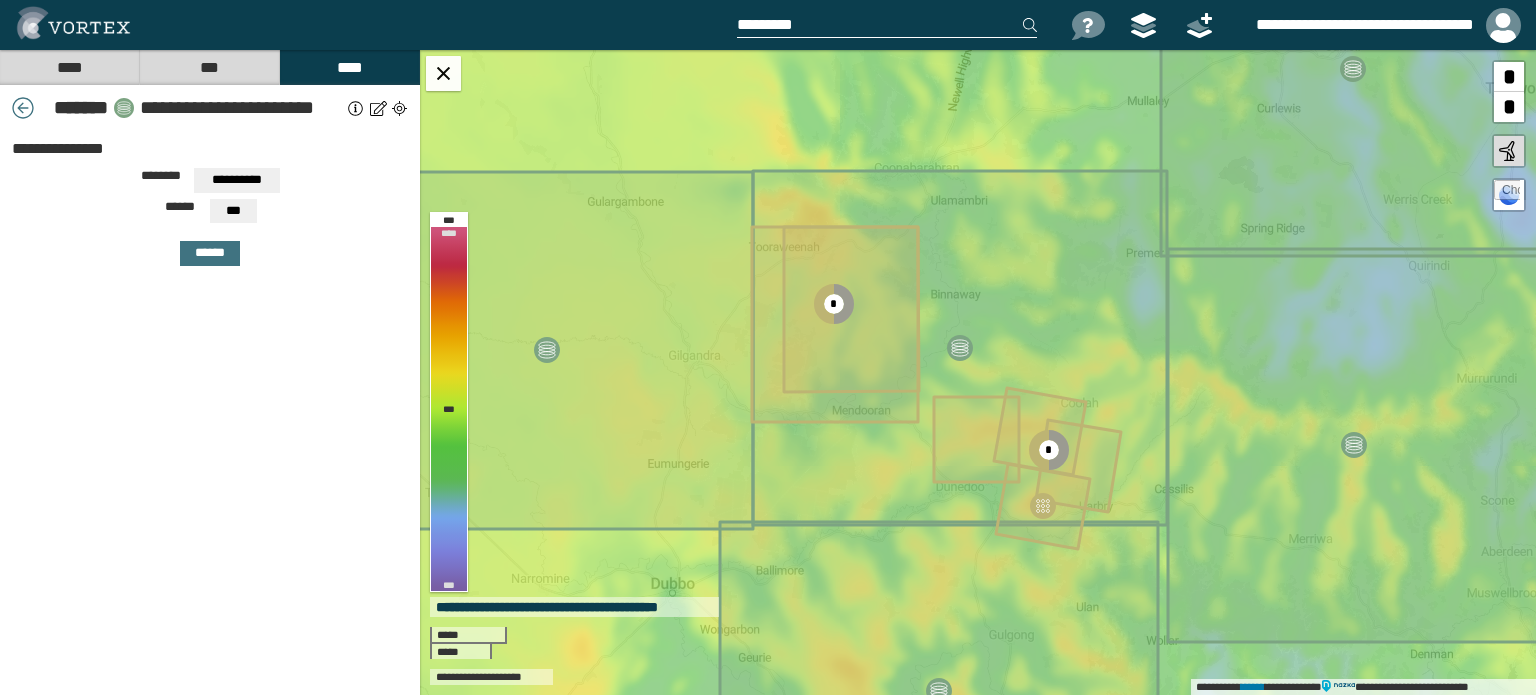 click on "***" at bounding box center [209, 67] 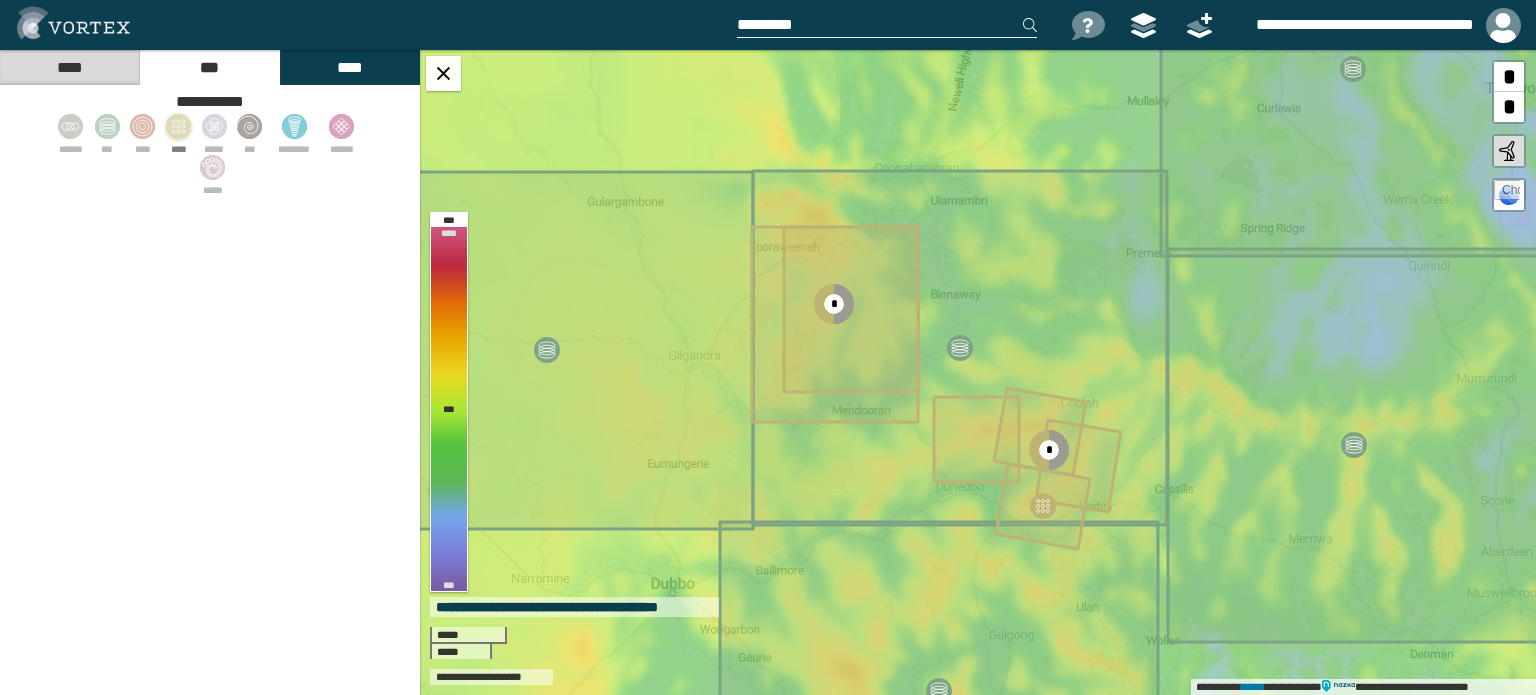 click 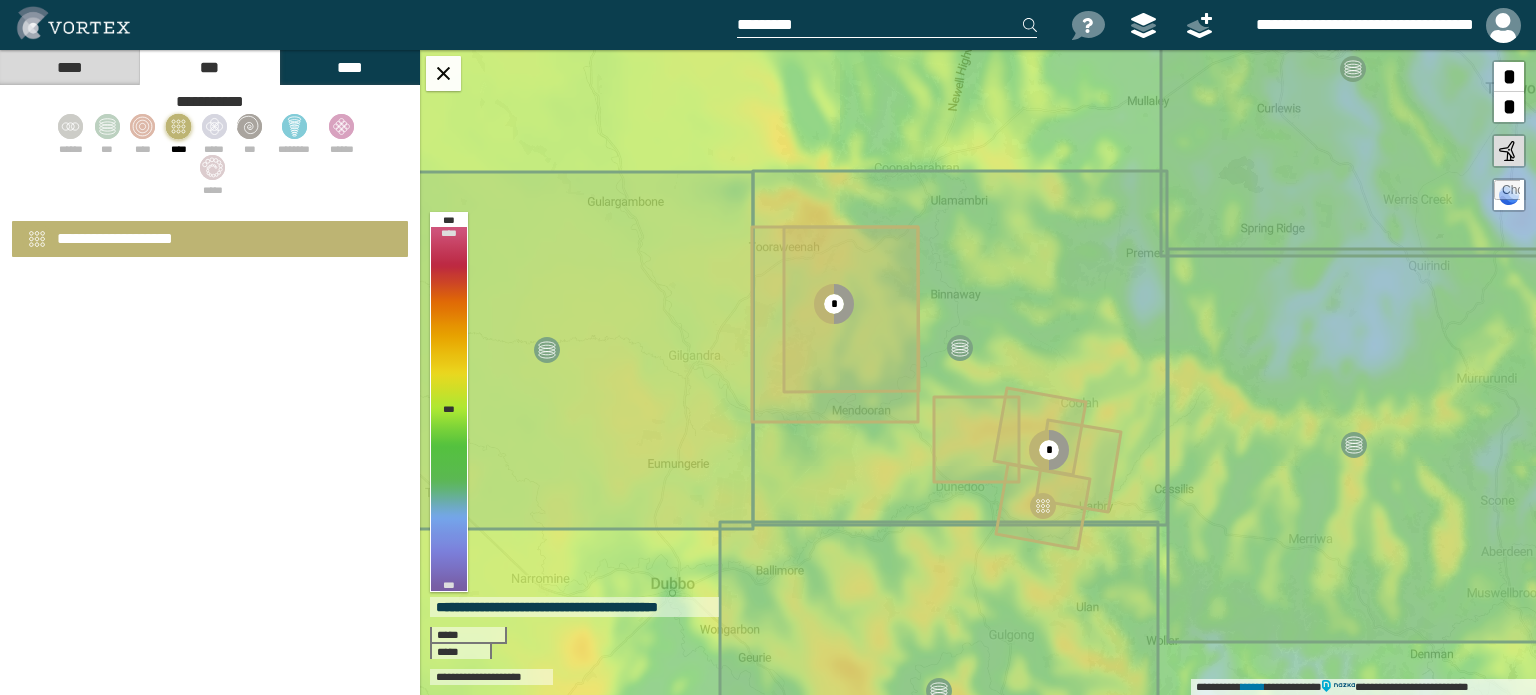 select on "*" 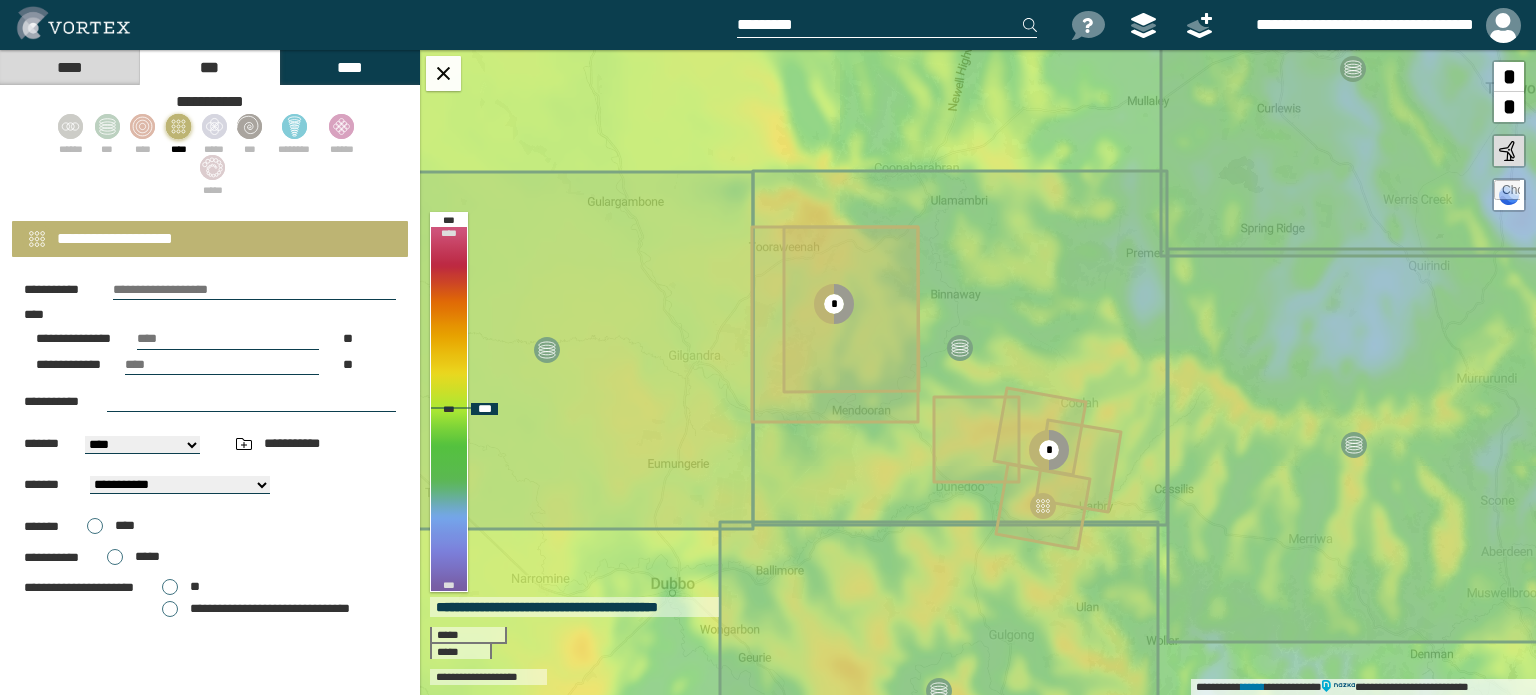 click on "**********" at bounding box center (978, 372) 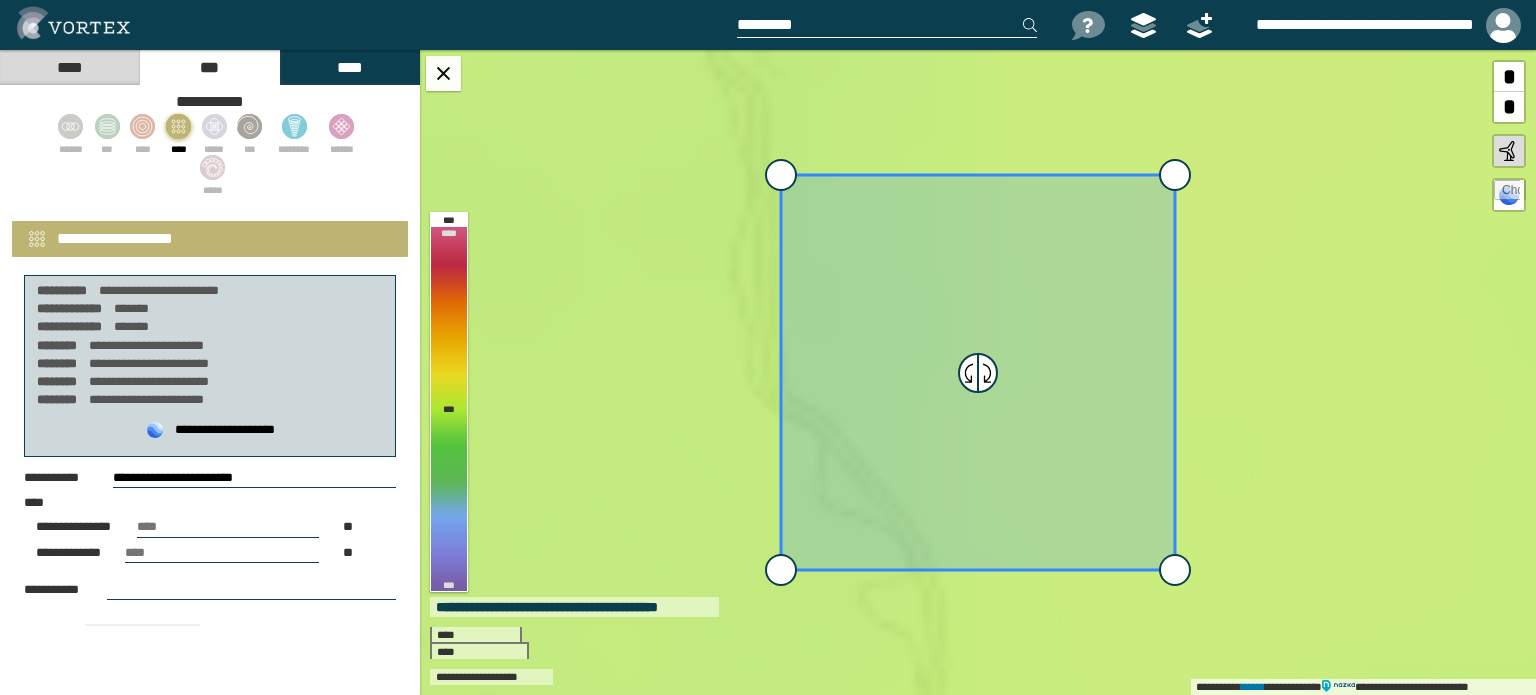 select on "**" 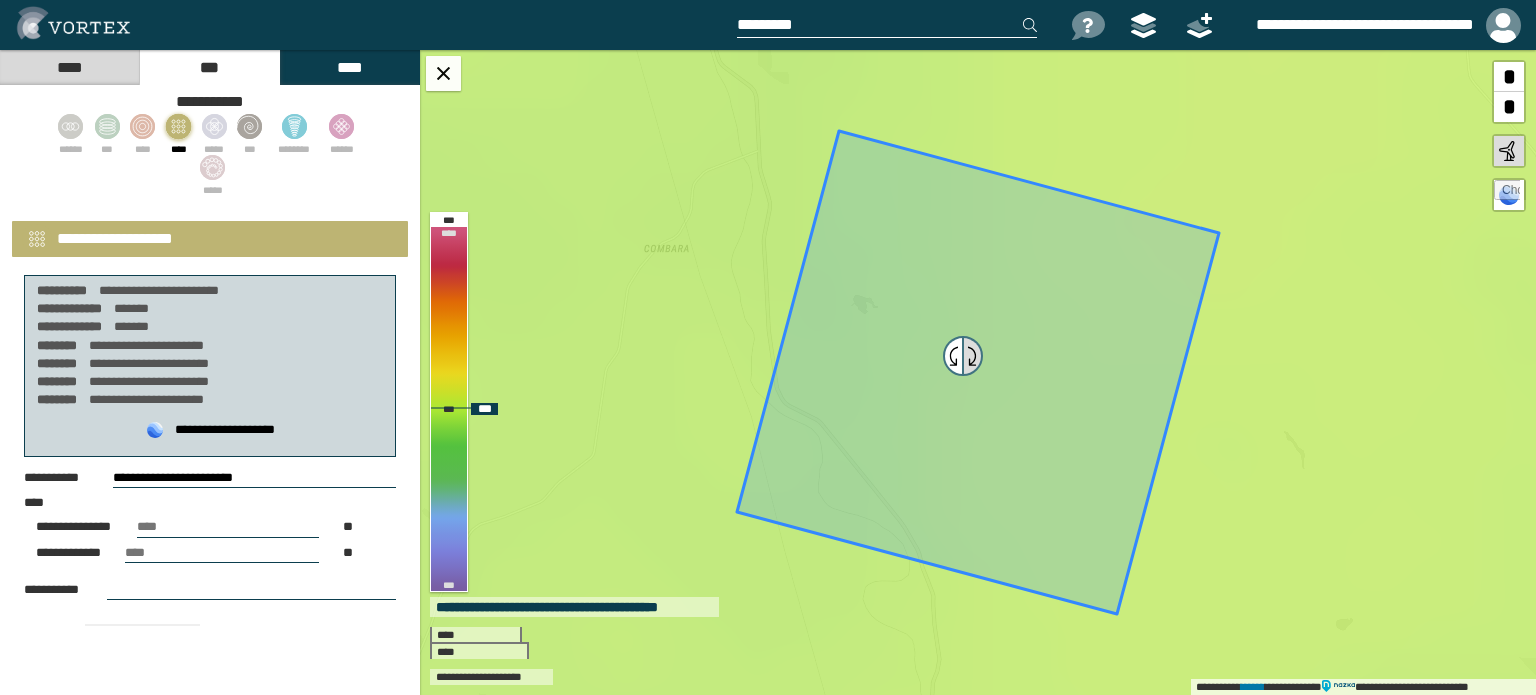 drag, startPoint x: 991, startPoint y: 377, endPoint x: 976, endPoint y: 360, distance: 22.671568 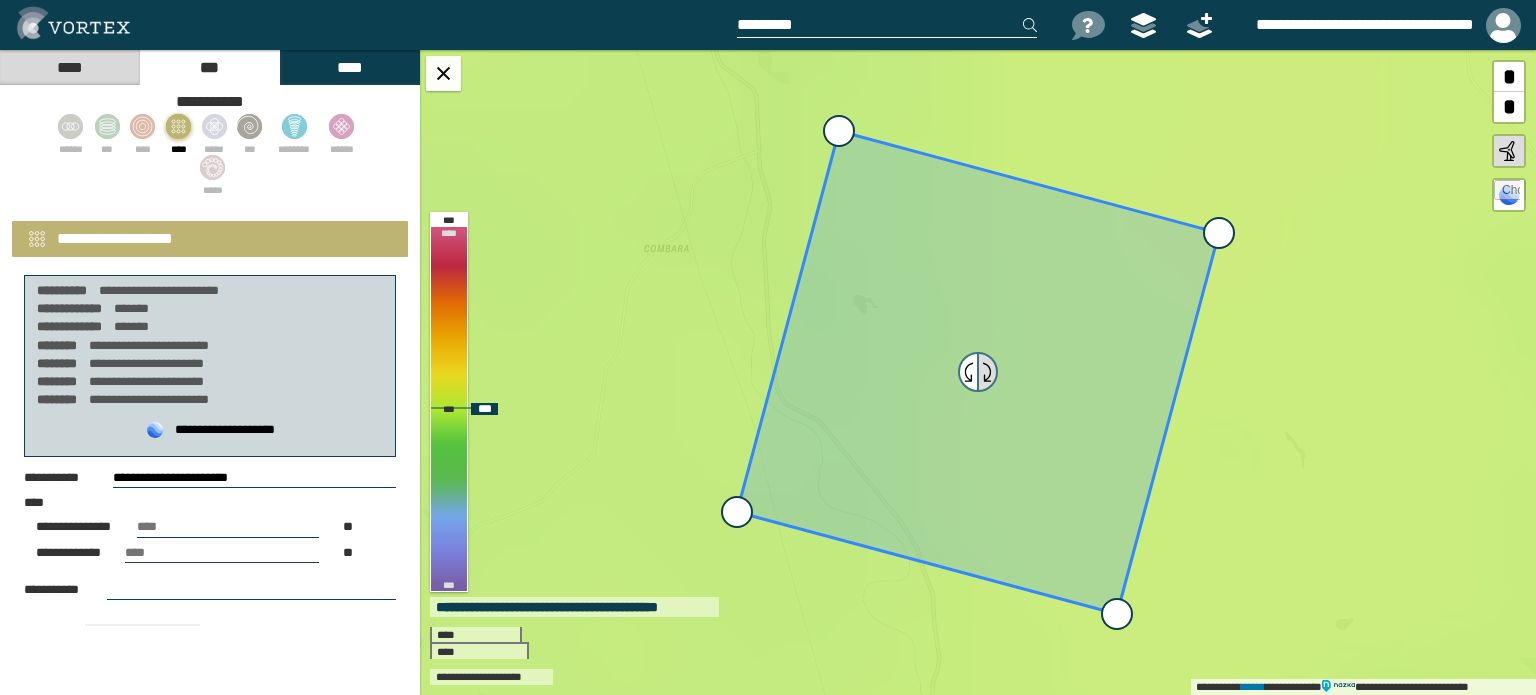 click at bounding box center [987, 372] 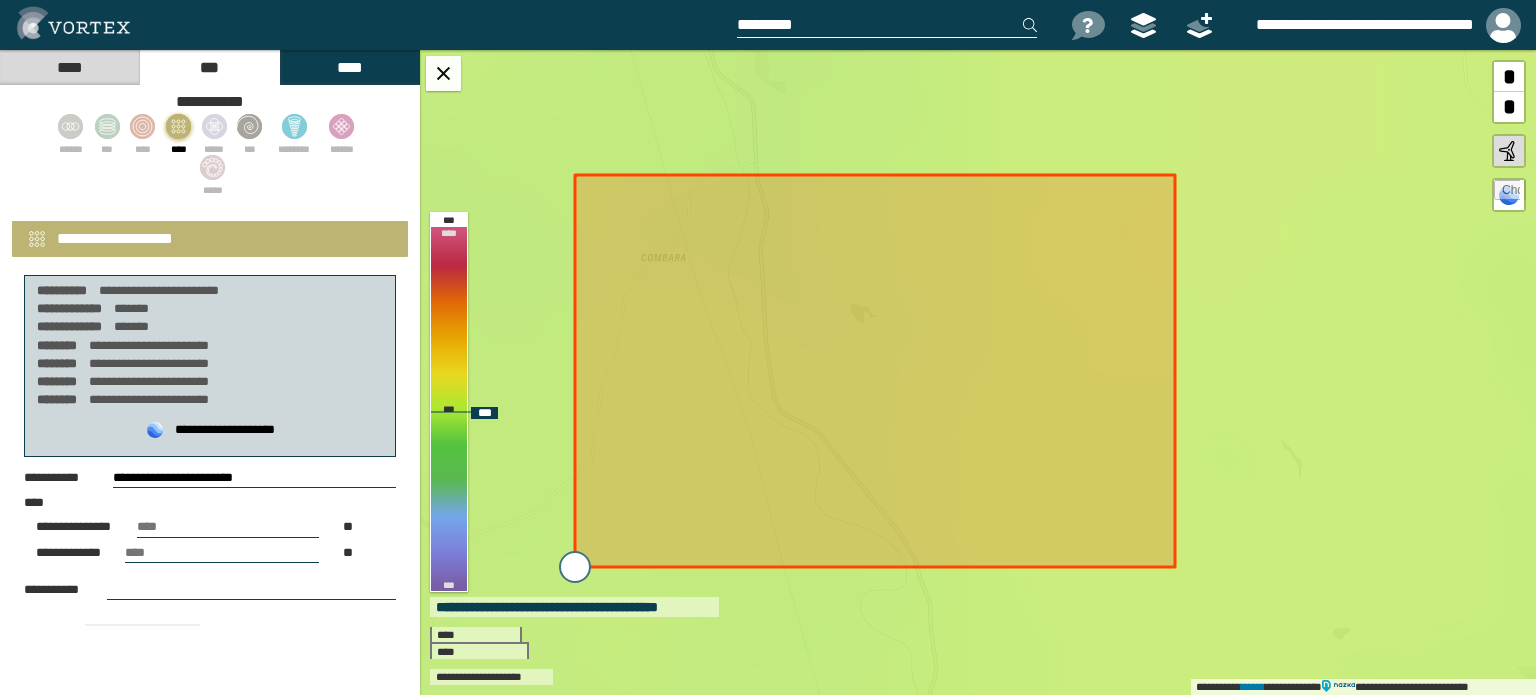 drag, startPoint x: 785, startPoint y: 565, endPoint x: 576, endPoint y: 563, distance: 209.00957 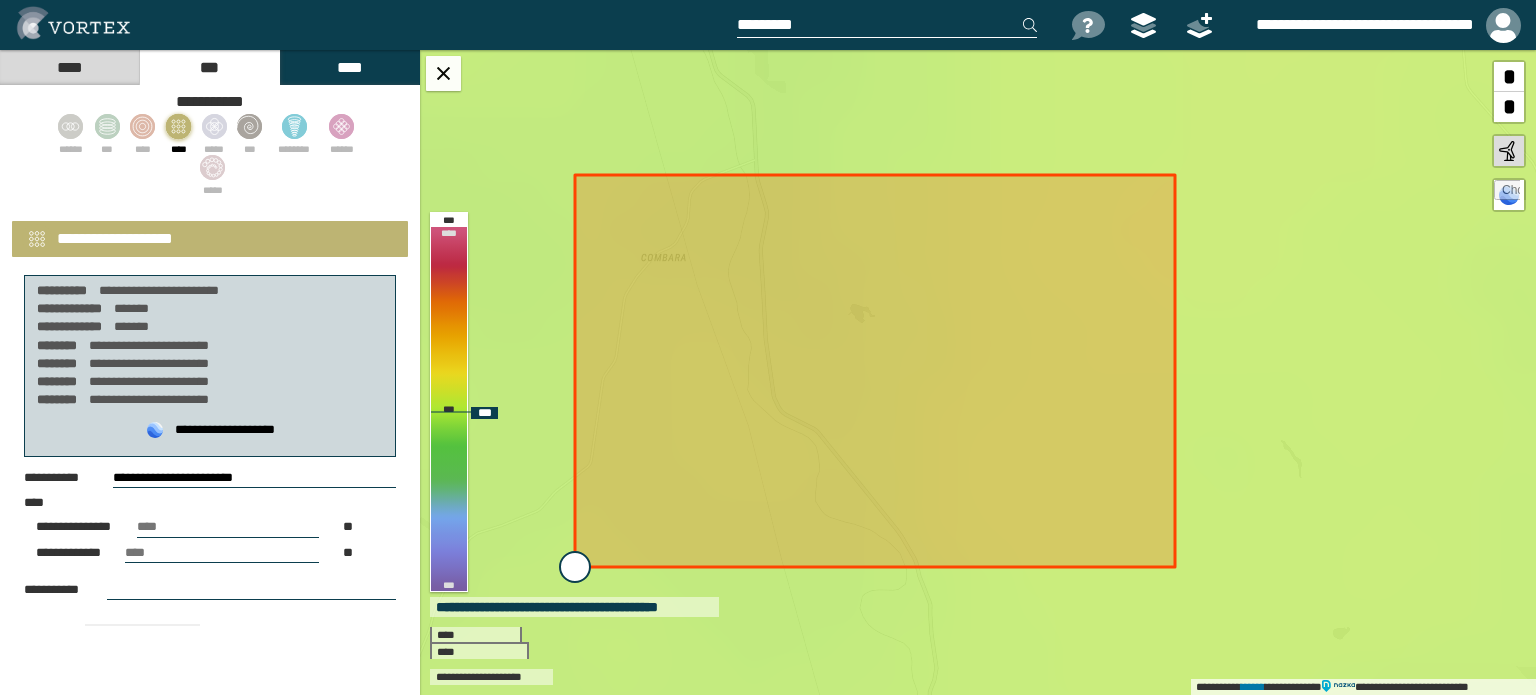 type on "**********" 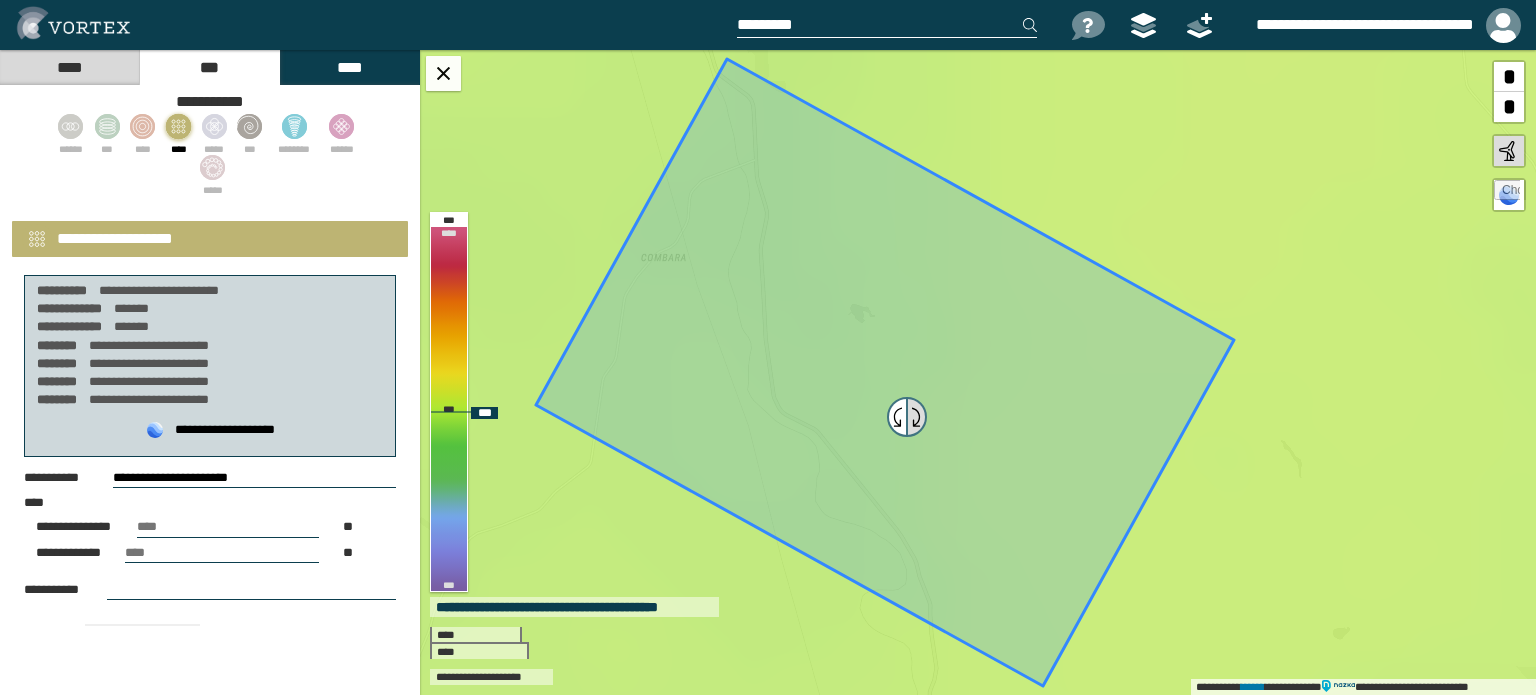 drag, startPoint x: 895, startPoint y: 374, endPoint x: 917, endPoint y: 419, distance: 50.08992 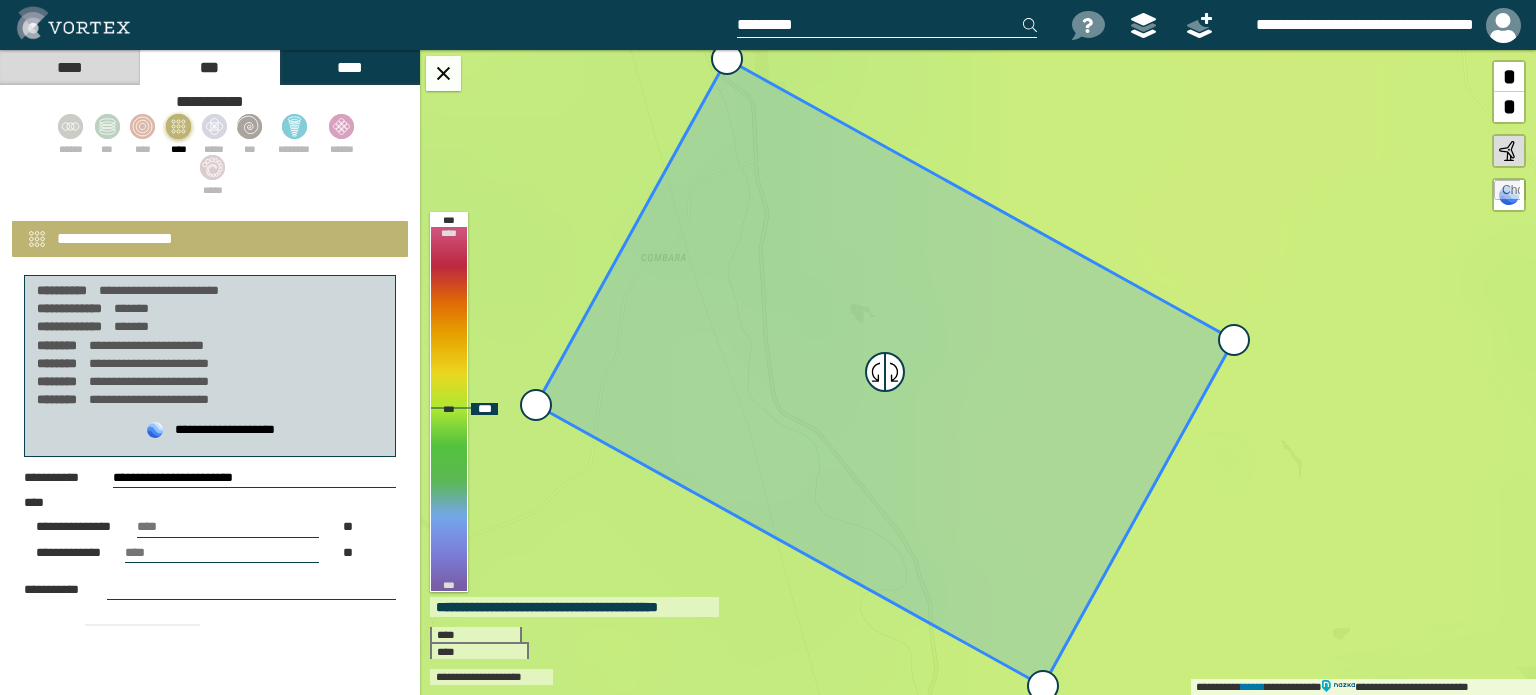 click on "*" at bounding box center (1509, 107) 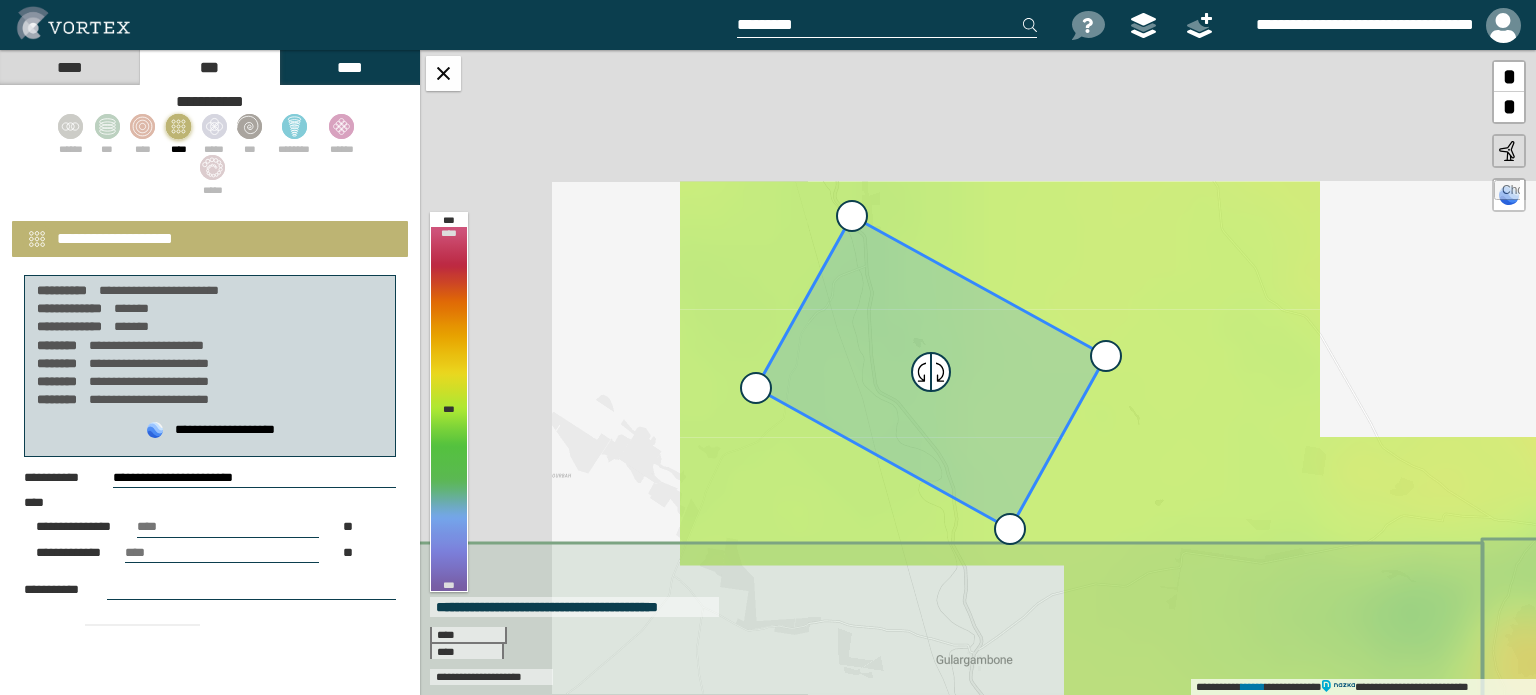 click on "*" at bounding box center [1509, 107] 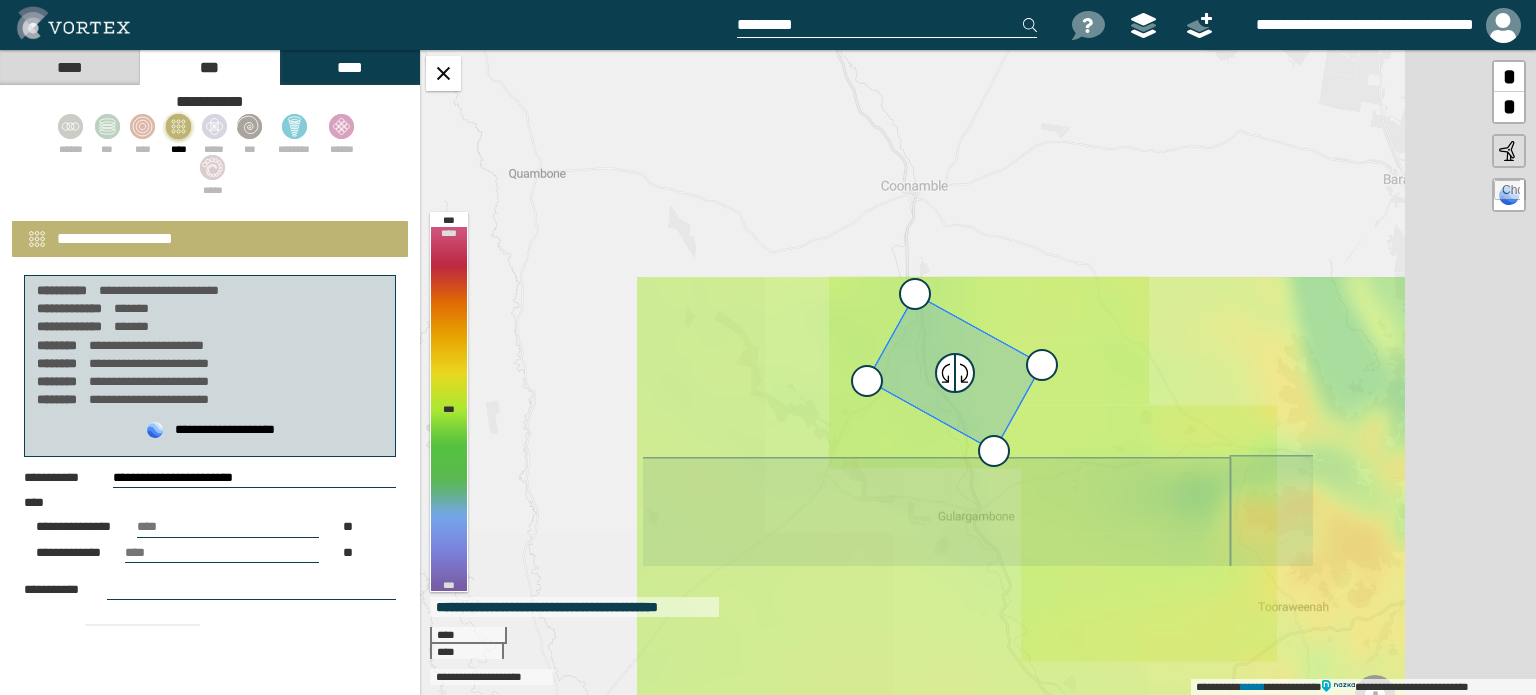 click on "*" at bounding box center [1509, 107] 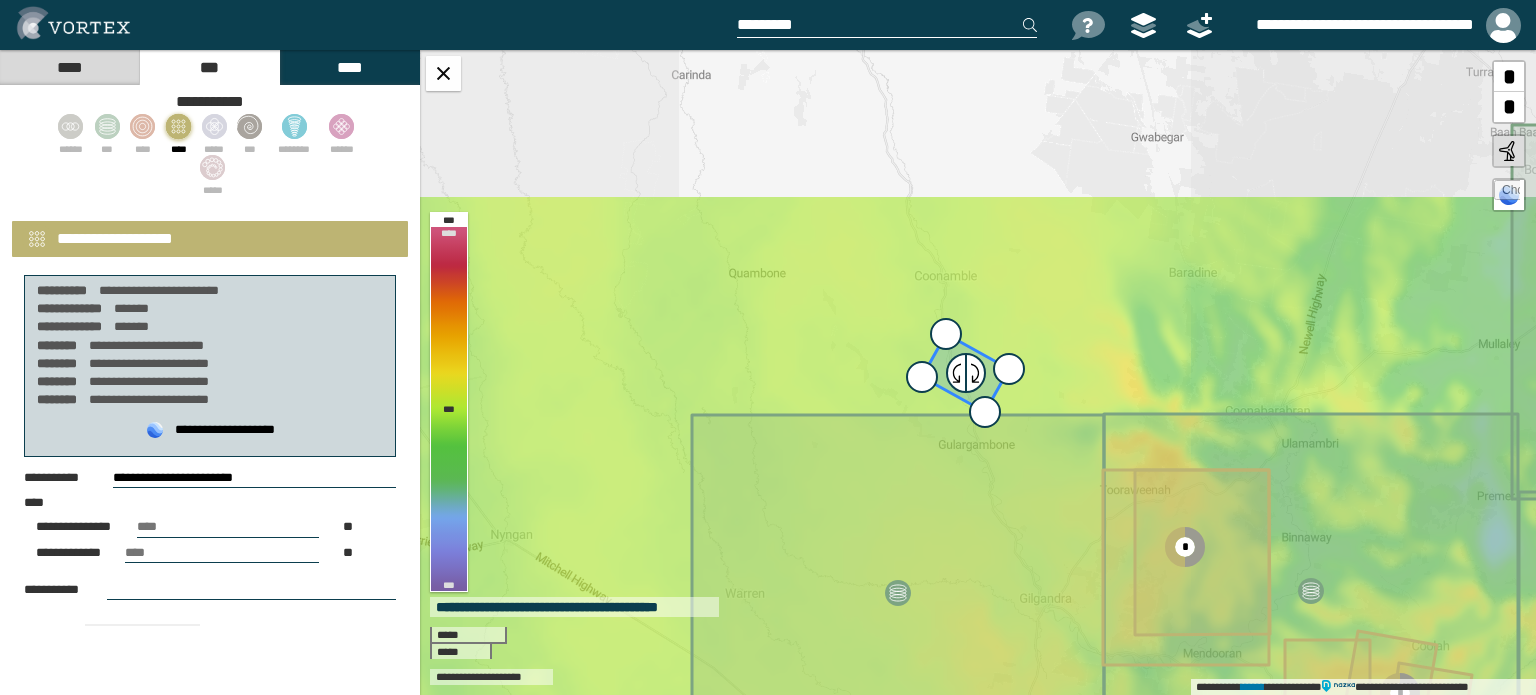 click on "*" at bounding box center [1509, 107] 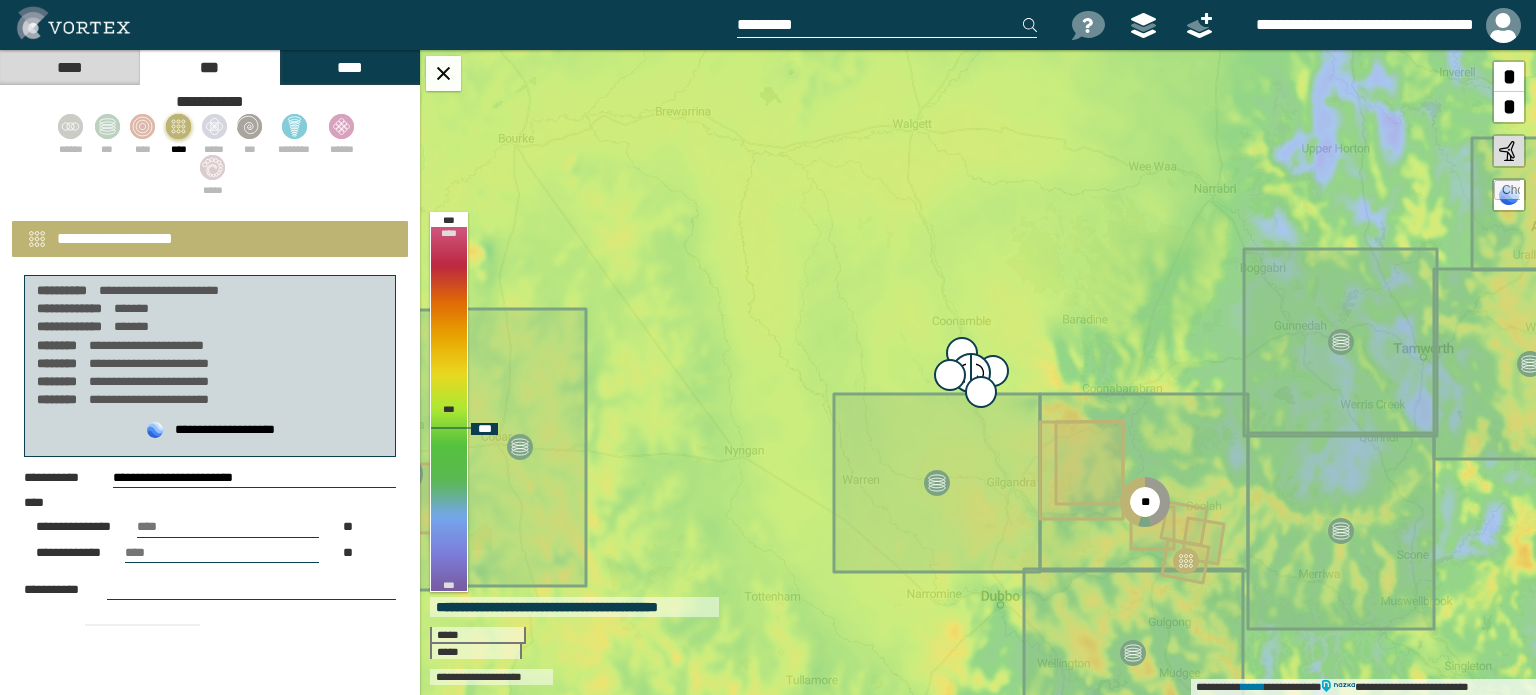 click on "**********" at bounding box center (978, 372) 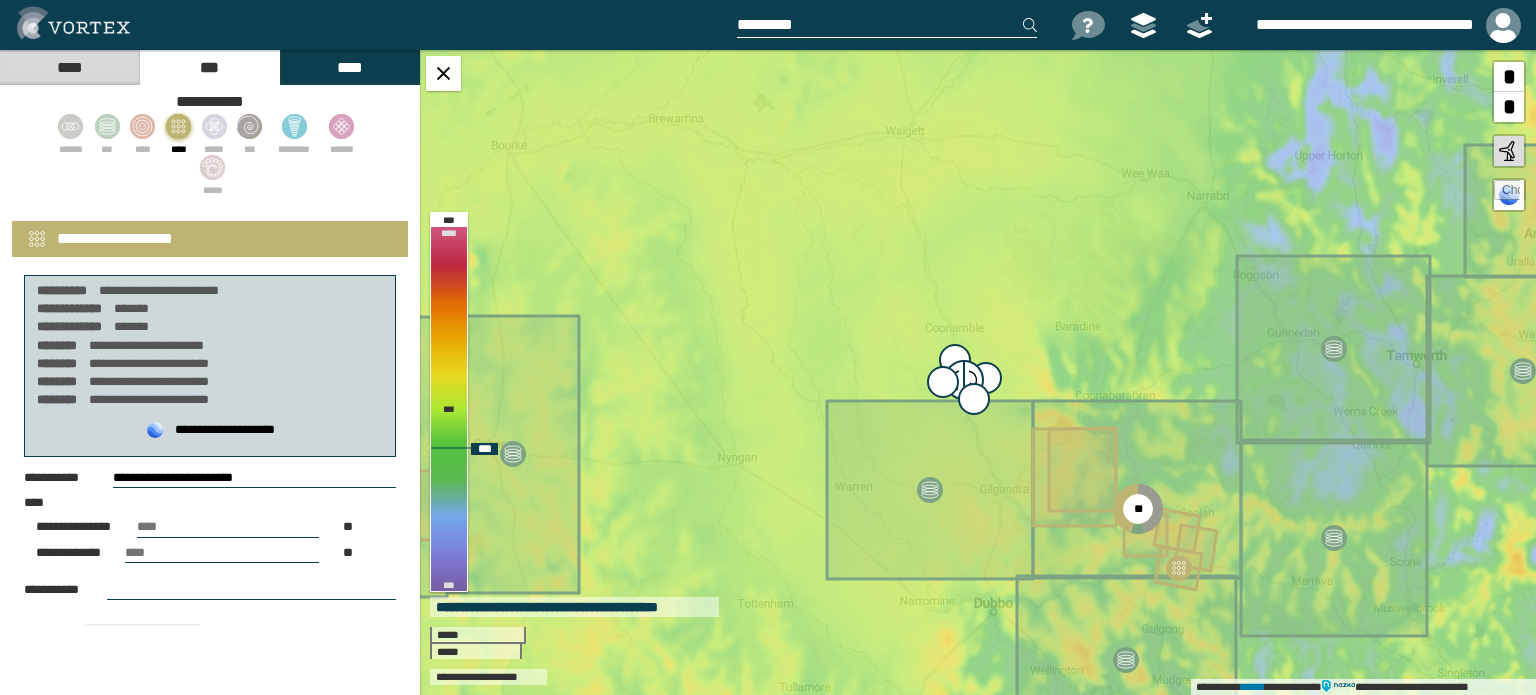 click on "*" at bounding box center (1509, 107) 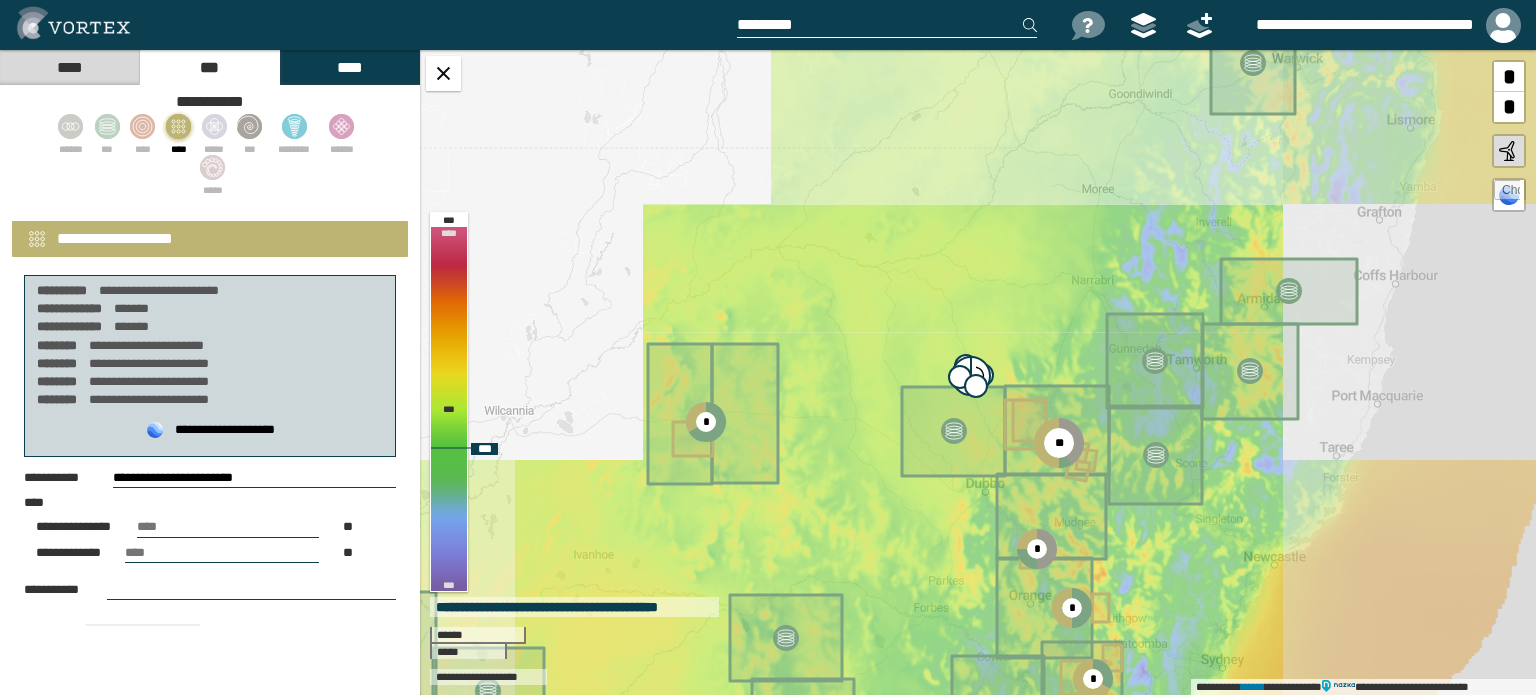 click on "*" at bounding box center [1509, 107] 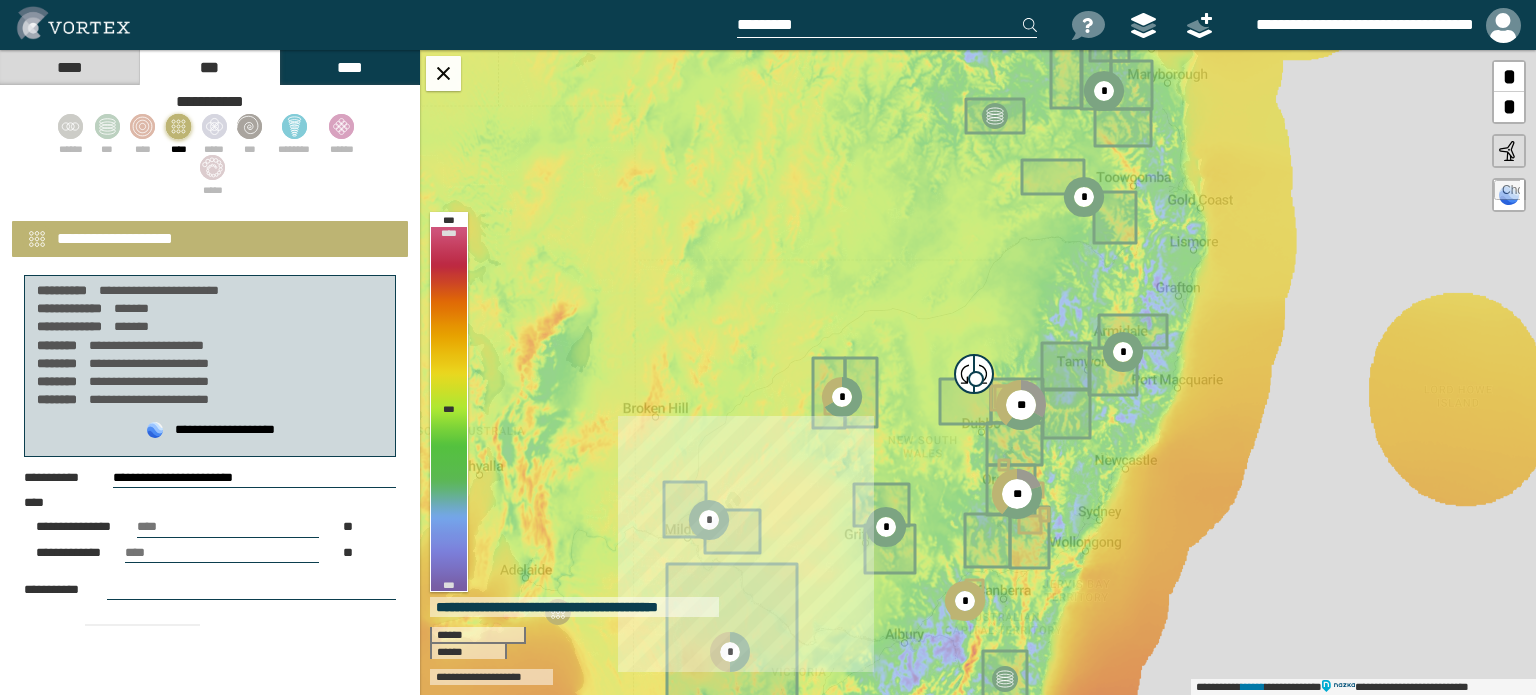 click on "*" at bounding box center [1509, 107] 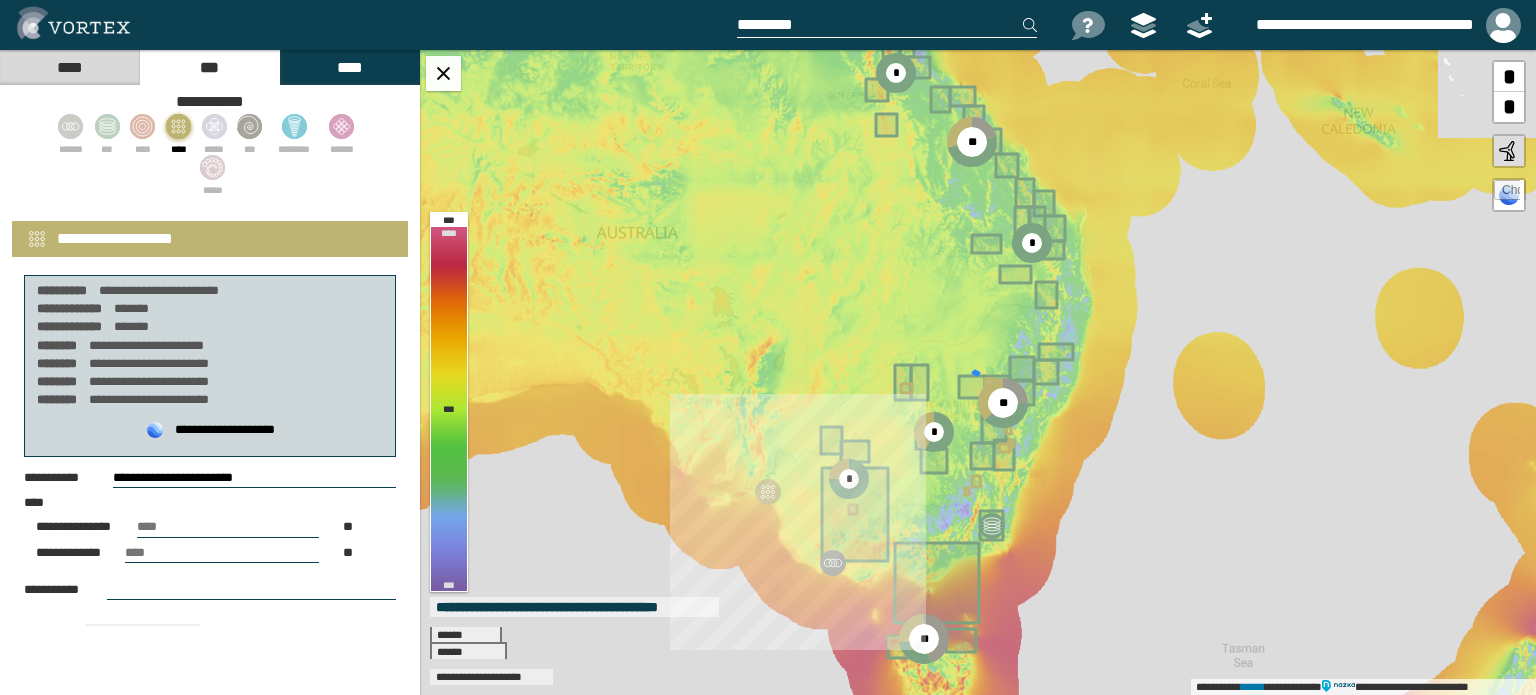 click on "*" at bounding box center (1509, 107) 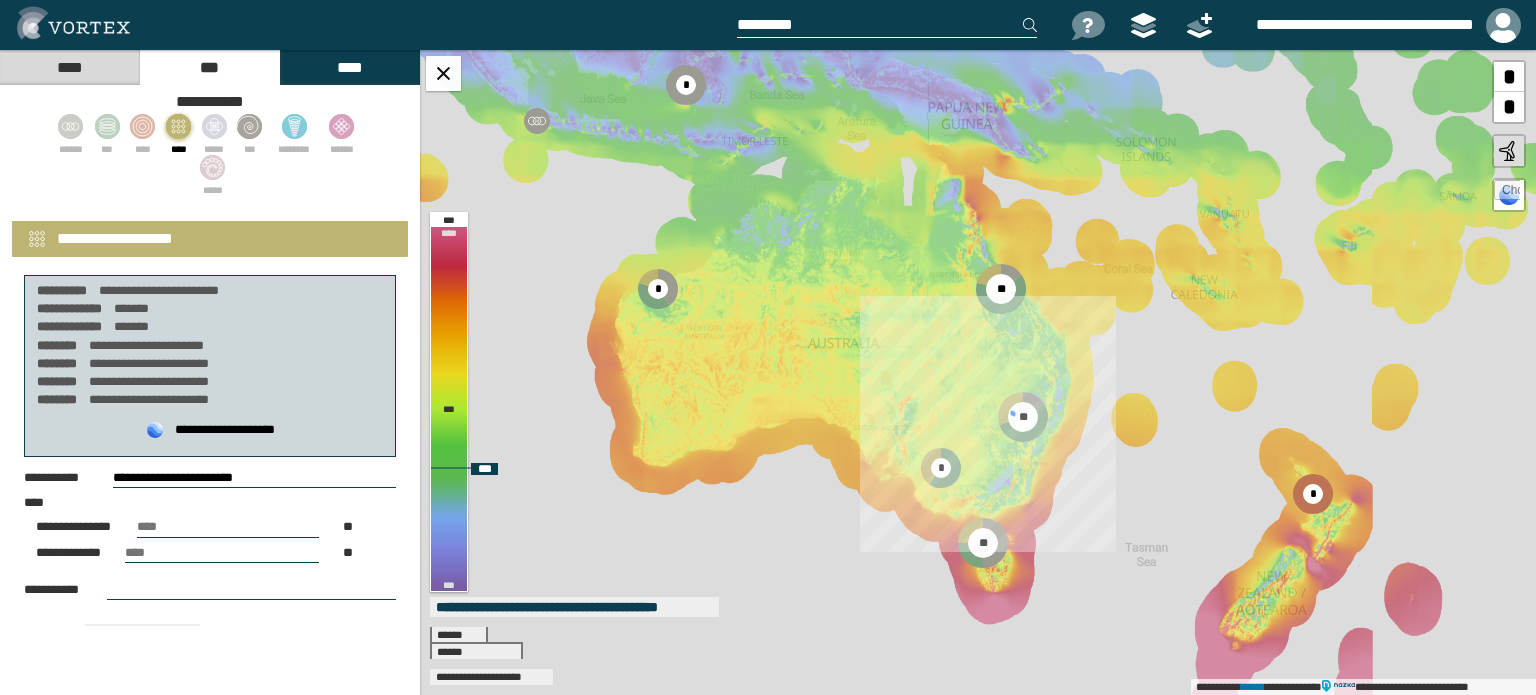 drag, startPoint x: 977, startPoint y: 285, endPoint x: 1021, endPoint y: 327, distance: 60.827625 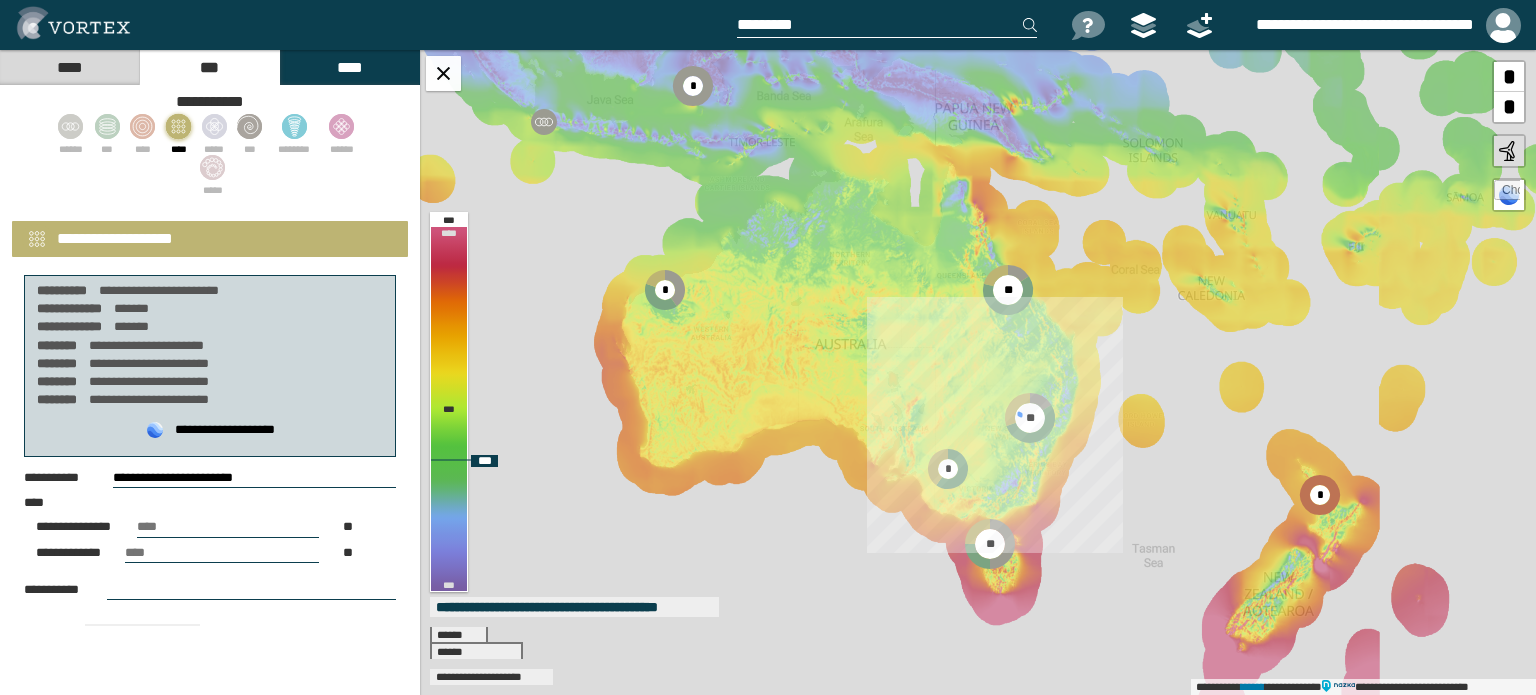 click on "**********" at bounding box center (978, 372) 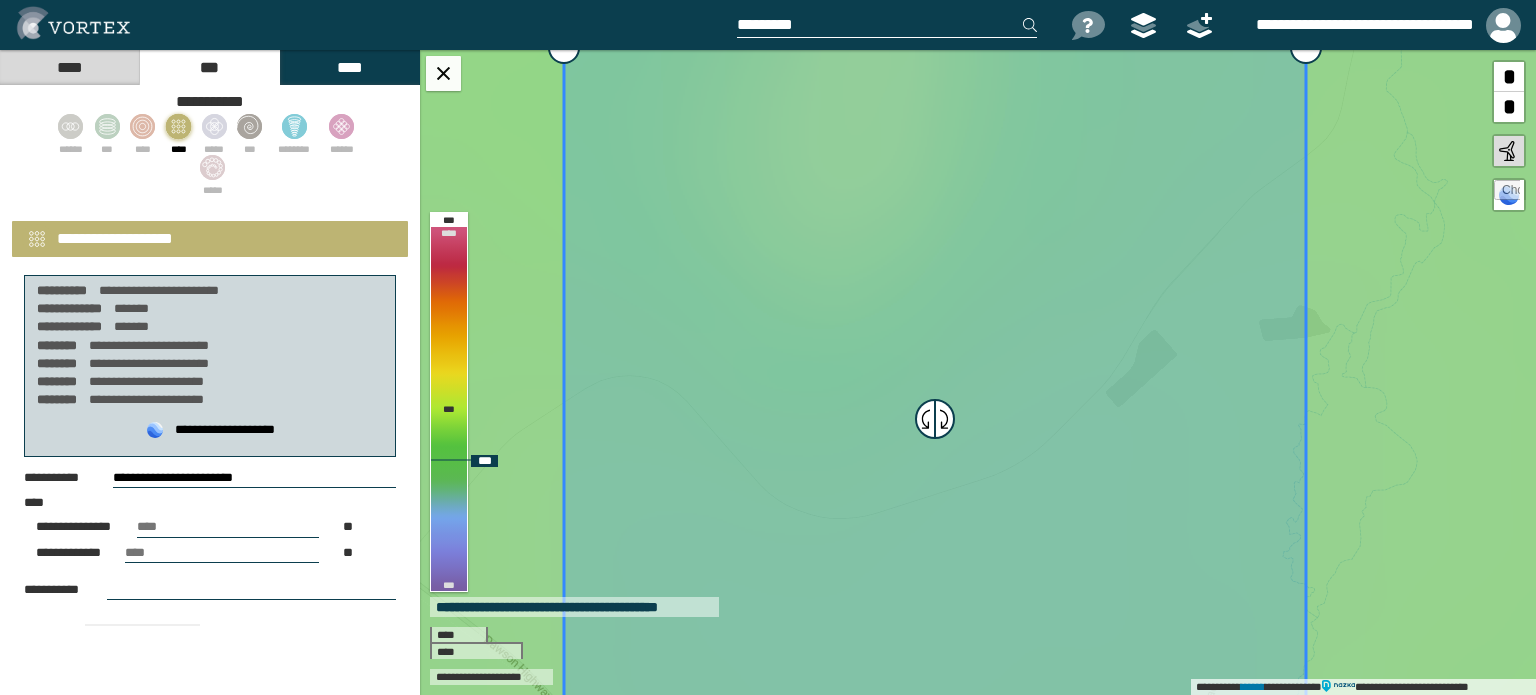 click on "*" at bounding box center (1509, 77) 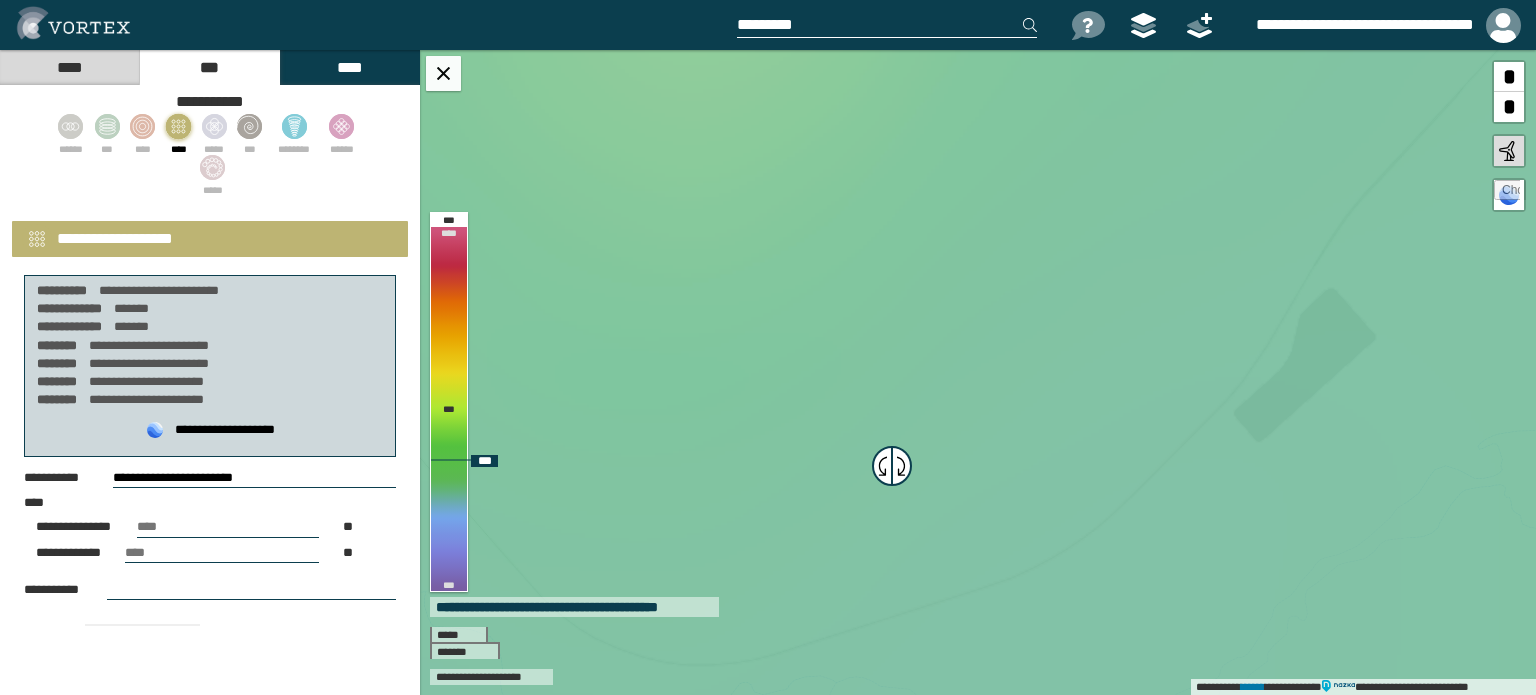 click on "*" at bounding box center [1509, 77] 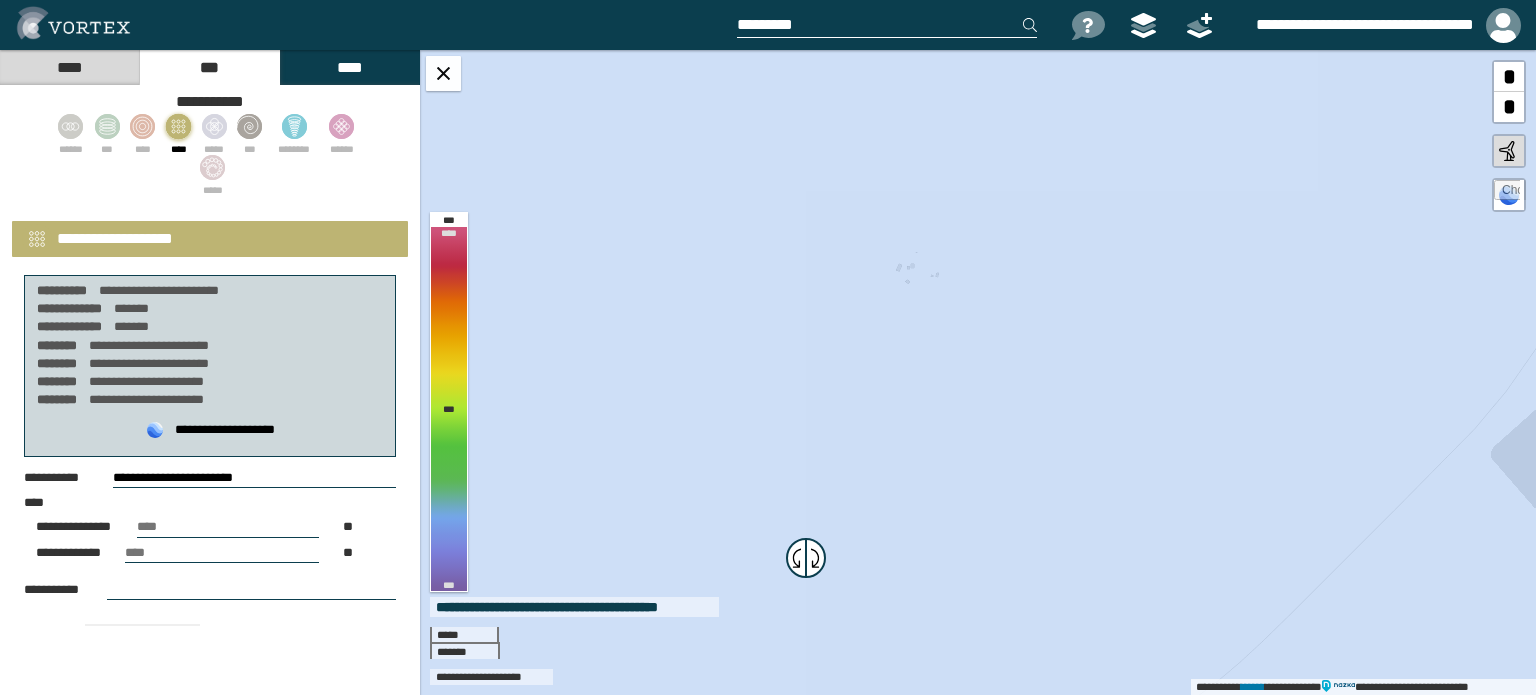 click on "****" at bounding box center [69, 67] 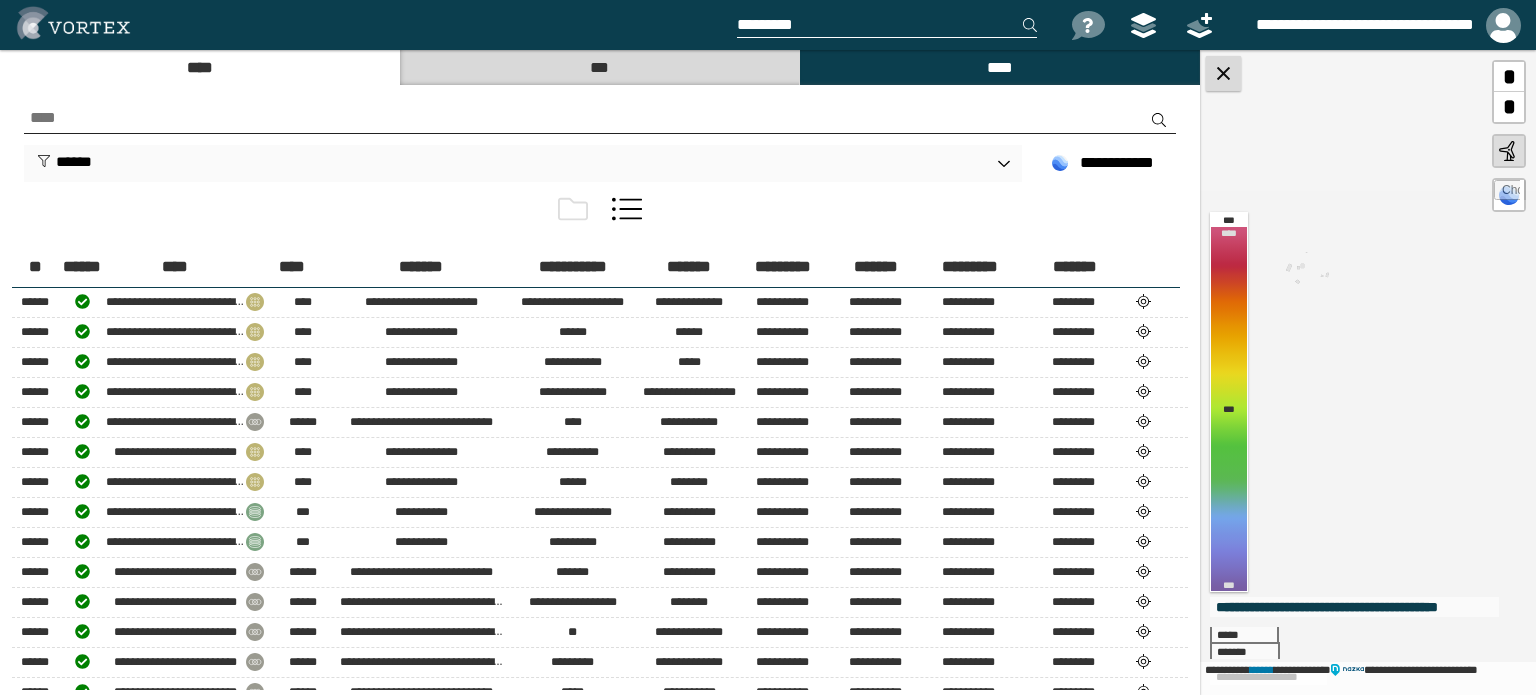 click at bounding box center [1223, 73] 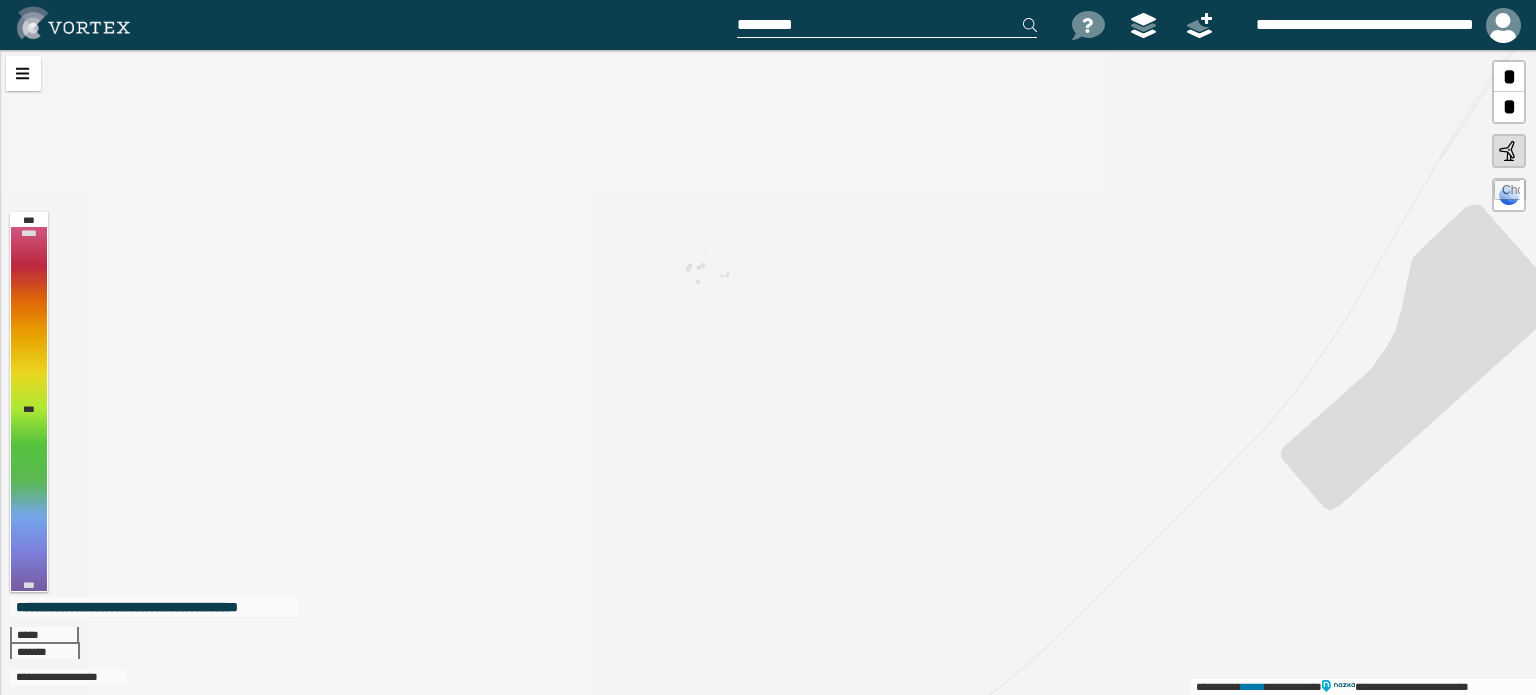 click on "*" at bounding box center [1509, 107] 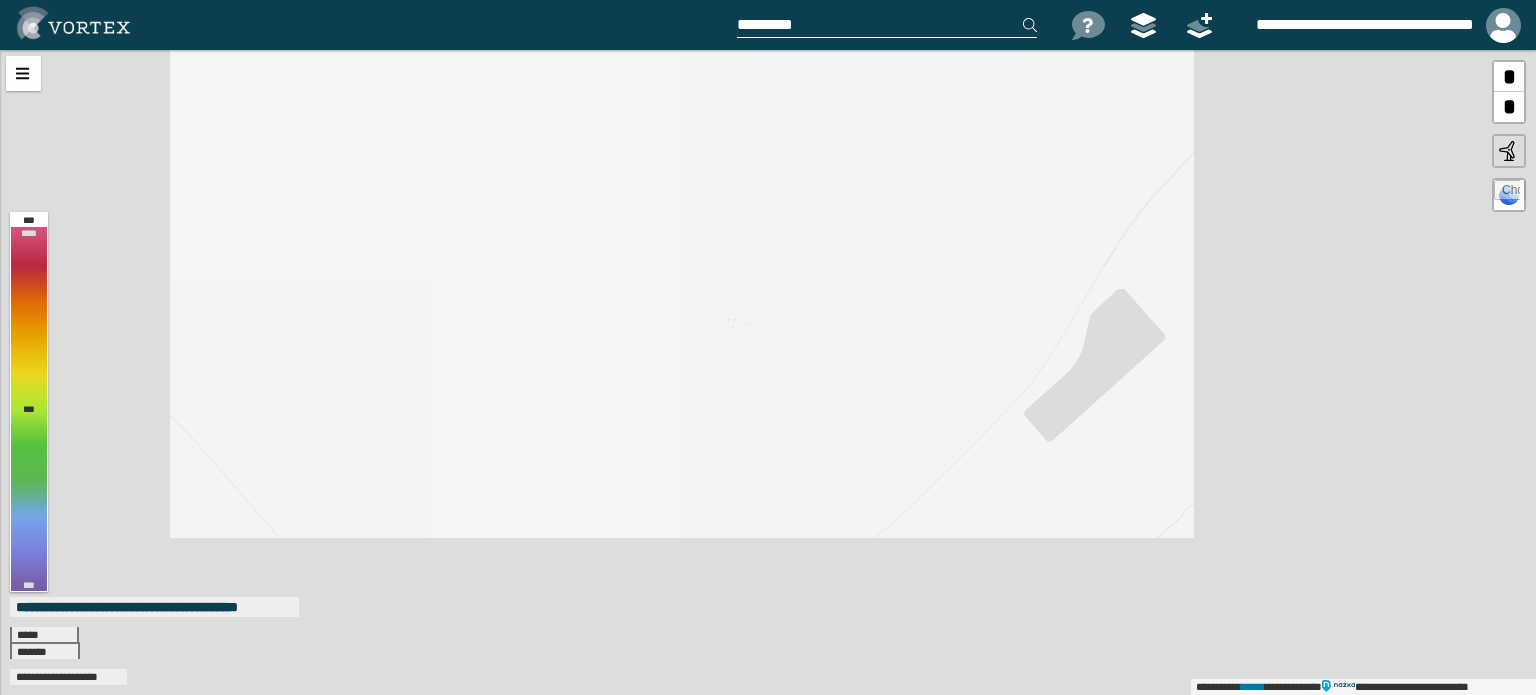 click on "*" at bounding box center (1509, 107) 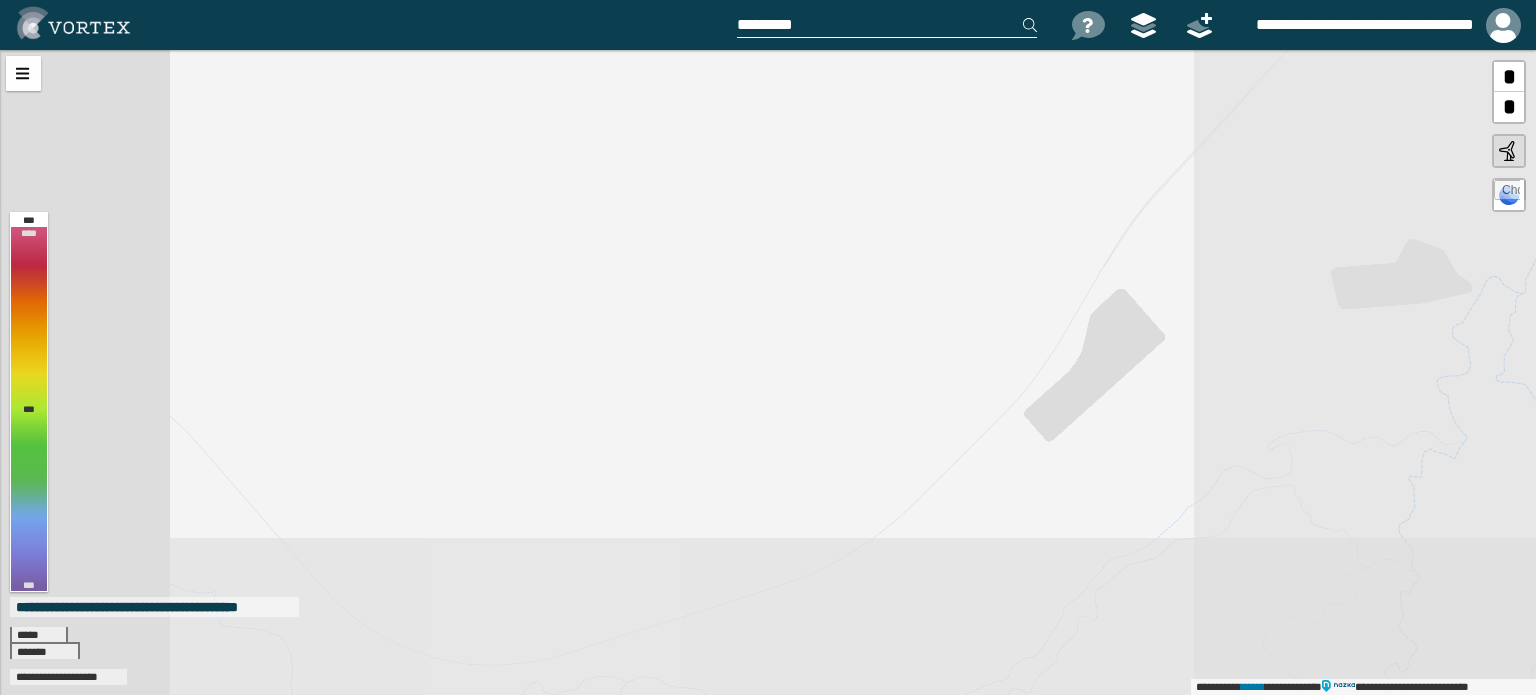 click on "*" at bounding box center (1509, 107) 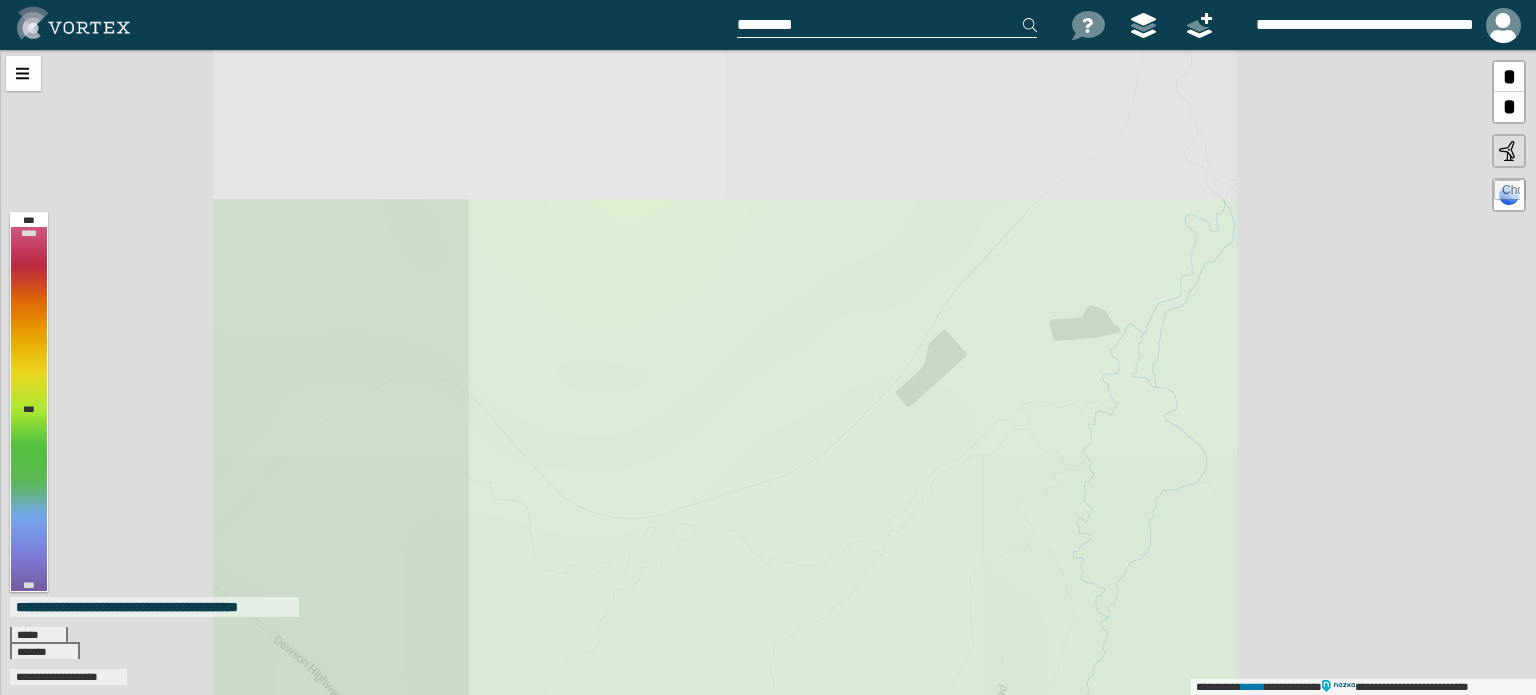 click on "*" at bounding box center (1509, 107) 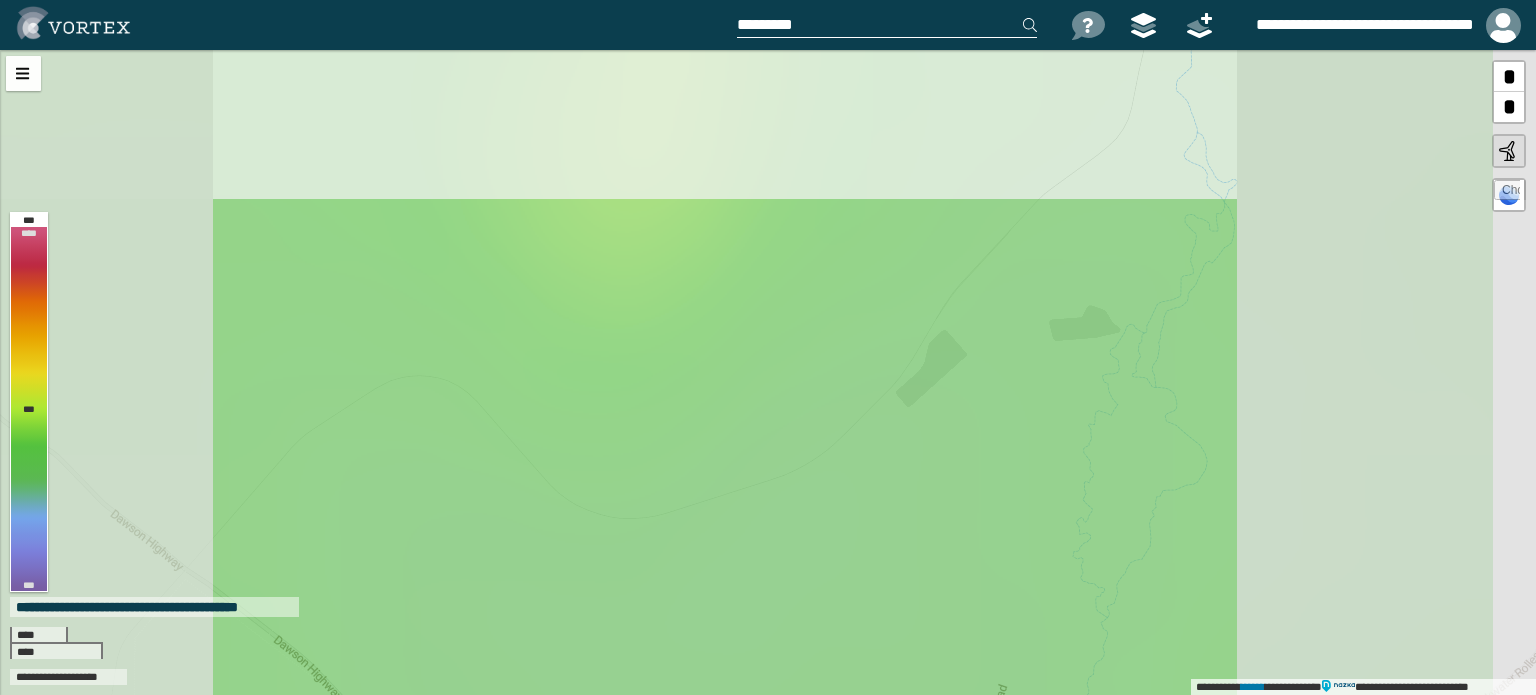 click on "*" at bounding box center (1509, 107) 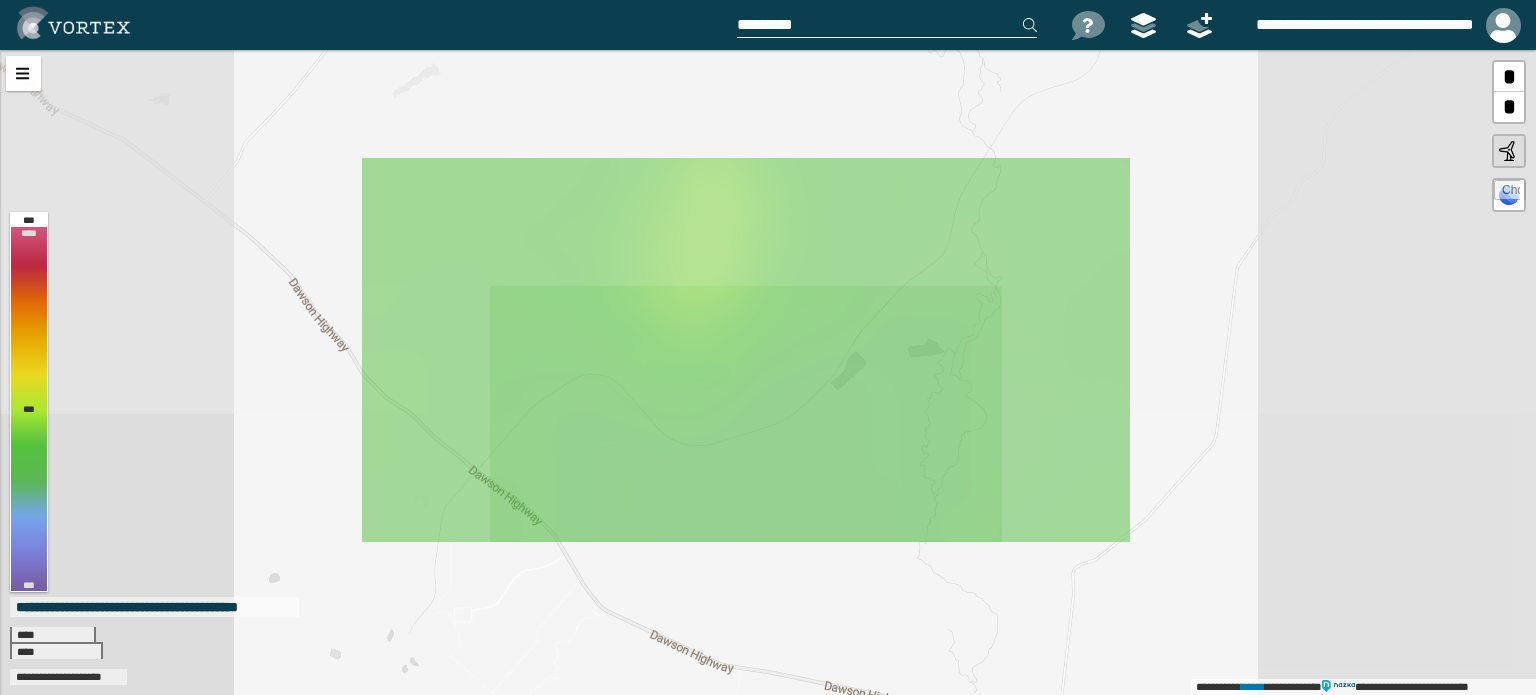 click on "*" at bounding box center [1509, 107] 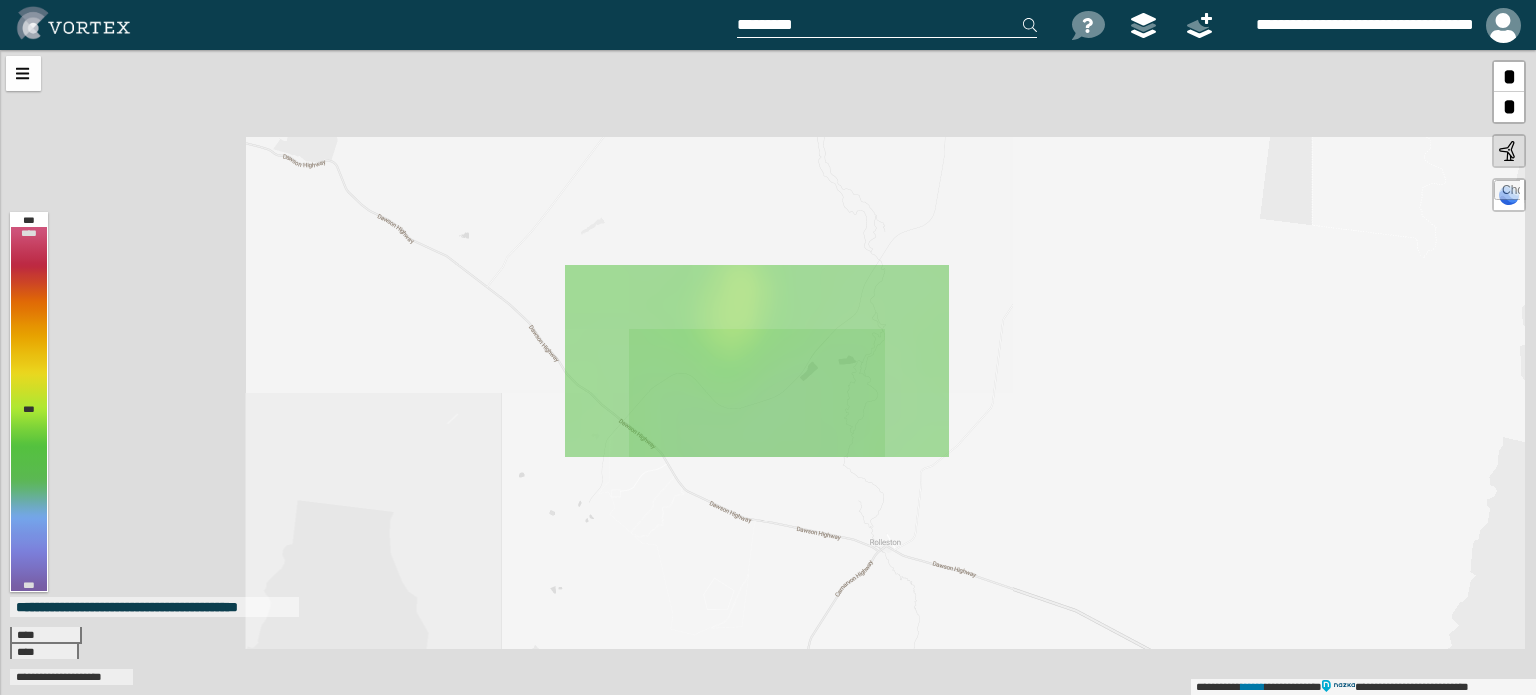 click on "*" at bounding box center (1509, 107) 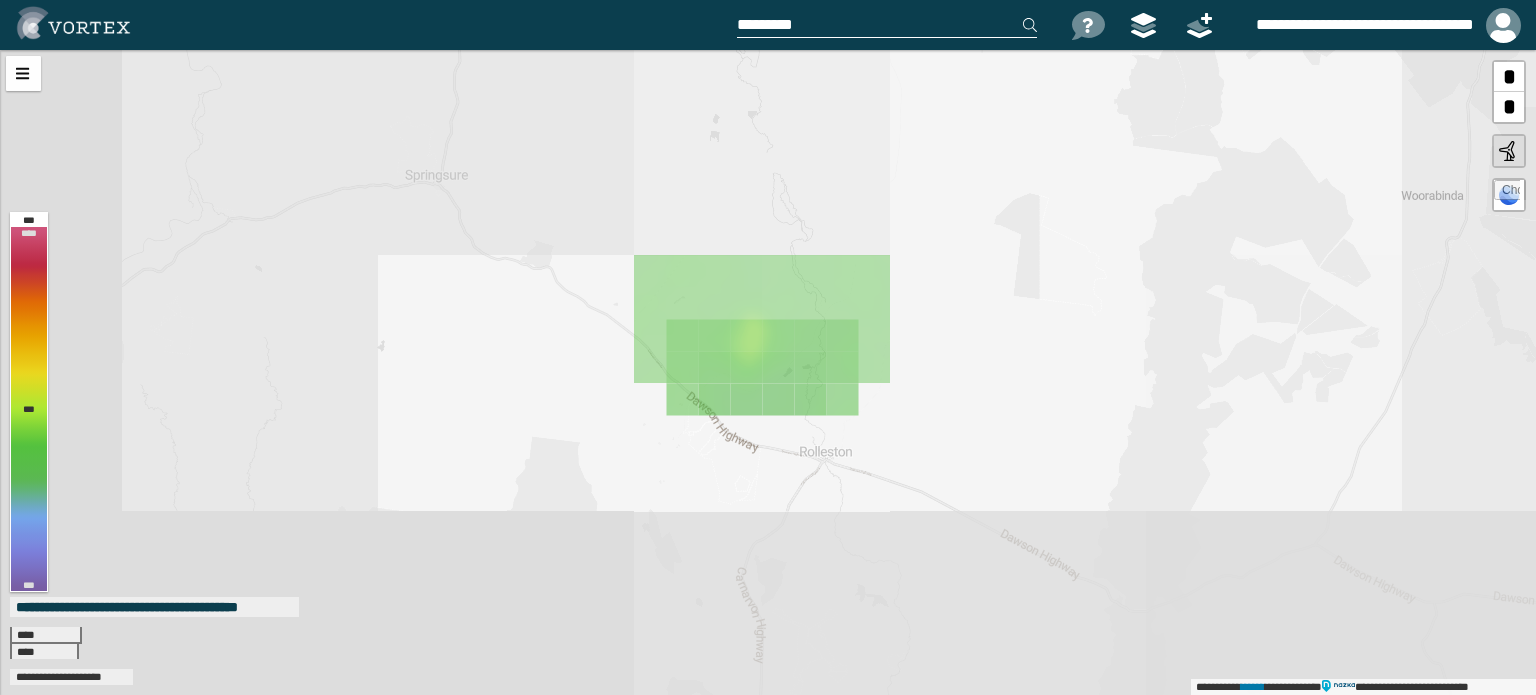 click on "*" at bounding box center (1509, 107) 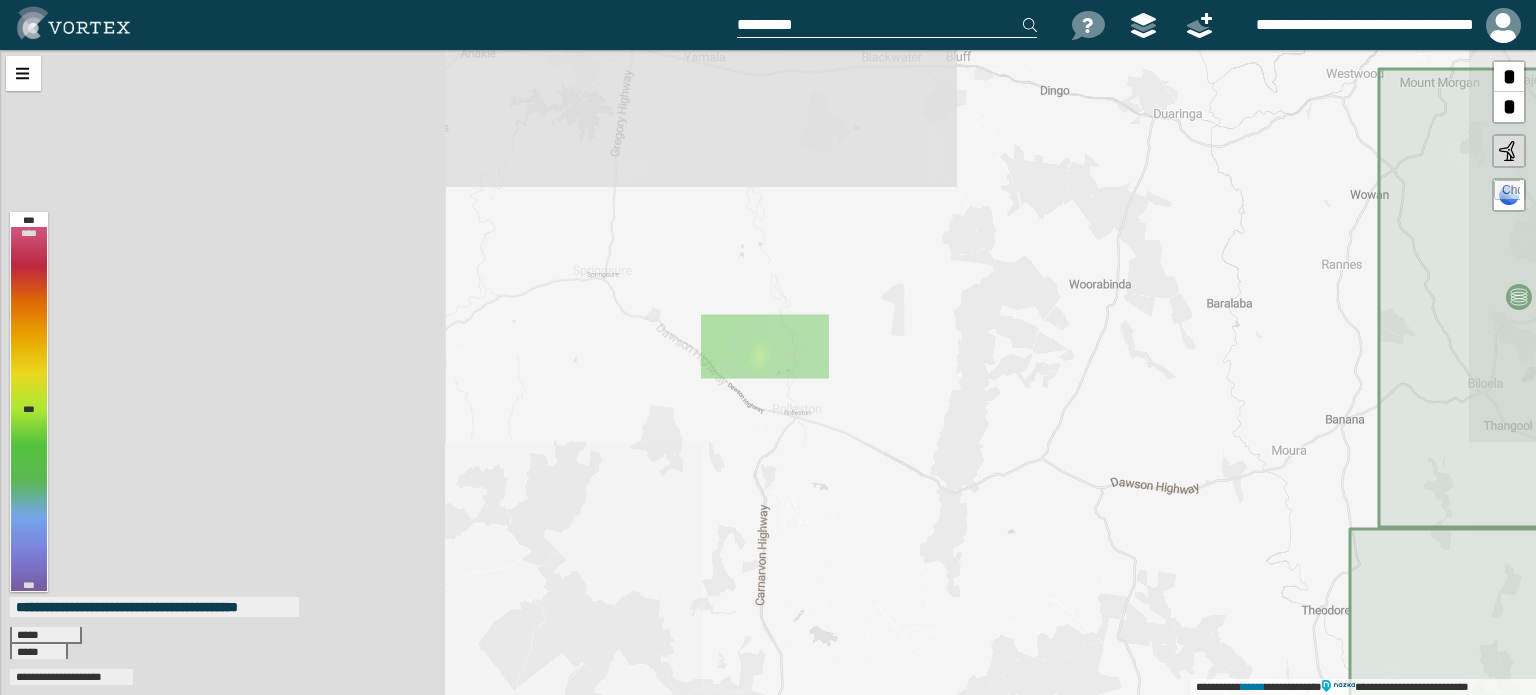 click on "*" at bounding box center [1509, 107] 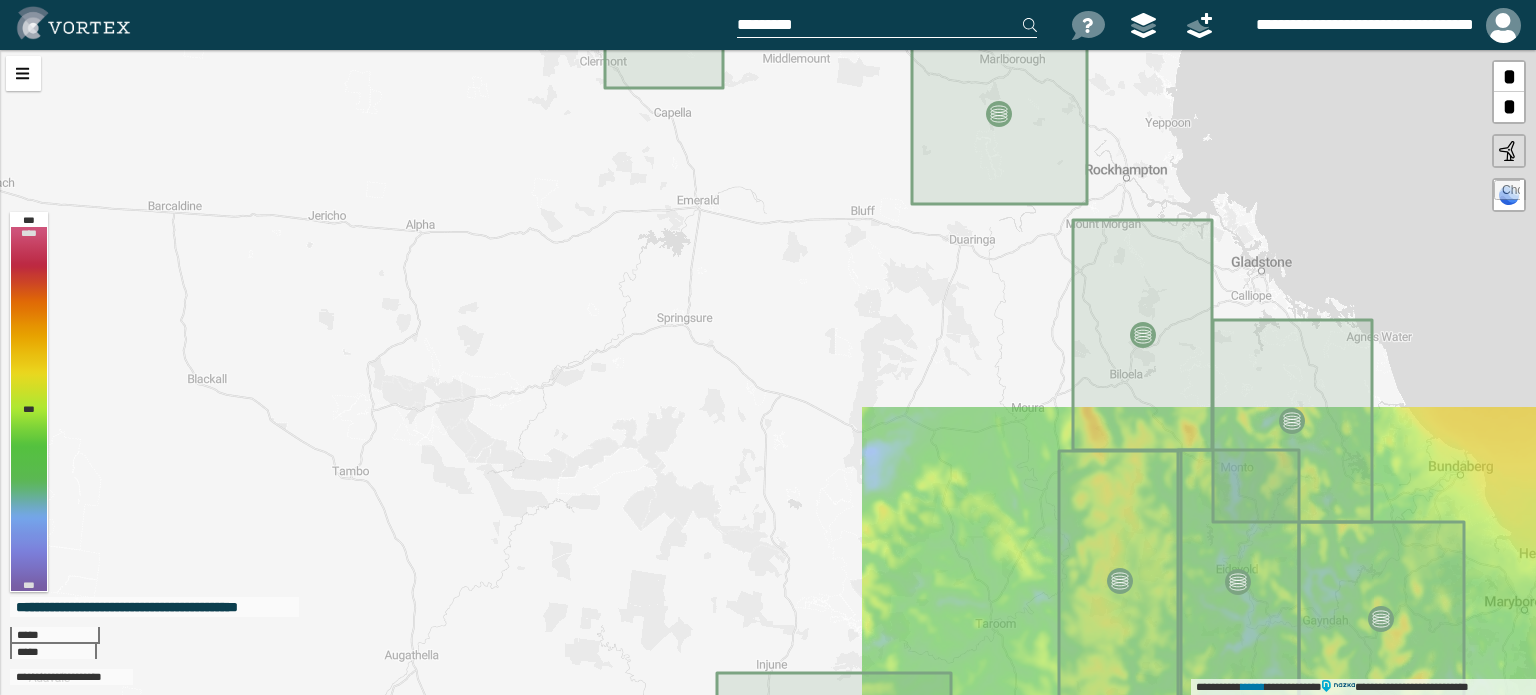 click on "*" at bounding box center [1509, 107] 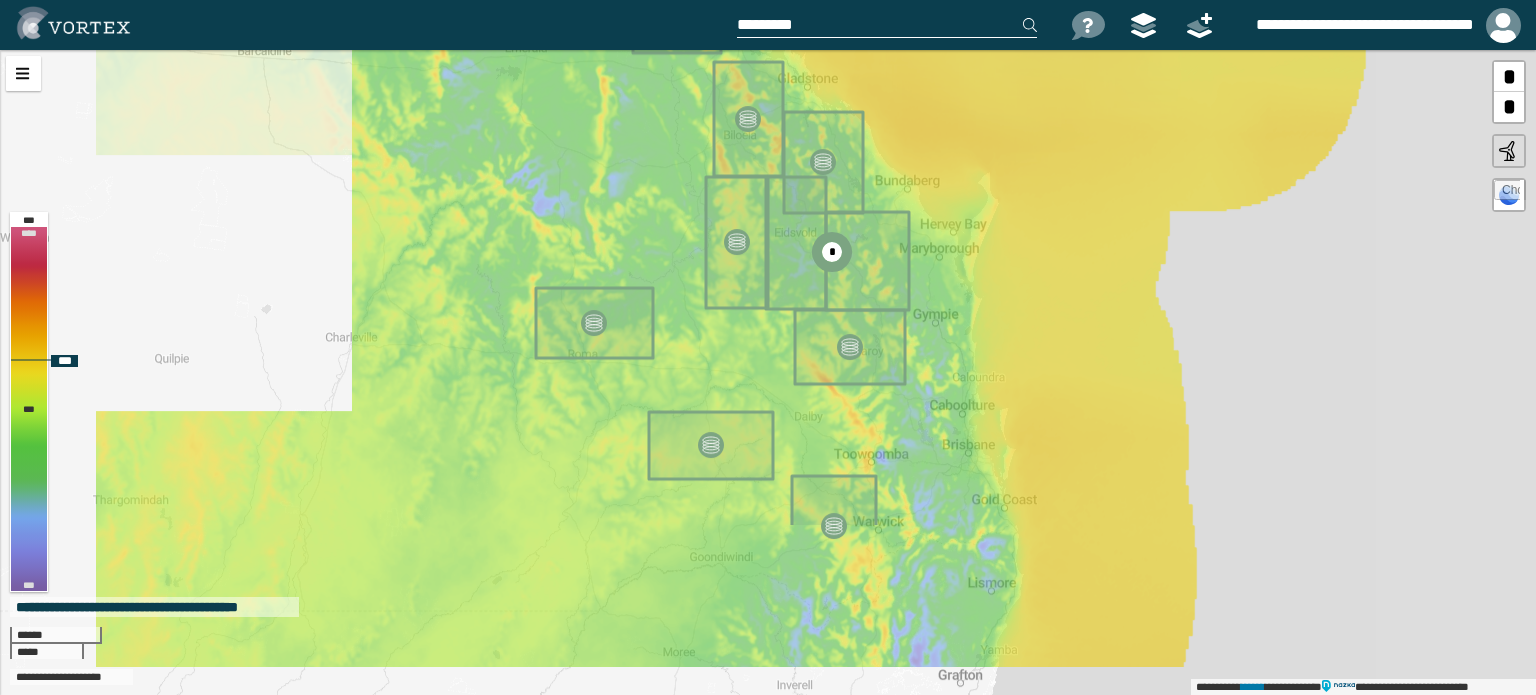 drag, startPoint x: 1203, startPoint y: 360, endPoint x: 993, endPoint y: 123, distance: 316.6528 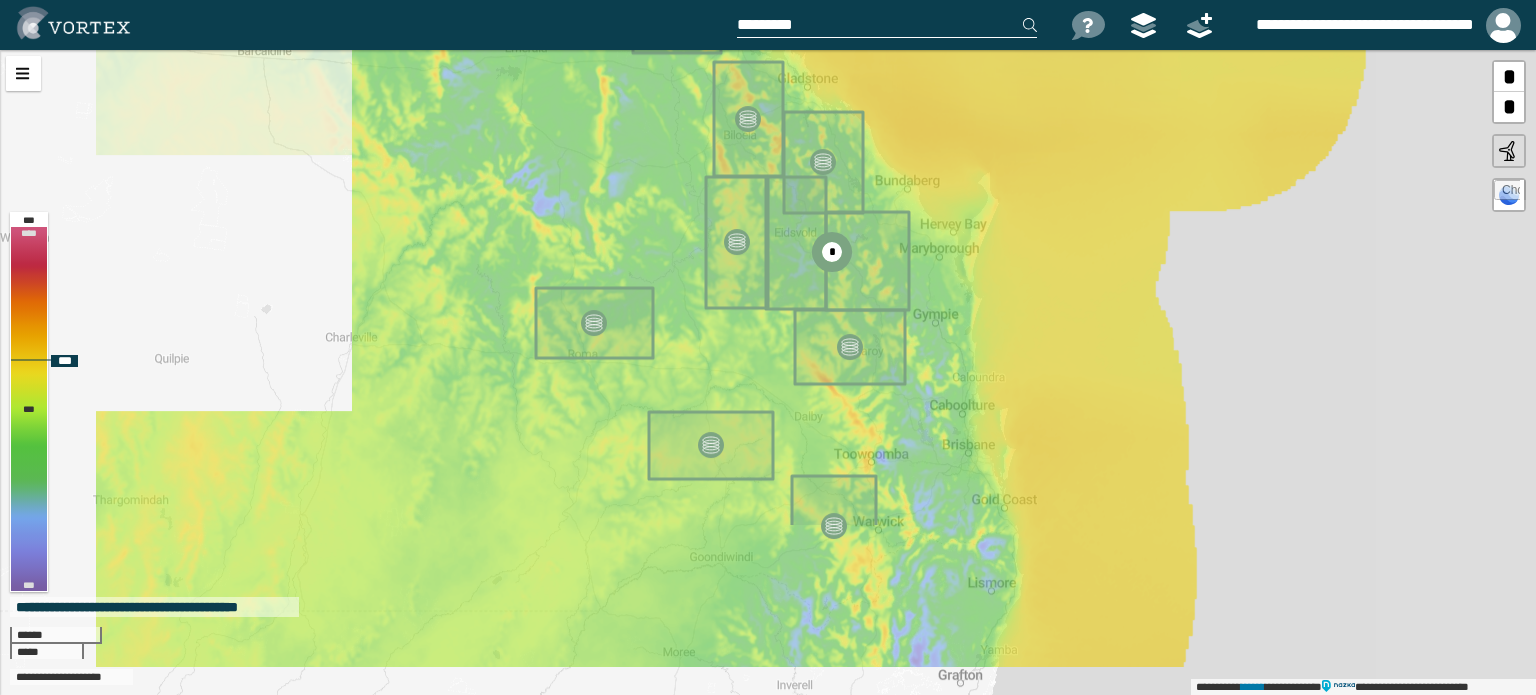 click on "**********" at bounding box center [768, 372] 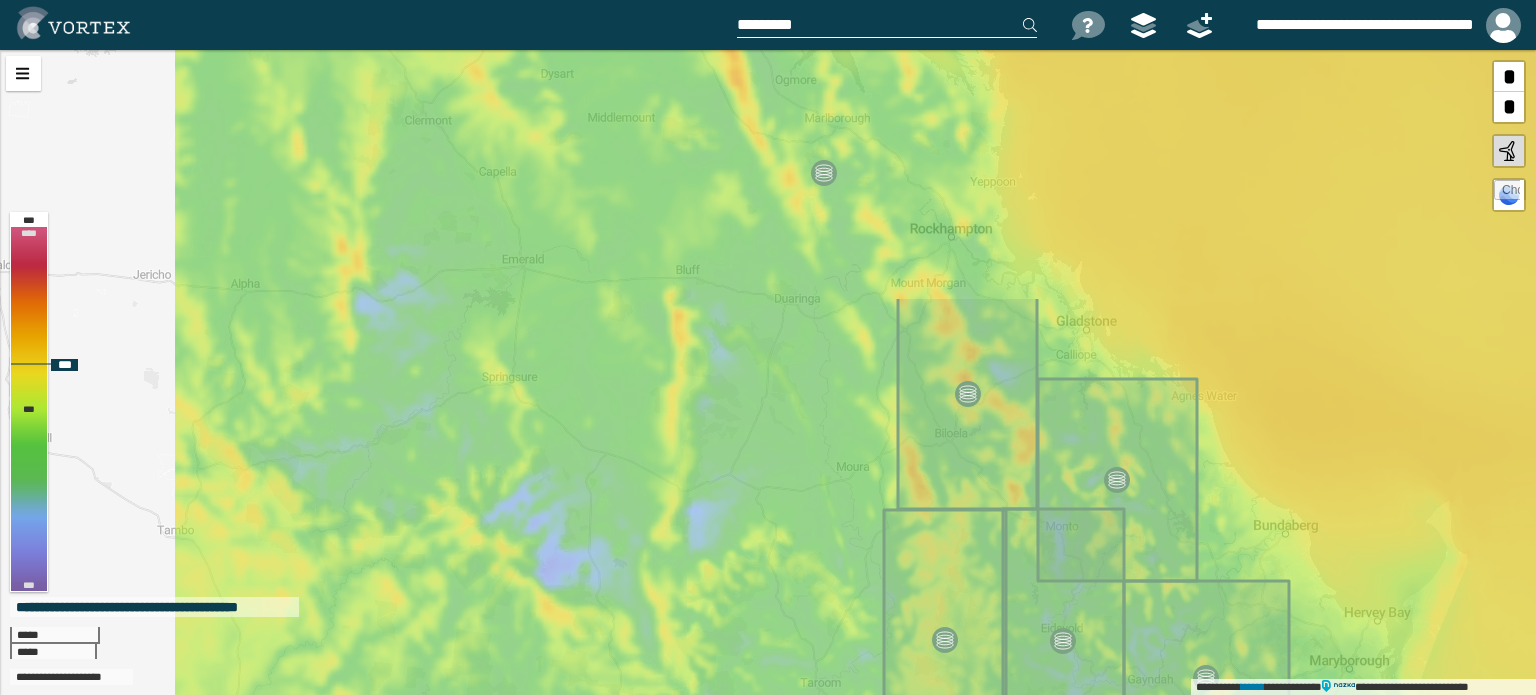 drag, startPoint x: 925, startPoint y: 175, endPoint x: 1313, endPoint y: 513, distance: 514.57556 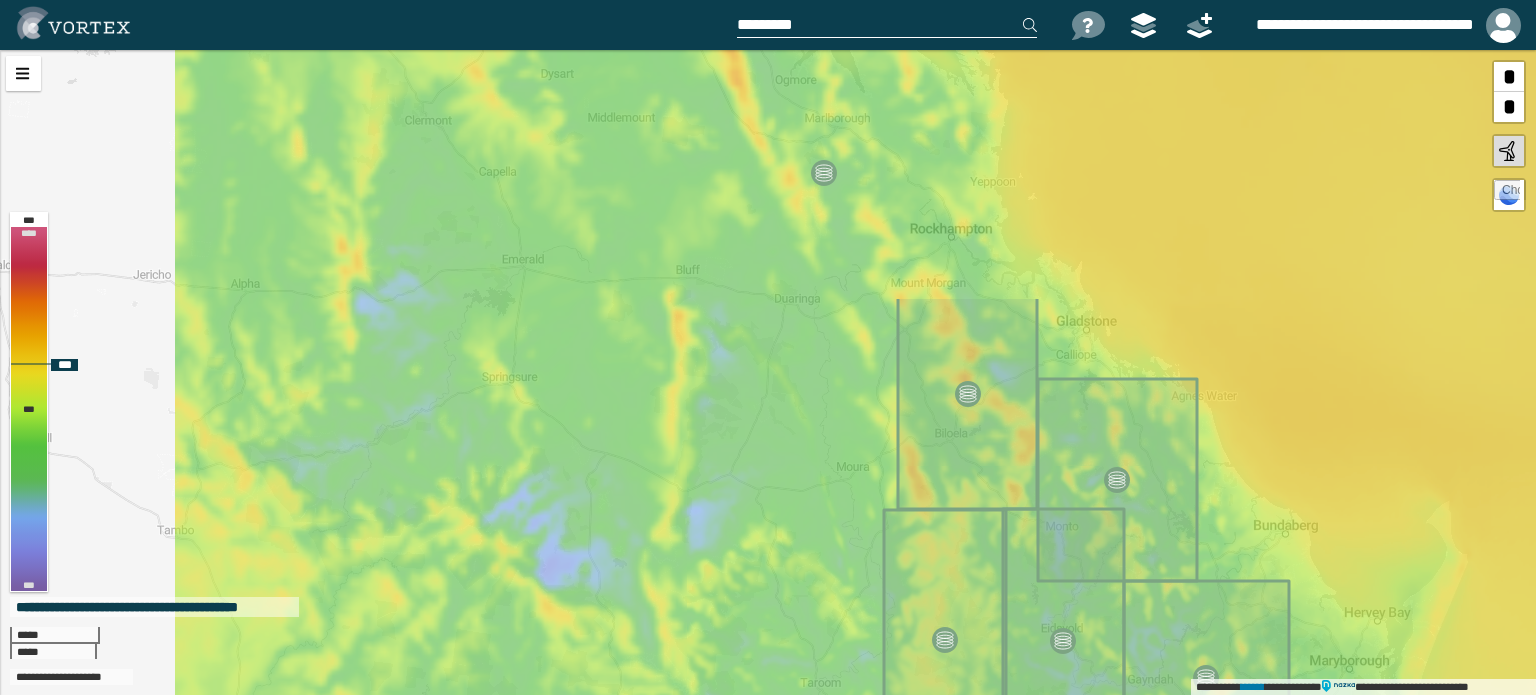 click on "**********" at bounding box center (768, 372) 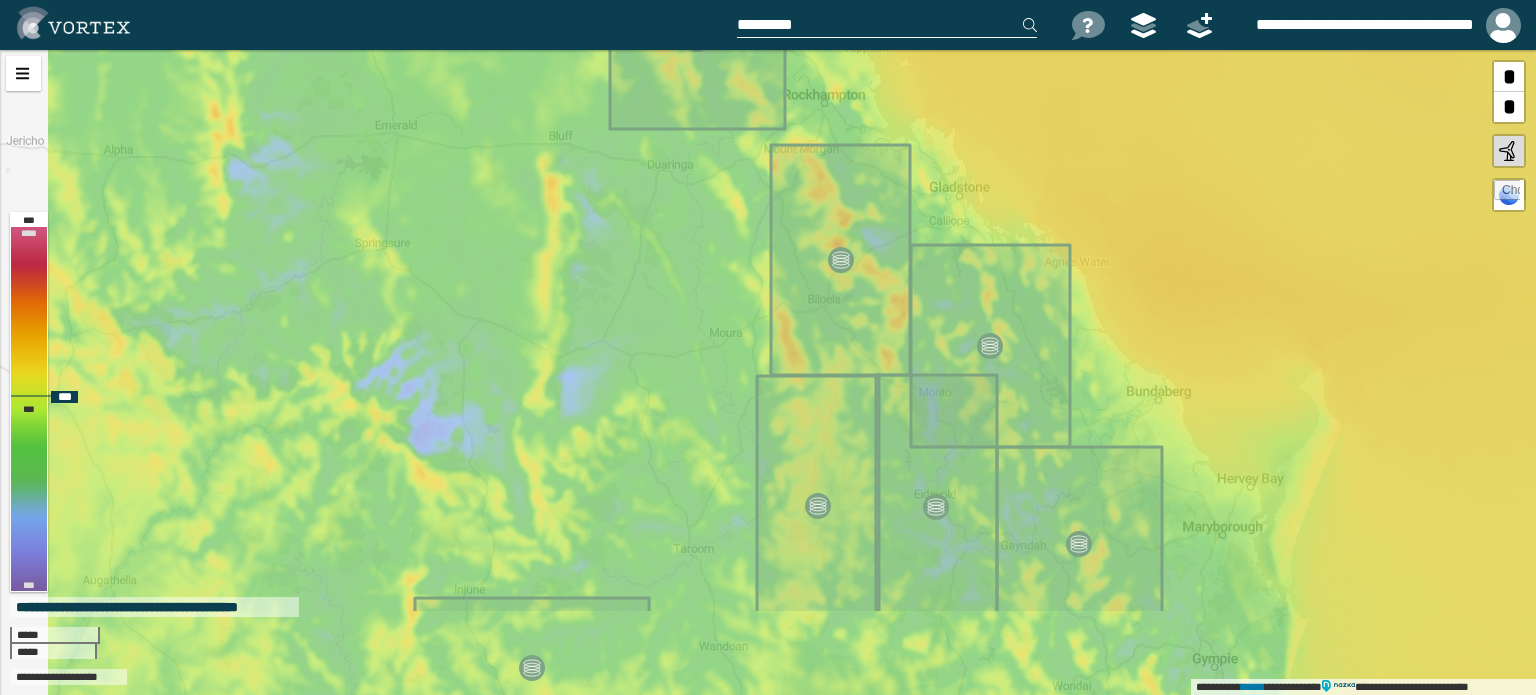 drag, startPoint x: 1078, startPoint y: 331, endPoint x: 956, endPoint y: 182, distance: 192.57466 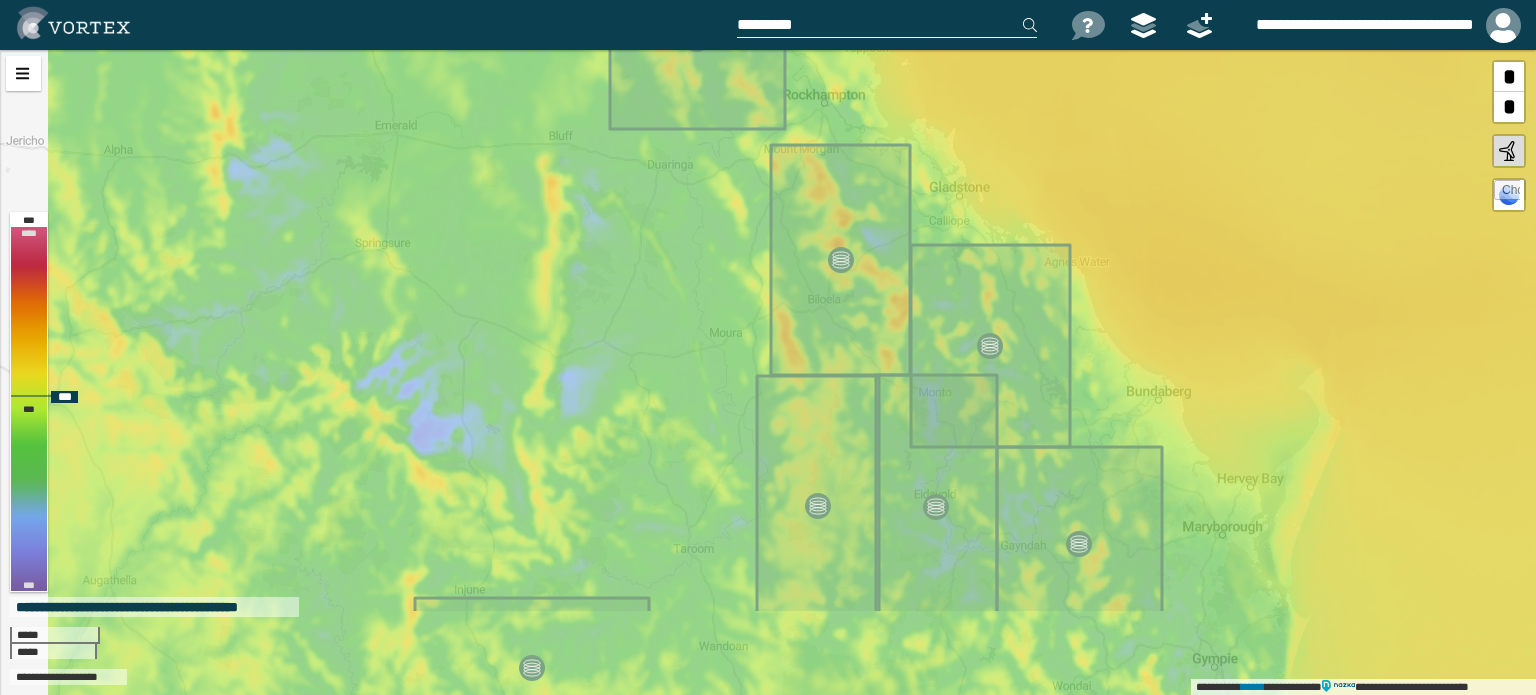 click on "**********" at bounding box center (768, 372) 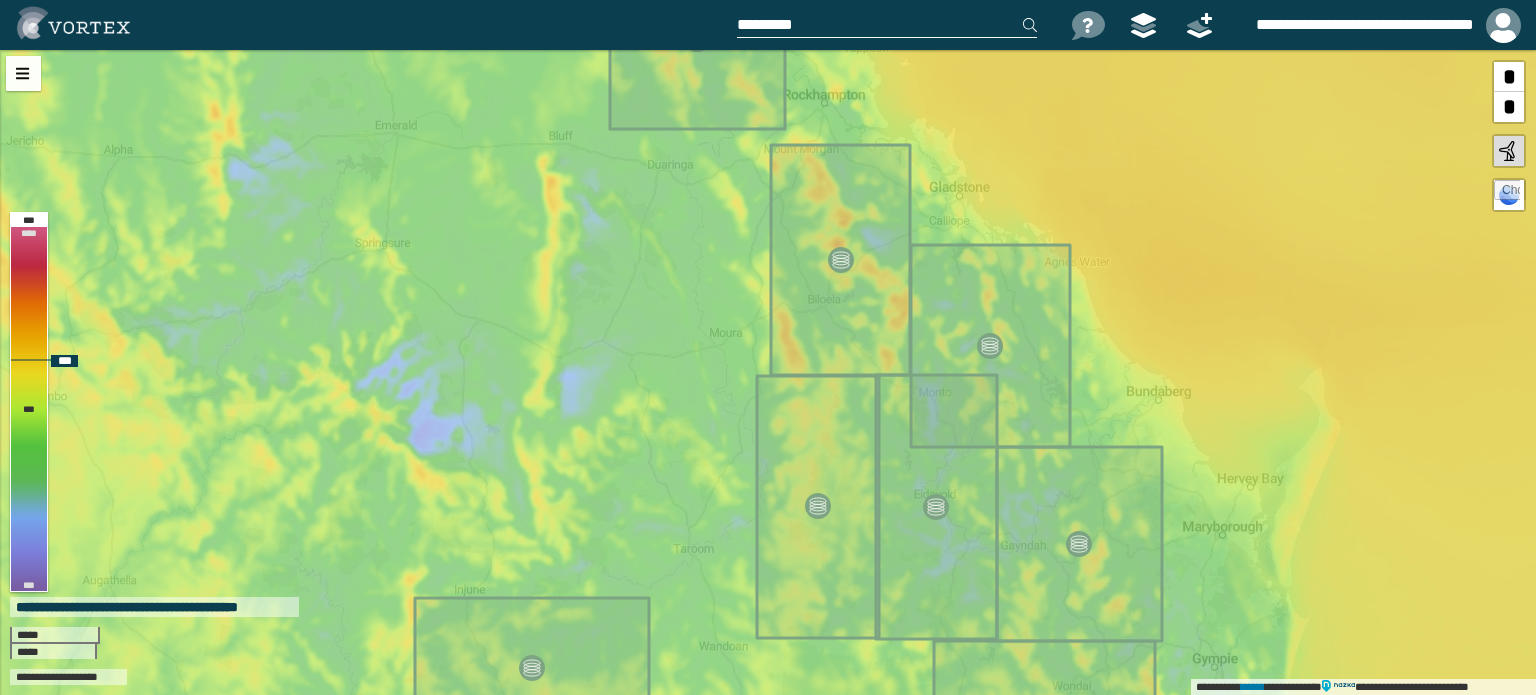 drag, startPoint x: 991, startPoint y: 207, endPoint x: 960, endPoint y: 66, distance: 144.36758 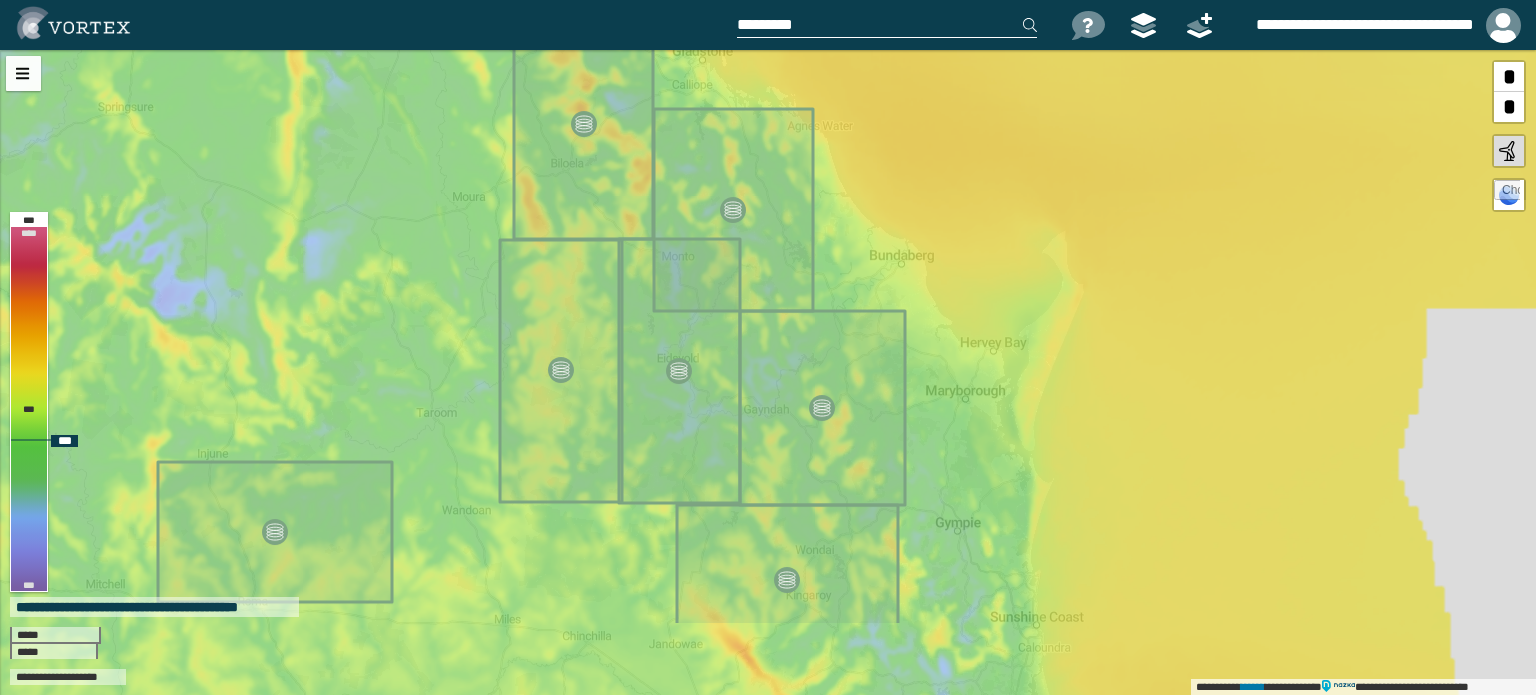 drag, startPoint x: 960, startPoint y: 66, endPoint x: 508, endPoint y: 199, distance: 471.16135 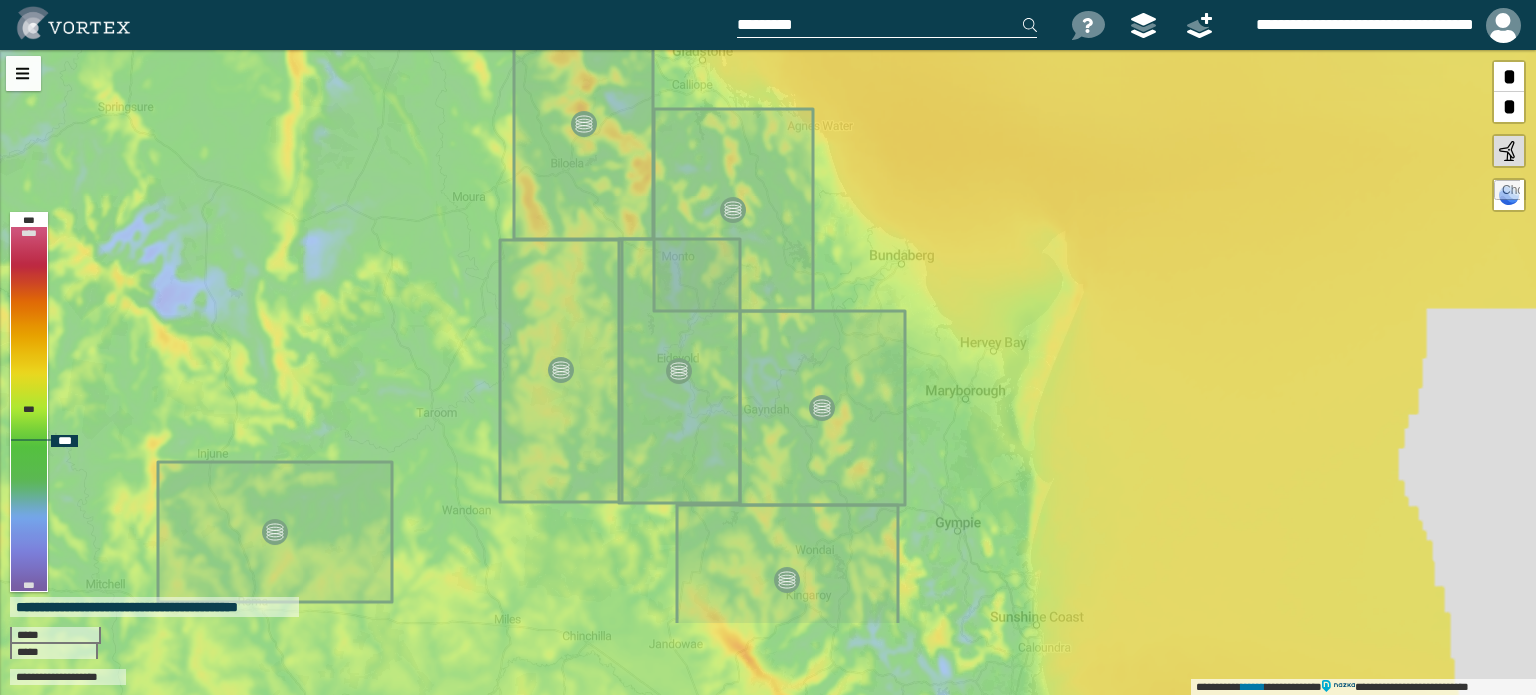 click on "**********" at bounding box center (768, 372) 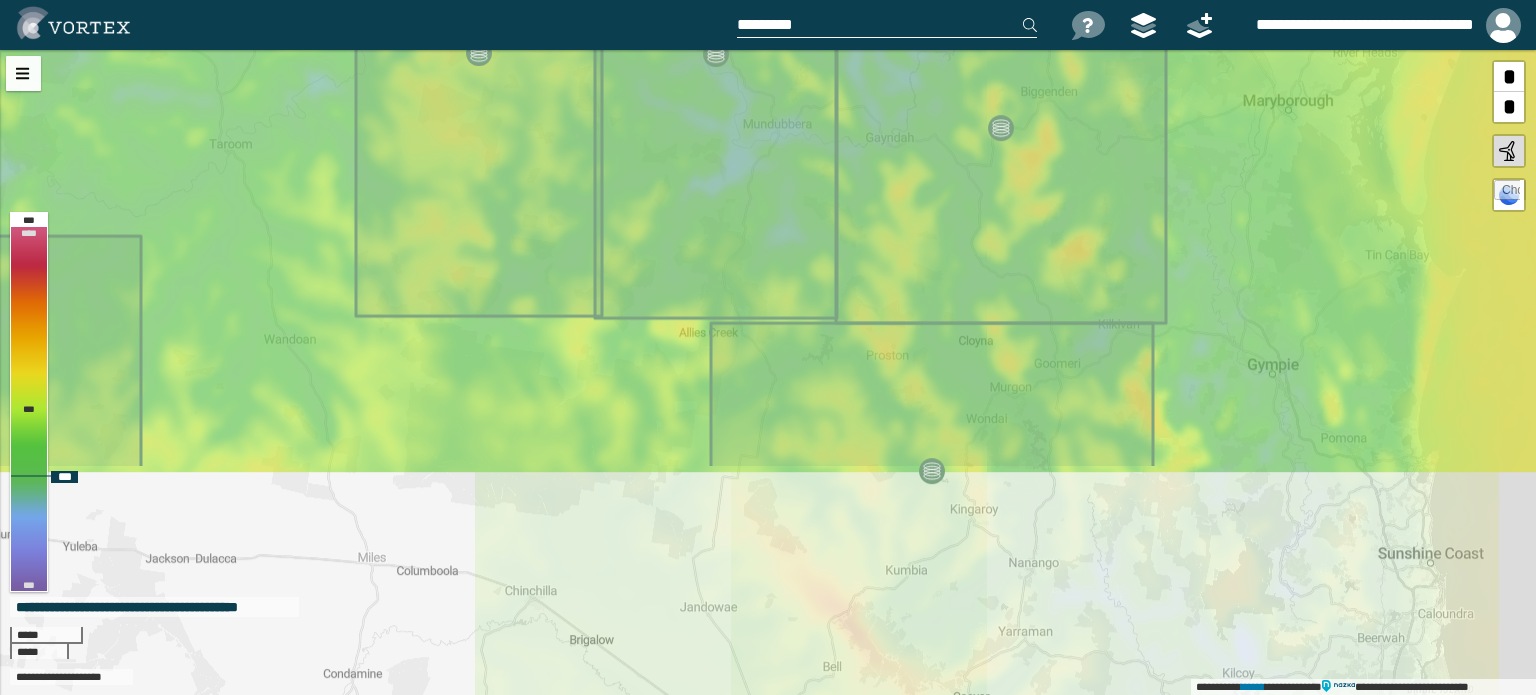 drag, startPoint x: 981, startPoint y: 476, endPoint x: 975, endPoint y: 177, distance: 299.06018 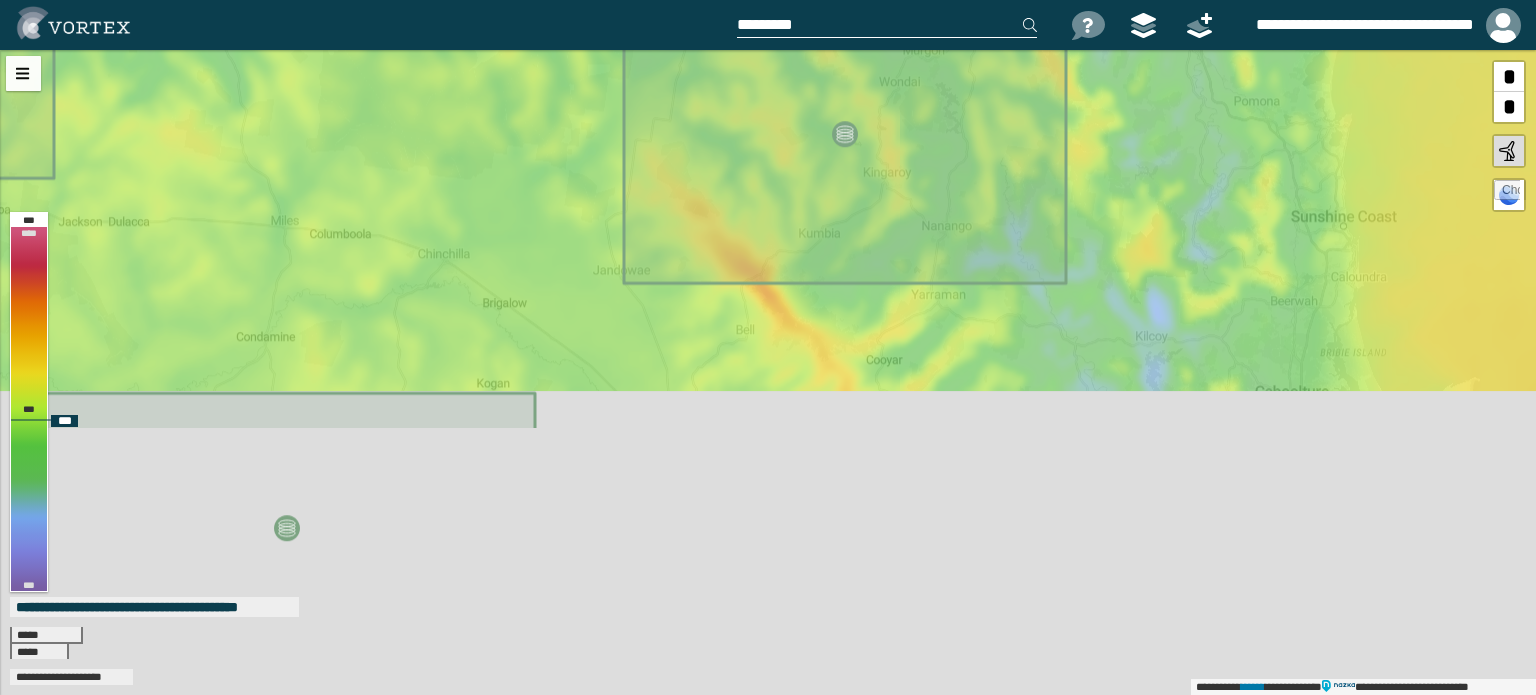 drag, startPoint x: 880, startPoint y: 551, endPoint x: 808, endPoint y: 244, distance: 315.33 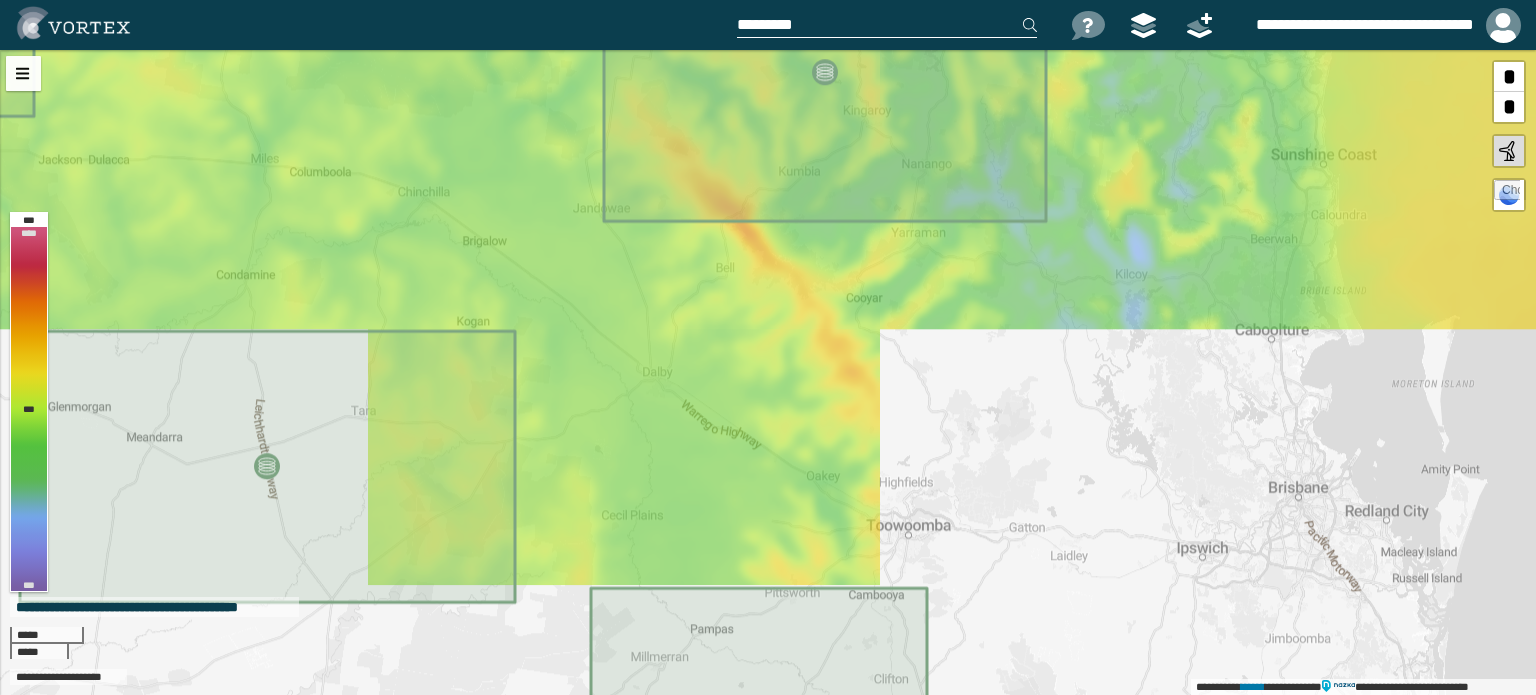 drag, startPoint x: 926, startPoint y: 460, endPoint x: 896, endPoint y: 311, distance: 151.99013 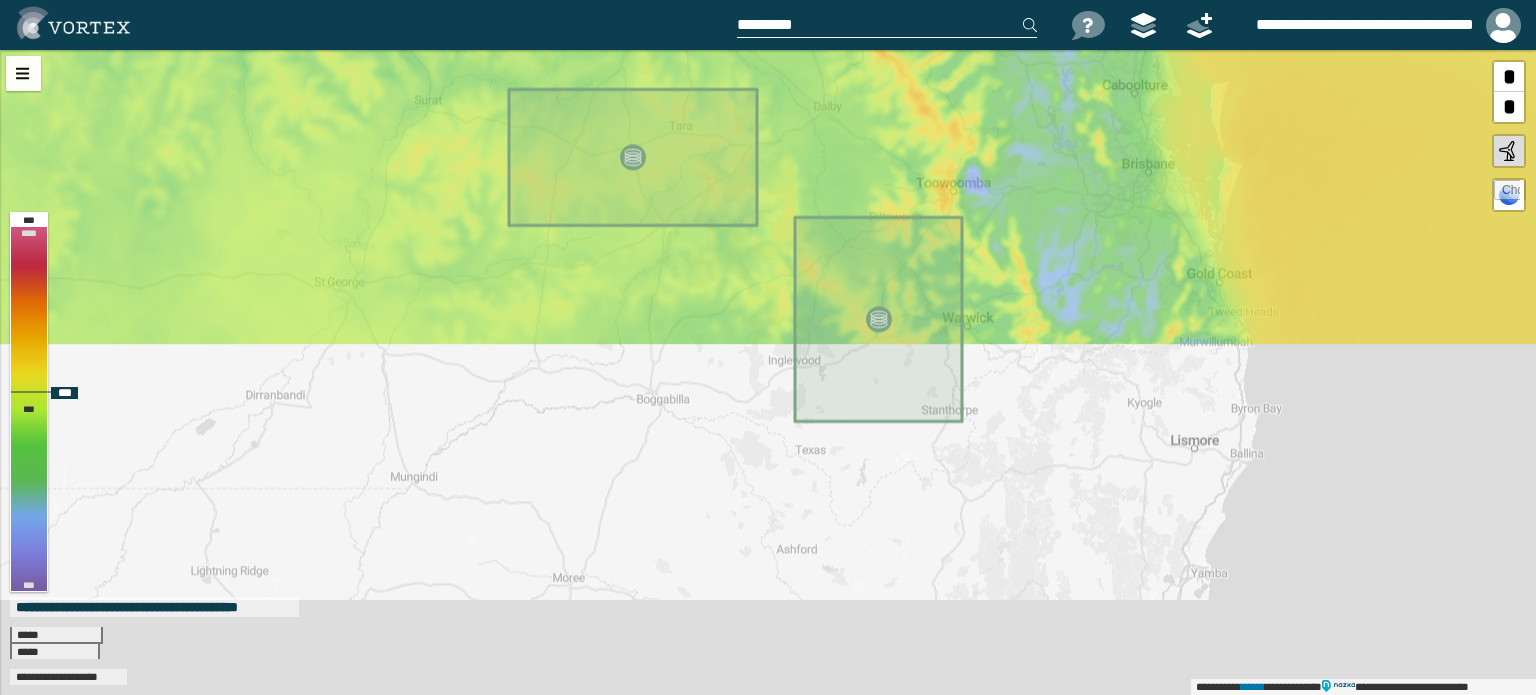 drag, startPoint x: 964, startPoint y: 527, endPoint x: 1043, endPoint y: 321, distance: 220.62865 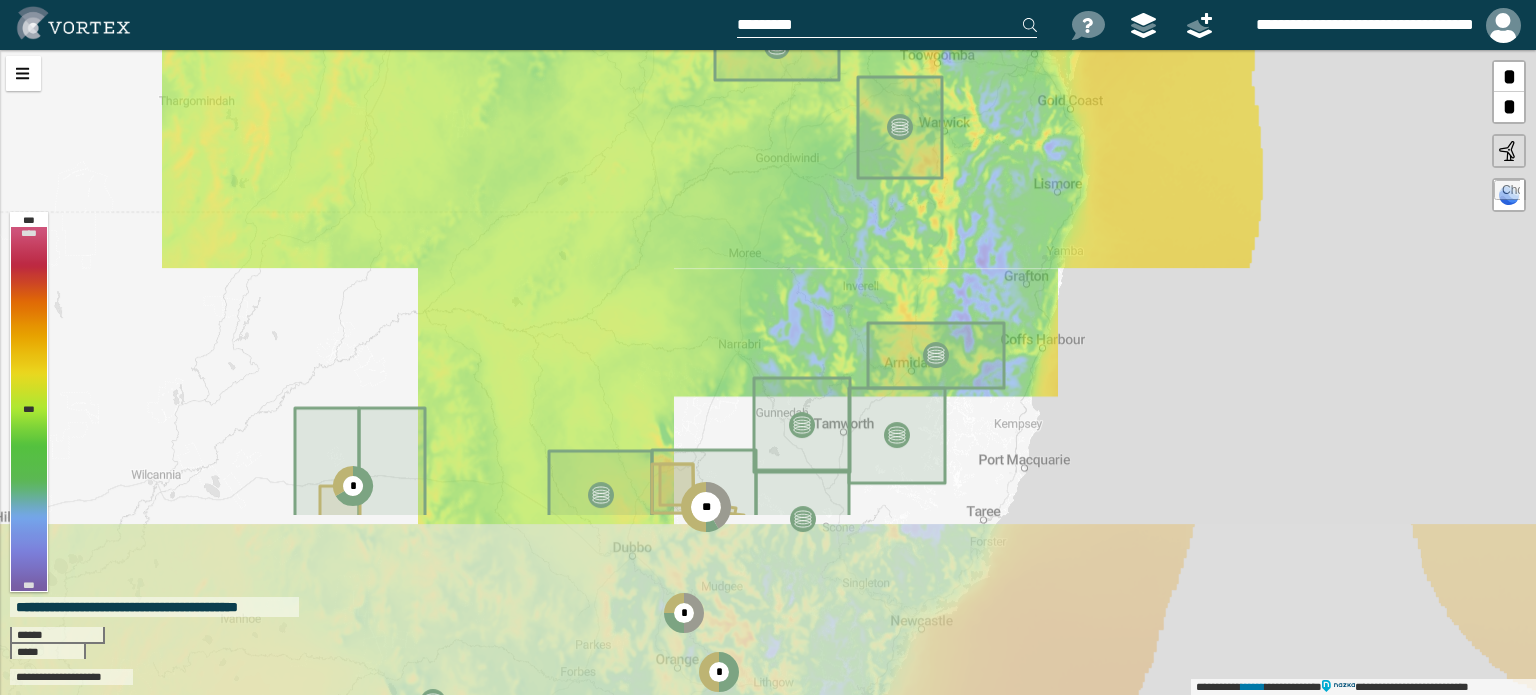 drag, startPoint x: 906, startPoint y: 480, endPoint x: 934, endPoint y: 283, distance: 198.9799 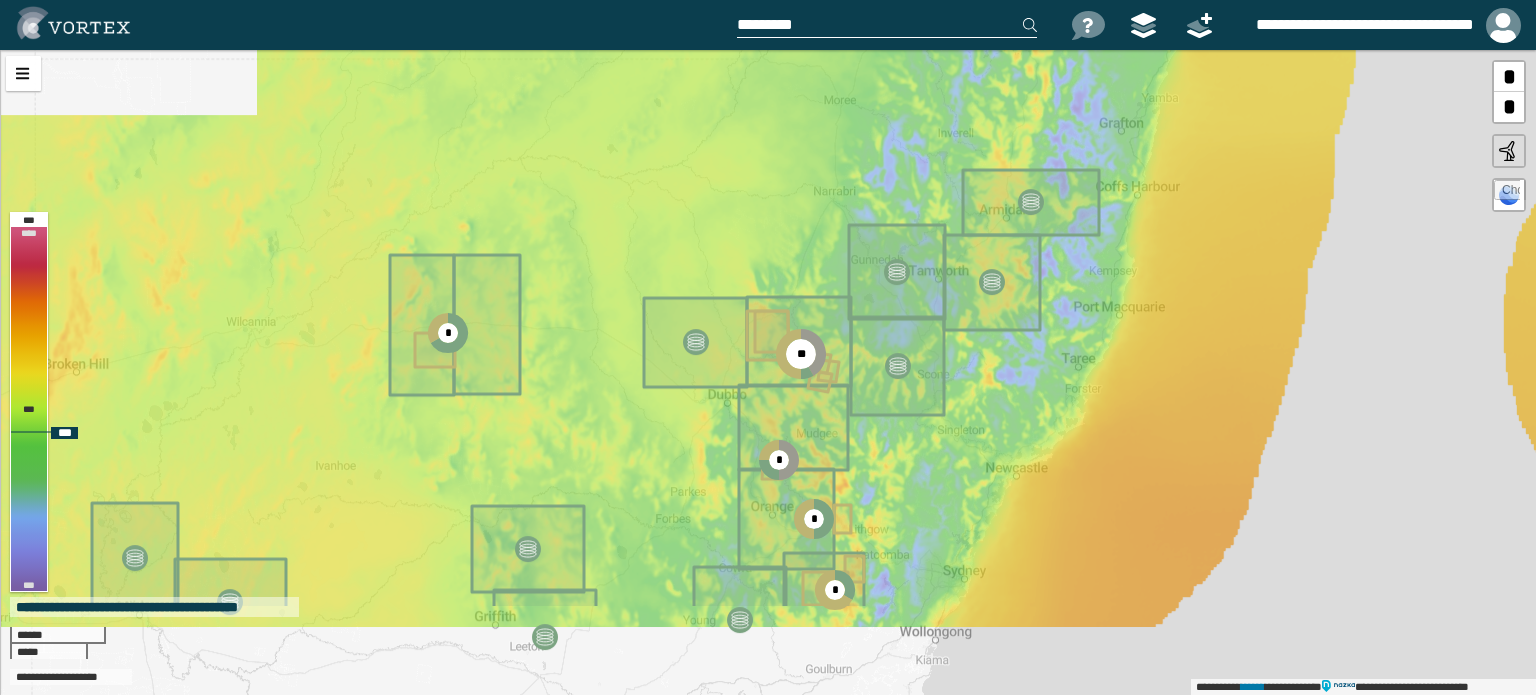 drag, startPoint x: 900, startPoint y: 505, endPoint x: 924, endPoint y: 360, distance: 146.9728 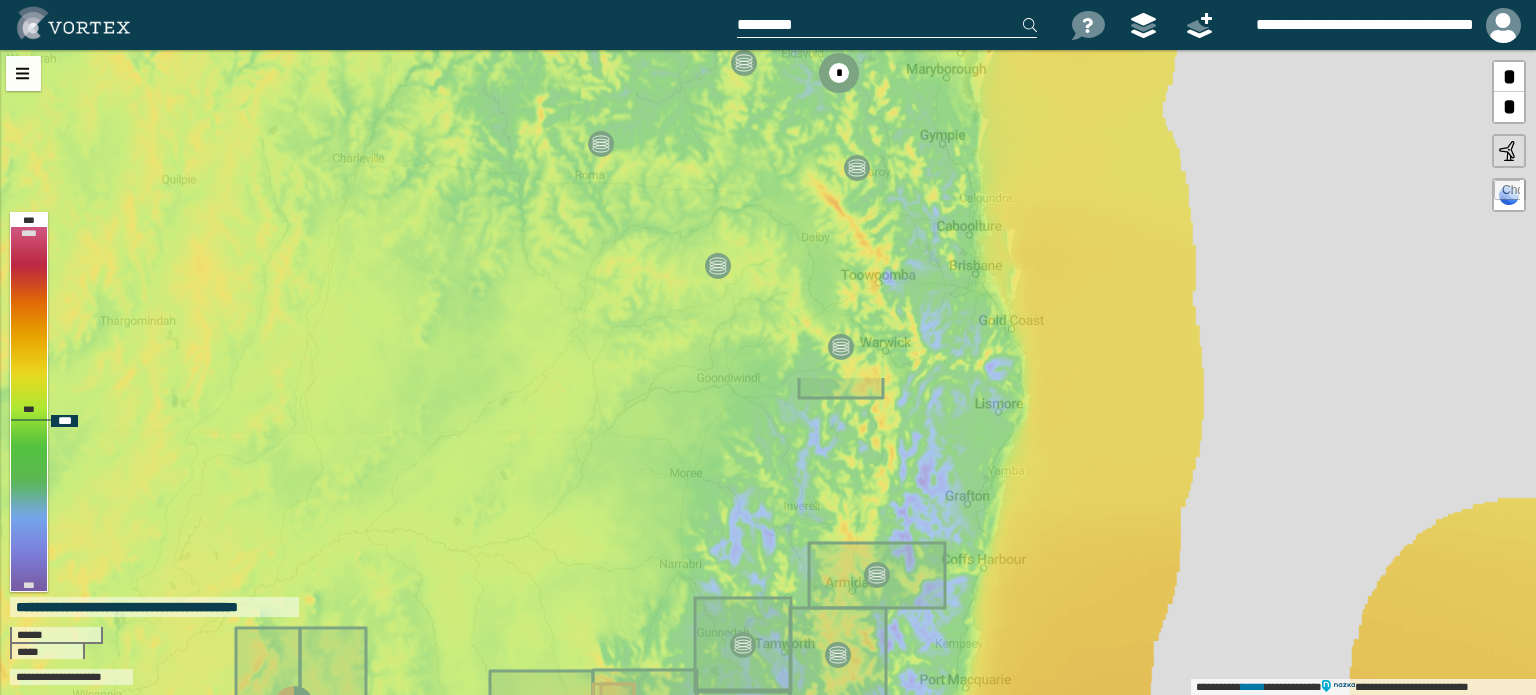 drag, startPoint x: 834, startPoint y: 256, endPoint x: 672, endPoint y: 534, distance: 321.75766 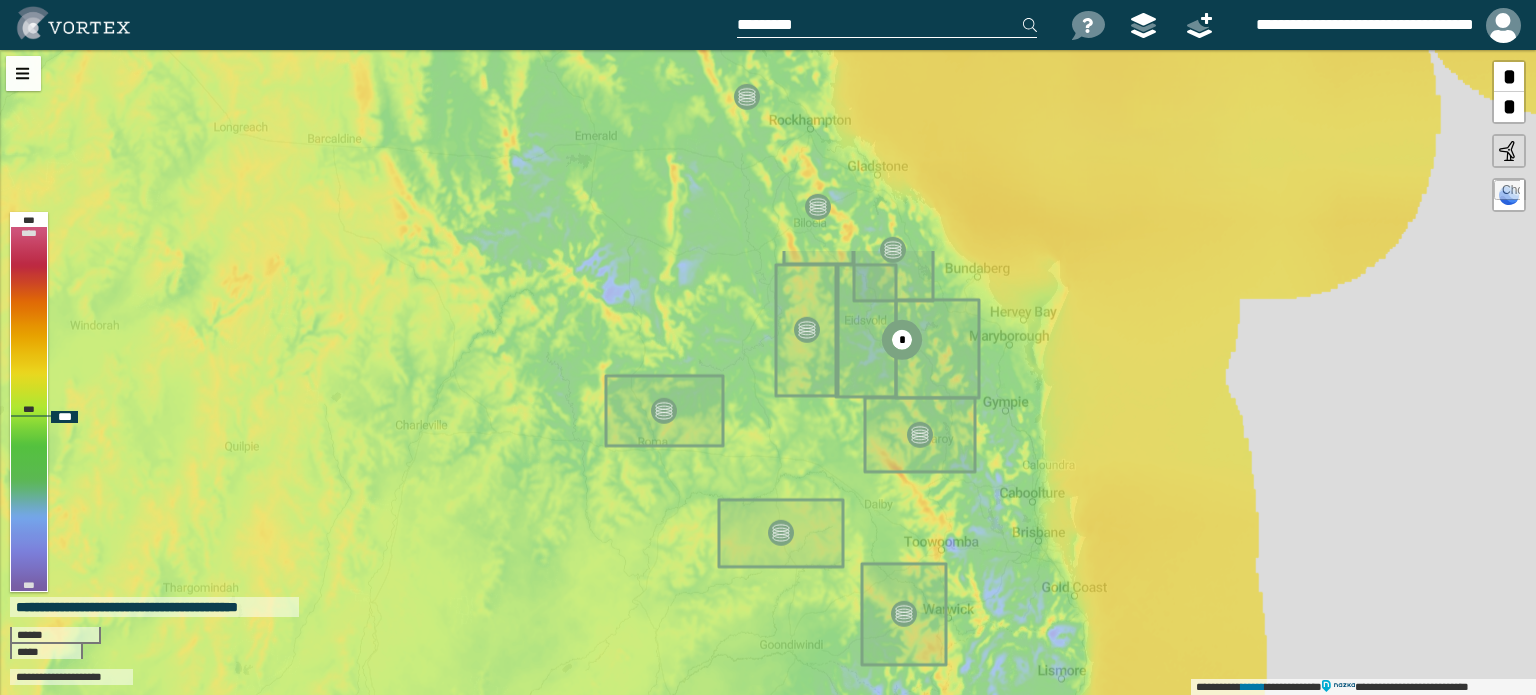 drag, startPoint x: 692, startPoint y: 179, endPoint x: 769, endPoint y: 444, distance: 275.96014 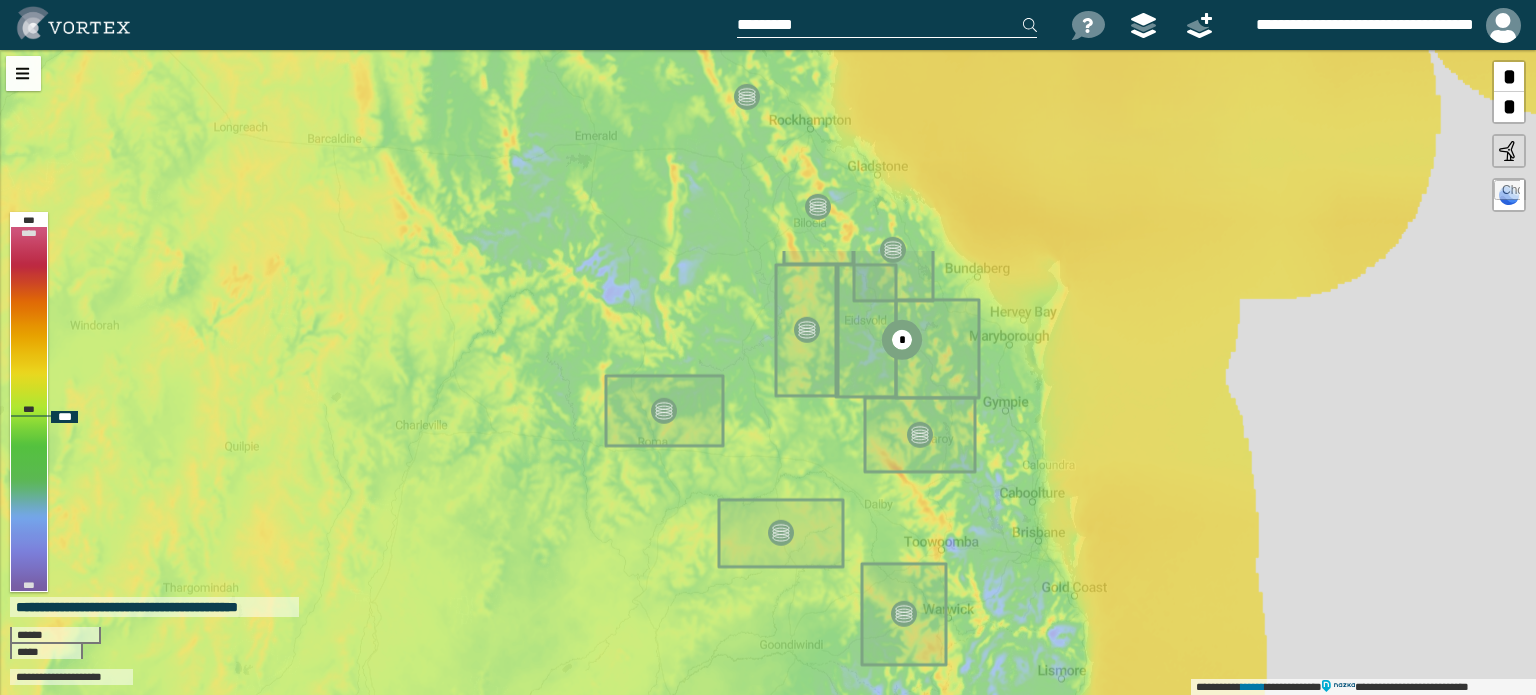 click on "**********" at bounding box center (768, 372) 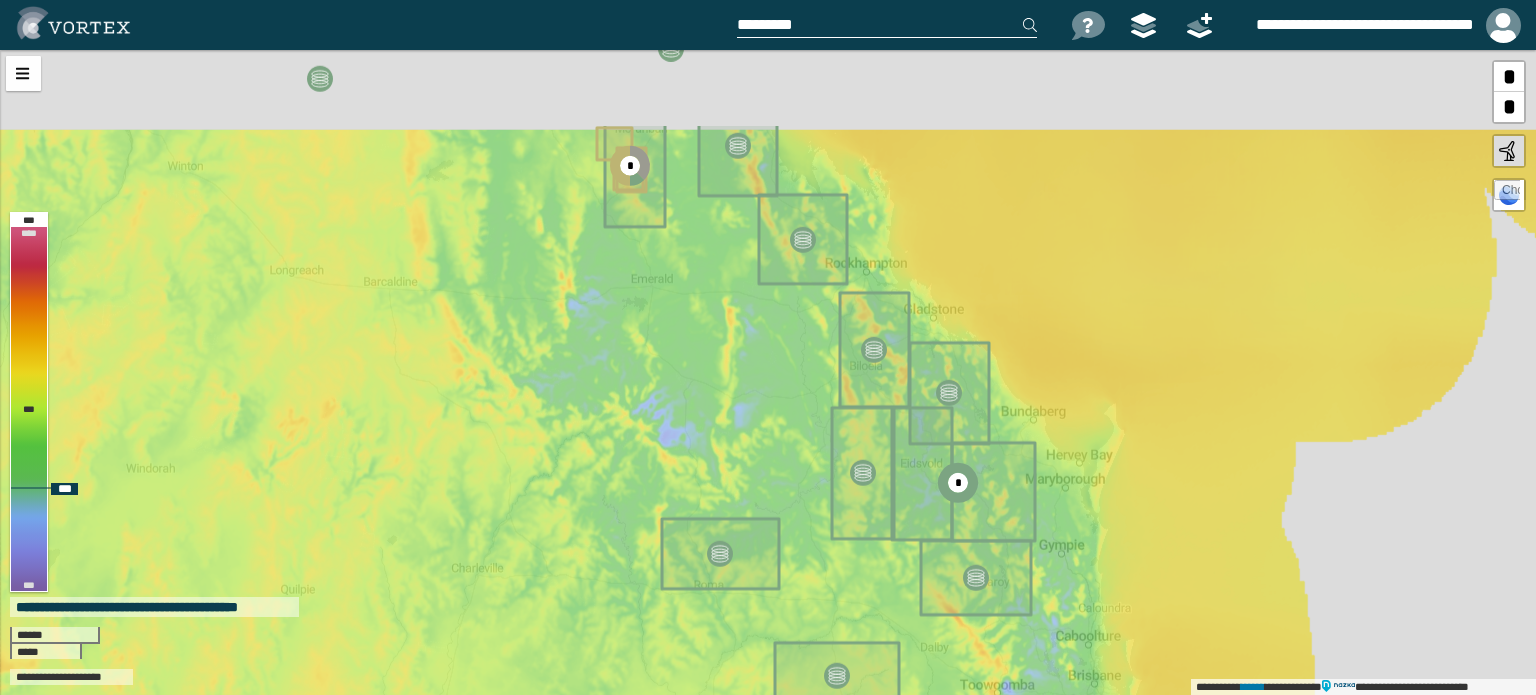 drag, startPoint x: 704, startPoint y: 250, endPoint x: 770, endPoint y: 381, distance: 146.68674 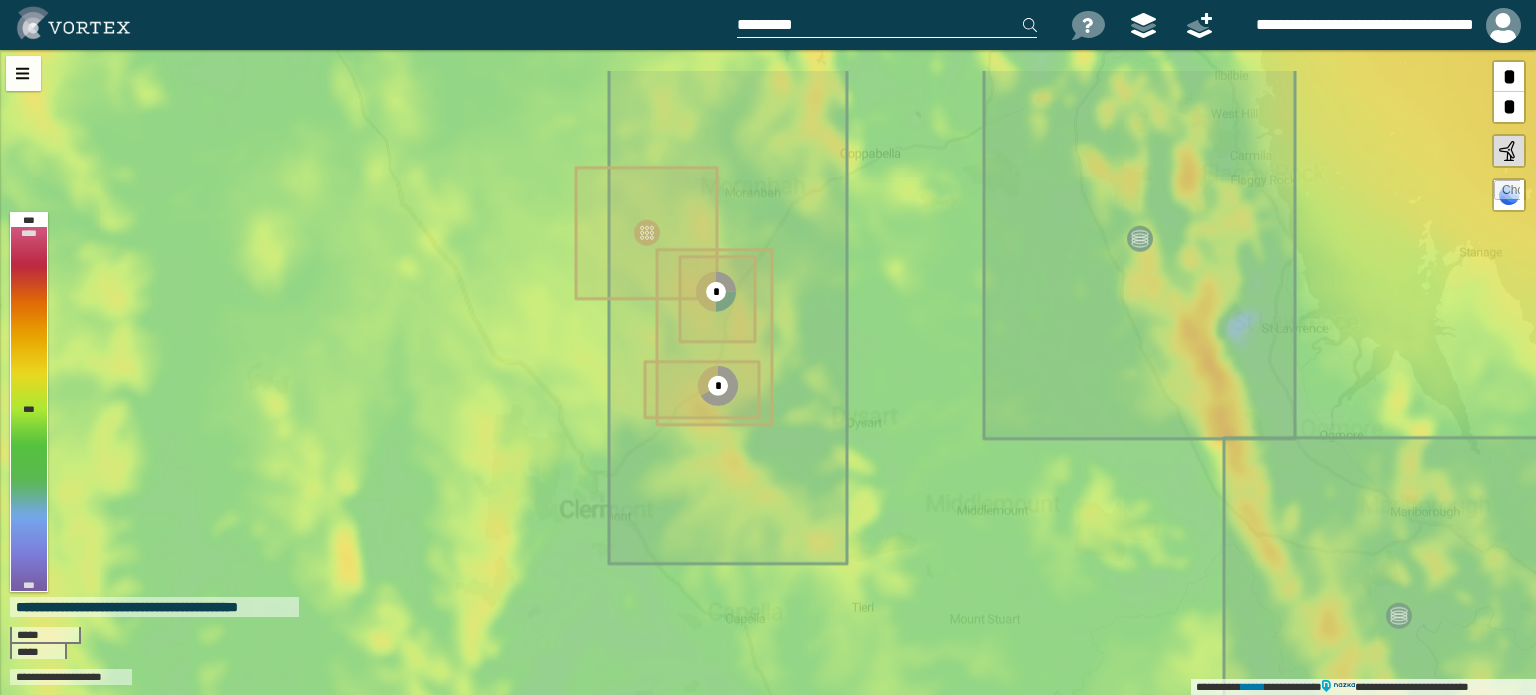 drag, startPoint x: 604, startPoint y: 149, endPoint x: 540, endPoint y: 255, distance: 123.82246 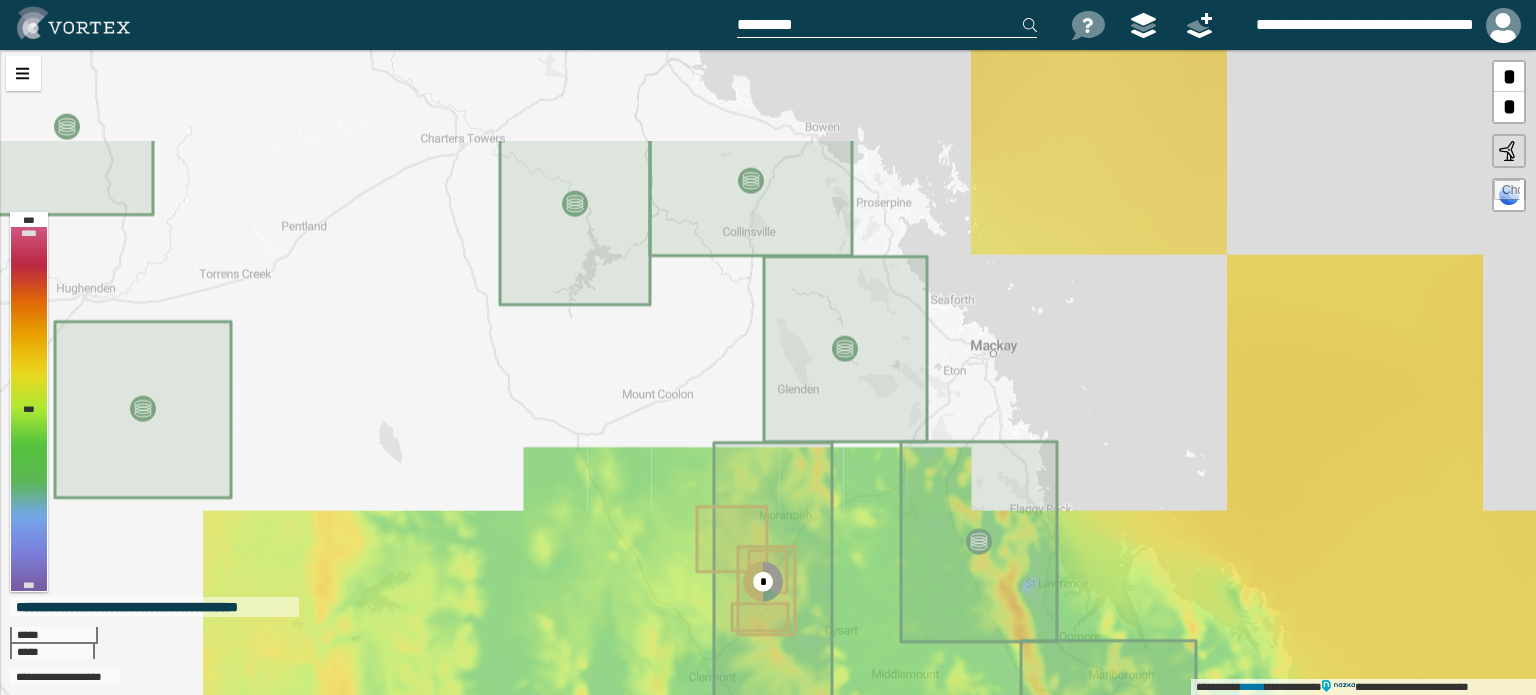 drag, startPoint x: 725, startPoint y: 219, endPoint x: 716, endPoint y: 411, distance: 192.21082 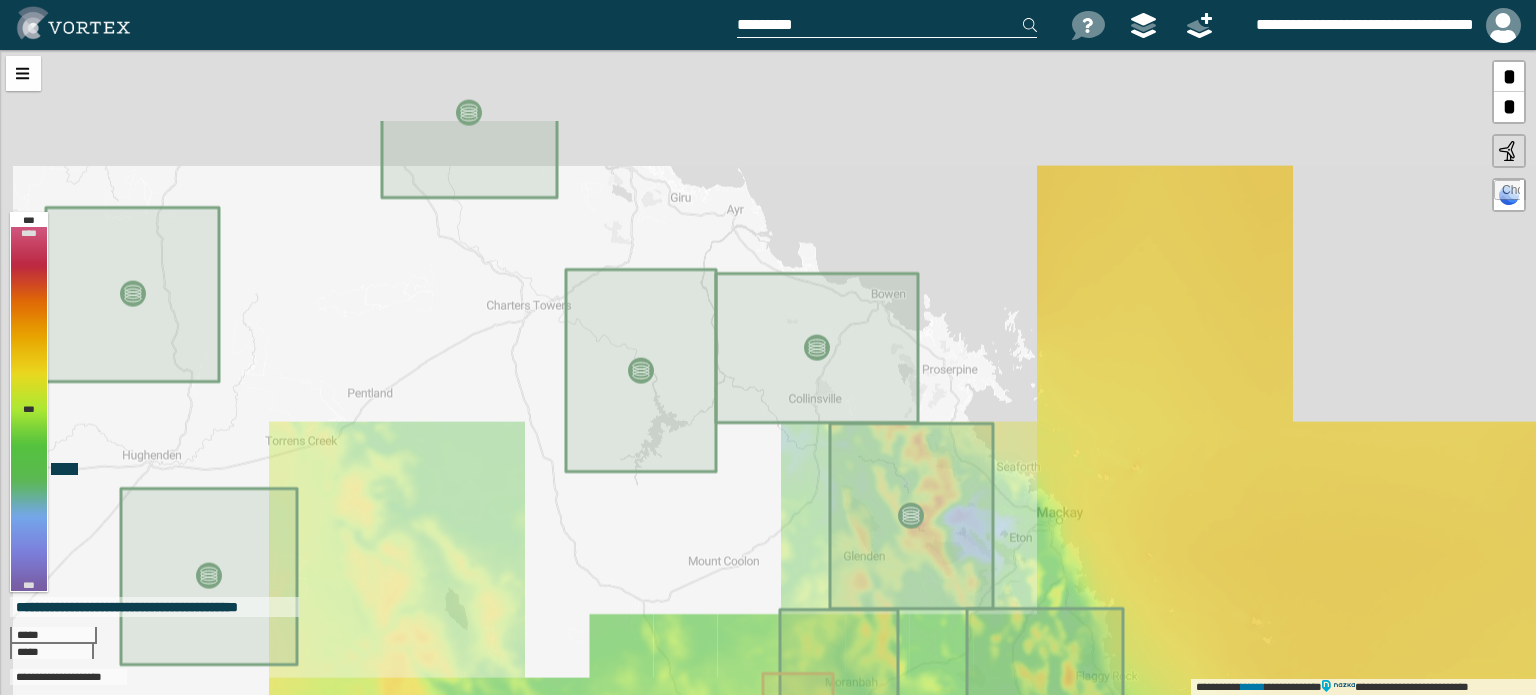 drag, startPoint x: 708, startPoint y: 332, endPoint x: 791, endPoint y: 513, distance: 199.12308 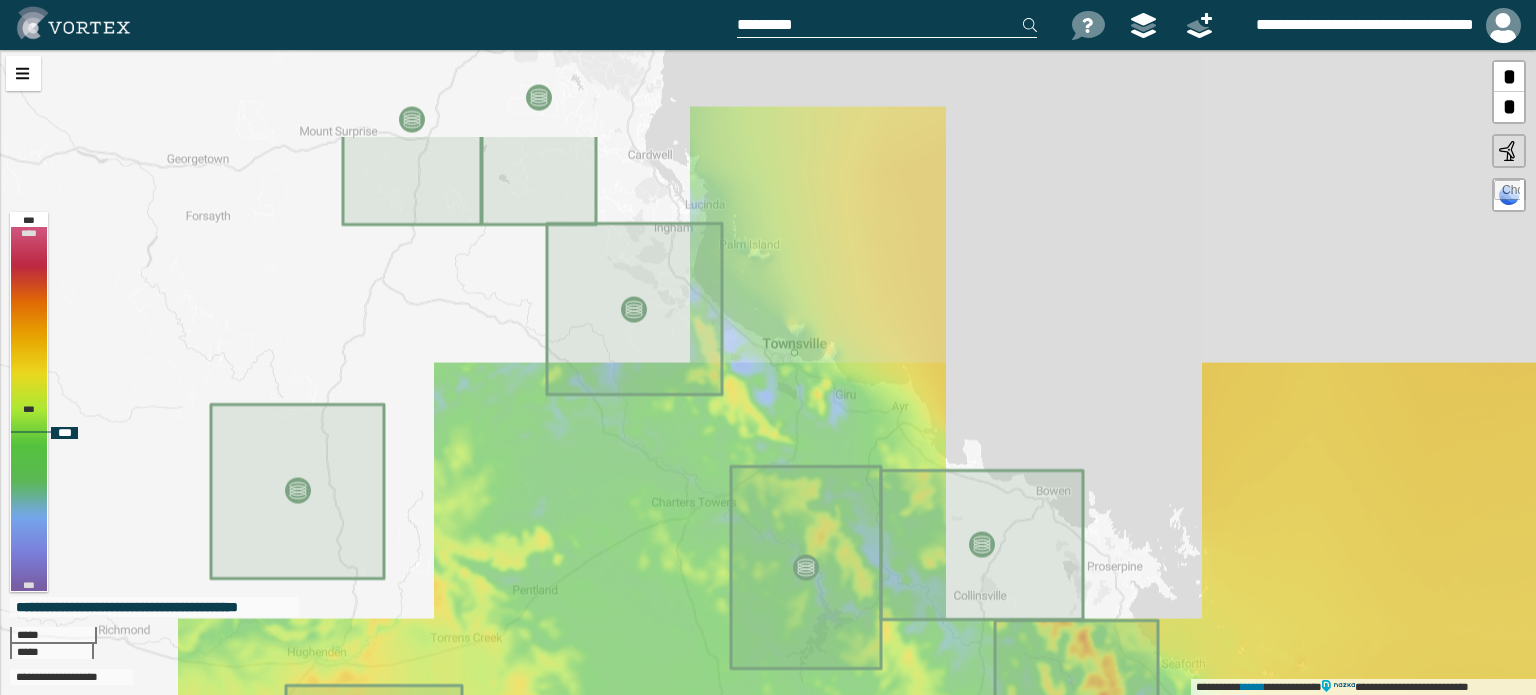 drag, startPoint x: 624, startPoint y: 272, endPoint x: 806, endPoint y: 469, distance: 268.20328 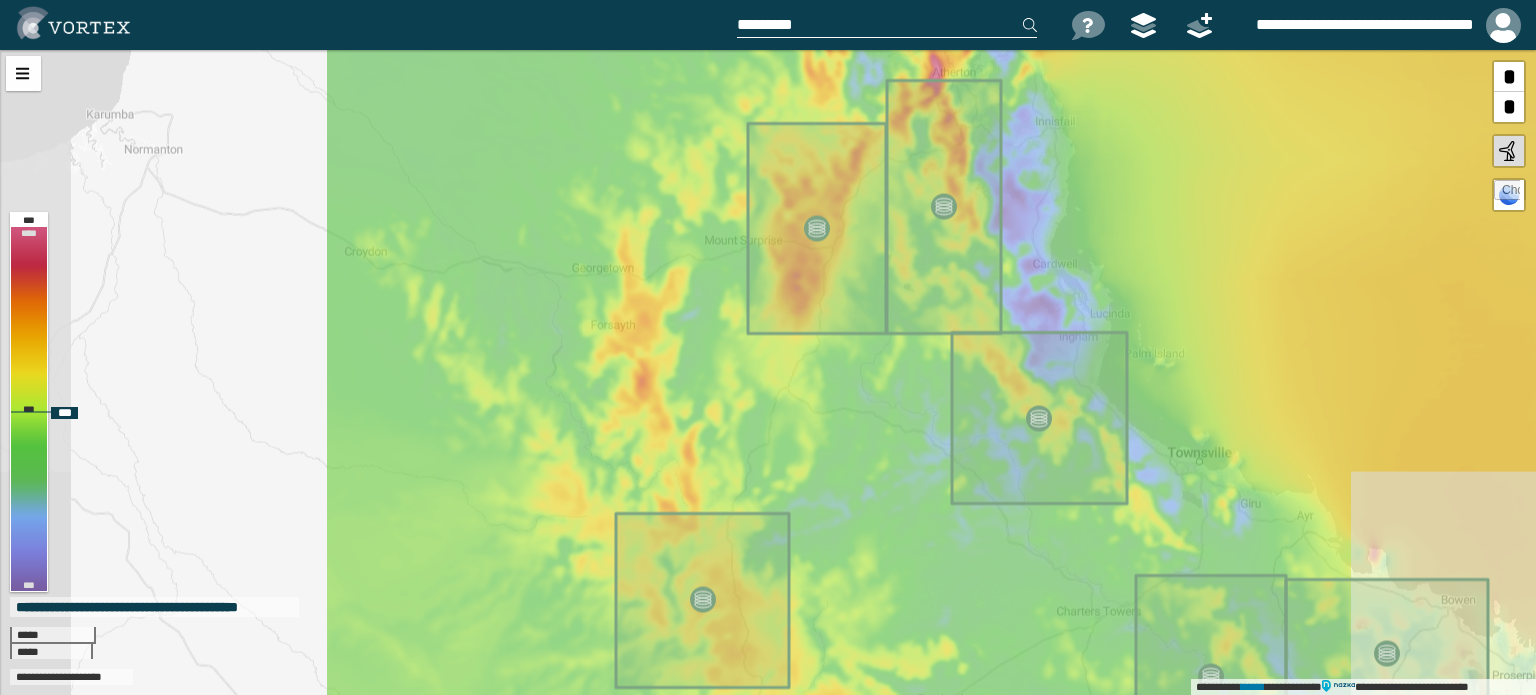 drag, startPoint x: 475, startPoint y: 355, endPoint x: 811, endPoint y: 405, distance: 339.69986 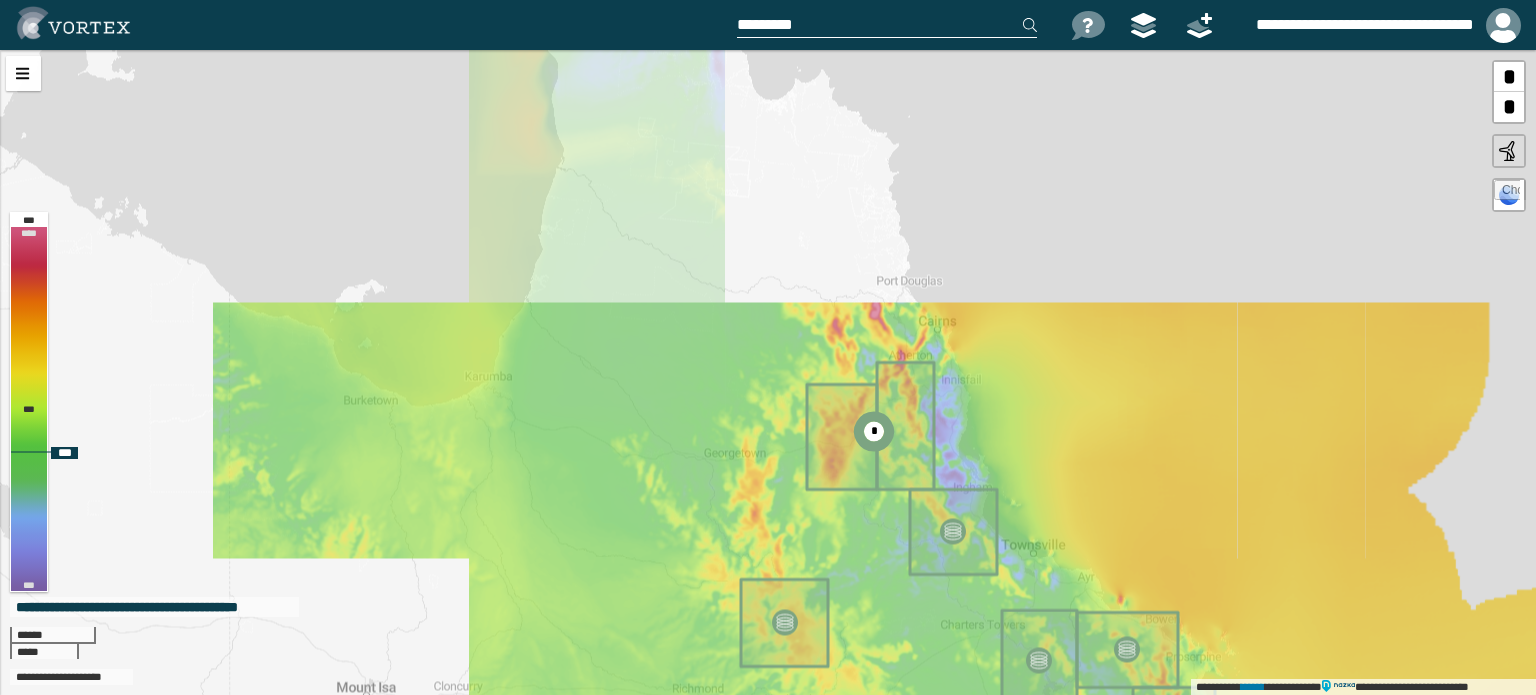 drag, startPoint x: 717, startPoint y: 247, endPoint x: 756, endPoint y: 380, distance: 138.60014 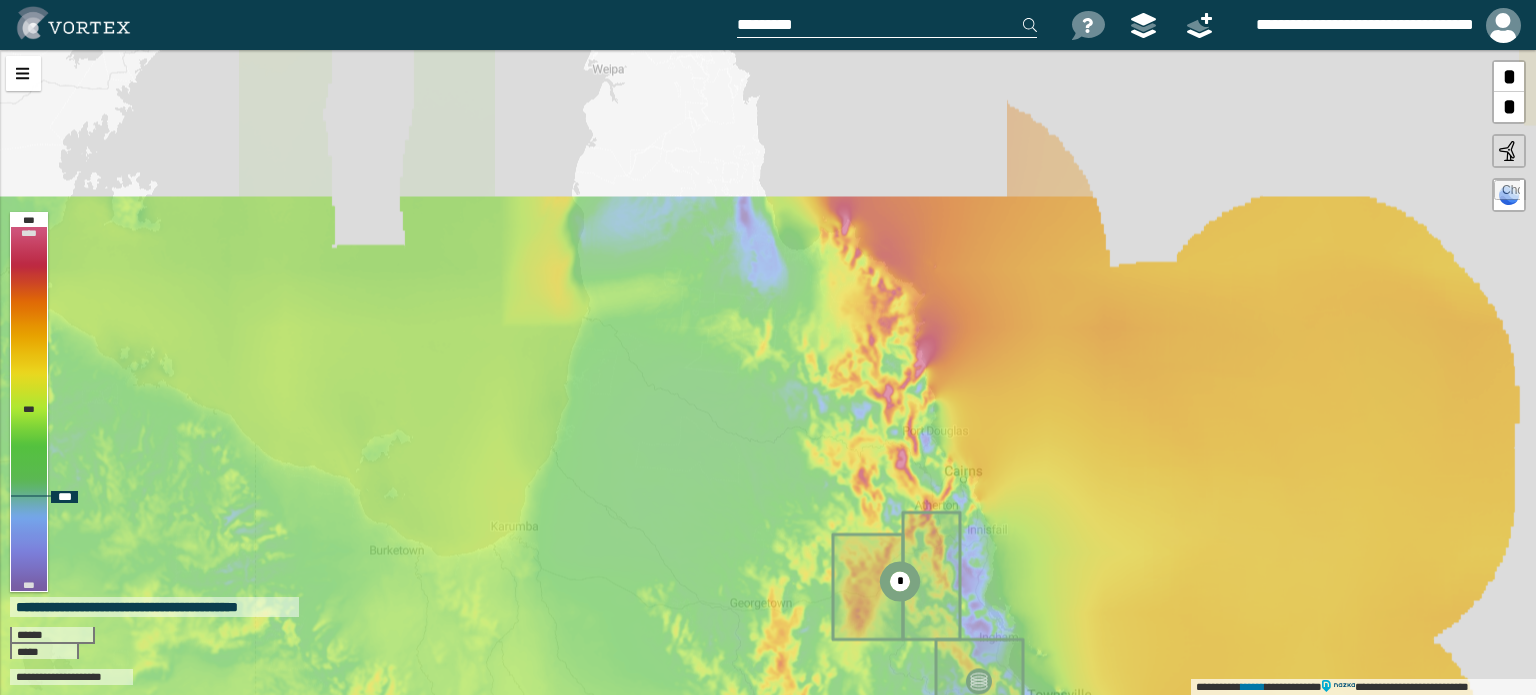 drag, startPoint x: 799, startPoint y: 376, endPoint x: 809, endPoint y: 411, distance: 36.40055 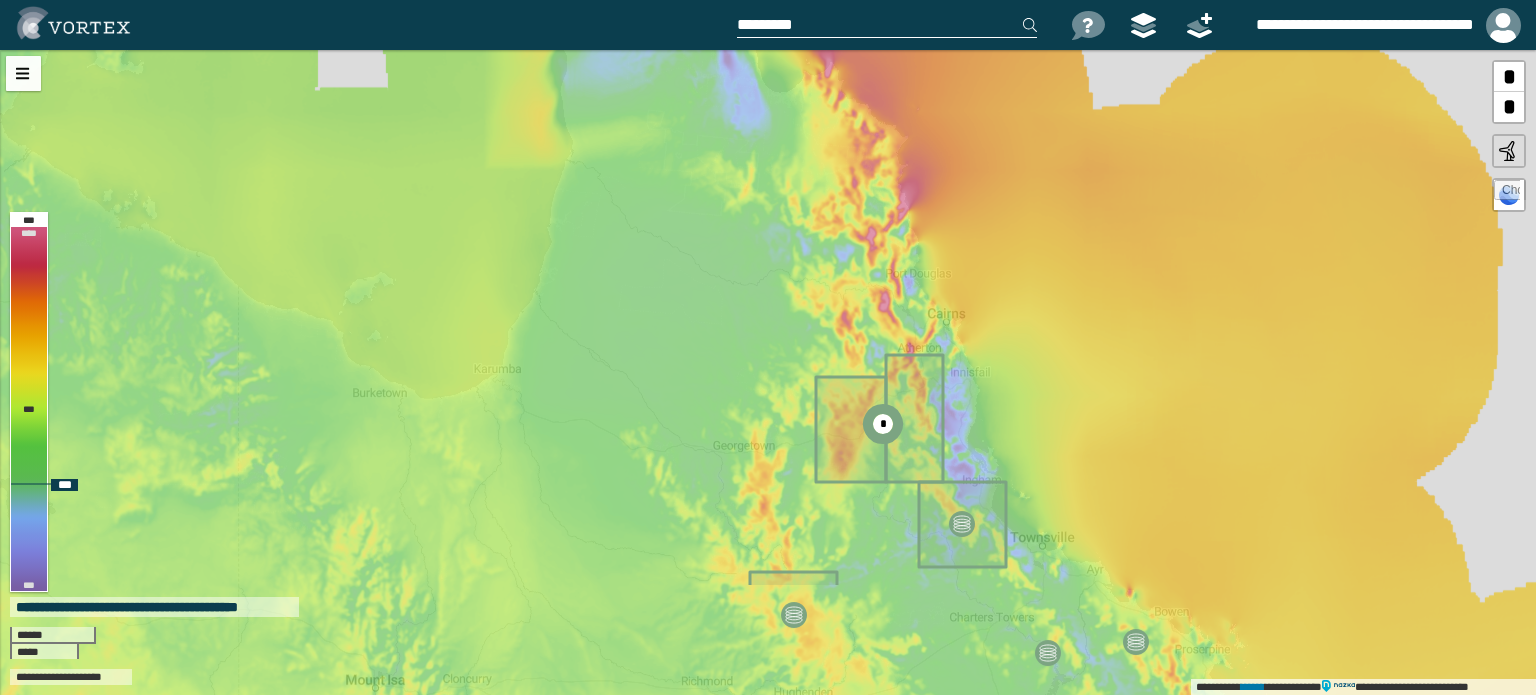 drag, startPoint x: 785, startPoint y: 389, endPoint x: 792, endPoint y: 251, distance: 138.17743 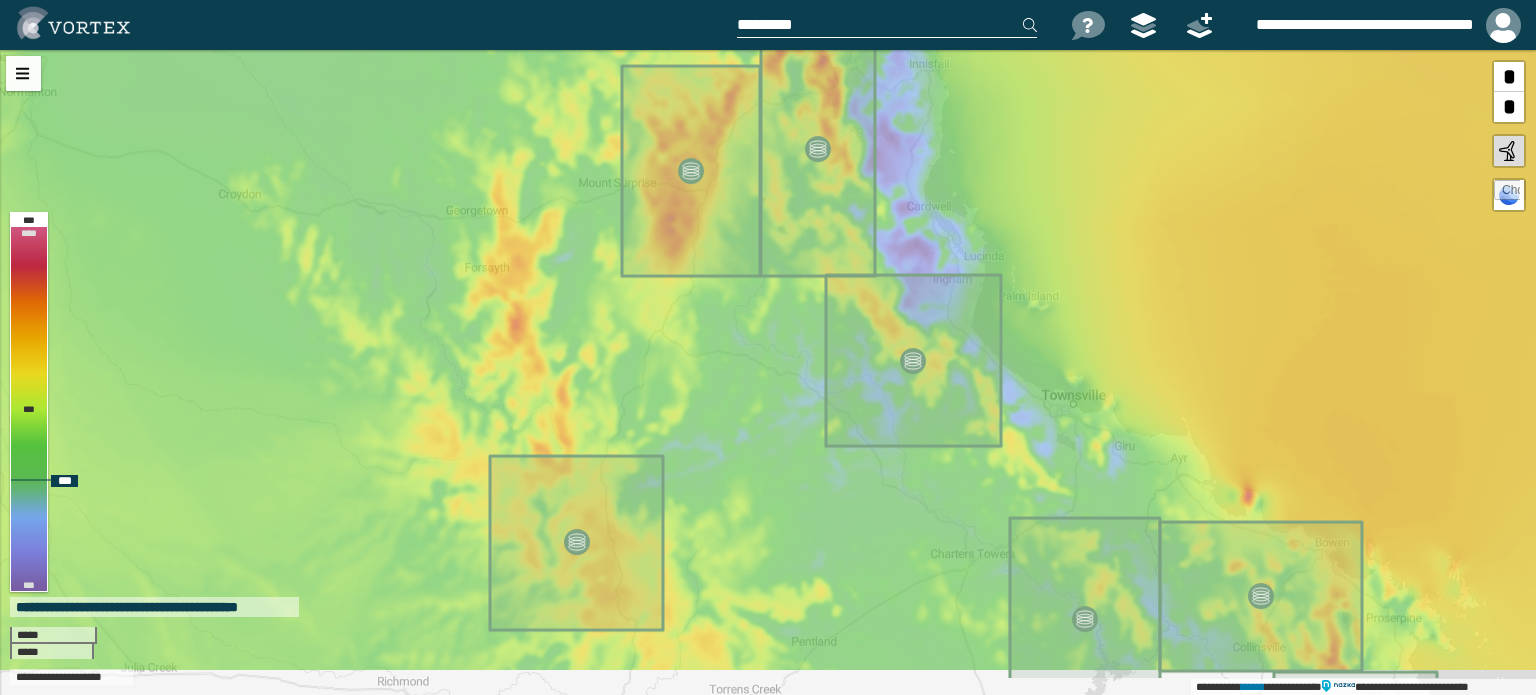 drag, startPoint x: 951, startPoint y: 577, endPoint x: 932, endPoint y: 470, distance: 108.67382 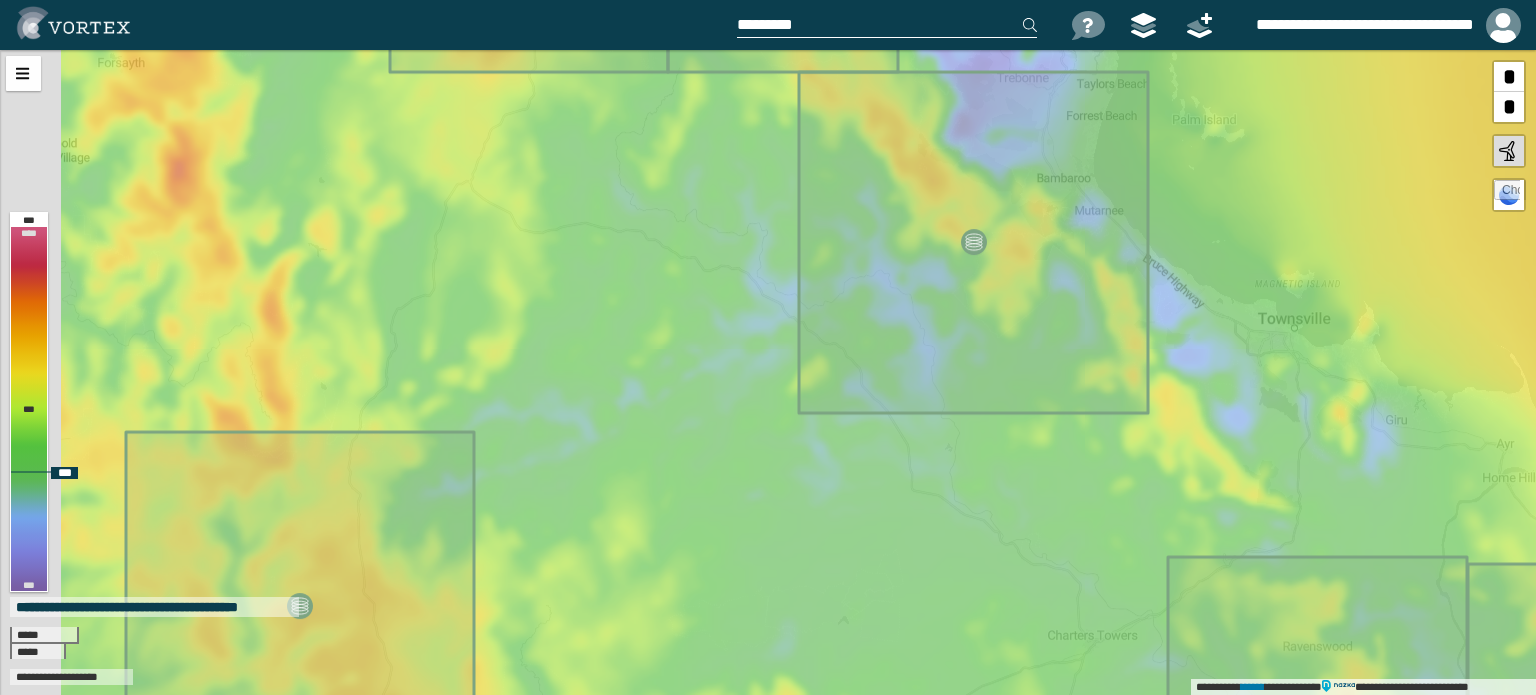 drag, startPoint x: 805, startPoint y: 411, endPoint x: 1070, endPoint y: 480, distance: 273.83572 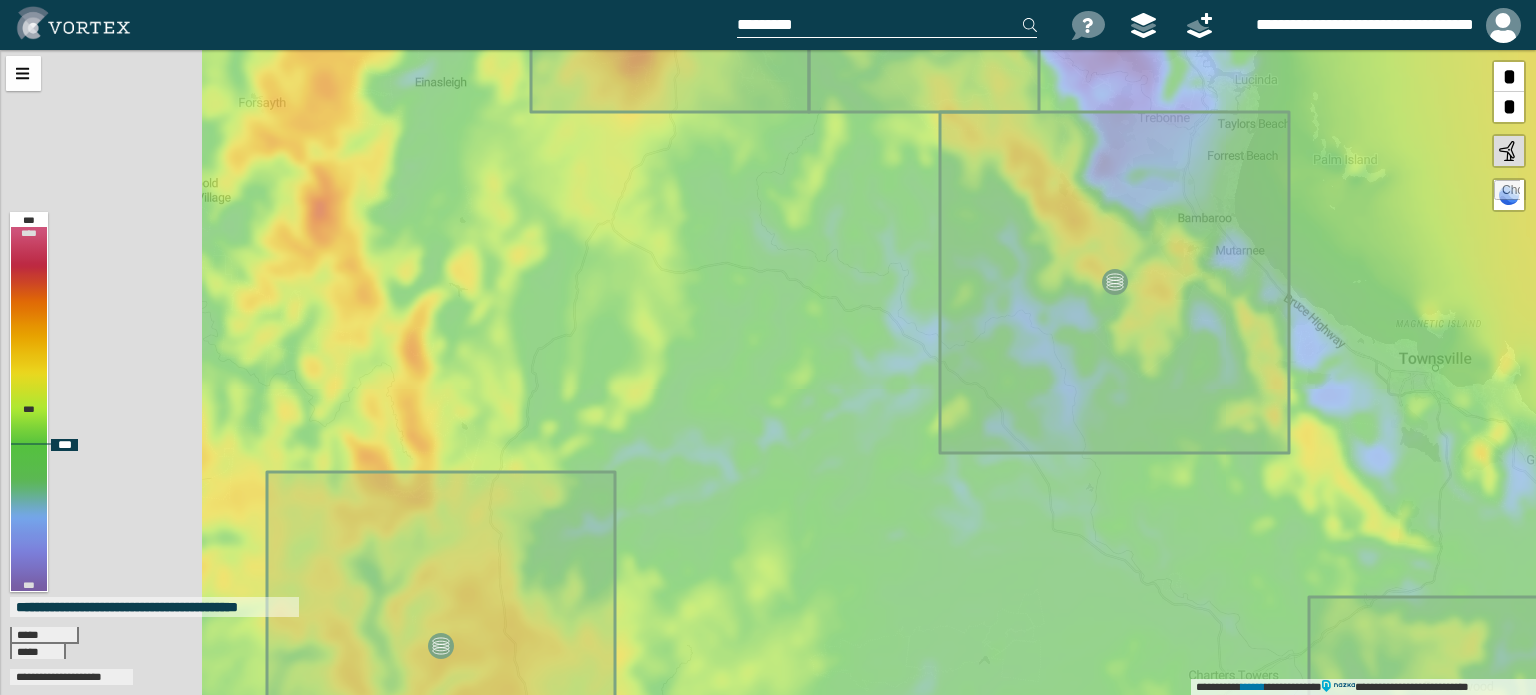 drag, startPoint x: 746, startPoint y: 339, endPoint x: 938, endPoint y: 383, distance: 196.97716 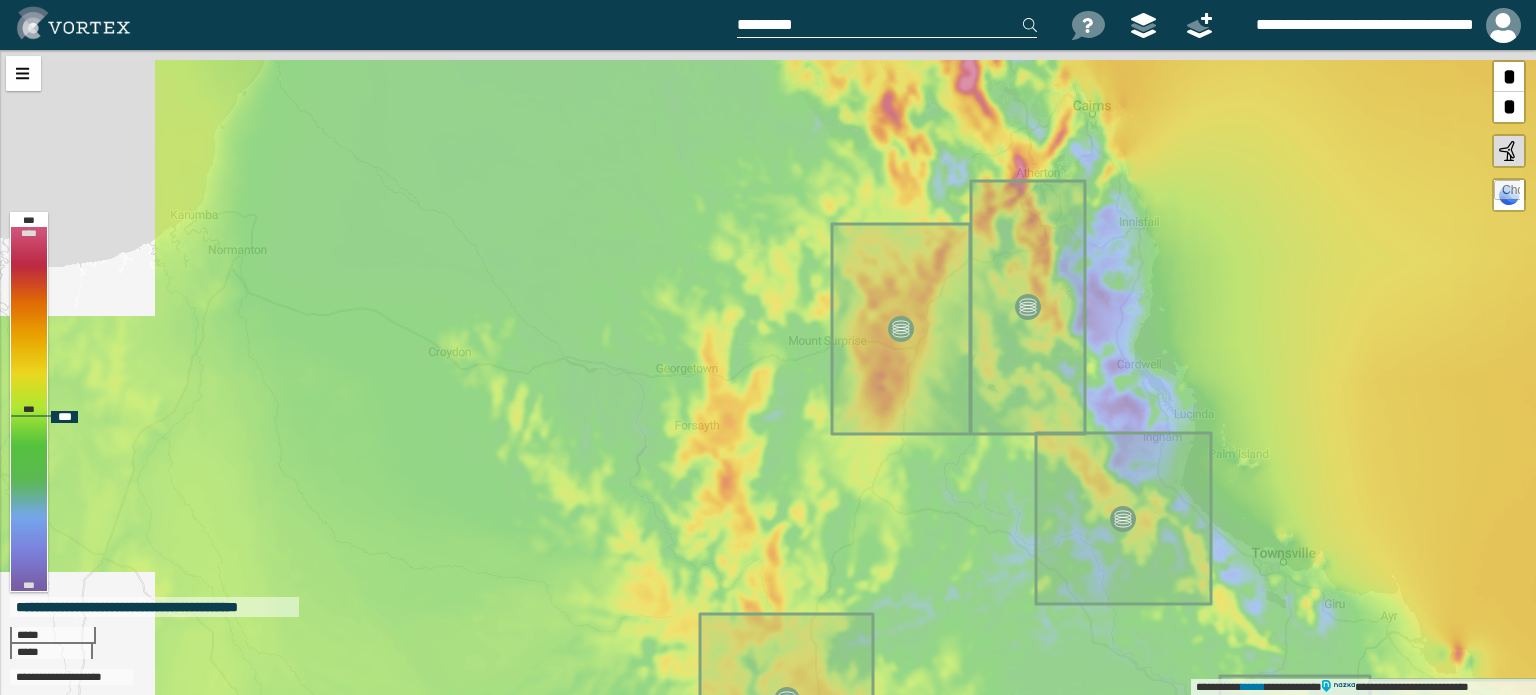 drag, startPoint x: 840, startPoint y: 367, endPoint x: 842, endPoint y: 477, distance: 110.01818 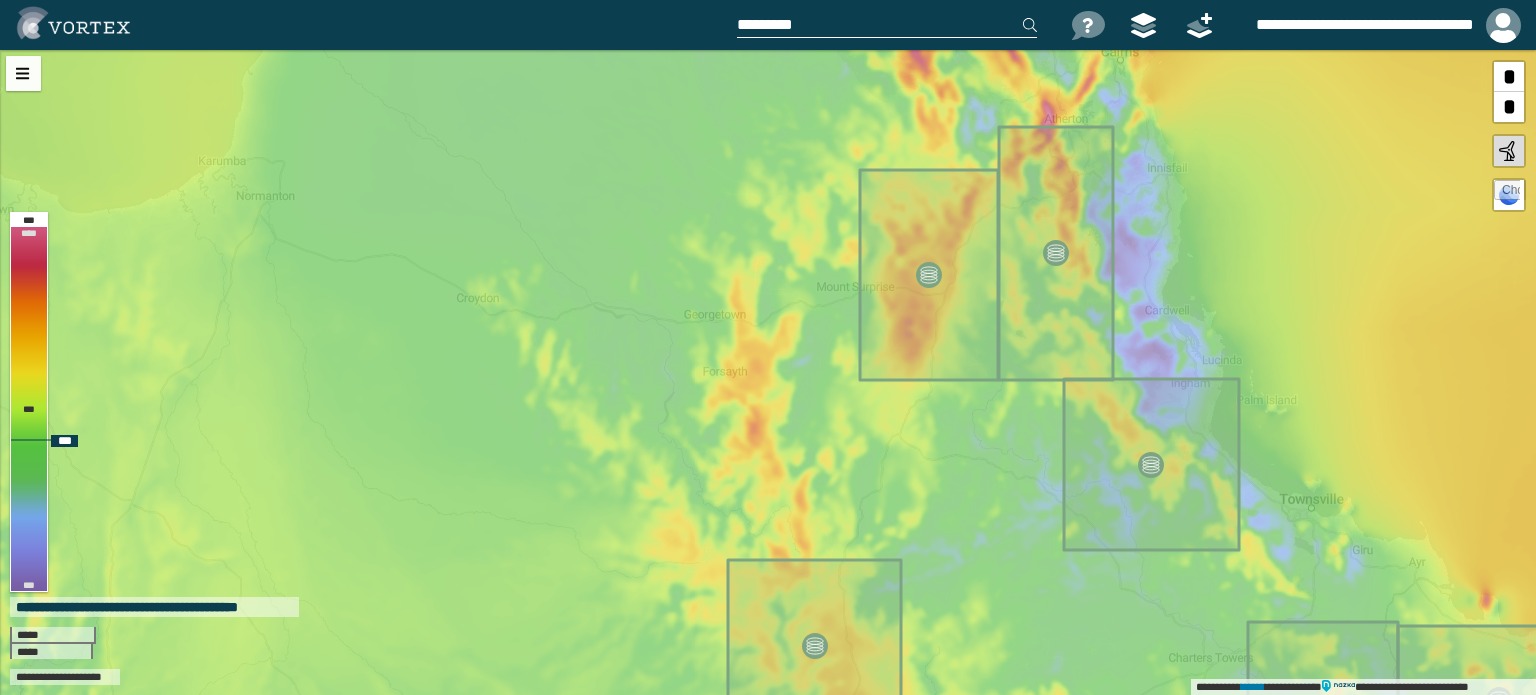 drag, startPoint x: 960, startPoint y: 451, endPoint x: 1002, endPoint y: 269, distance: 186.7833 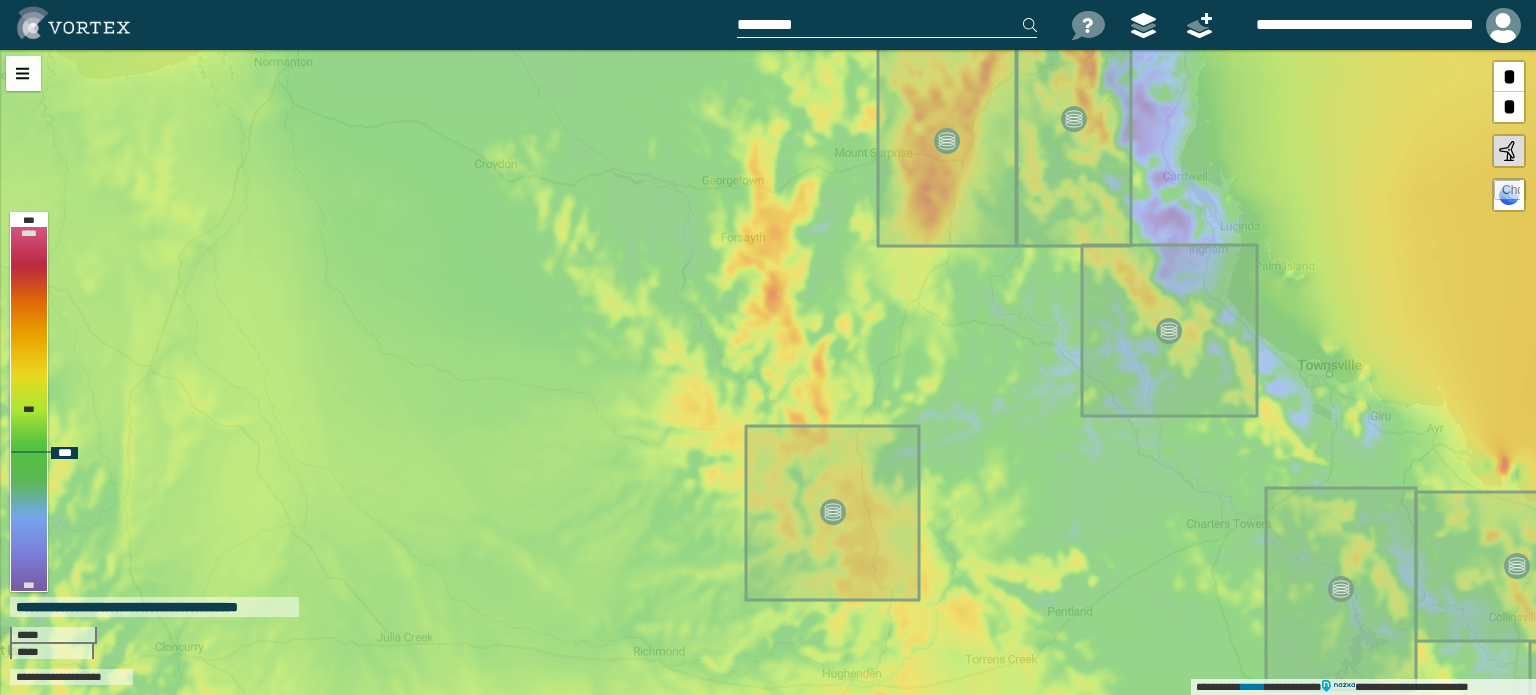 drag, startPoint x: 1007, startPoint y: 424, endPoint x: 960, endPoint y: 199, distance: 229.85648 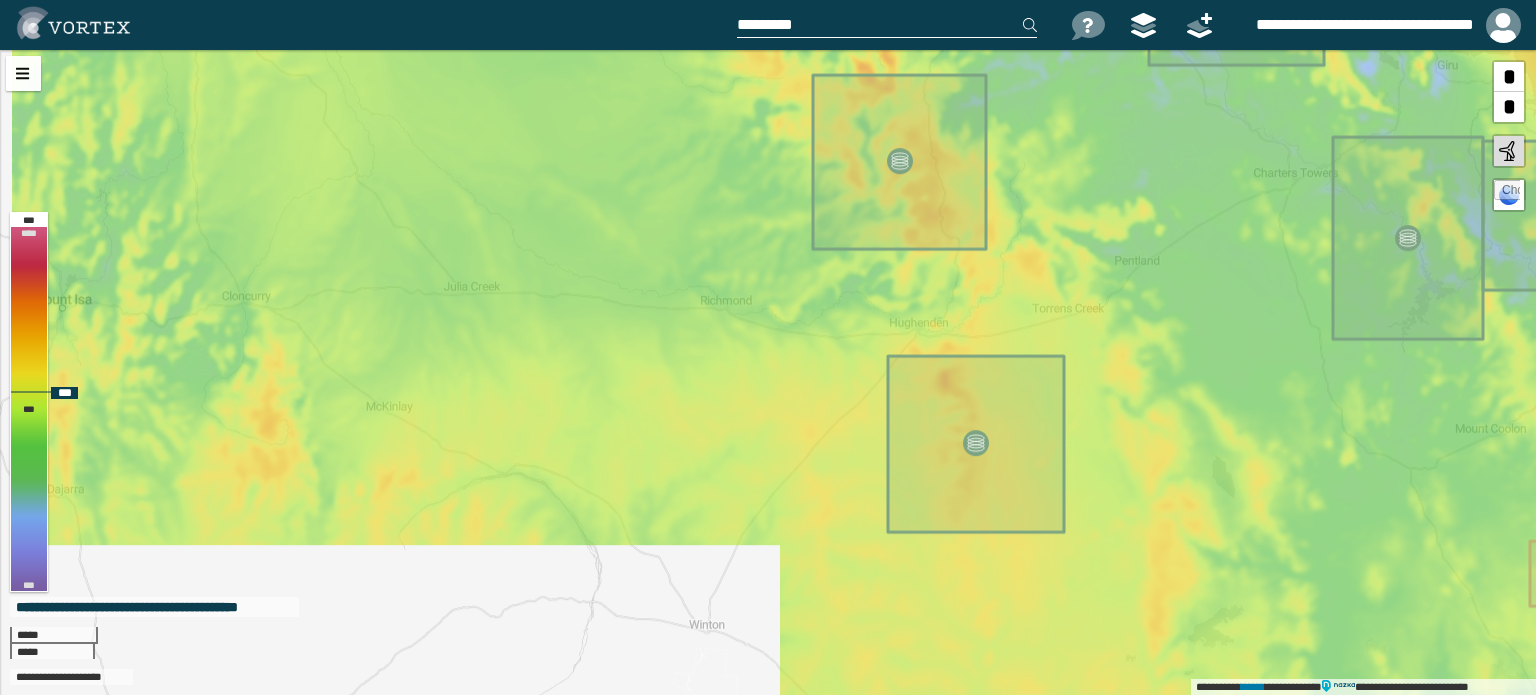 drag, startPoint x: 964, startPoint y: 381, endPoint x: 1059, endPoint y: 358, distance: 97.74457 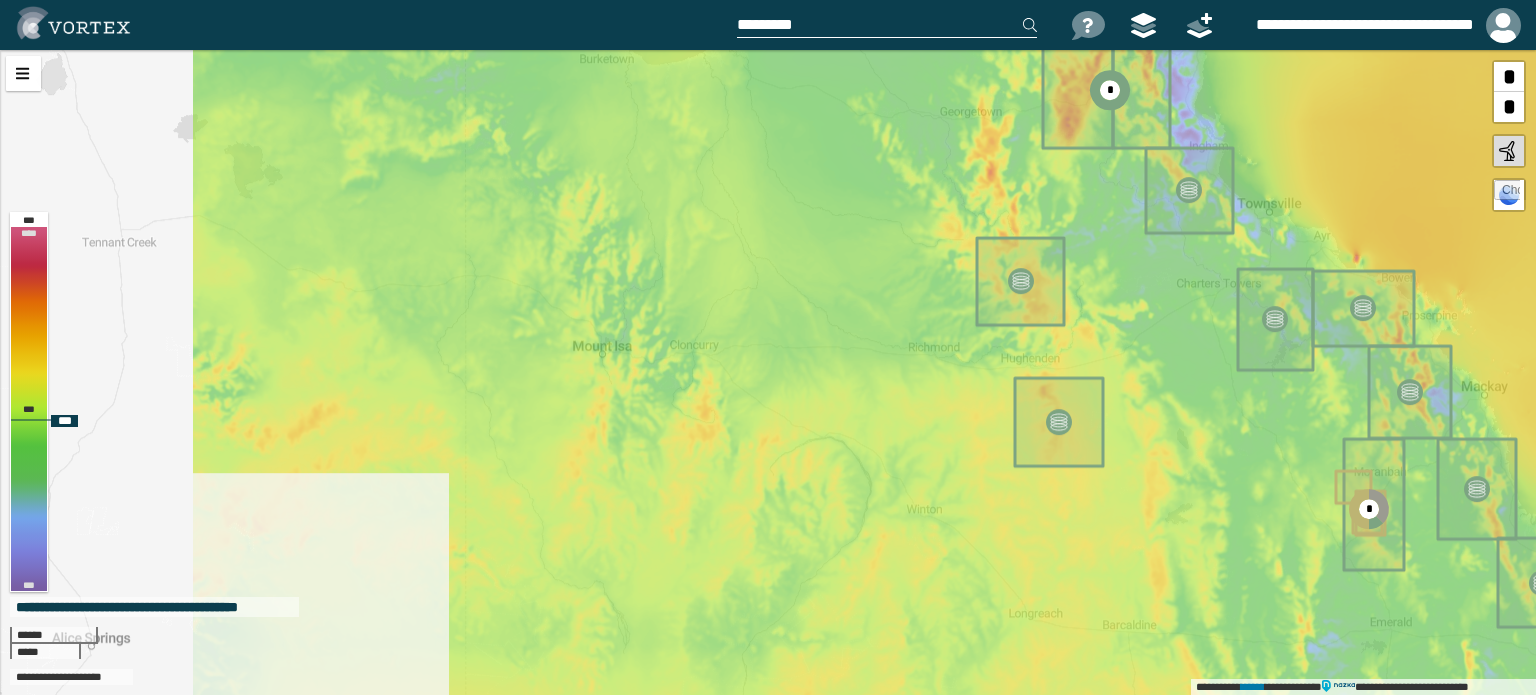 drag, startPoint x: 1212, startPoint y: 485, endPoint x: 1132, endPoint y: 378, distance: 133.60014 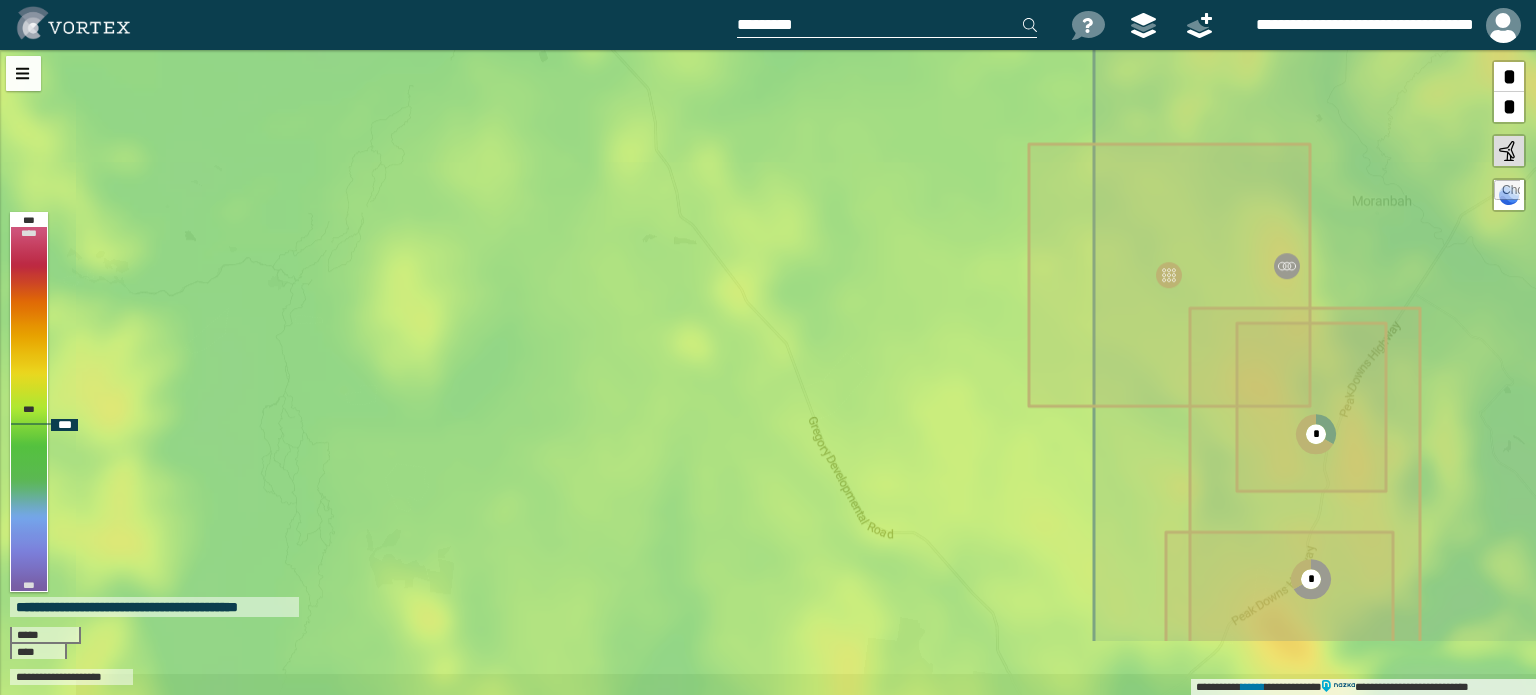 drag, startPoint x: 1086, startPoint y: 374, endPoint x: 947, endPoint y: 259, distance: 180.4051 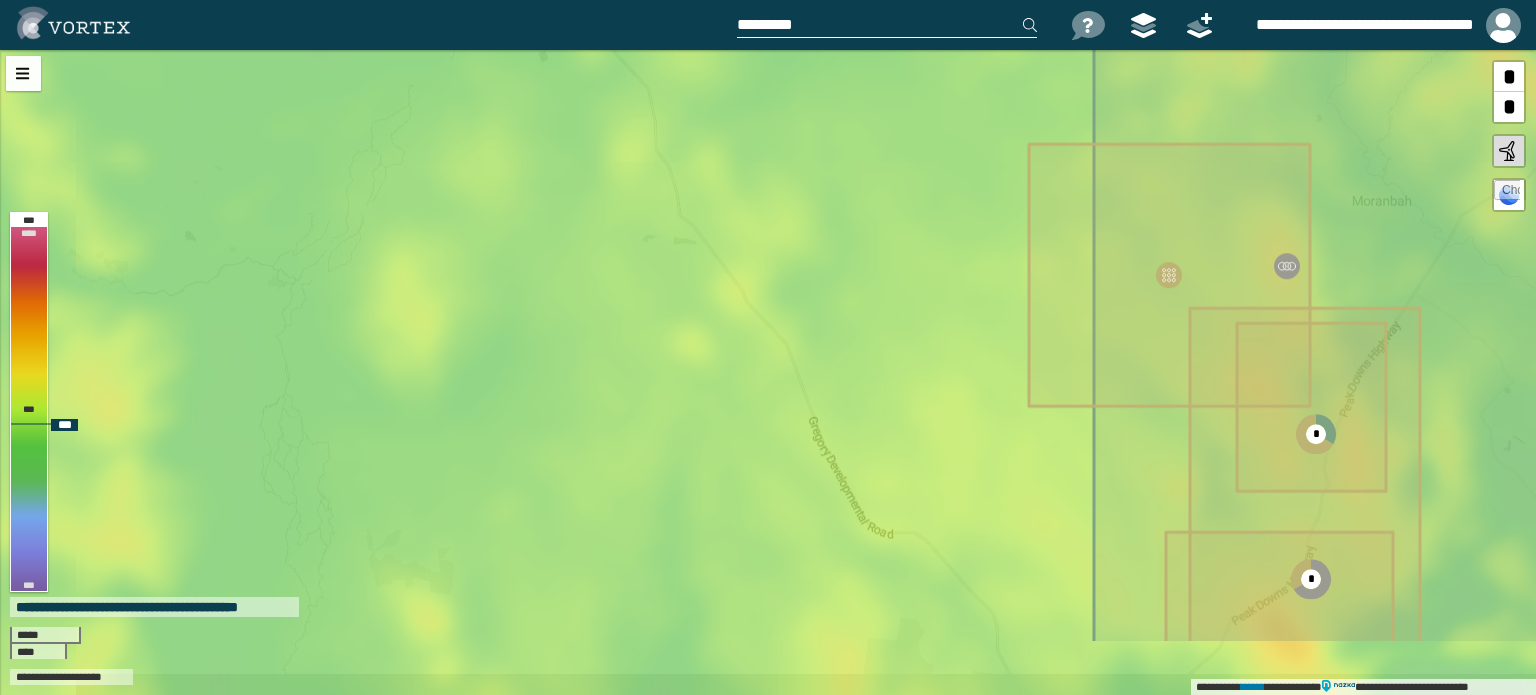 click on "**********" at bounding box center (768, 372) 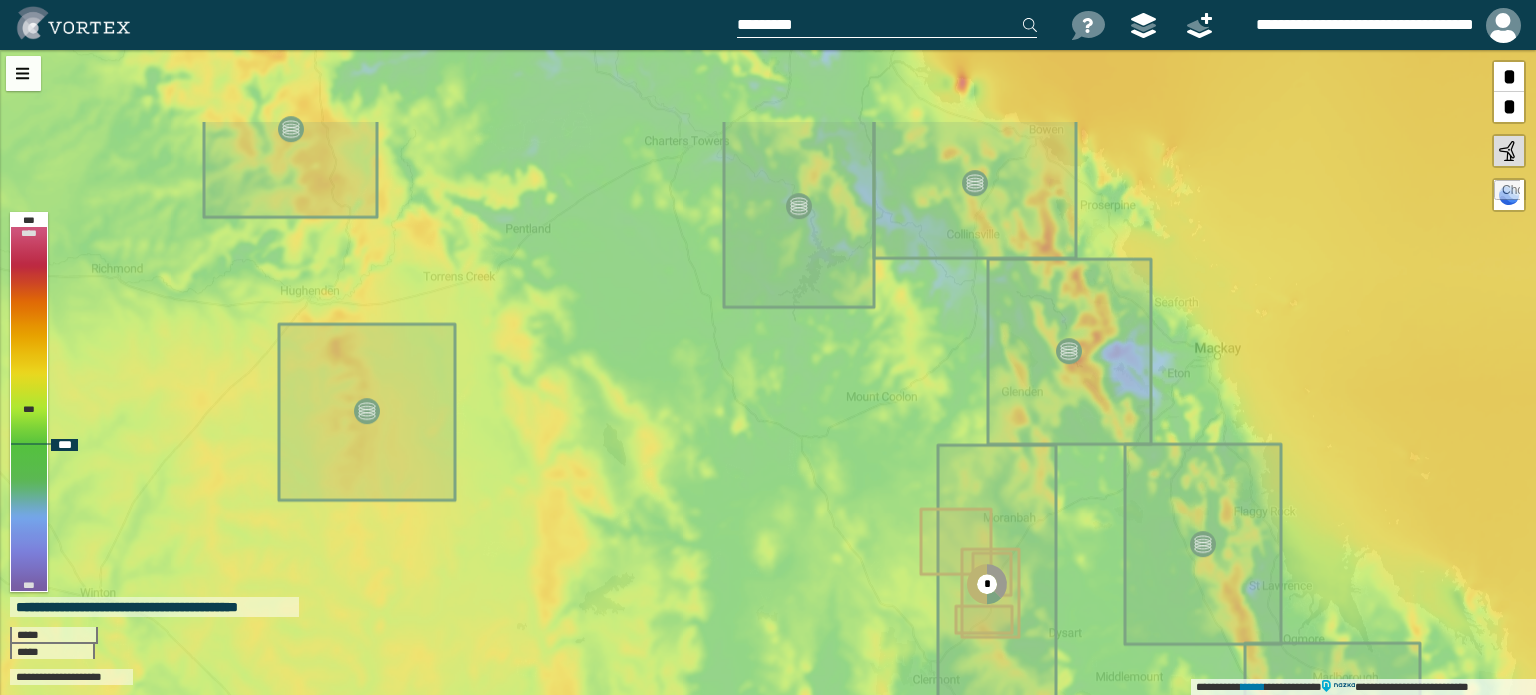 drag, startPoint x: 1395, startPoint y: 264, endPoint x: 1211, endPoint y: 400, distance: 228.80559 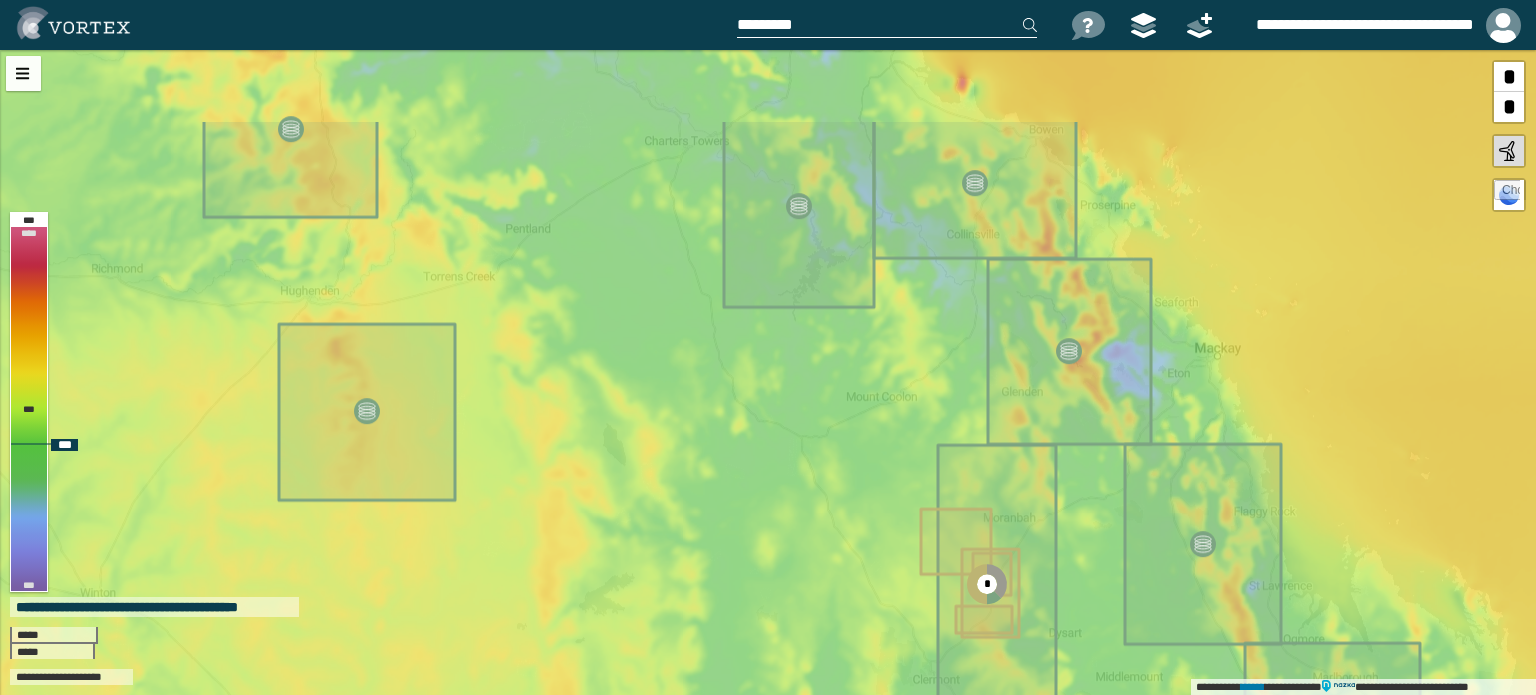 click on "**********" at bounding box center (768, 372) 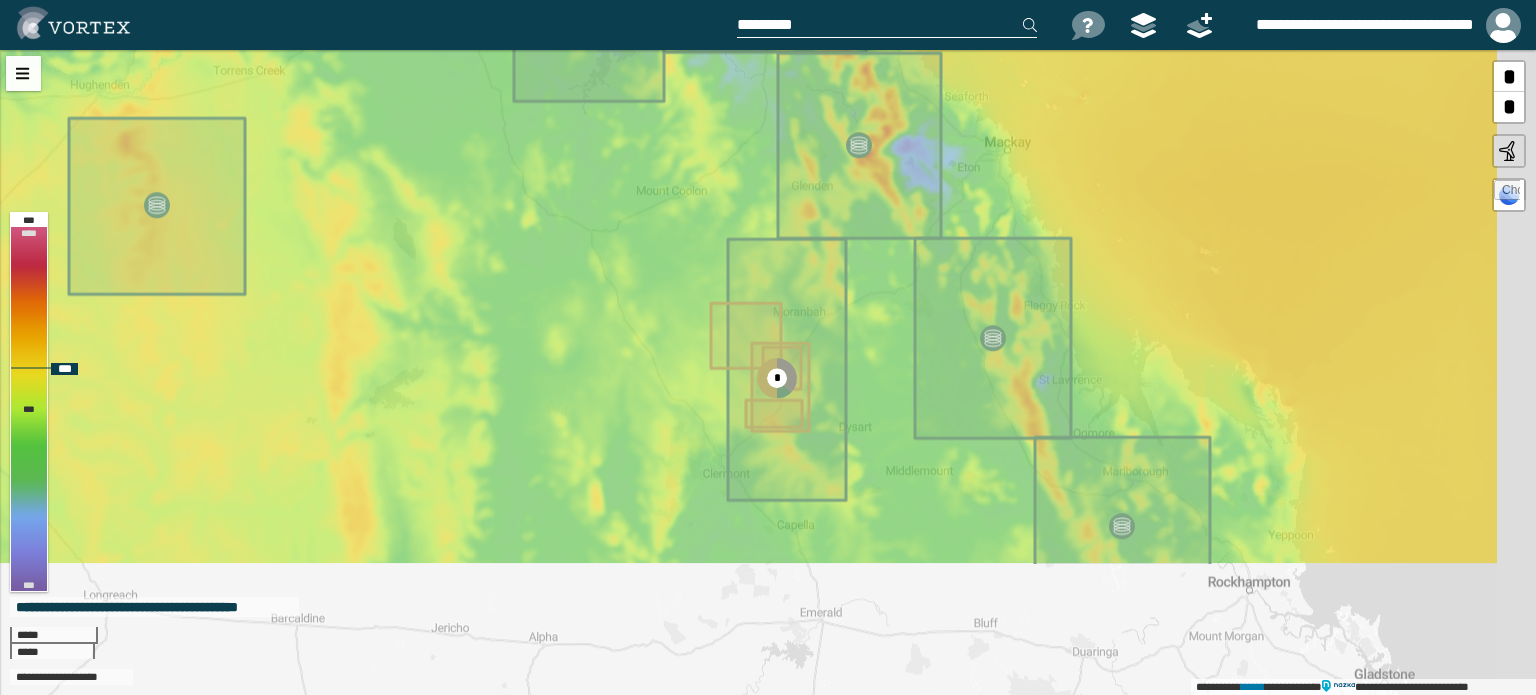 drag, startPoint x: 1352, startPoint y: 408, endPoint x: 1062, endPoint y: 187, distance: 364.61075 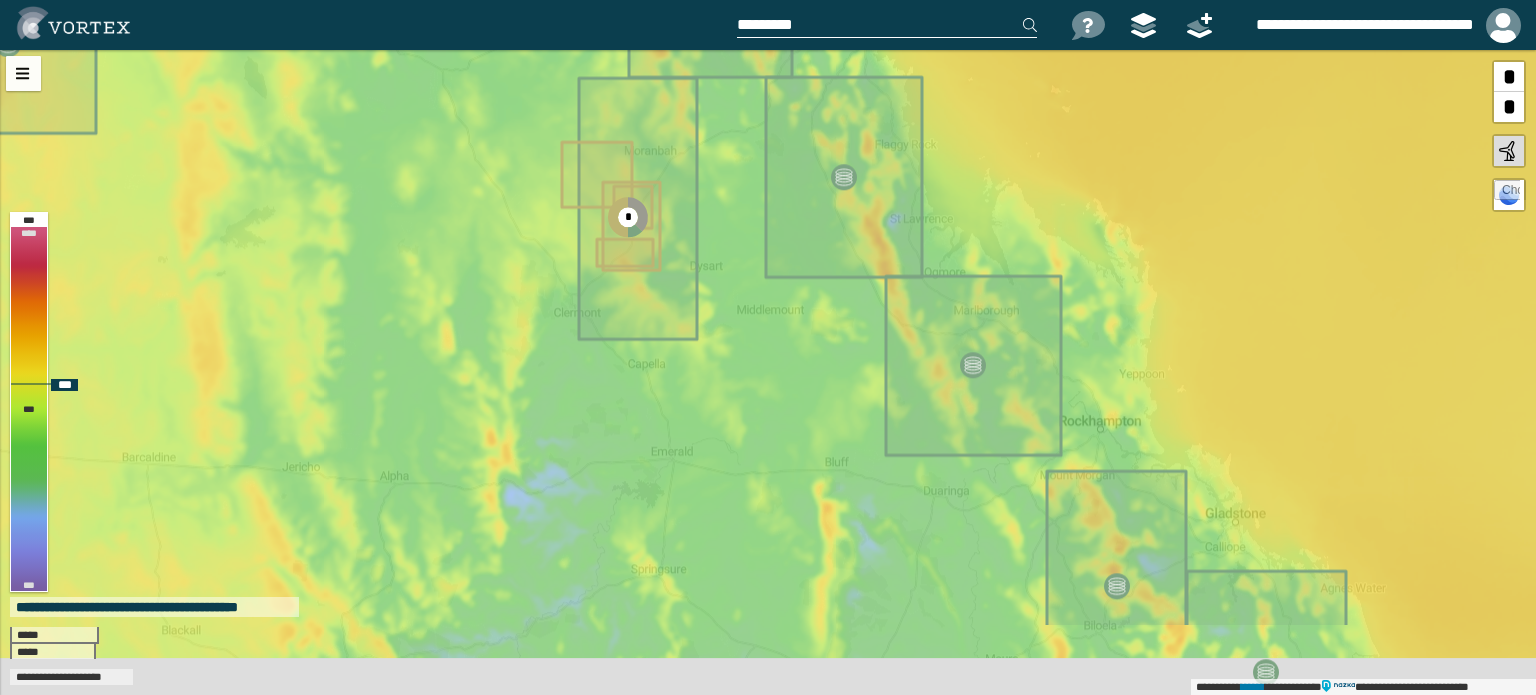 drag, startPoint x: 1132, startPoint y: 316, endPoint x: 1040, endPoint y: 207, distance: 142.6359 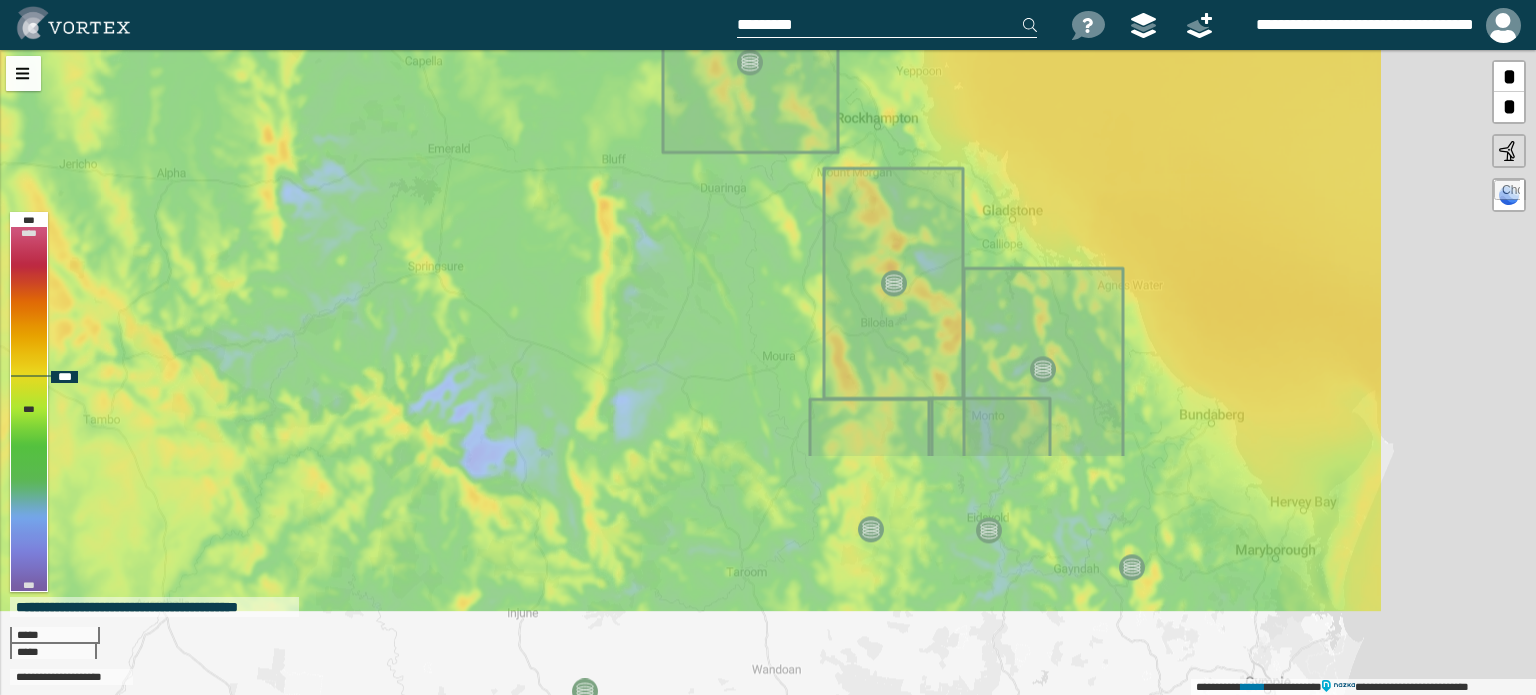 drag, startPoint x: 1276, startPoint y: 526, endPoint x: 1053, endPoint y: 223, distance: 376.21536 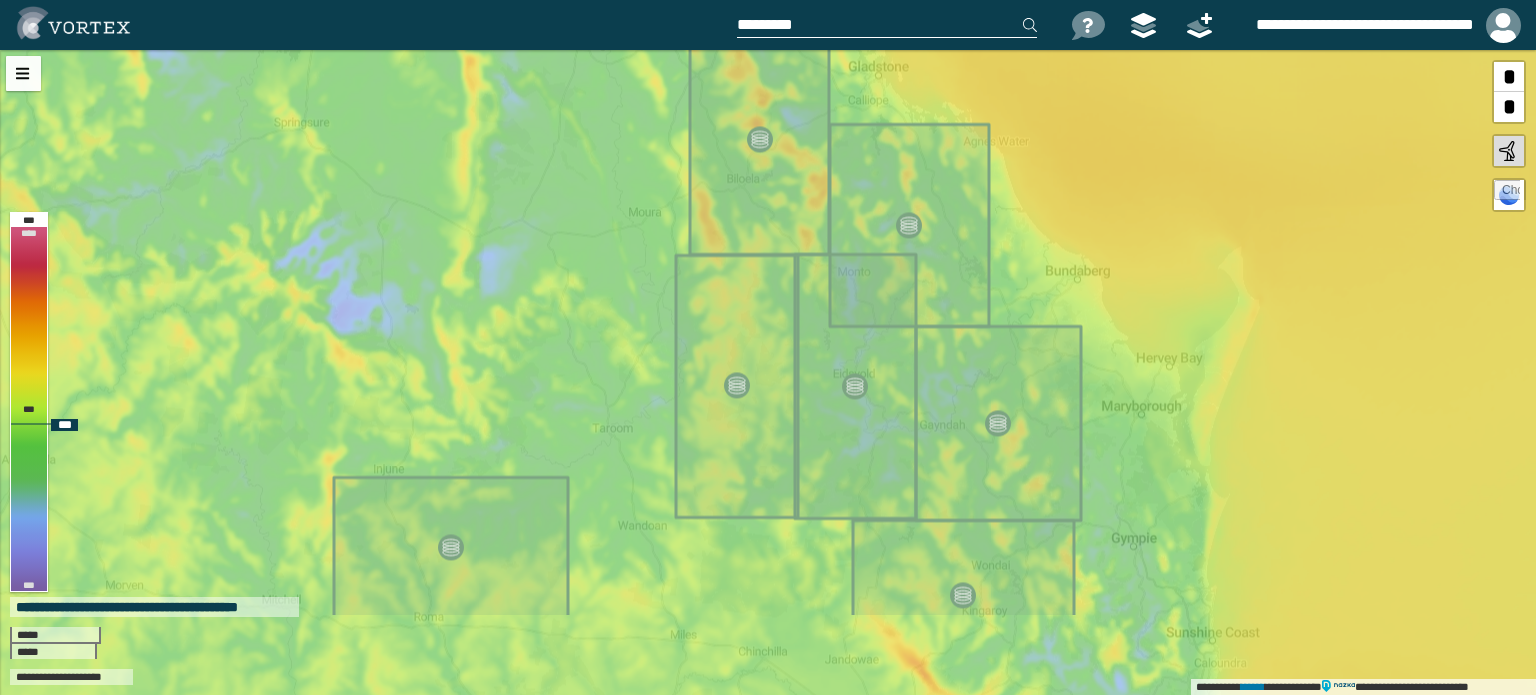 drag, startPoint x: 1323, startPoint y: 562, endPoint x: 1189, endPoint y: 418, distance: 196.70282 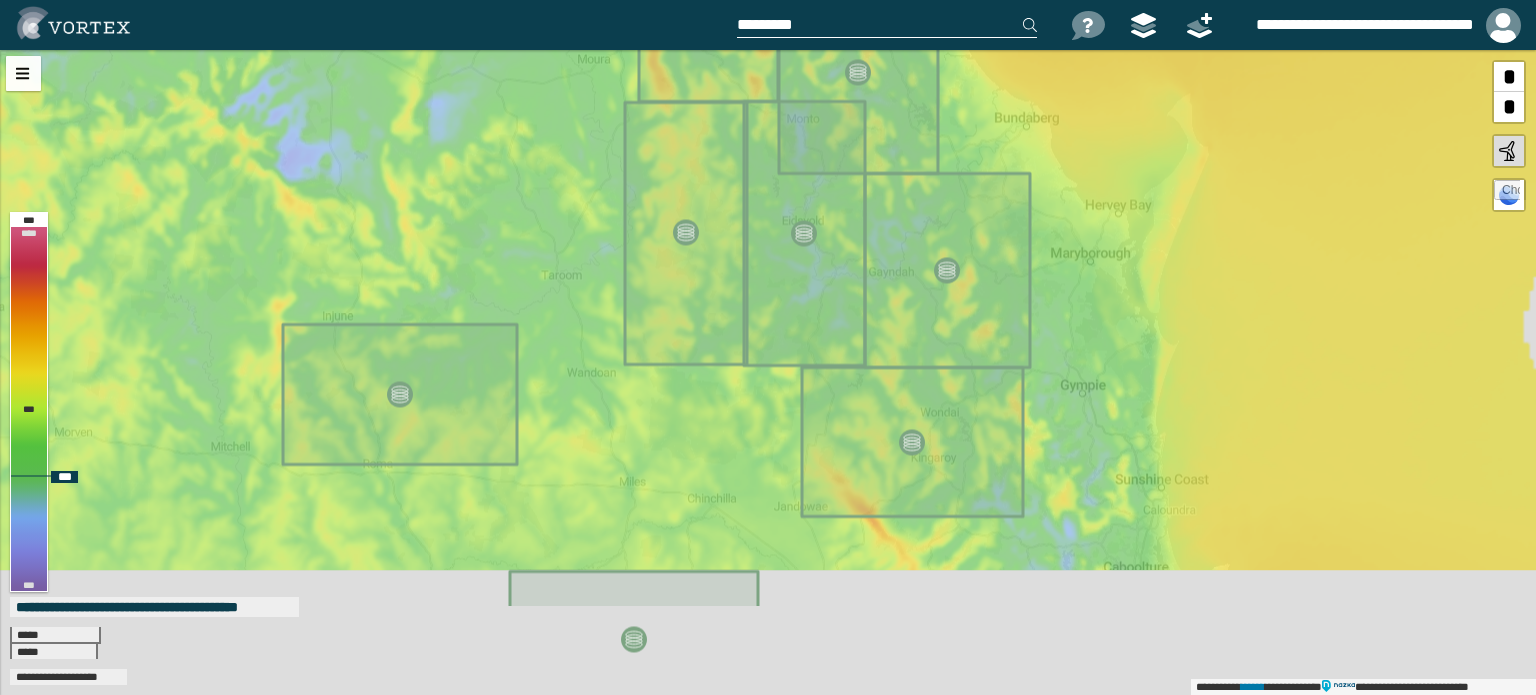 drag, startPoint x: 1123, startPoint y: 563, endPoint x: 1068, endPoint y: 379, distance: 192.04427 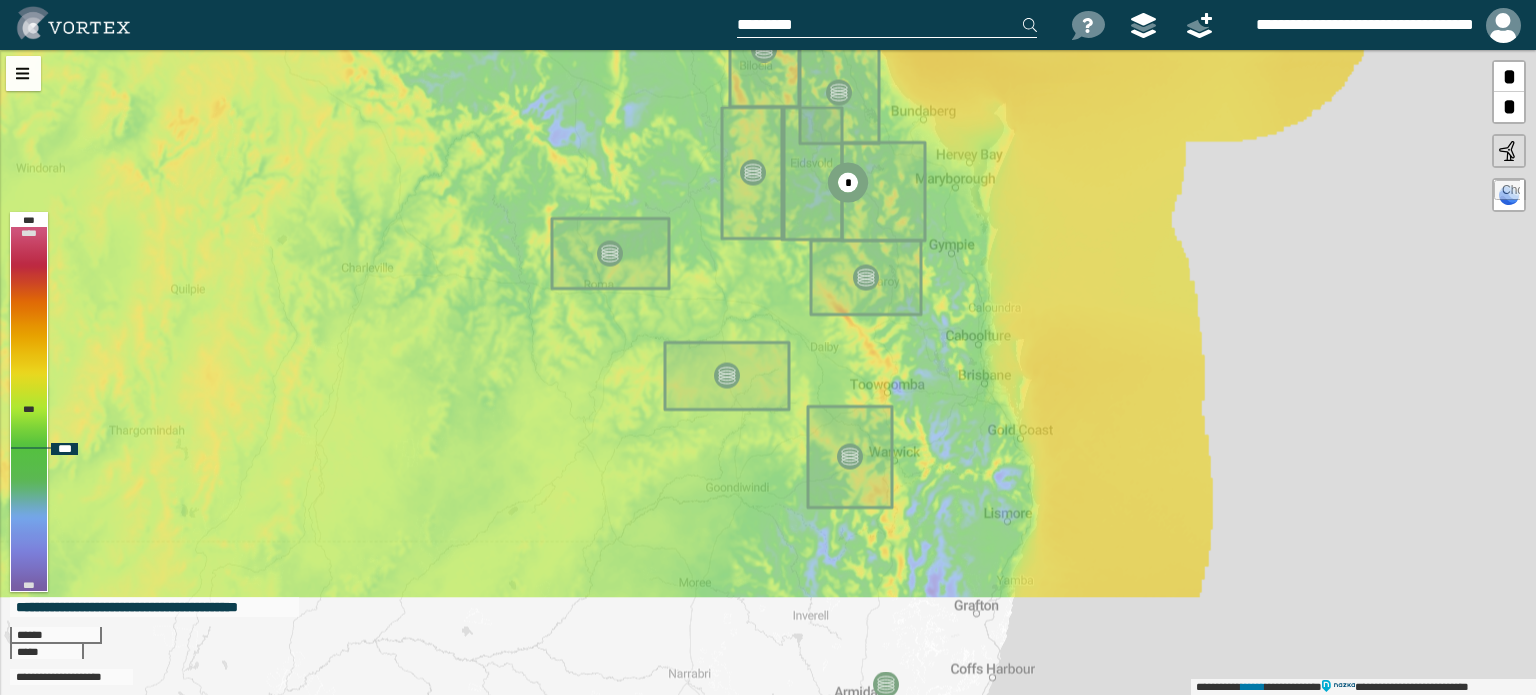 drag, startPoint x: 1036, startPoint y: 531, endPoint x: 976, endPoint y: 397, distance: 146.81961 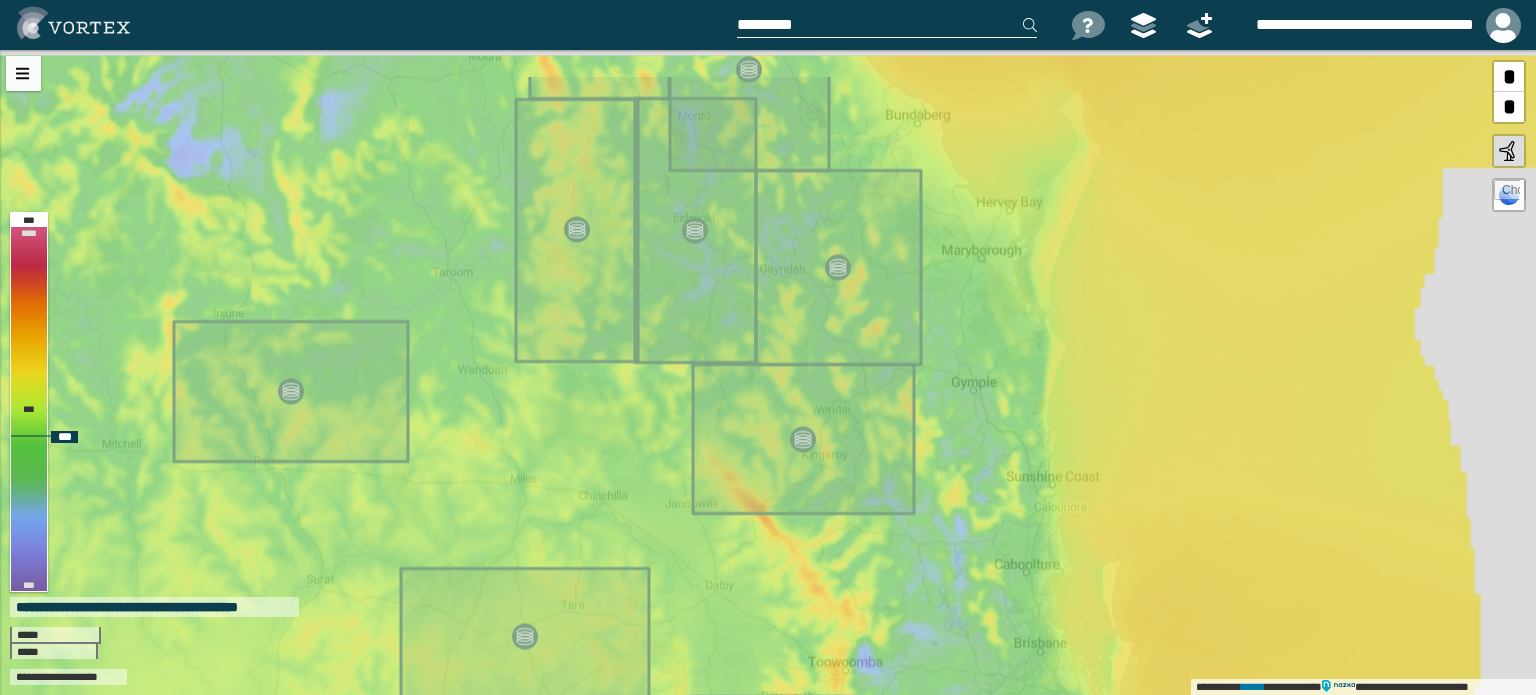 drag, startPoint x: 1024, startPoint y: 218, endPoint x: 1007, endPoint y: 309, distance: 92.574295 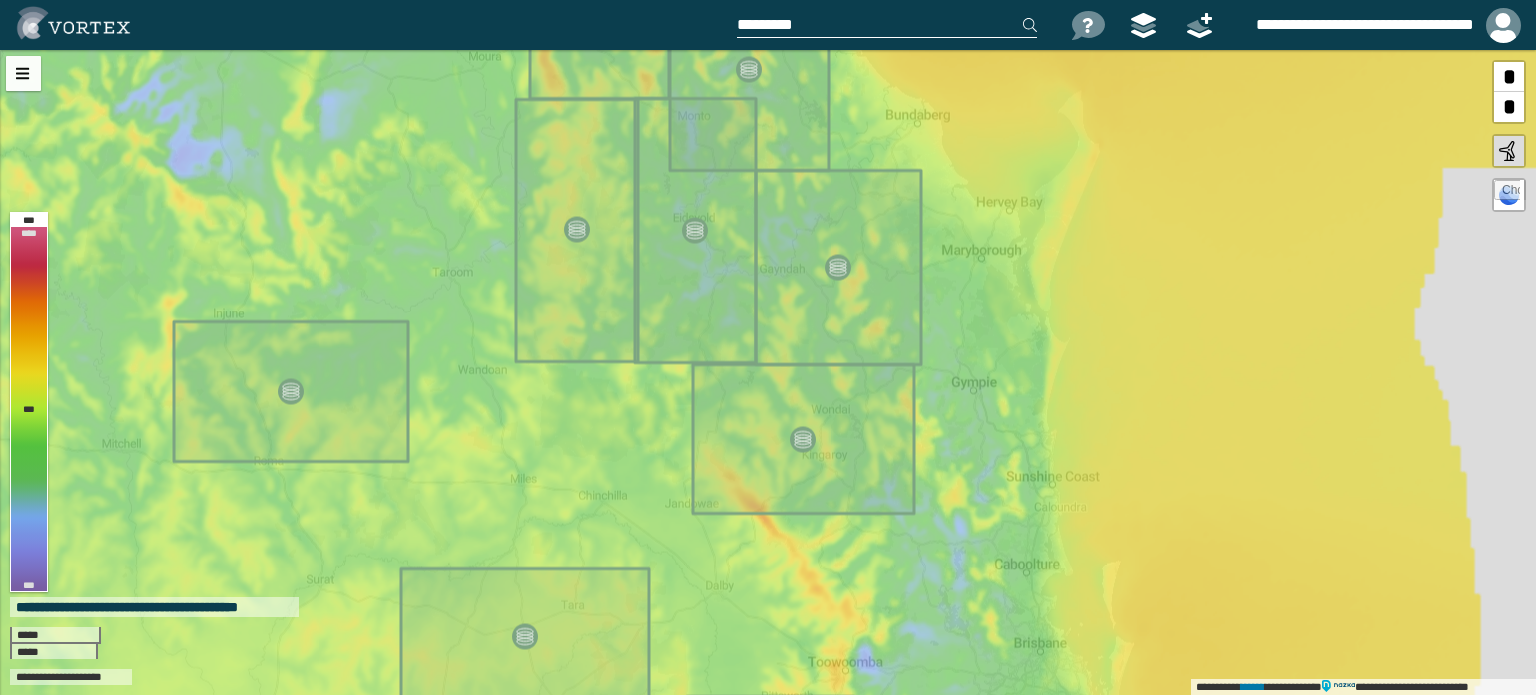 click at bounding box center [887, 25] 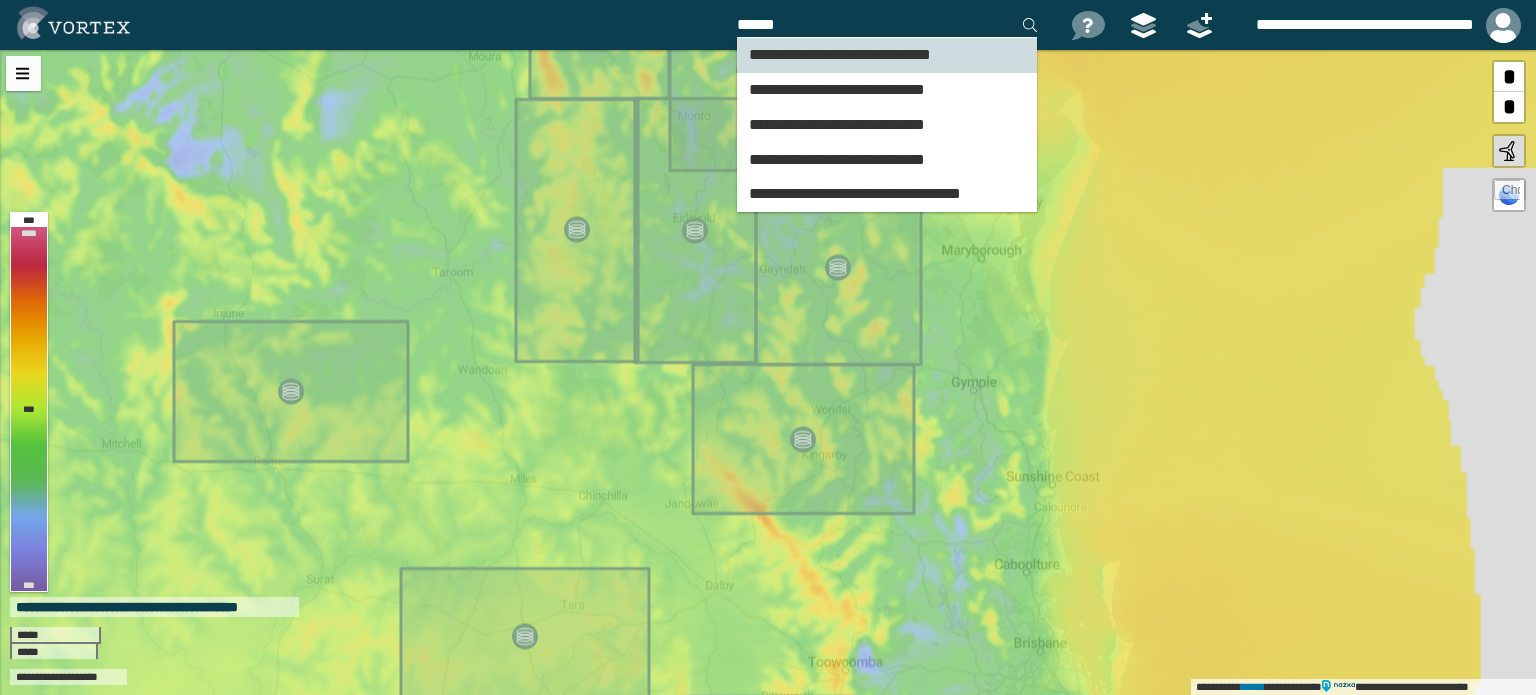type on "******" 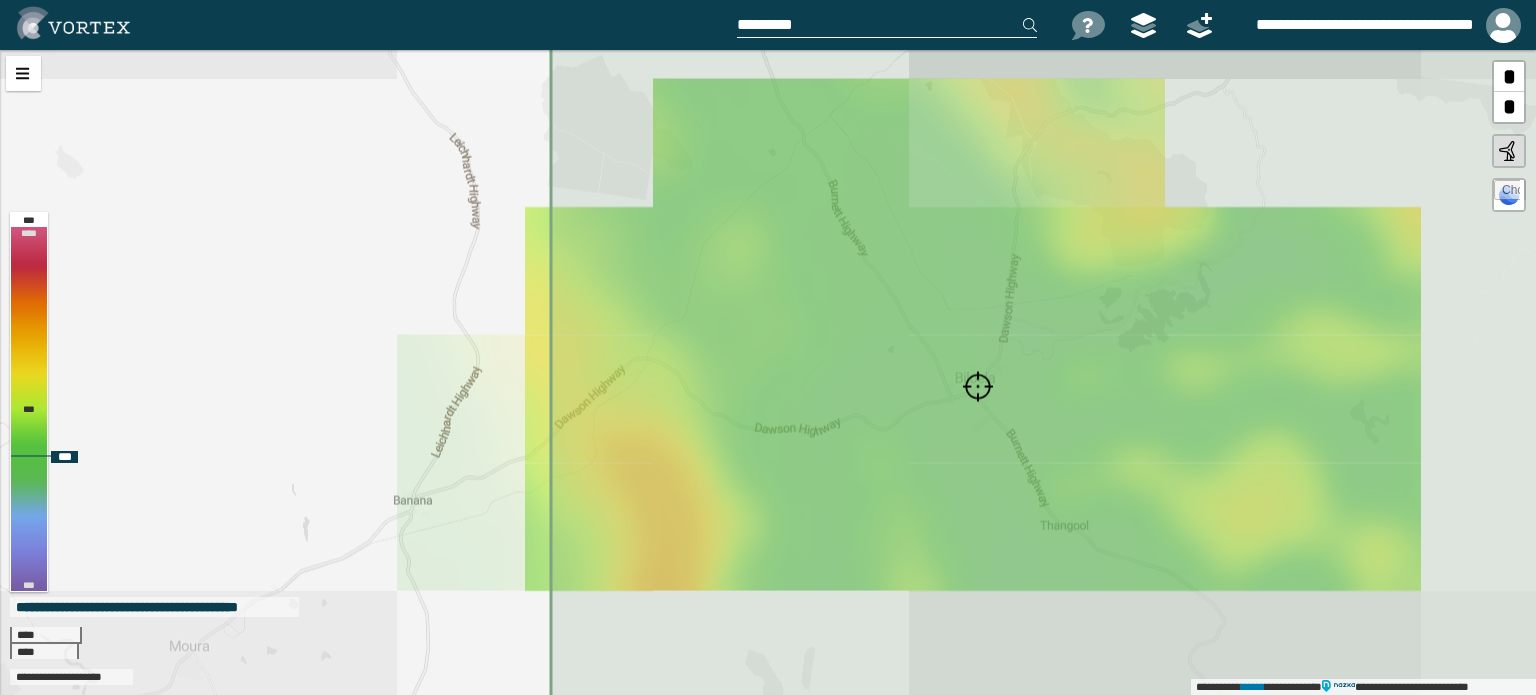 drag, startPoint x: 631, startPoint y: 441, endPoint x: 870, endPoint y: 407, distance: 241.4063 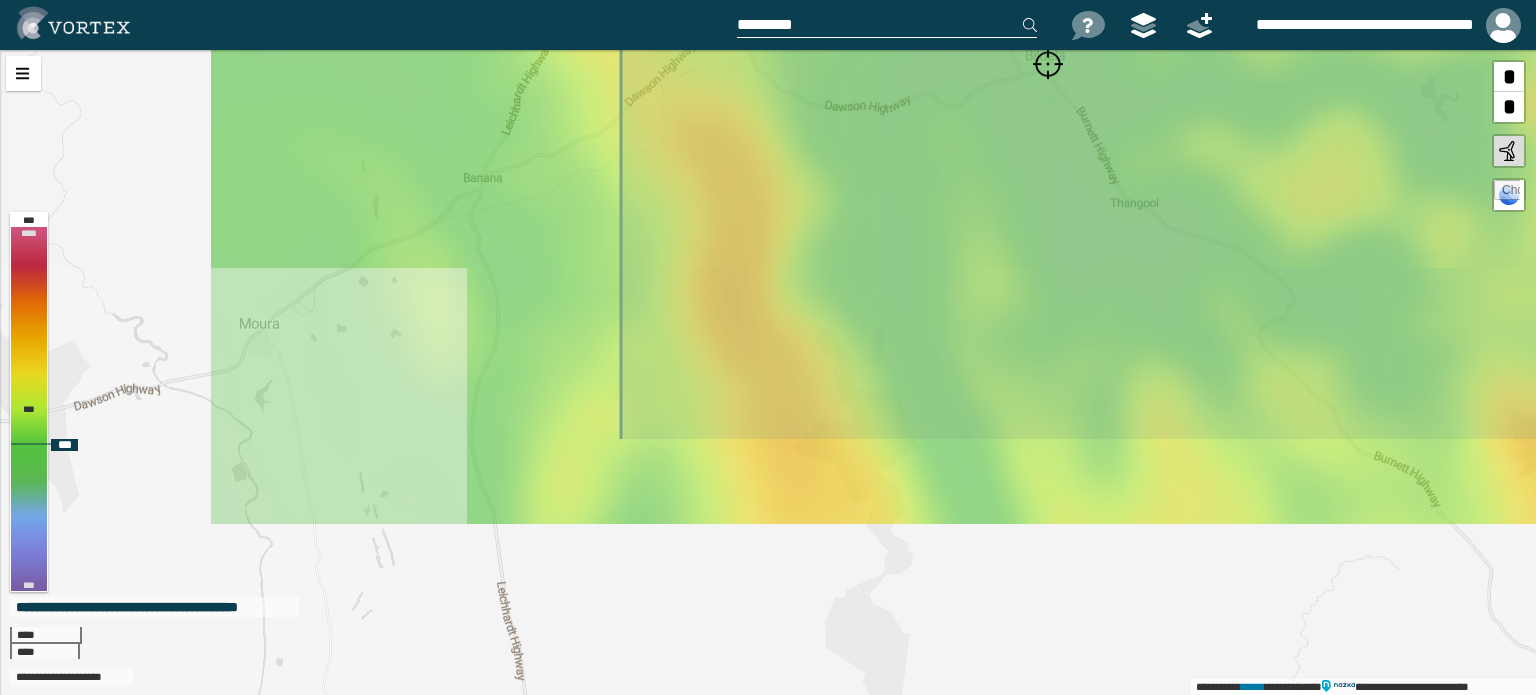 drag, startPoint x: 835, startPoint y: 383, endPoint x: 858, endPoint y: 185, distance: 199.33138 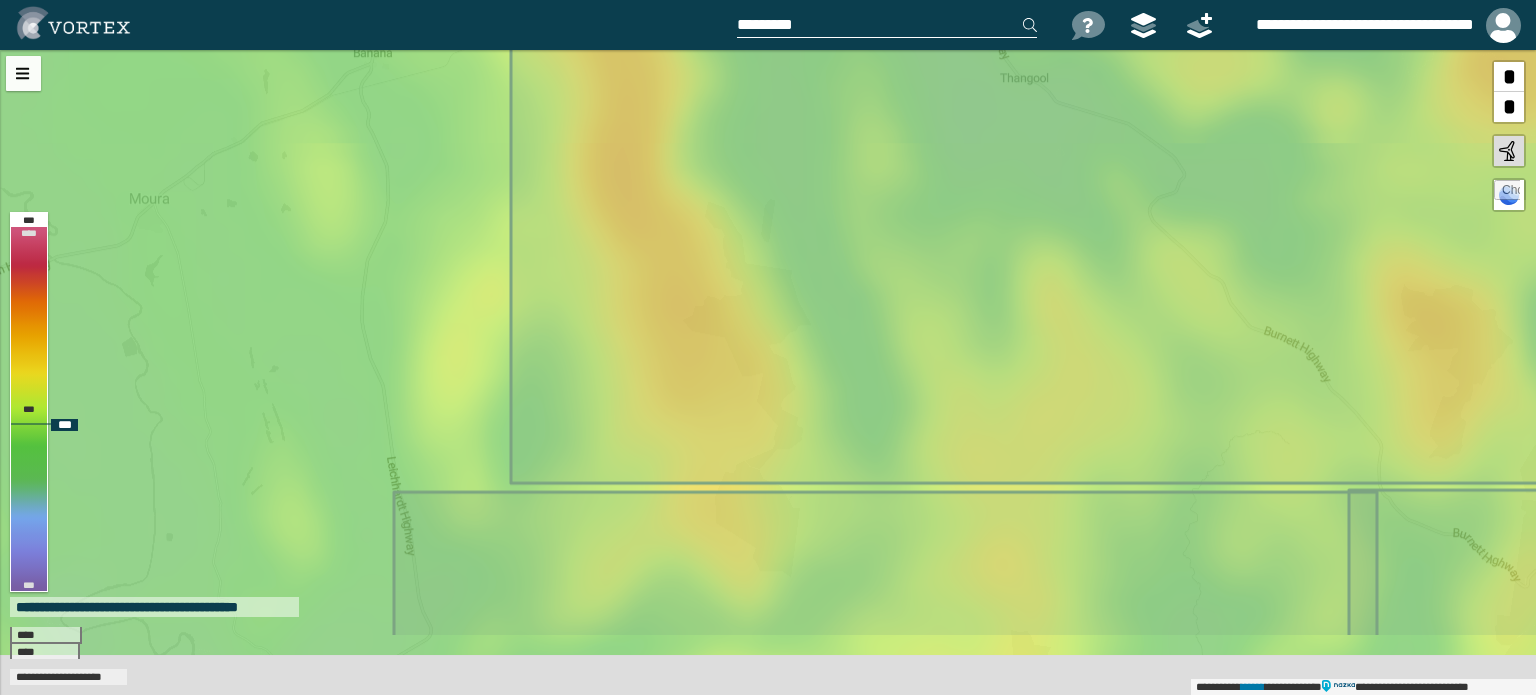 drag, startPoint x: 1017, startPoint y: 437, endPoint x: 832, endPoint y: 182, distance: 315.03967 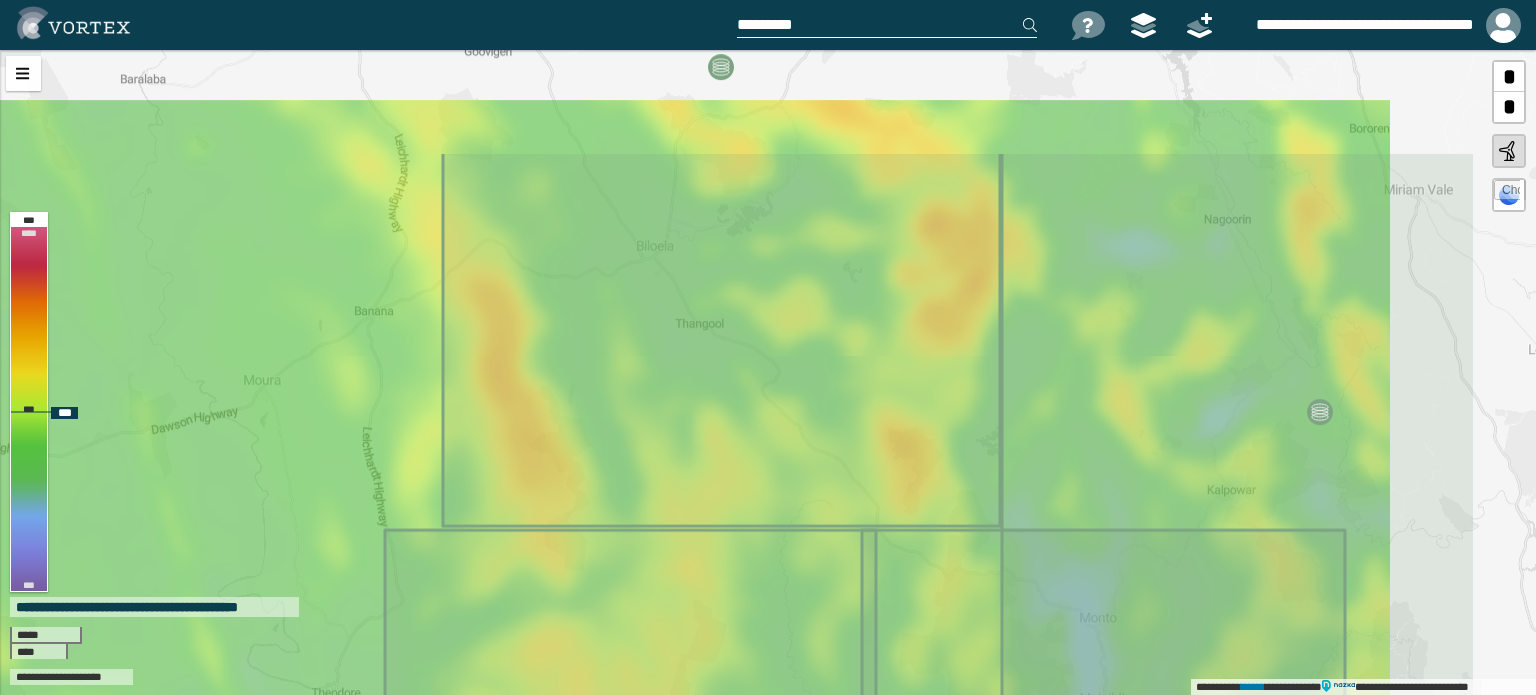 drag, startPoint x: 1156, startPoint y: 215, endPoint x: 961, endPoint y: 376, distance: 252.87546 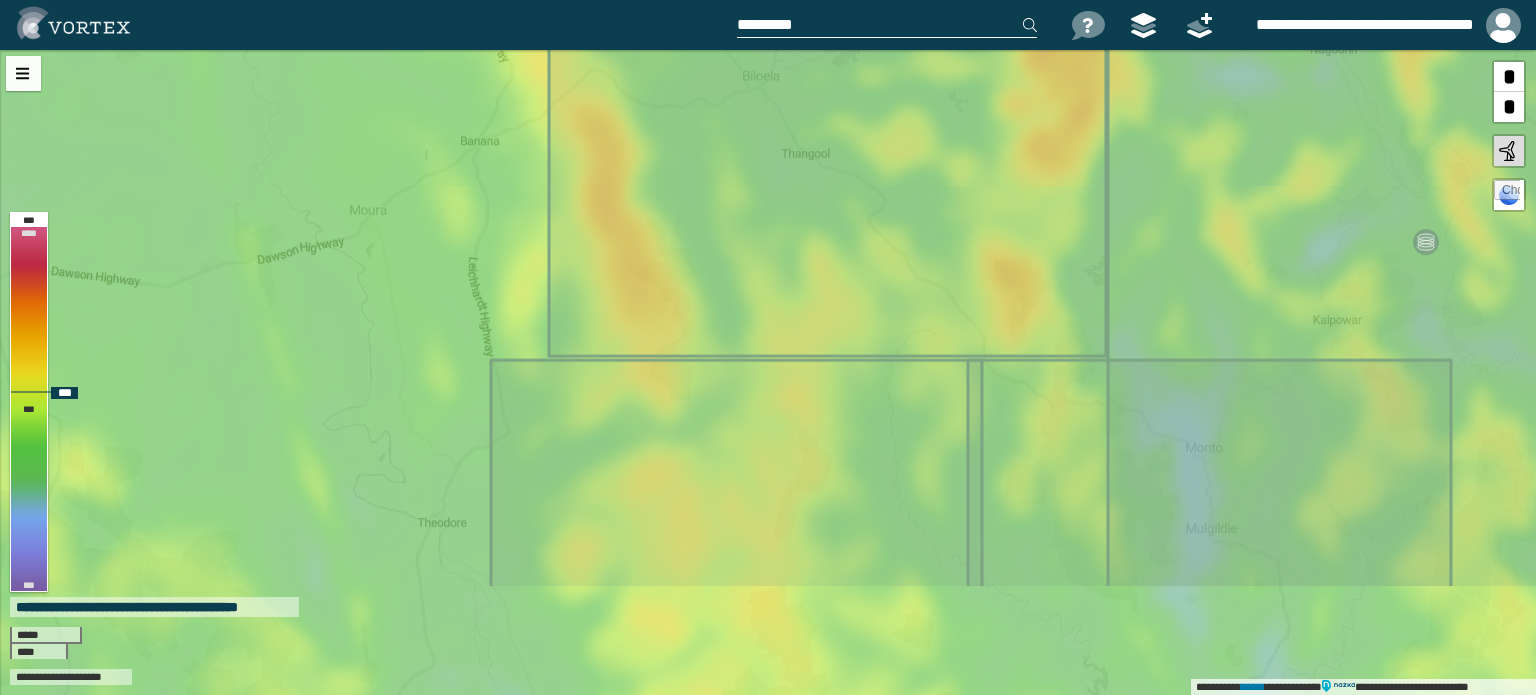drag, startPoint x: 674, startPoint y: 496, endPoint x: 787, endPoint y: 323, distance: 206.63495 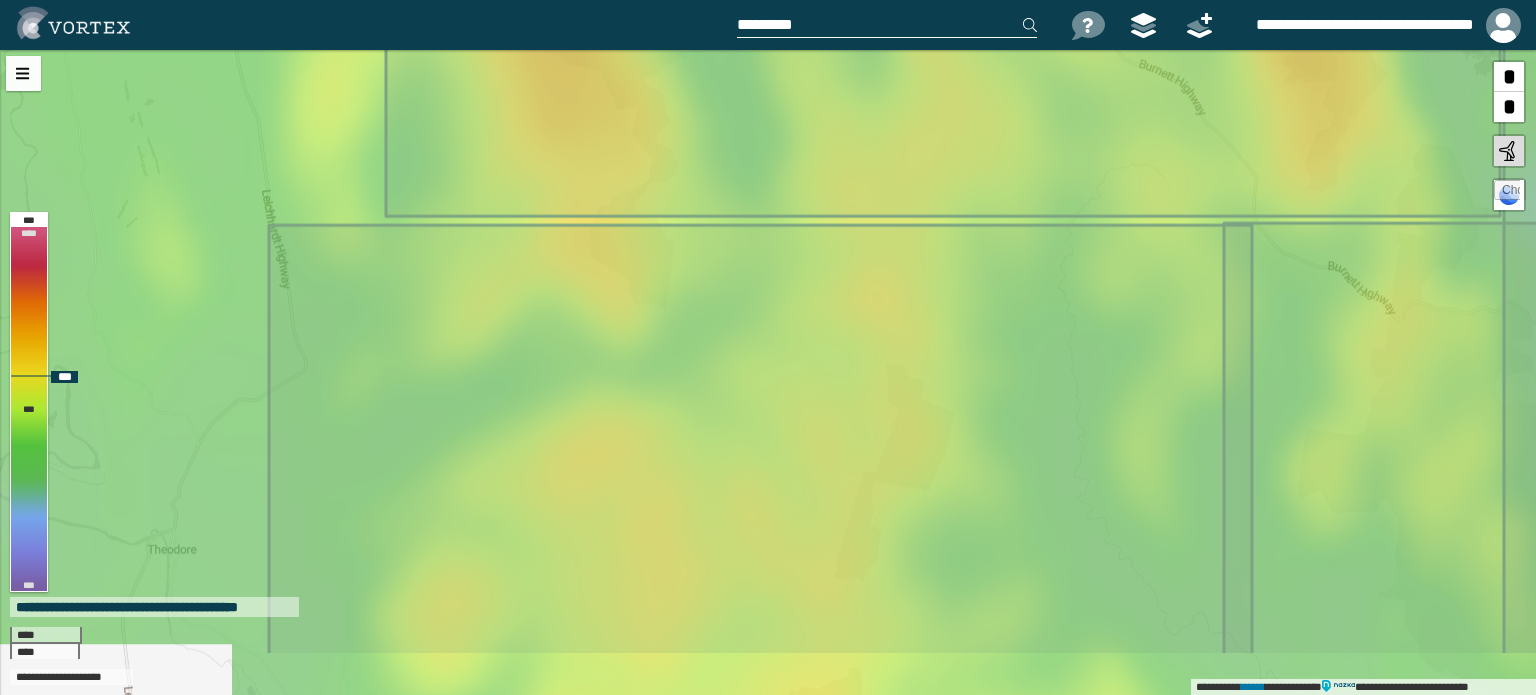 drag, startPoint x: 788, startPoint y: 434, endPoint x: 894, endPoint y: 263, distance: 201.18896 